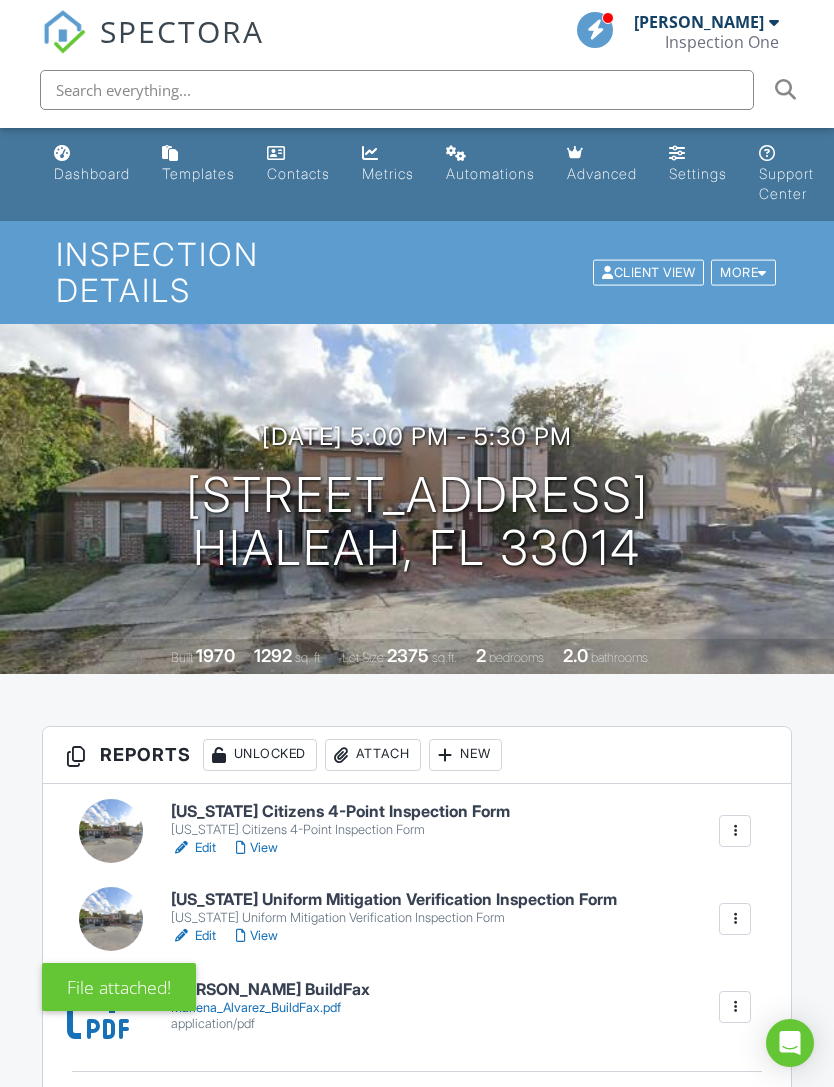 scroll, scrollTop: 107, scrollLeft: 0, axis: vertical 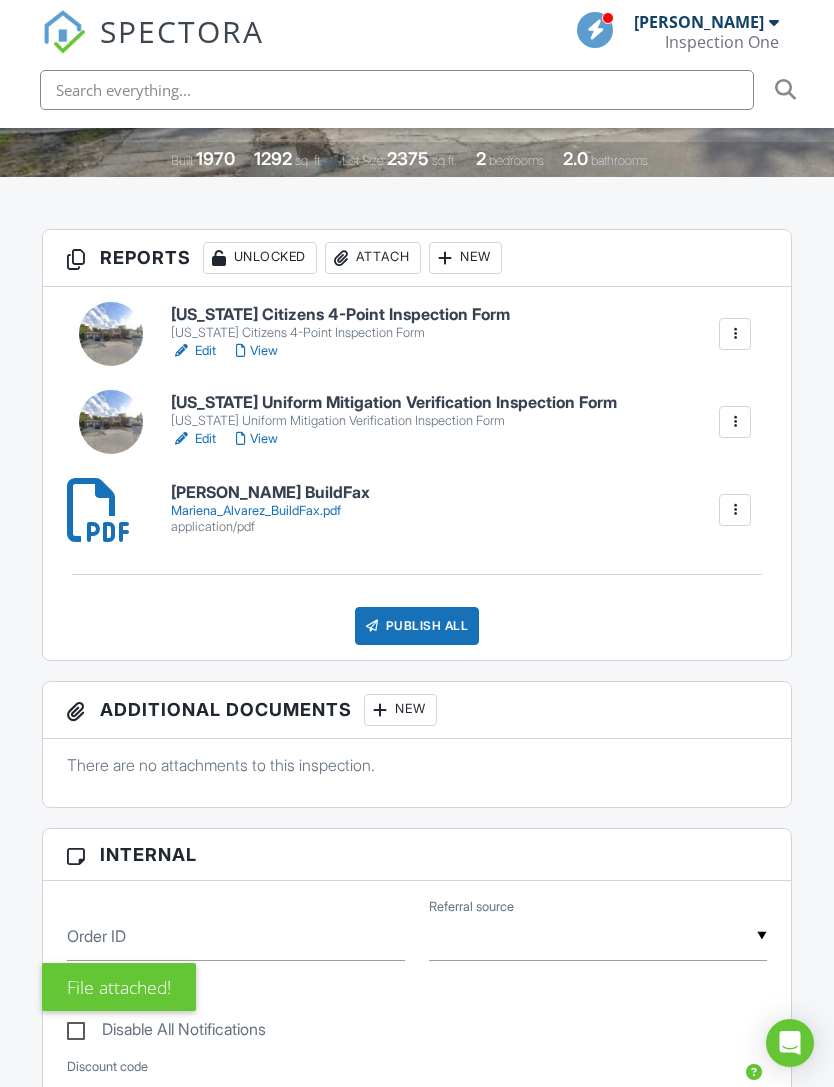 click on "[US_STATE] Citizens 4-Point Inspection Form" at bounding box center [340, 315] 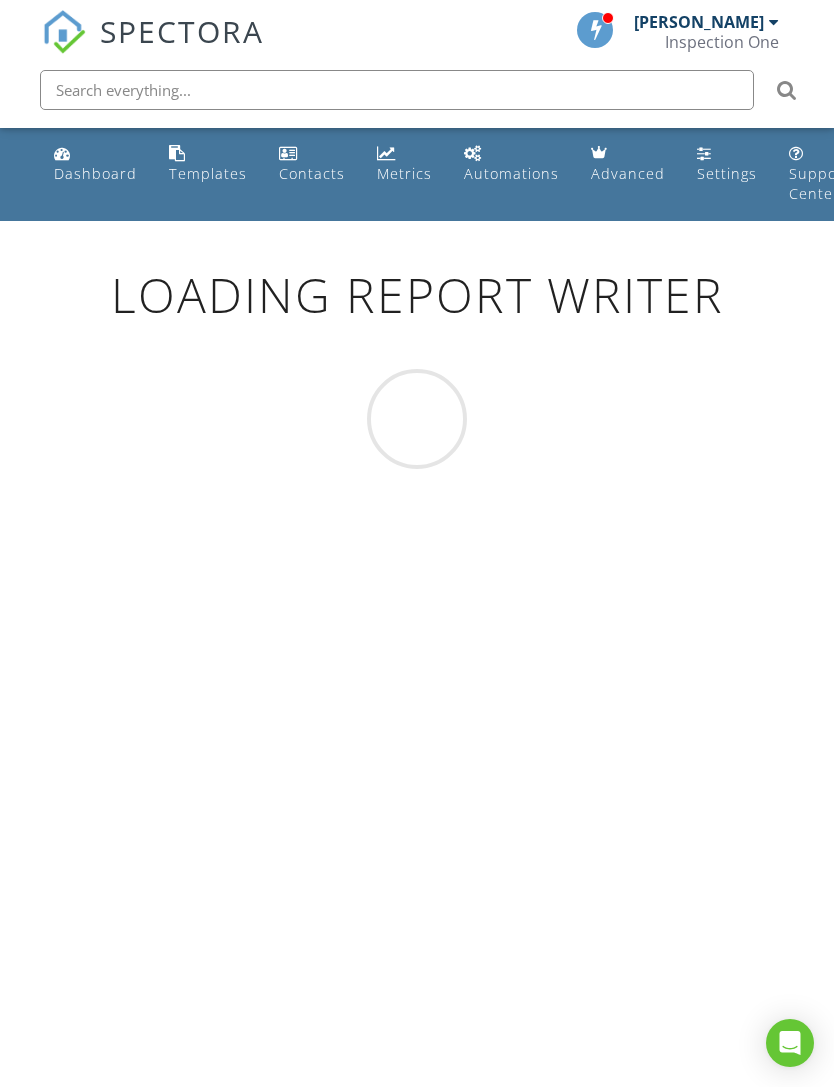 scroll, scrollTop: 0, scrollLeft: 0, axis: both 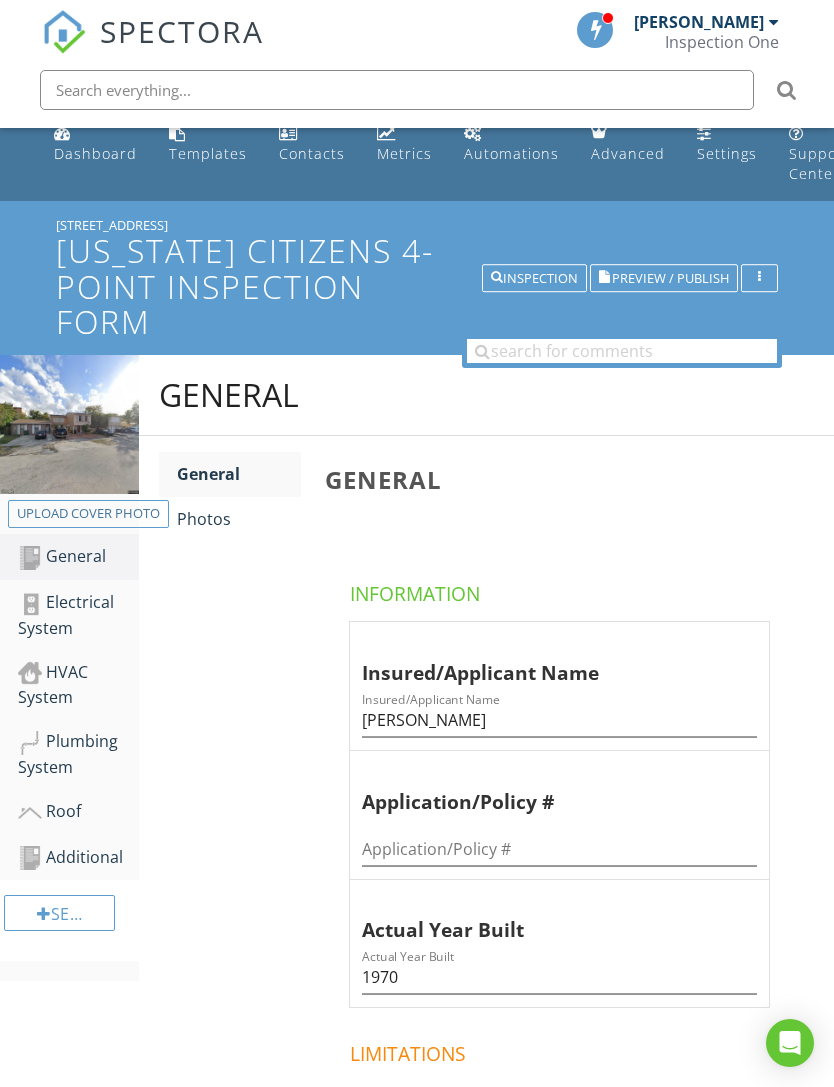 click on "Photos" at bounding box center [239, 519] 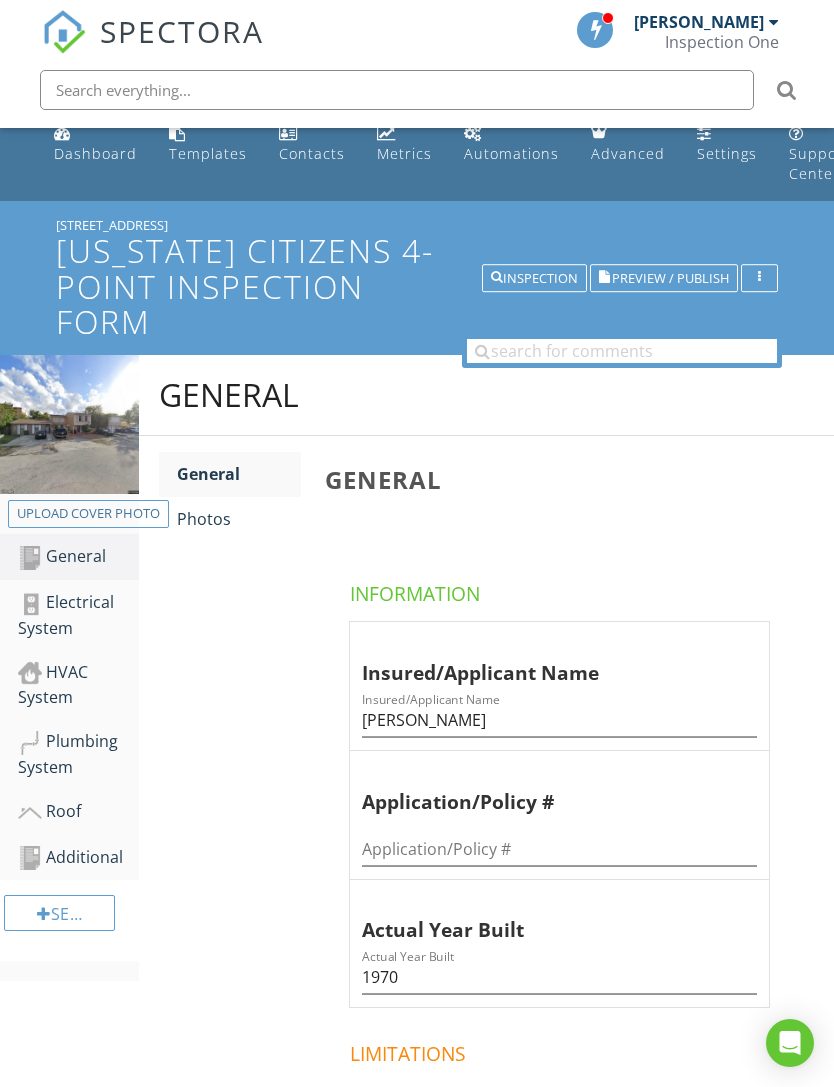 click on "Photos" at bounding box center (239, 519) 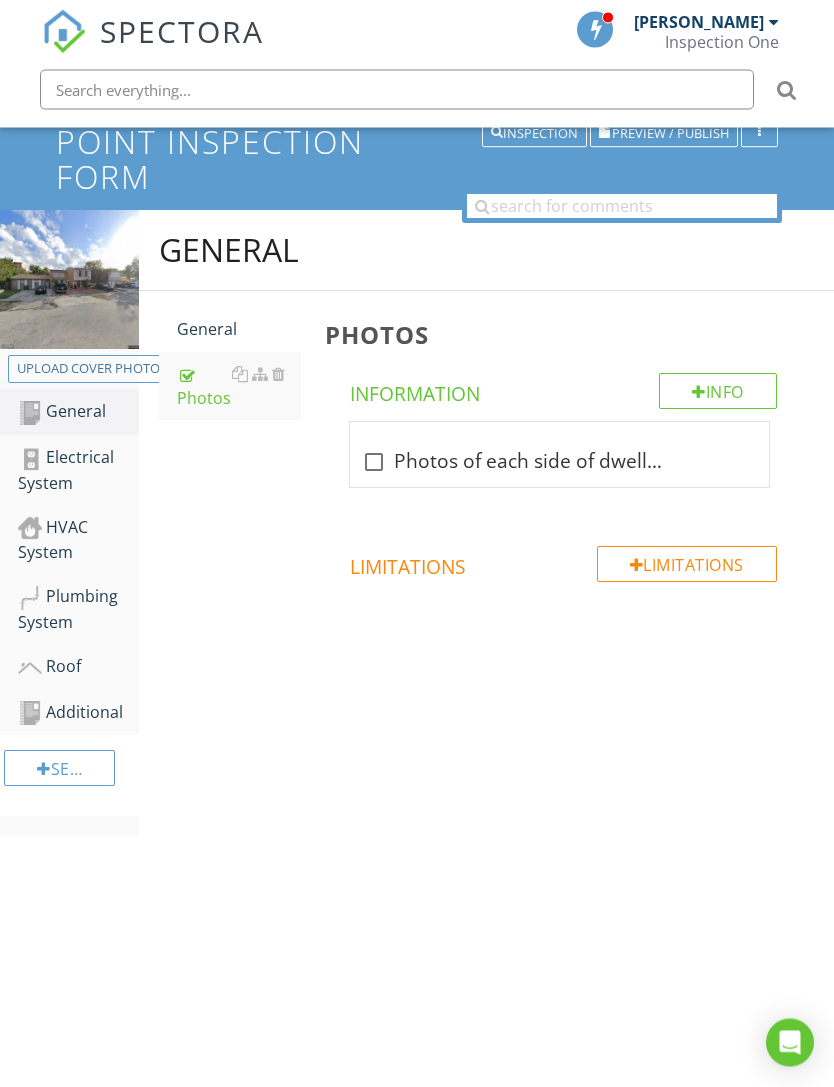 scroll, scrollTop: 165, scrollLeft: 0, axis: vertical 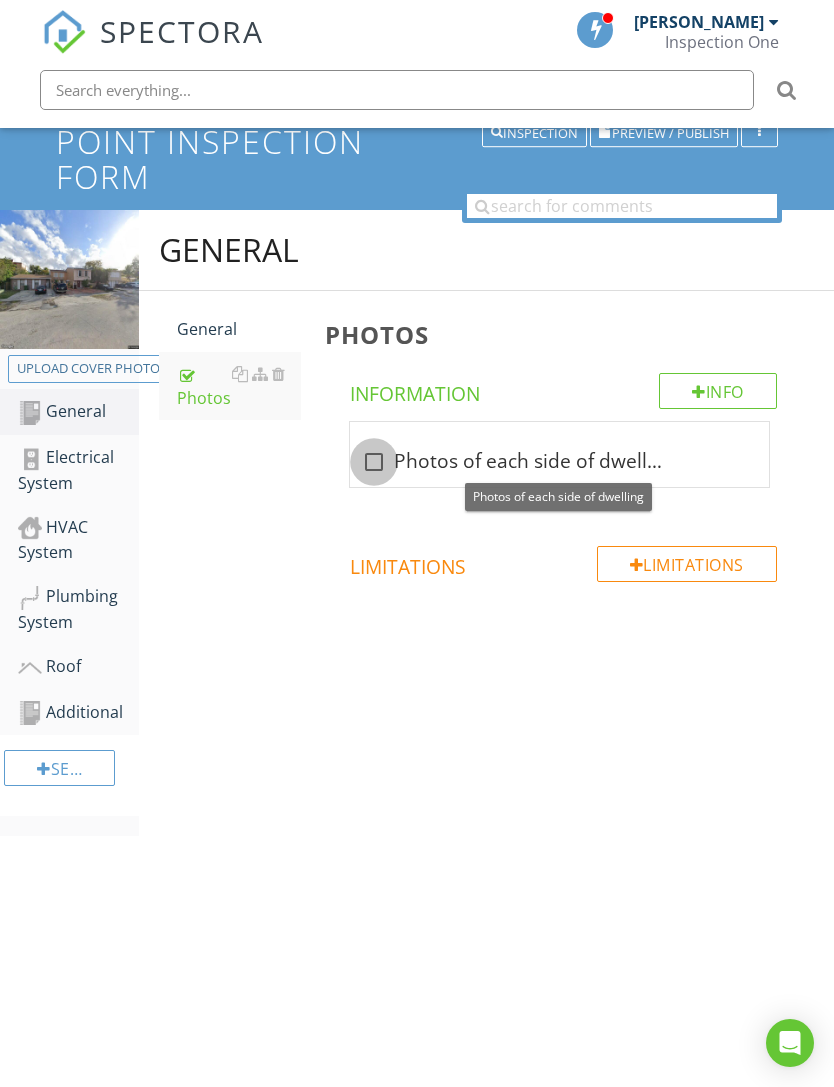 click at bounding box center (374, 462) 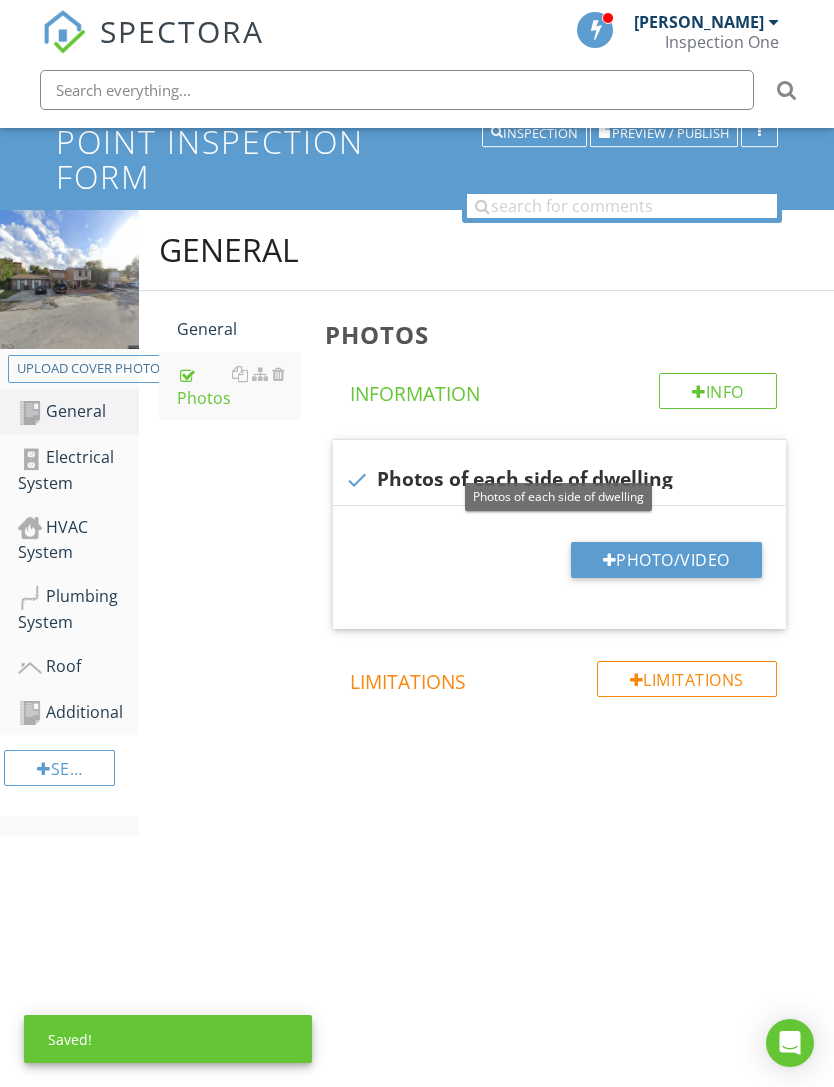 click on "Photo/Video" at bounding box center (666, 560) 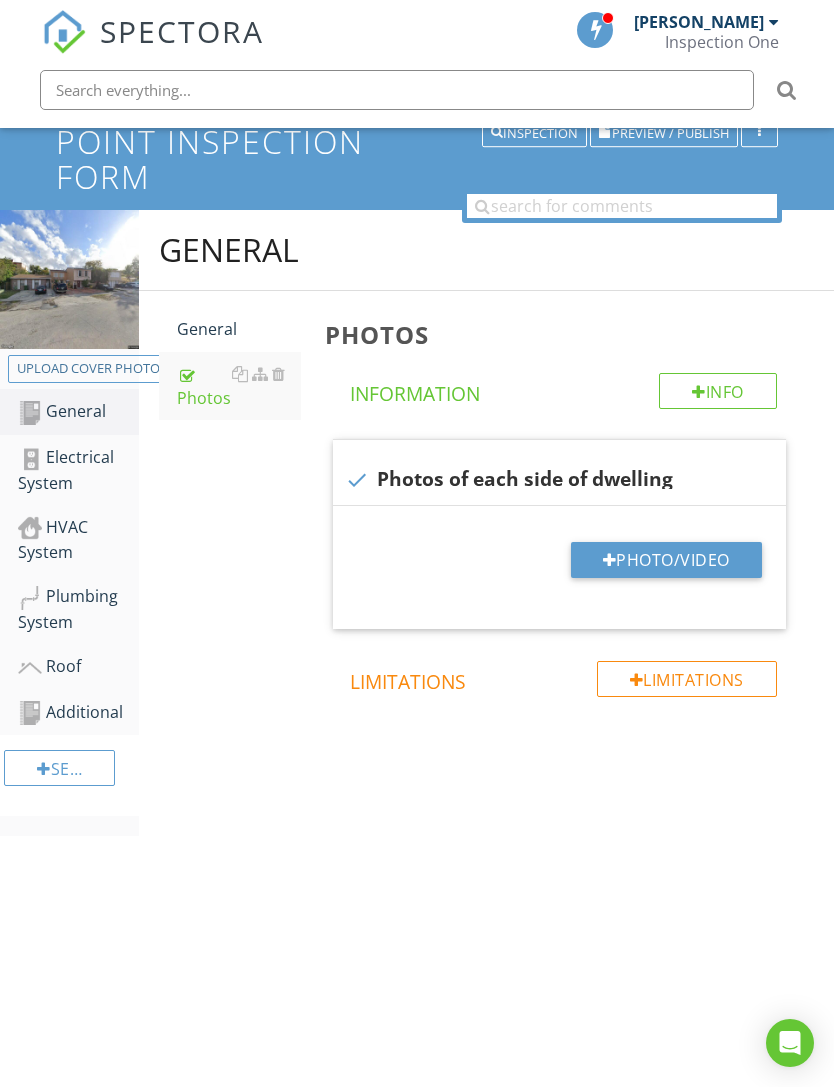 type on "C:\fakepath\IMG_0666.jpeg" 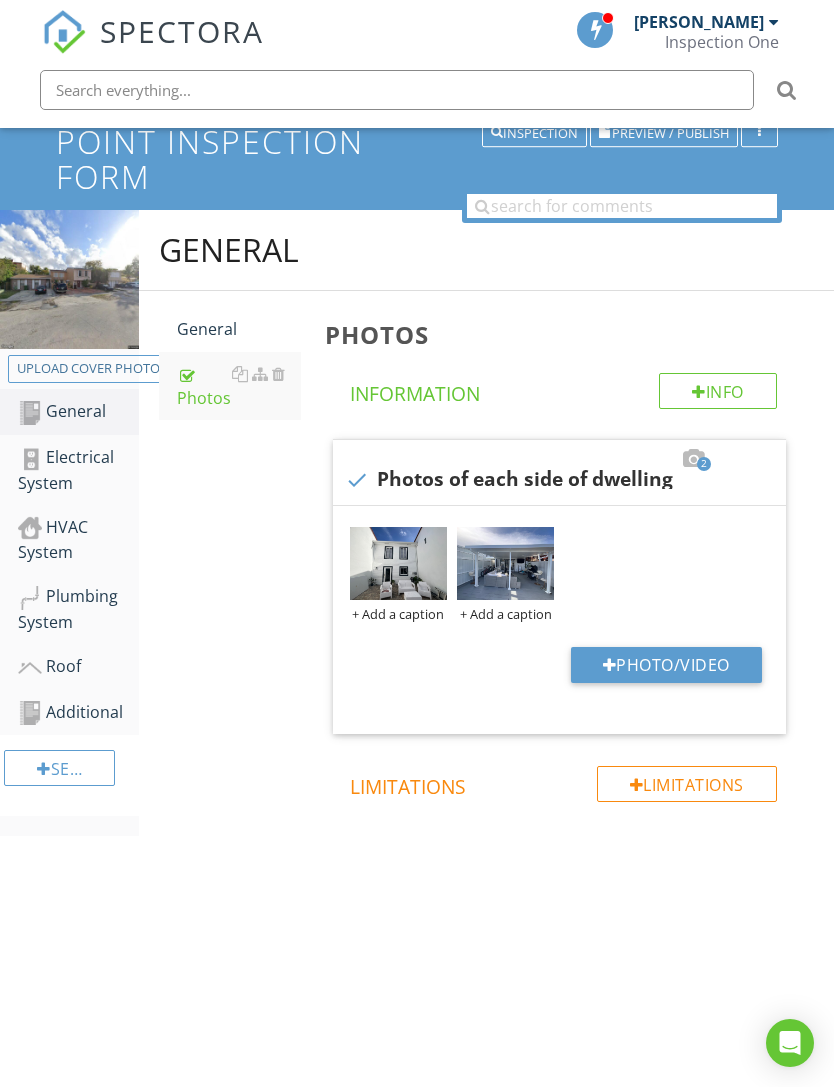 click on "+ Add a caption" at bounding box center (398, 614) 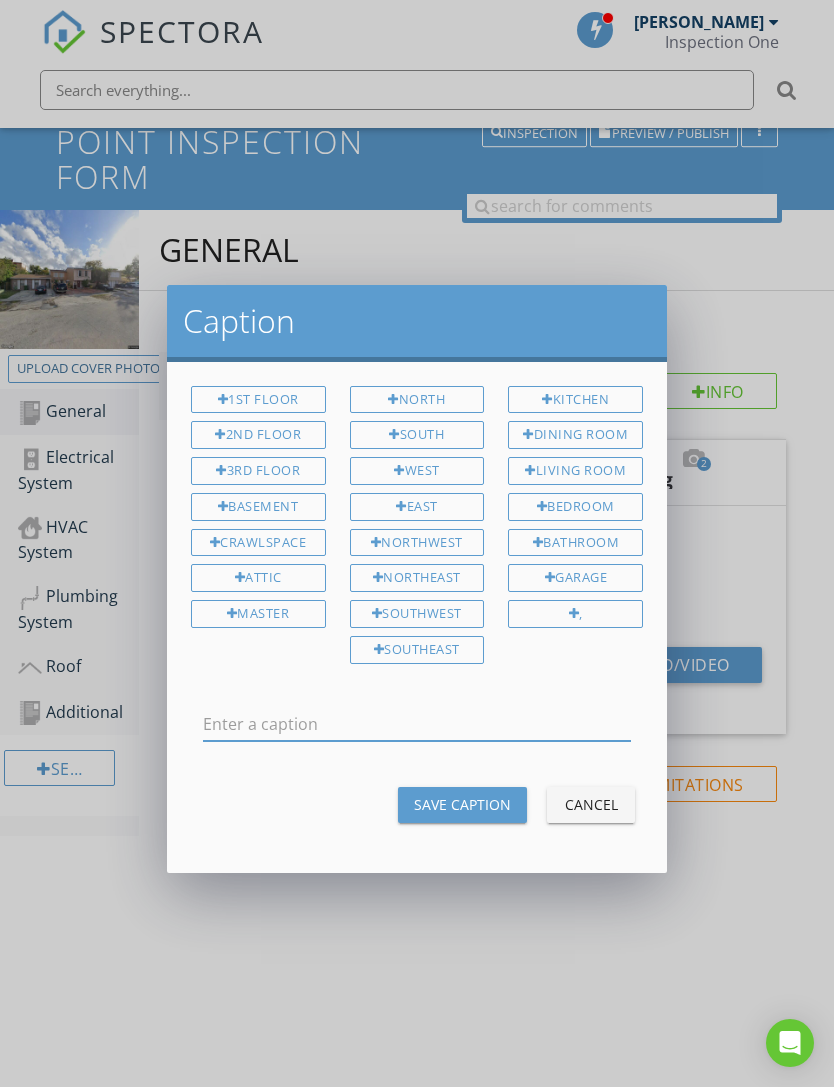 click at bounding box center (417, 724) 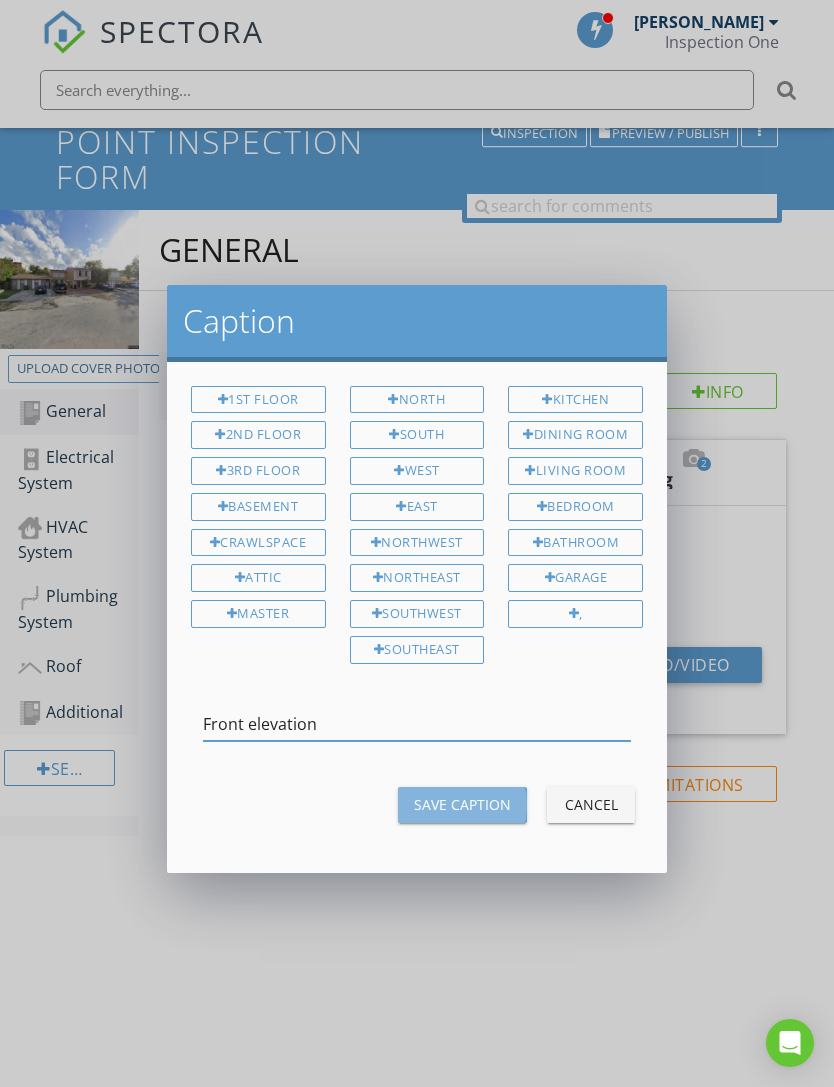 type on "Front elevation" 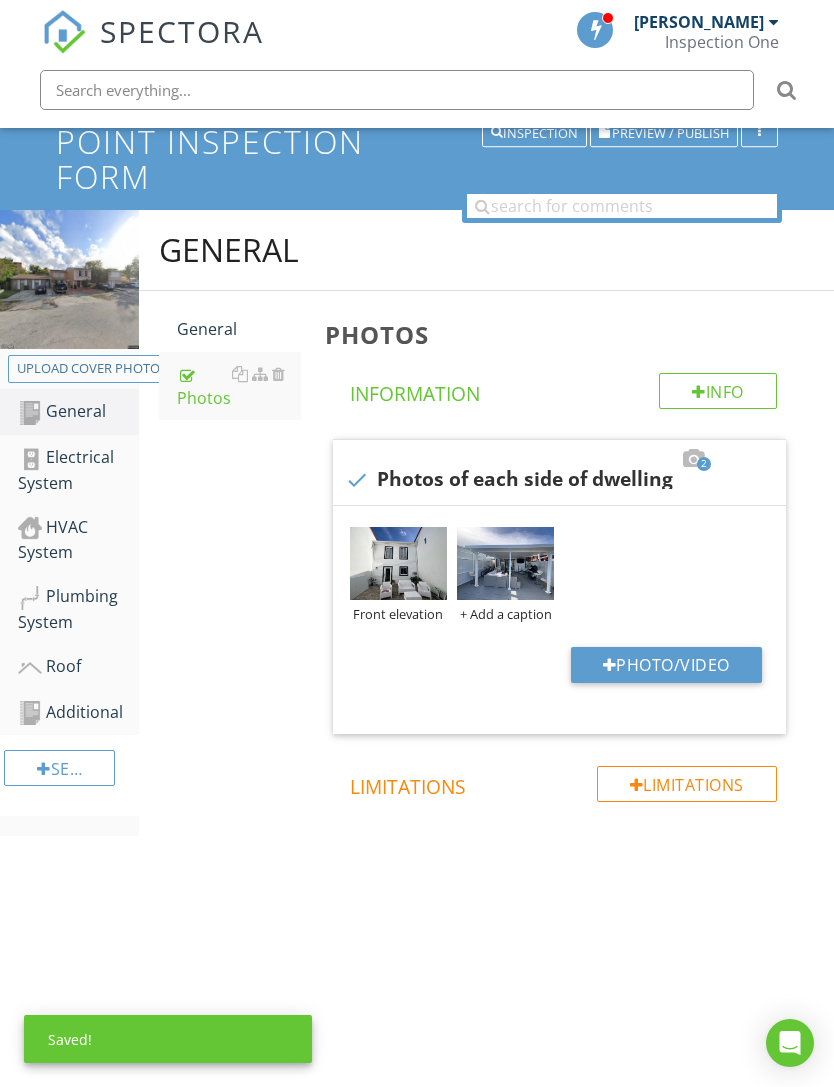 click on "+ Add a caption" at bounding box center [505, 614] 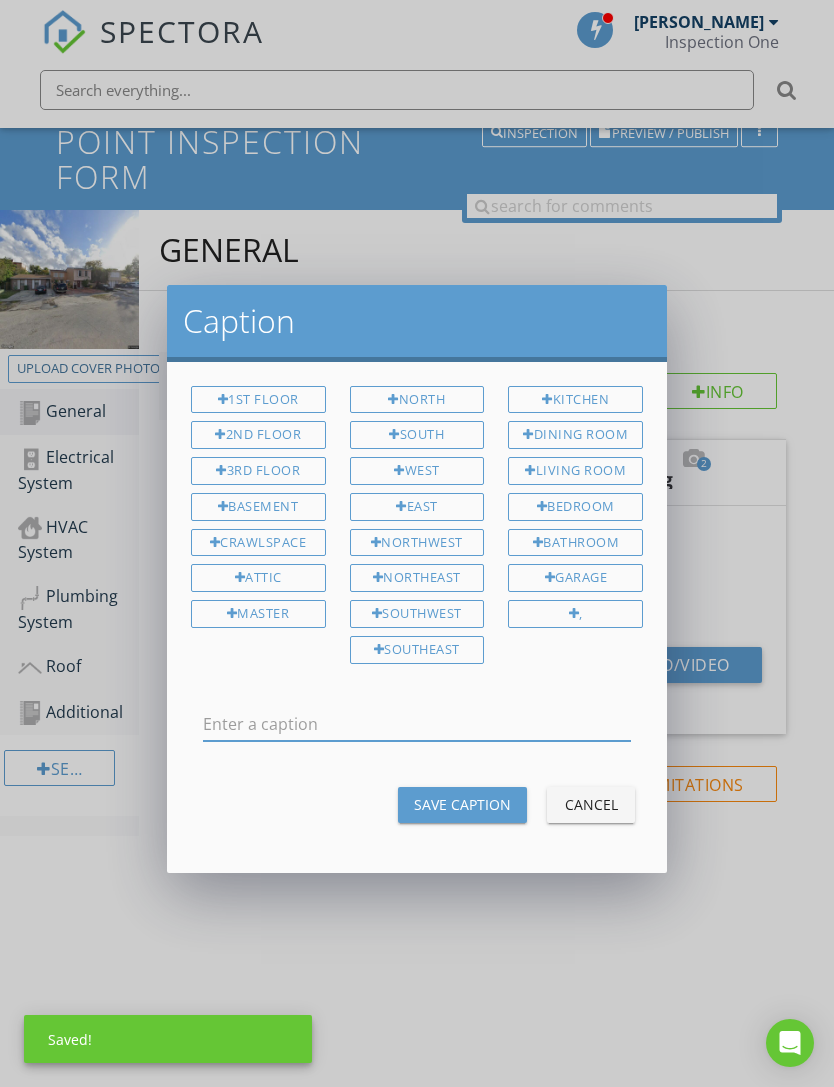 click at bounding box center (417, 724) 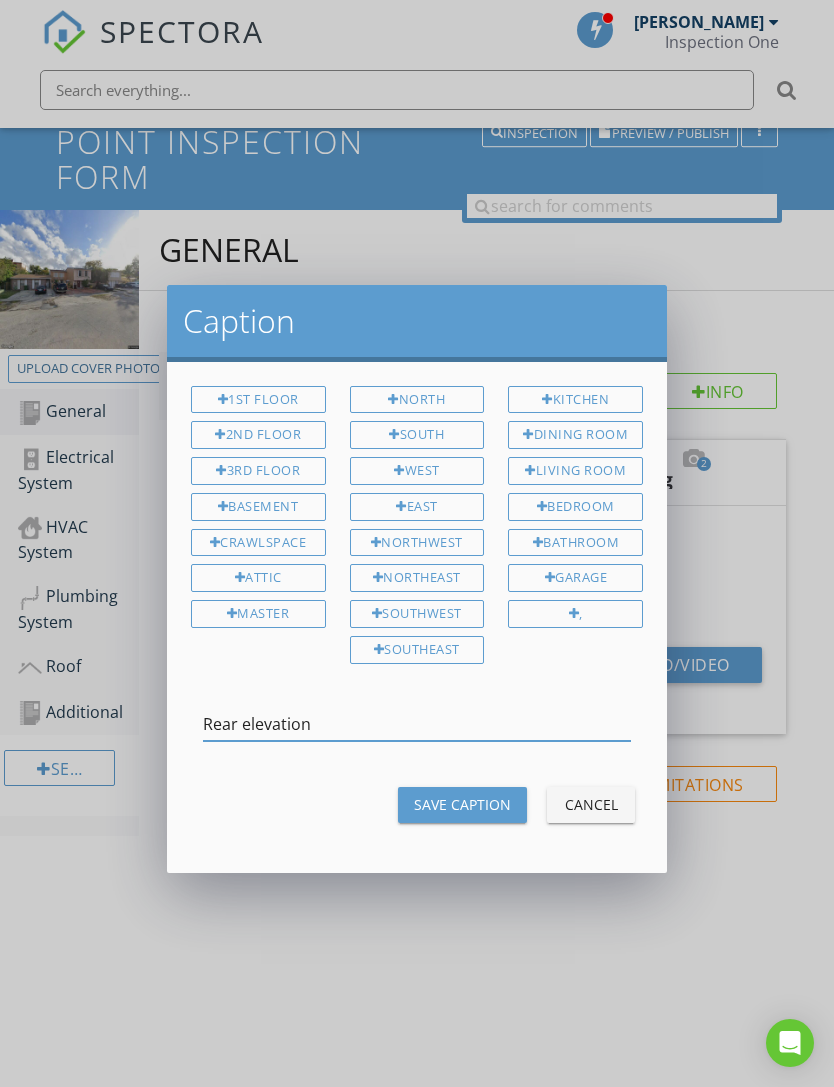 type on "Rear elevation" 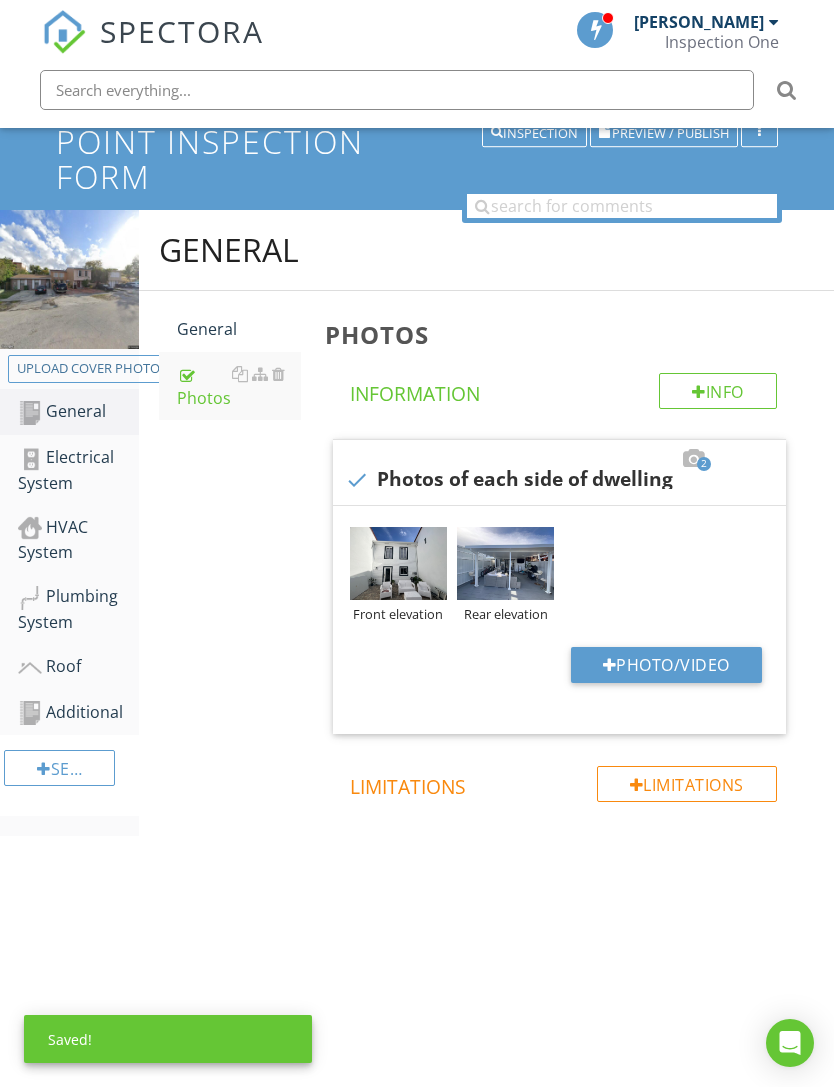 click on "Electrical System" at bounding box center [78, 470] 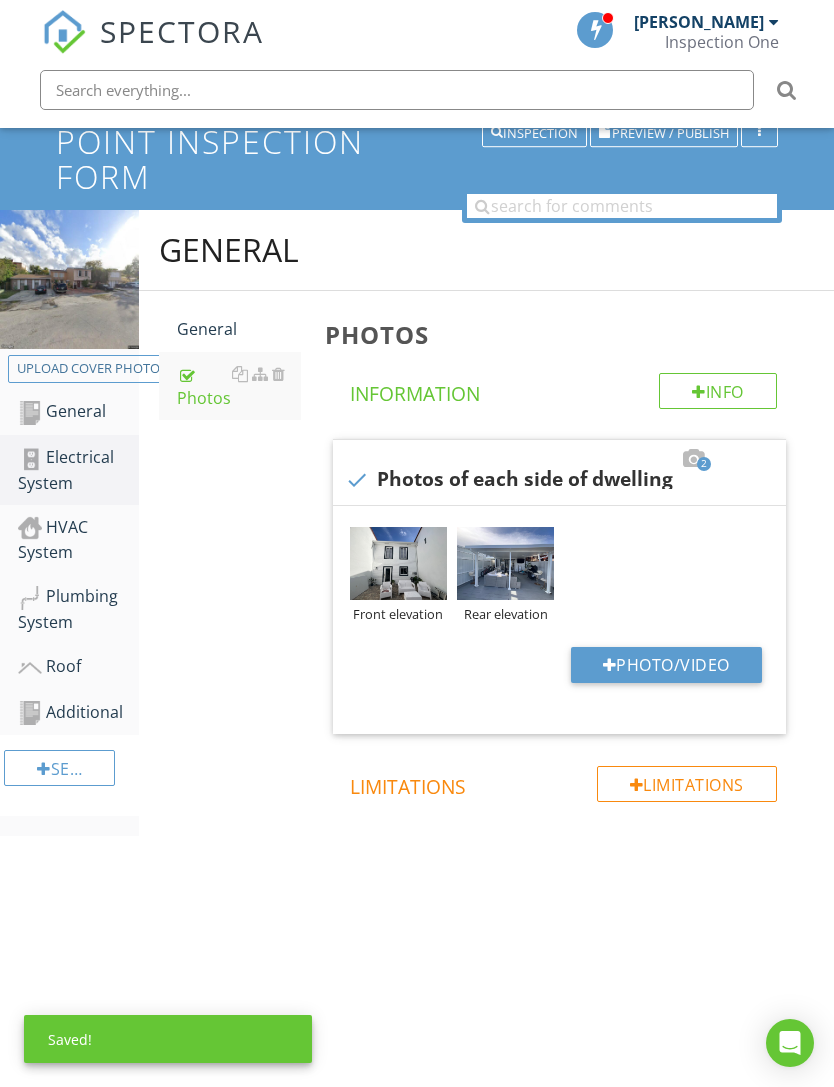 click on "Electrical System" at bounding box center [78, 470] 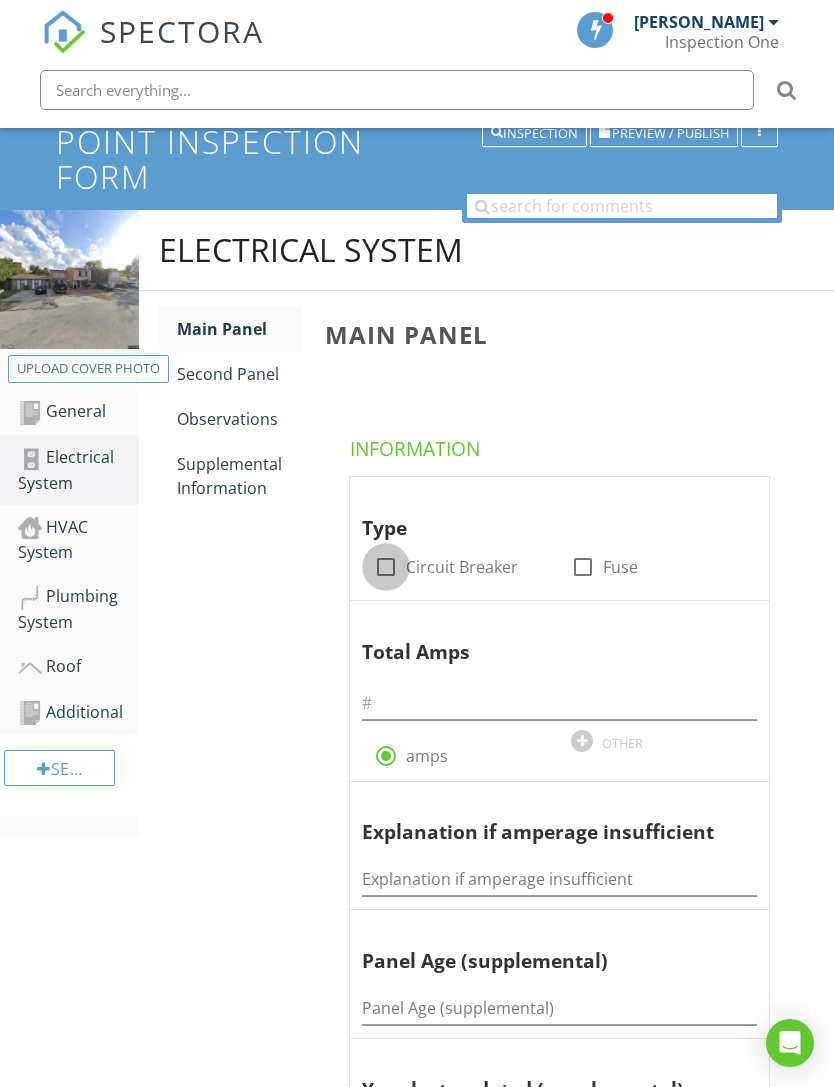 click at bounding box center (386, 567) 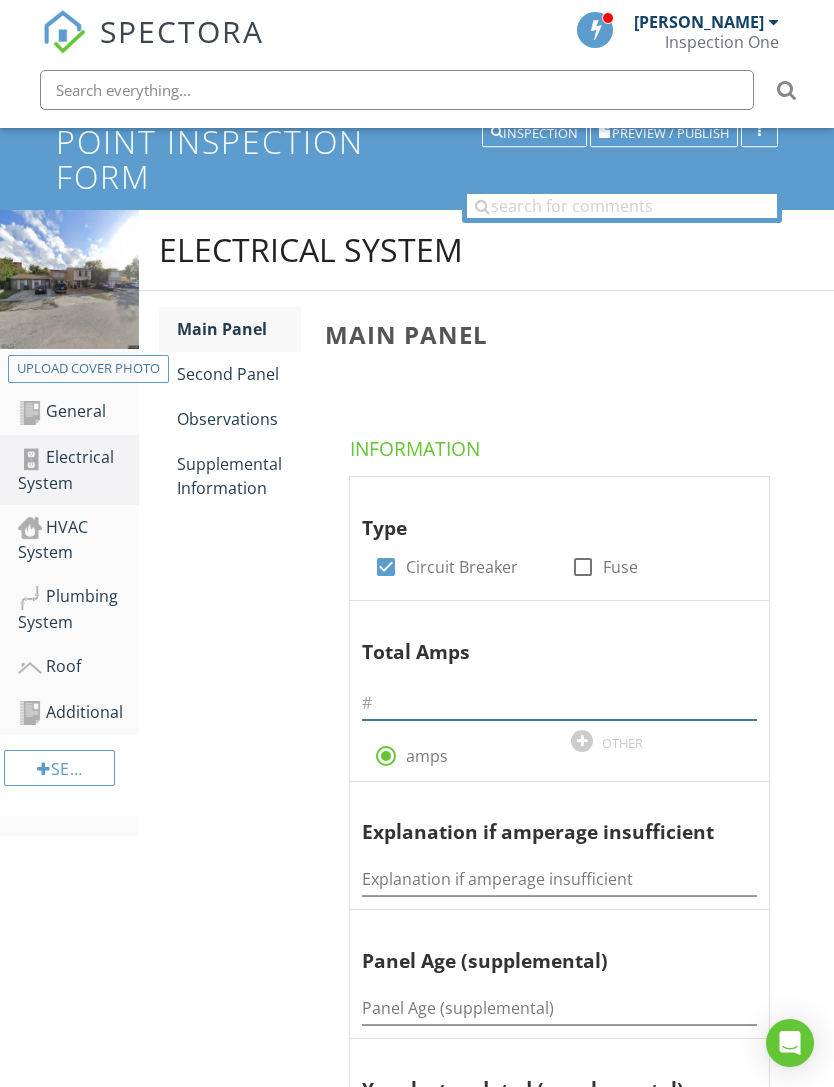 click at bounding box center (559, 703) 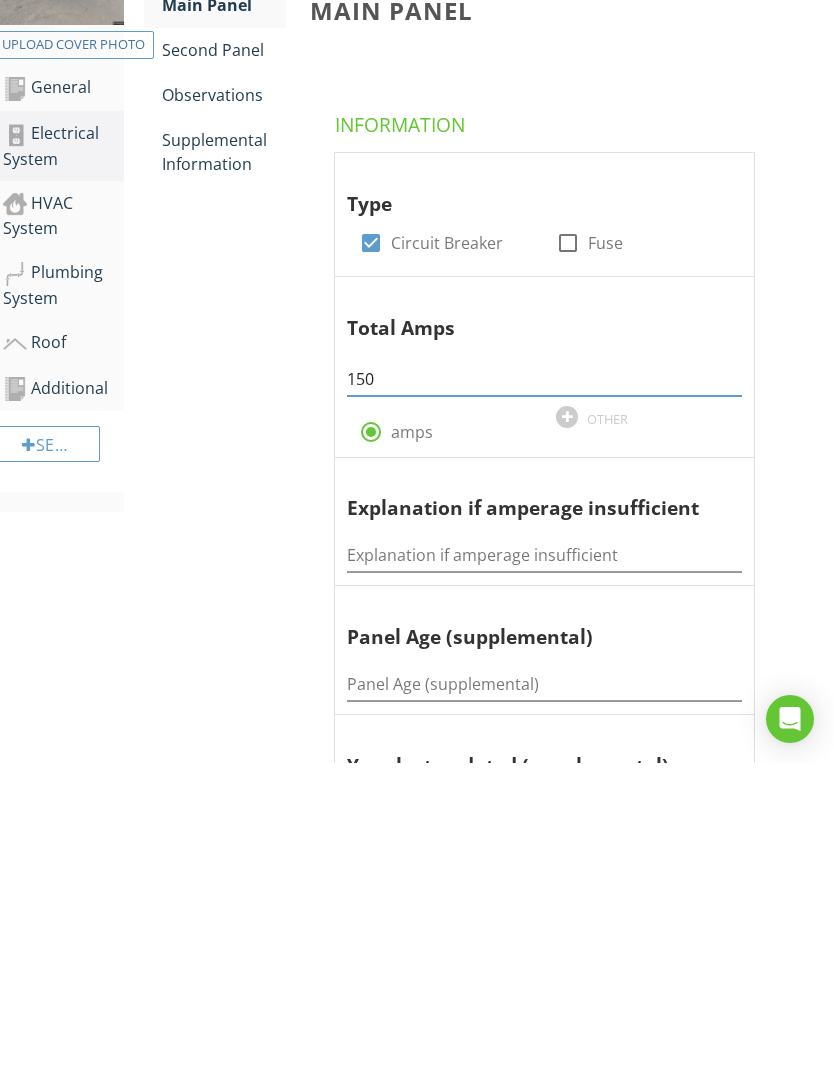 type on "150" 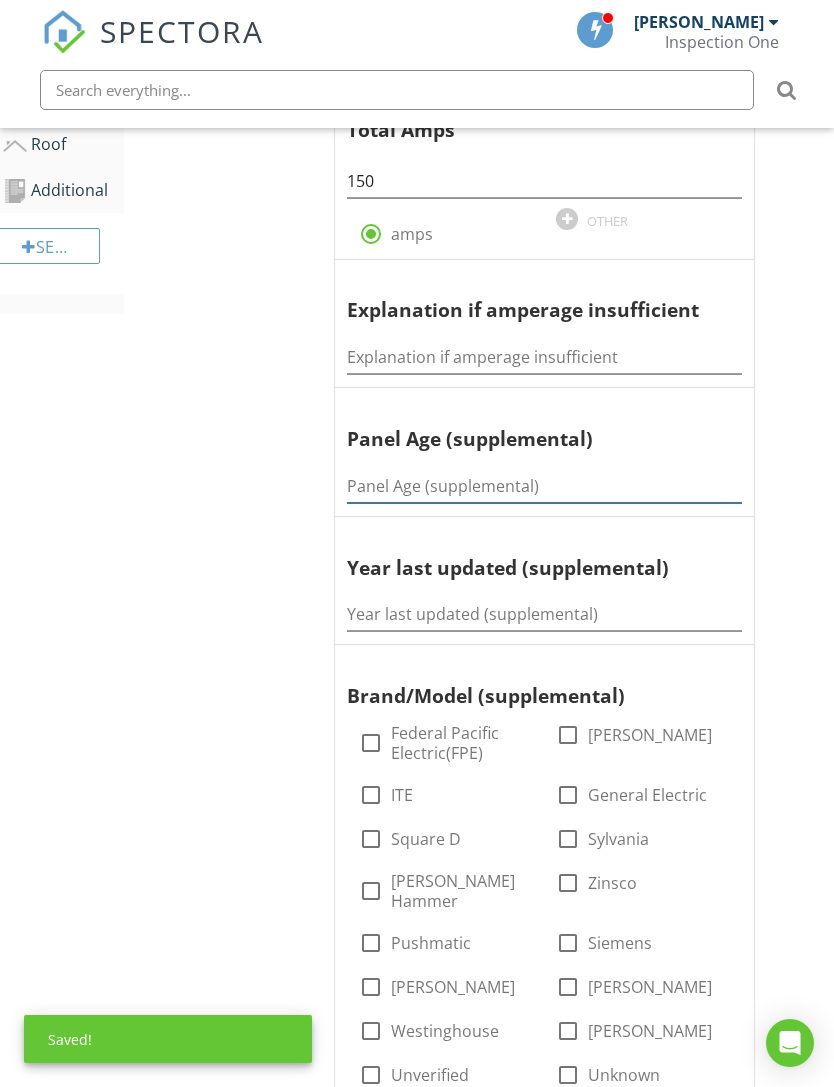 click at bounding box center [544, 486] 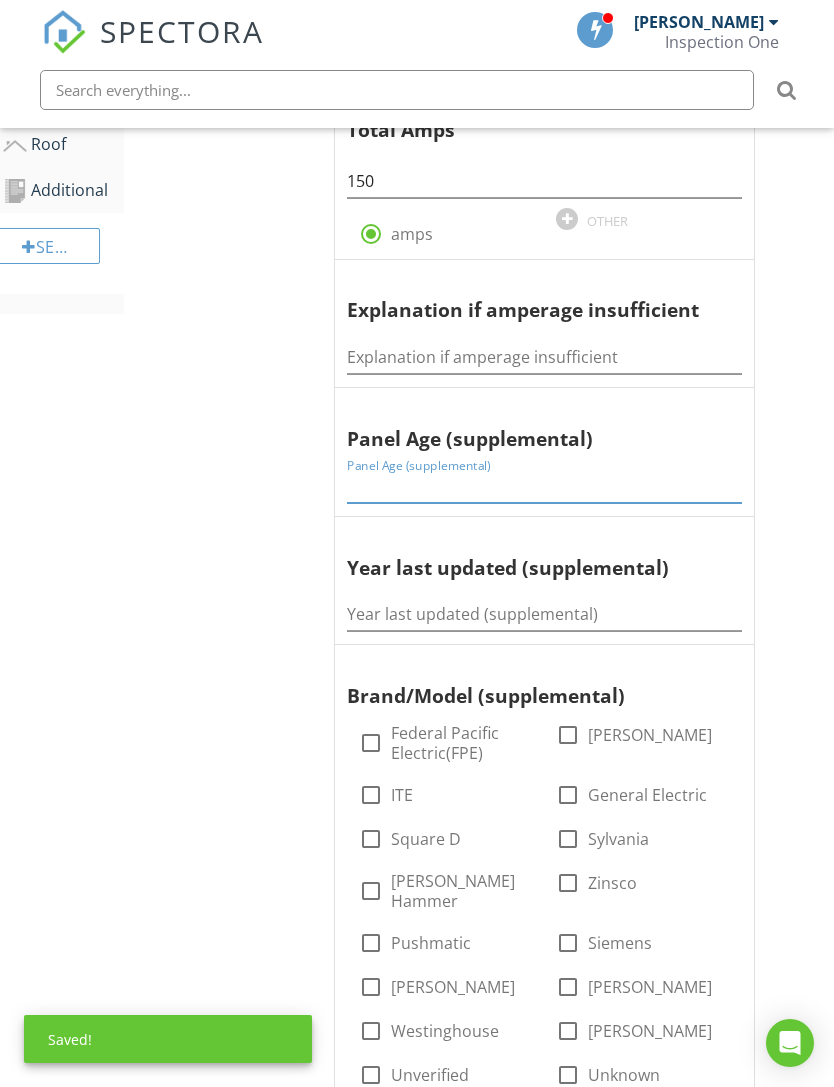 scroll, scrollTop: 686, scrollLeft: 15, axis: both 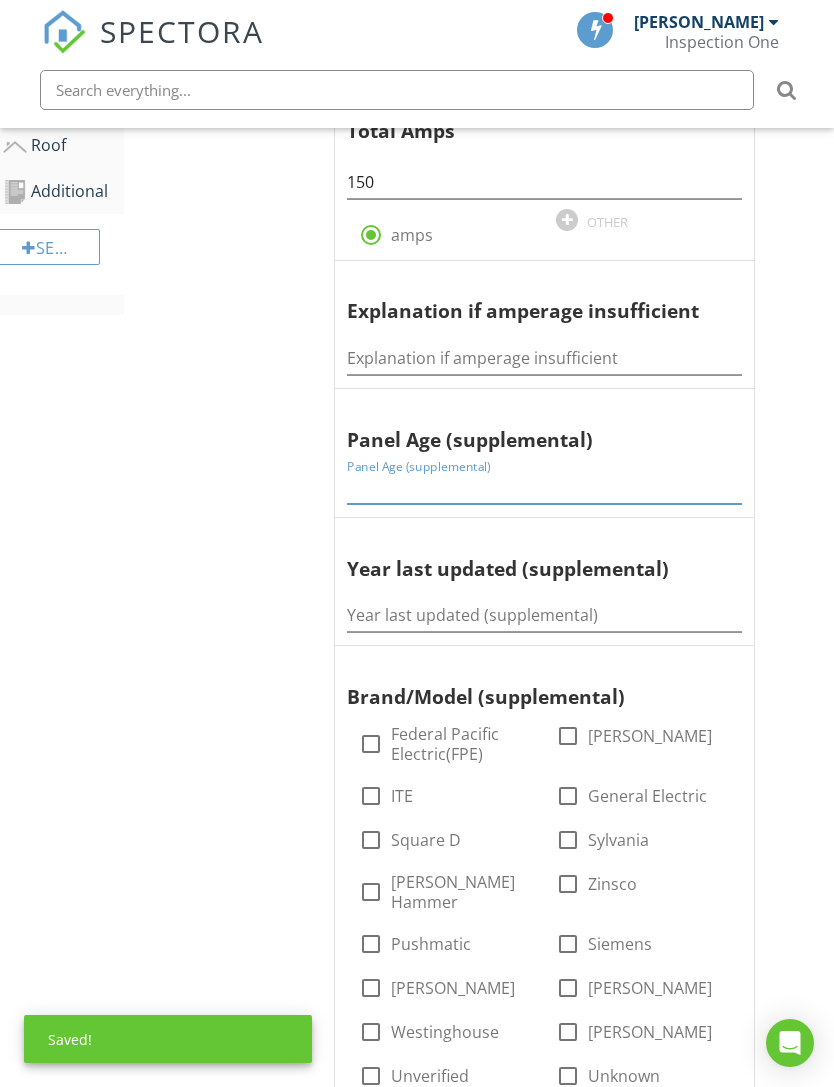 click at bounding box center [544, 487] 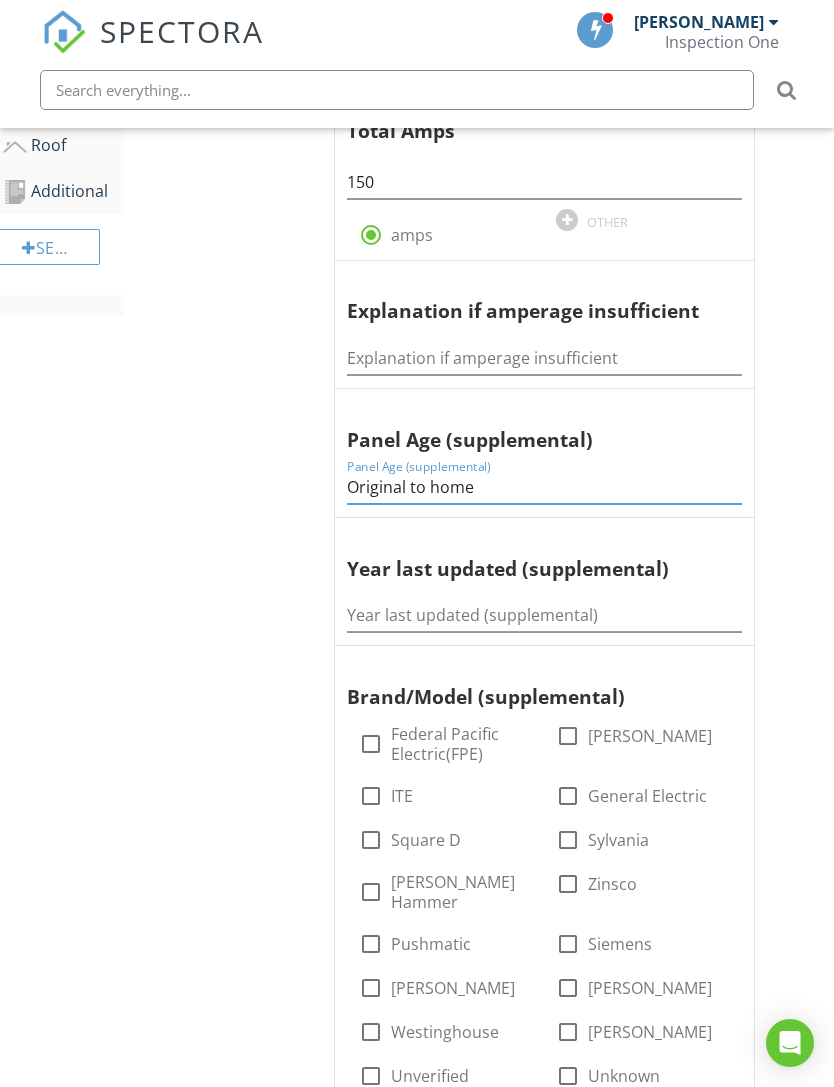 type on "Original to home" 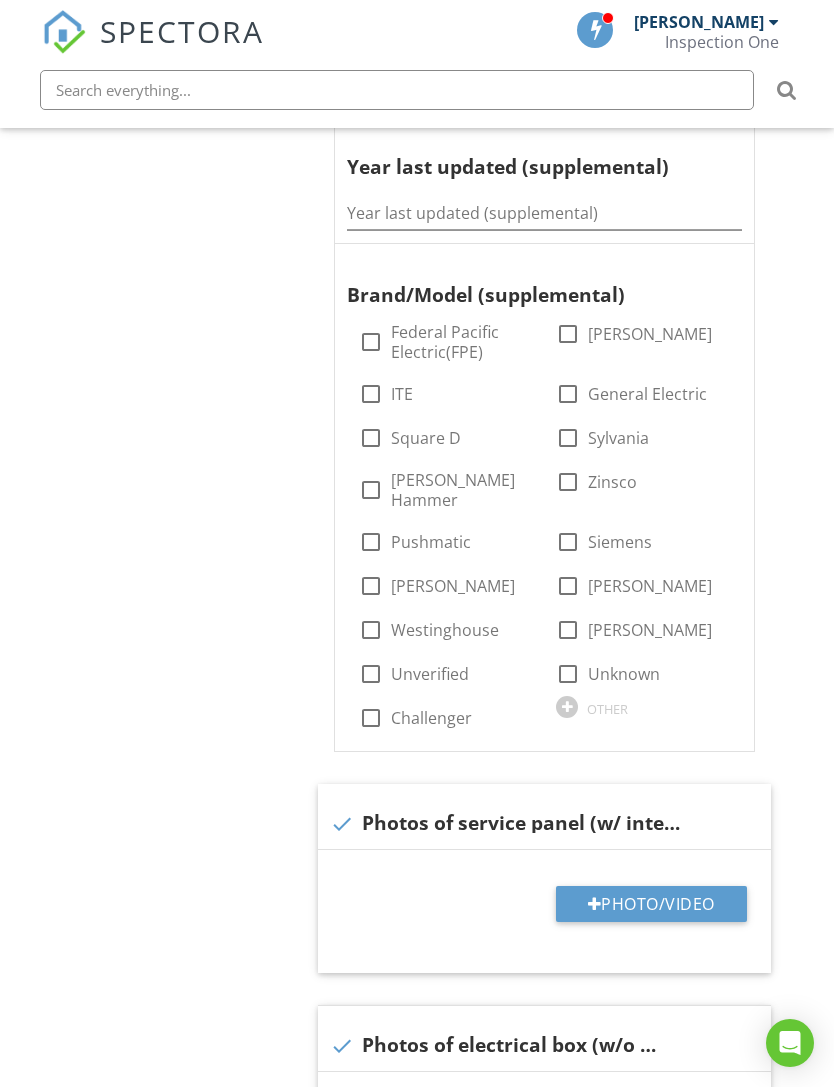 scroll, scrollTop: 1086, scrollLeft: 15, axis: both 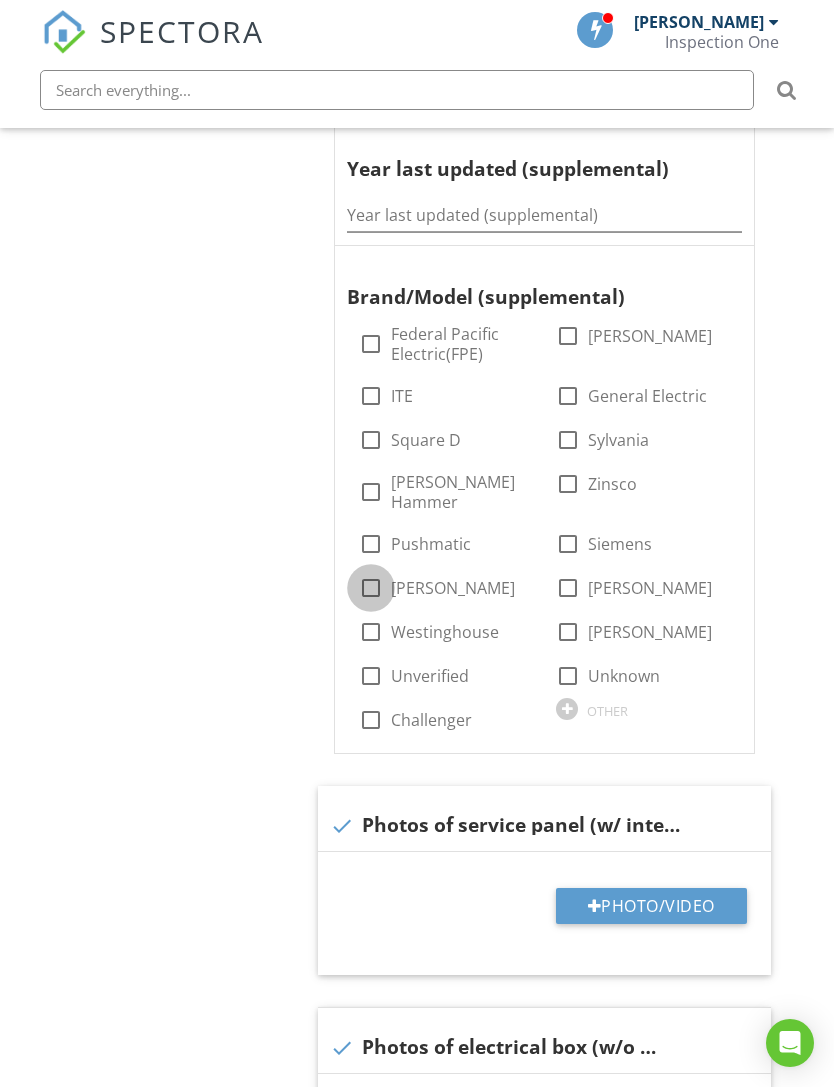 click at bounding box center [371, 588] 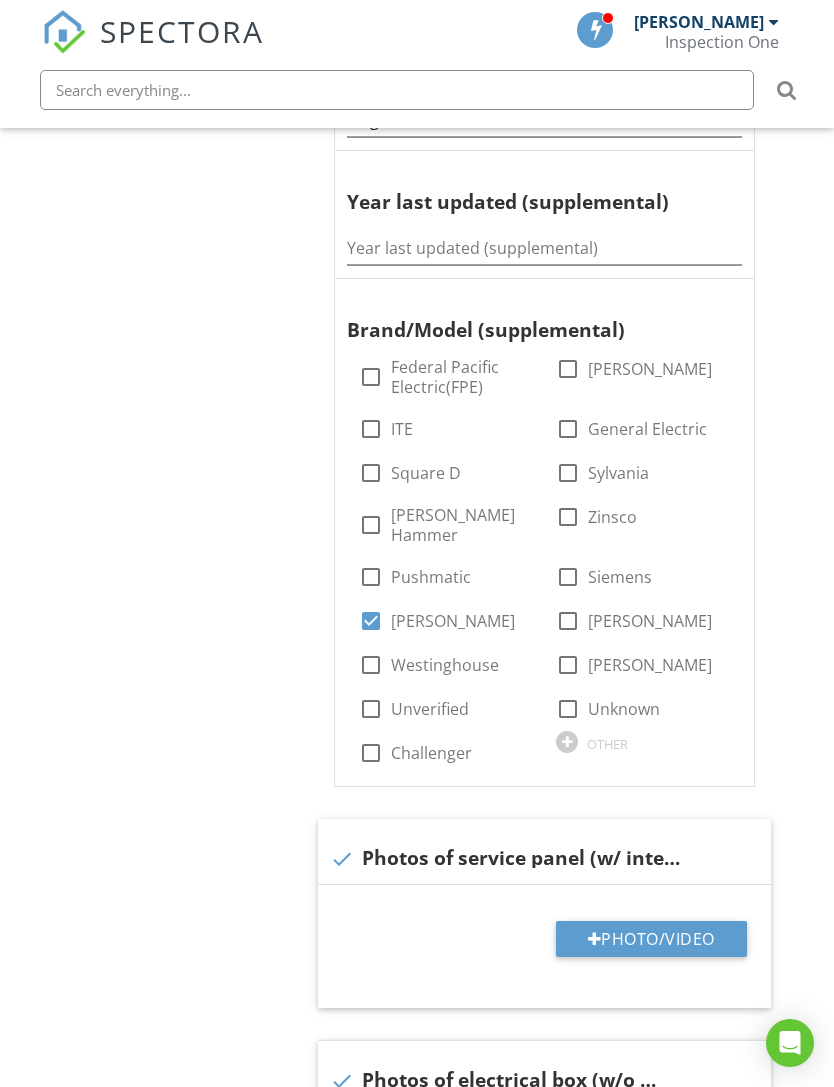 scroll, scrollTop: 1020, scrollLeft: 15, axis: both 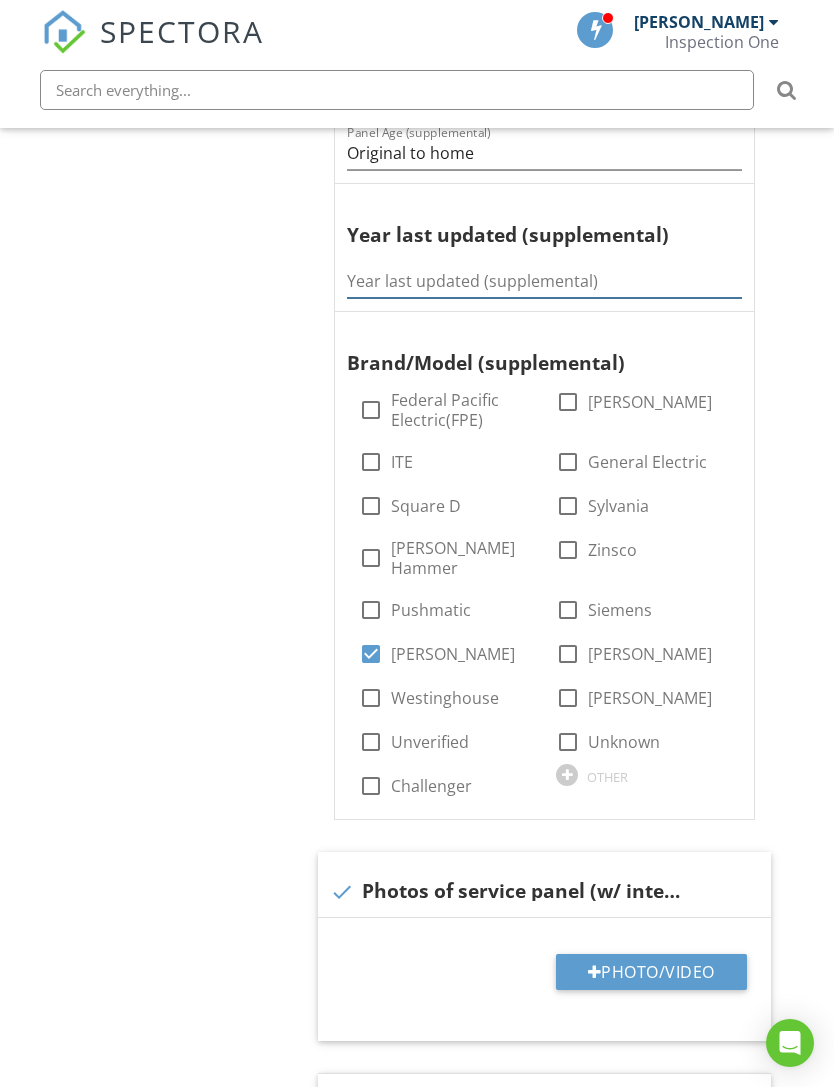 click at bounding box center (544, 281) 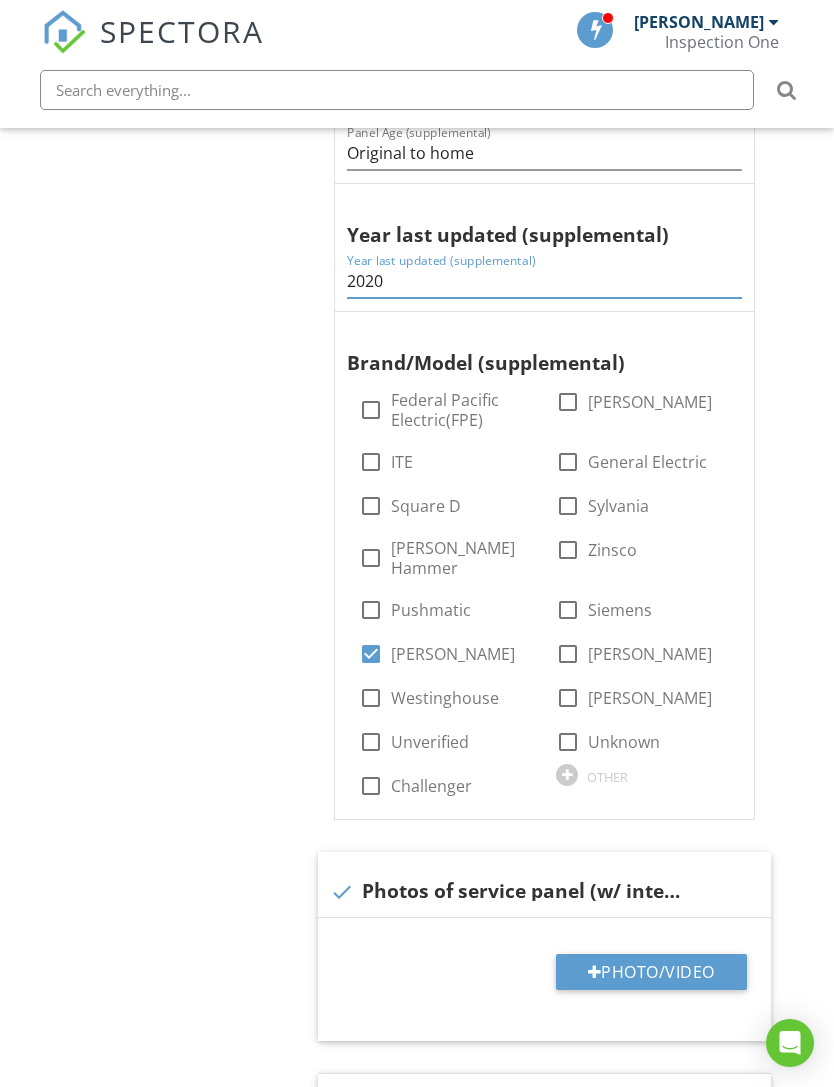 scroll, scrollTop: 999, scrollLeft: 15, axis: both 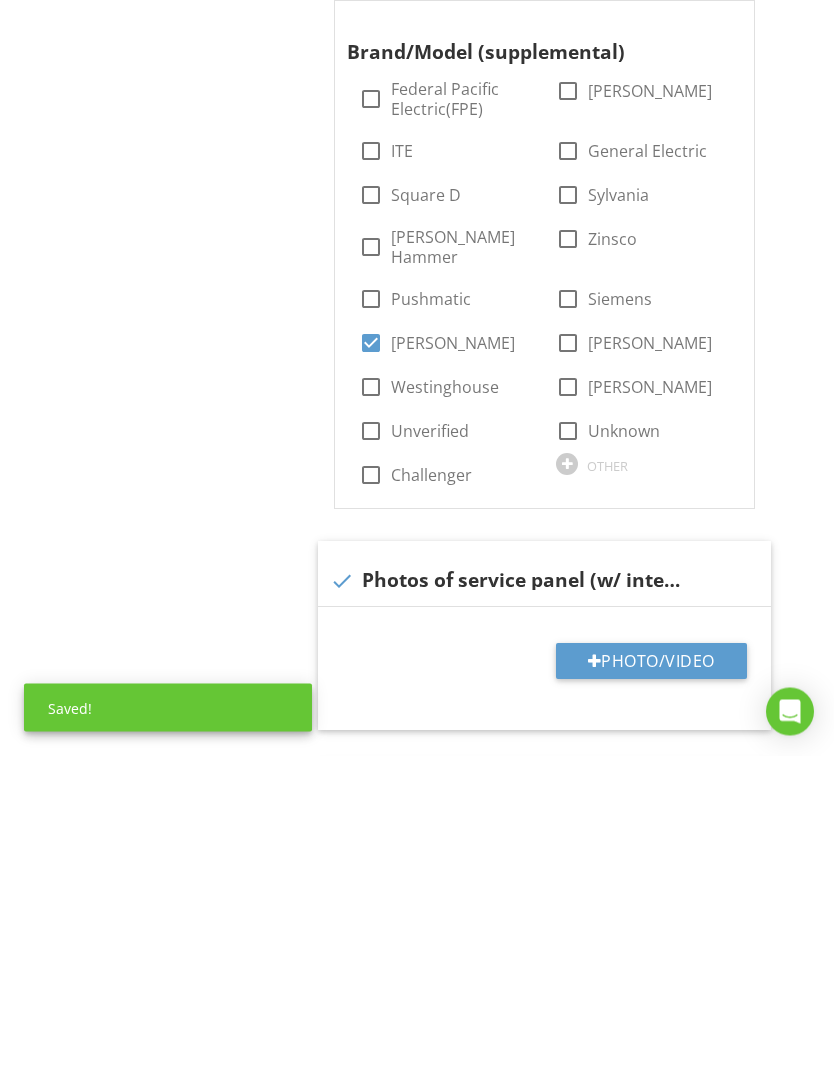 type on "2020" 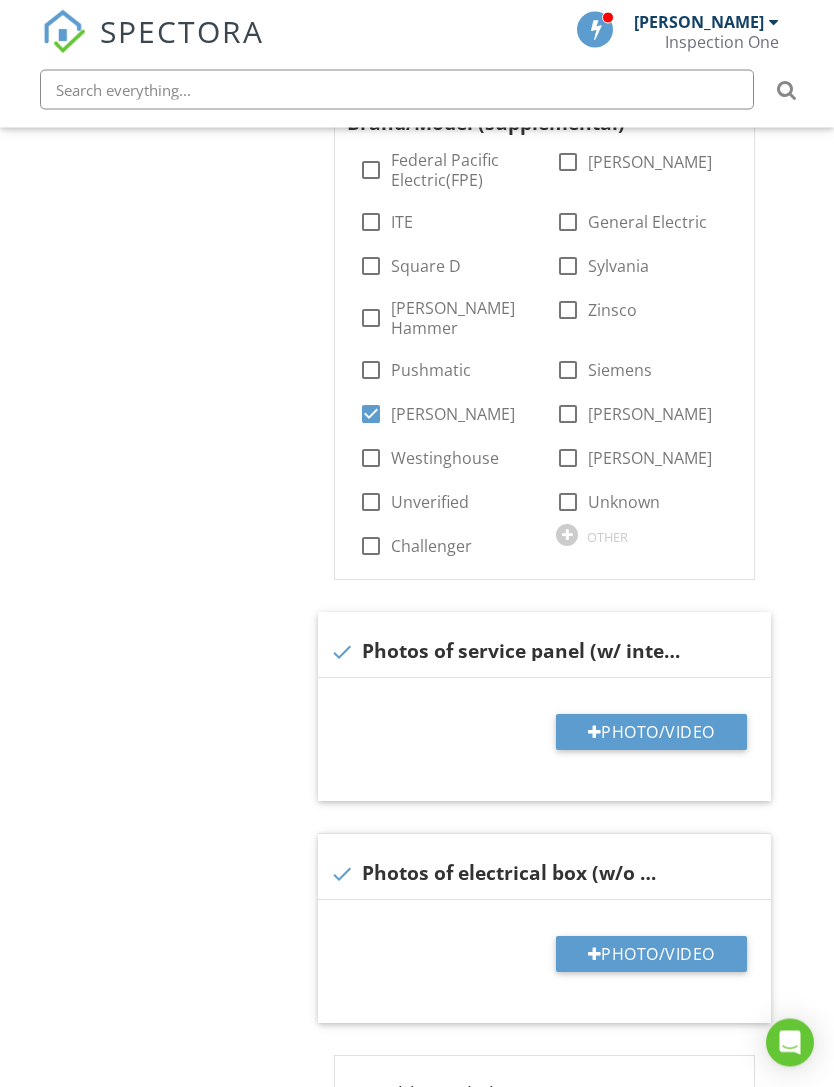 scroll, scrollTop: 1260, scrollLeft: 15, axis: both 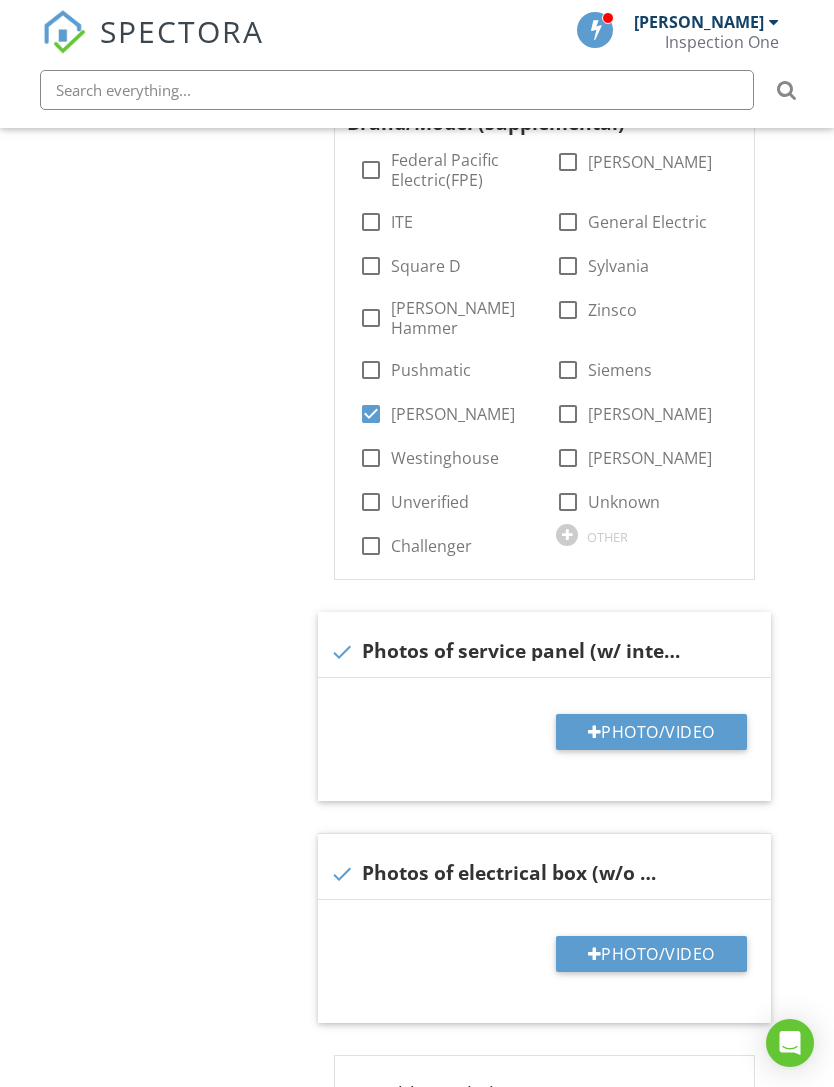 click on "Photo/Video" at bounding box center (651, 732) 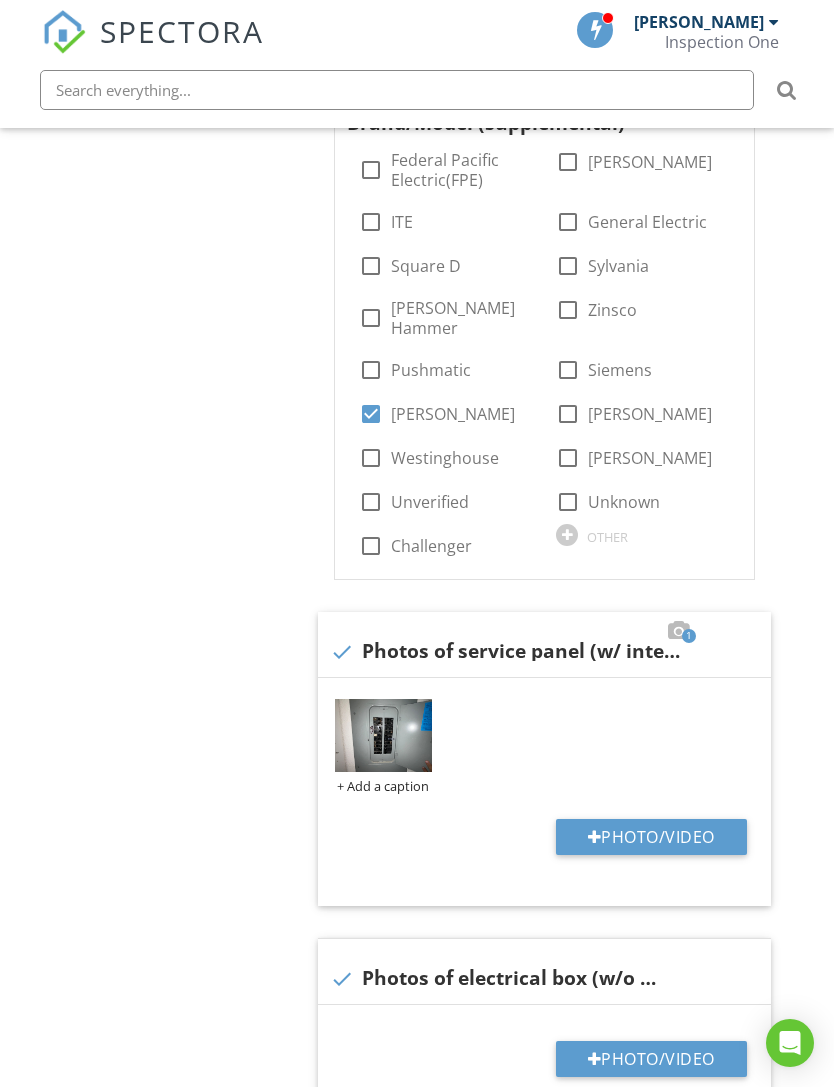 click on "Photo/Video" at bounding box center (651, 1059) 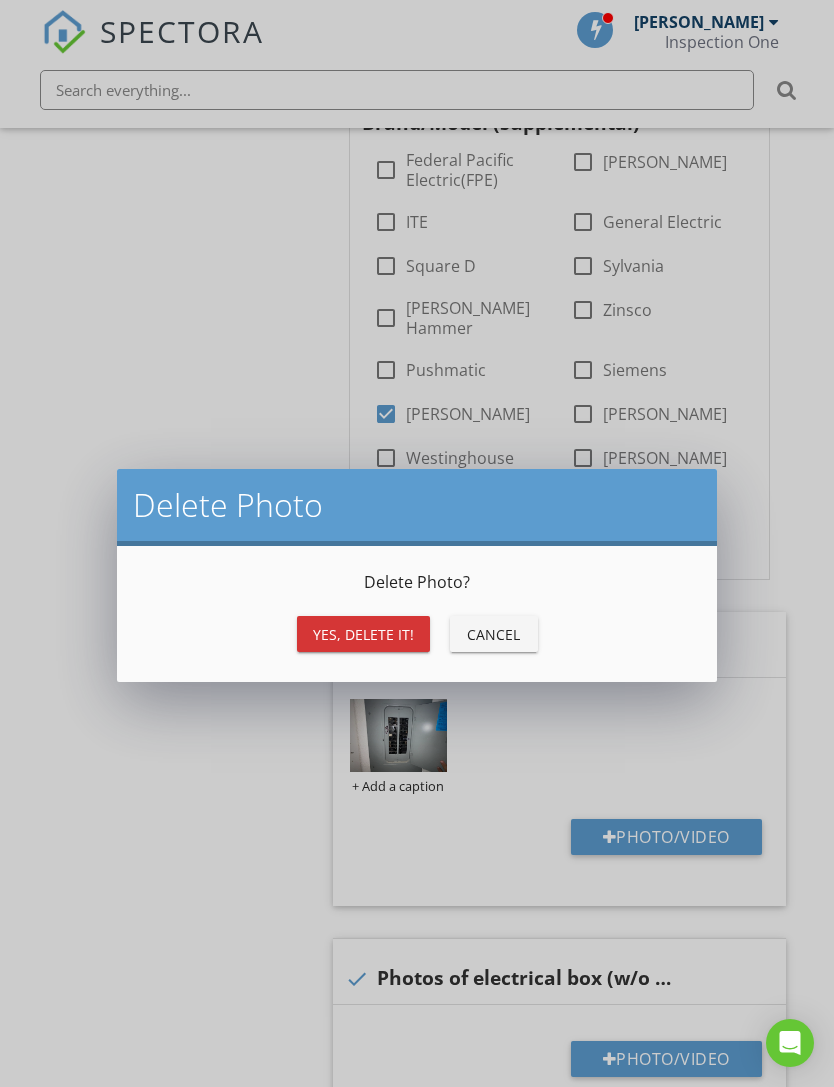 scroll, scrollTop: 1260, scrollLeft: 0, axis: vertical 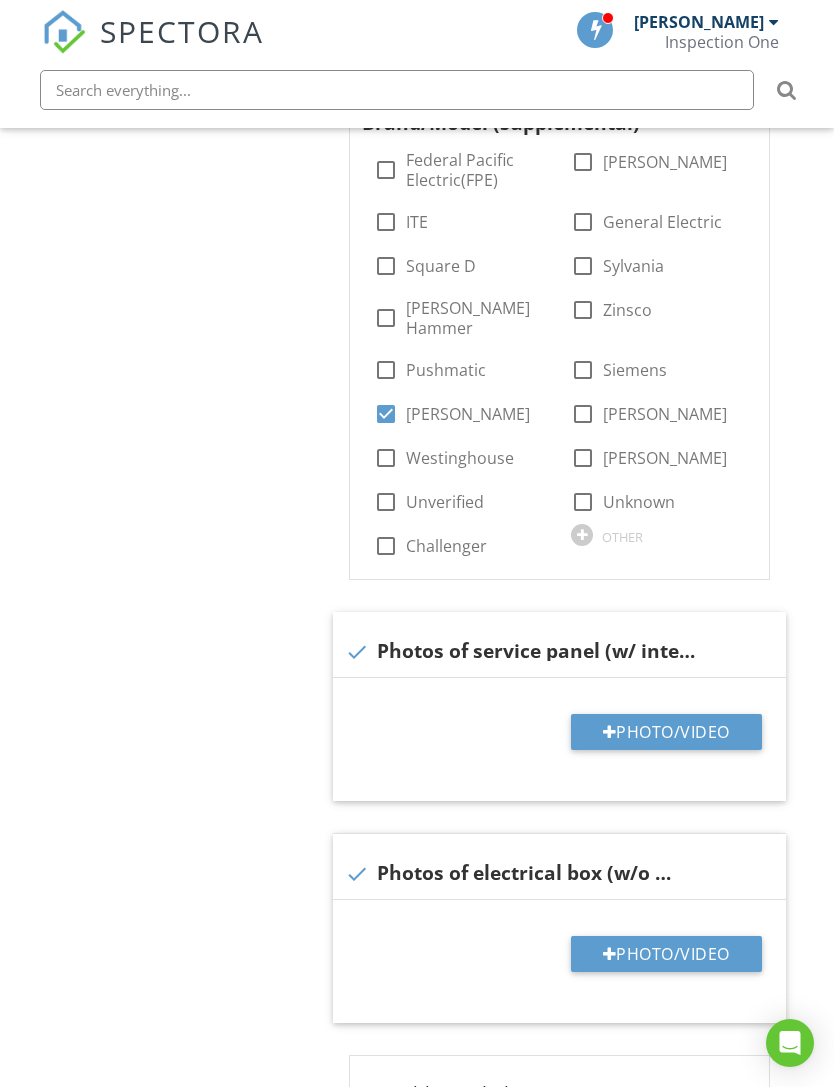 click on "Photo/Video" at bounding box center [666, 732] 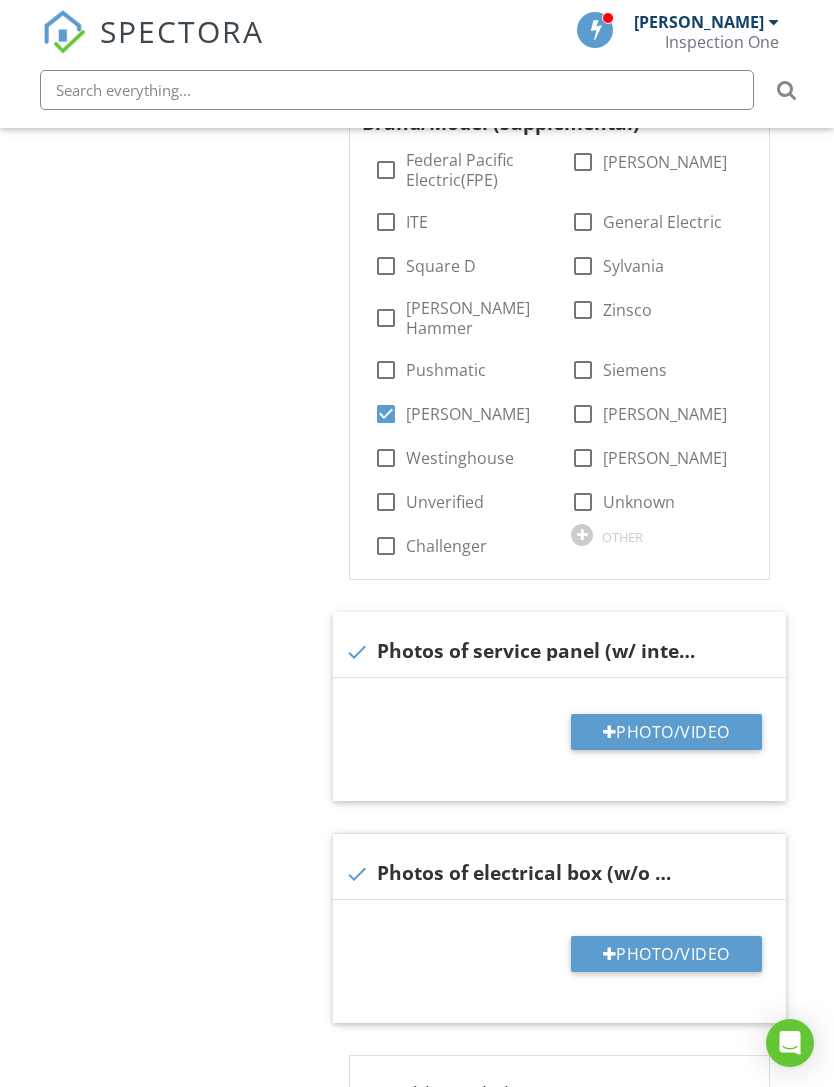 click on "Photo/Video" at bounding box center [666, 732] 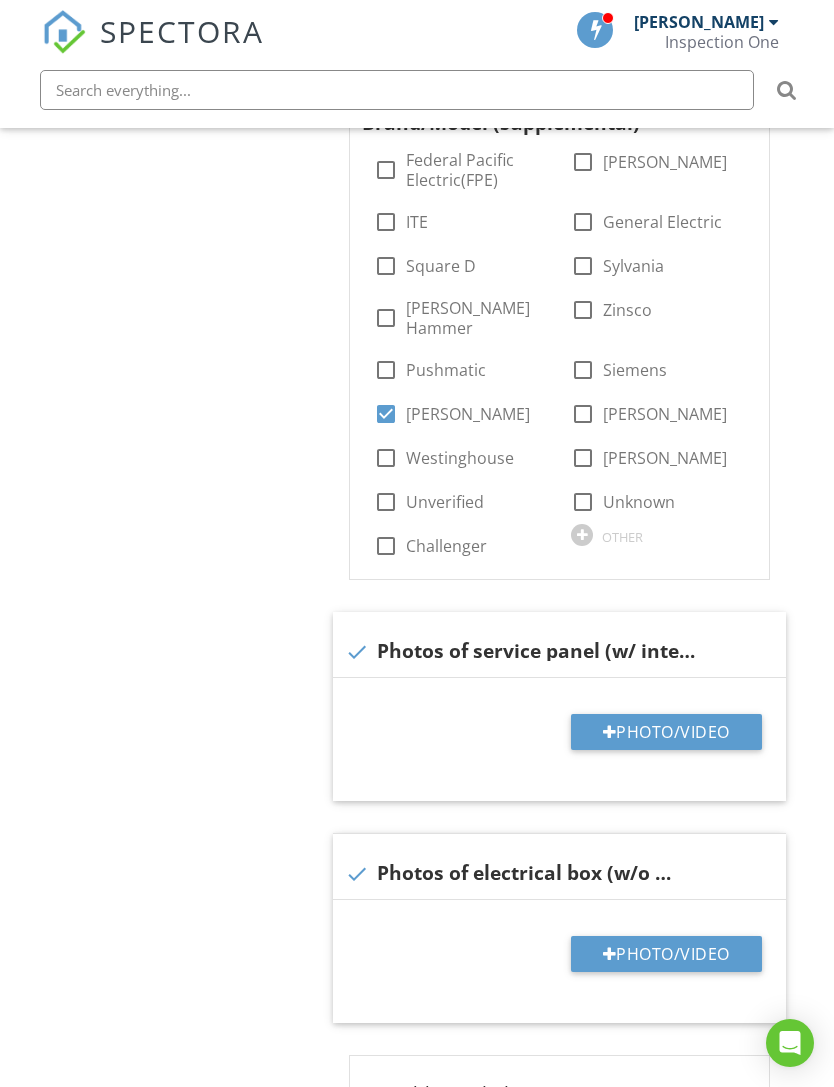 type on "C:\fakepath\IMG_0753.jpeg" 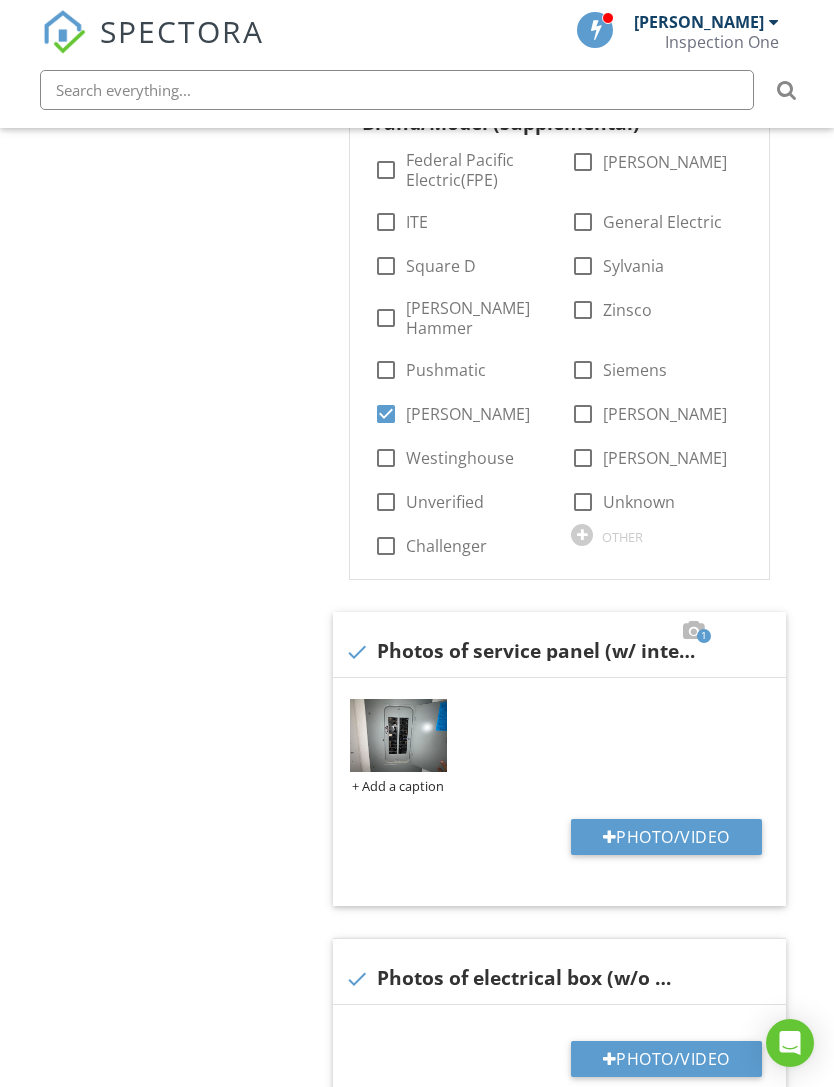 click on "Photo/Video" at bounding box center [666, 1059] 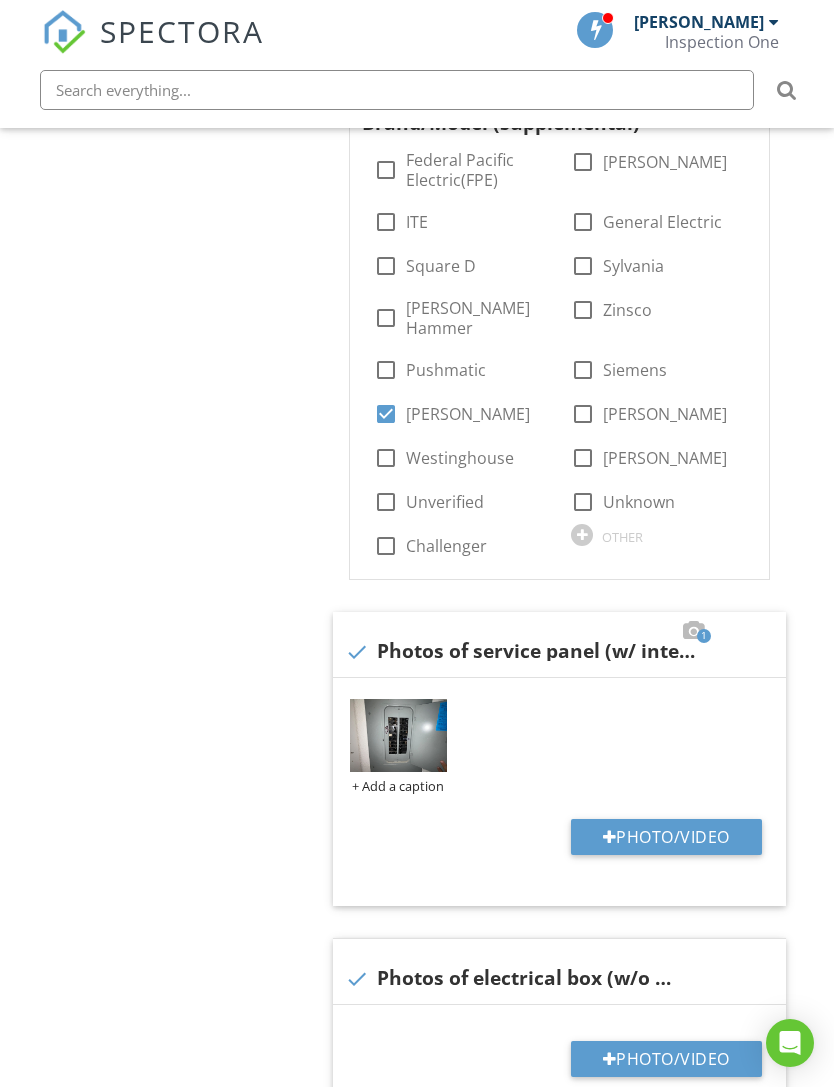 type on "C:\fakepath\IMG_0754.jpeg" 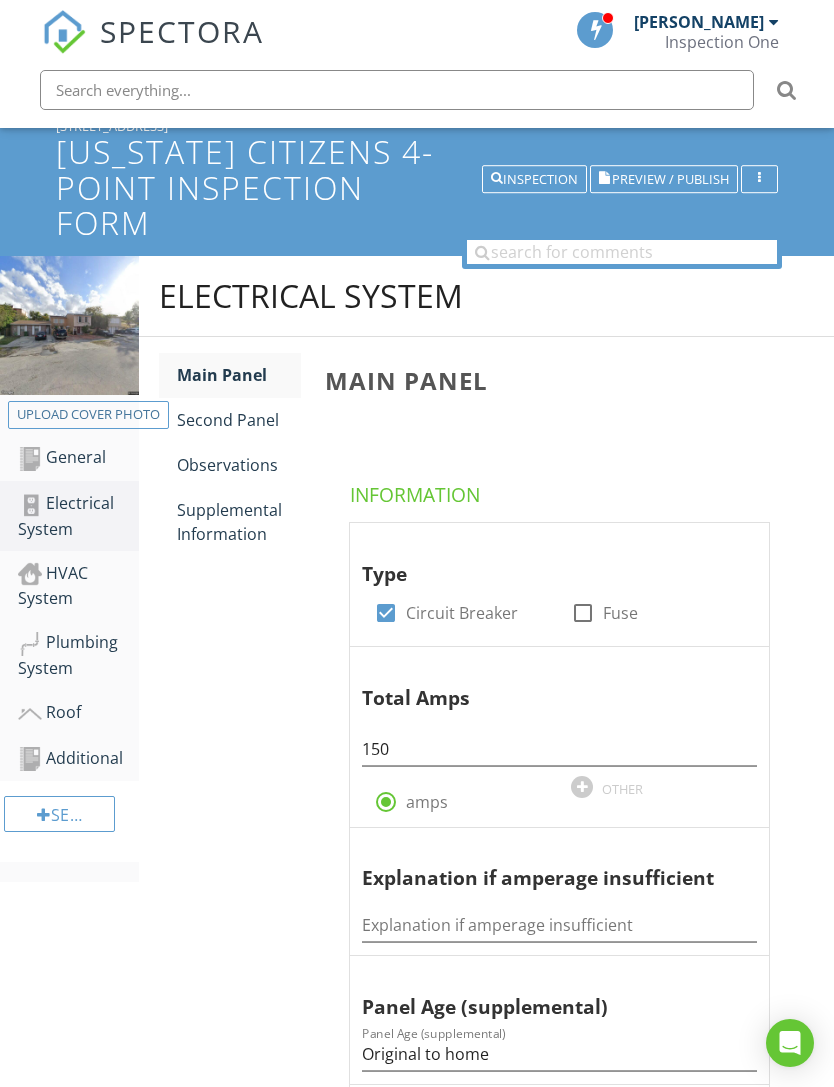 scroll, scrollTop: 118, scrollLeft: 0, axis: vertical 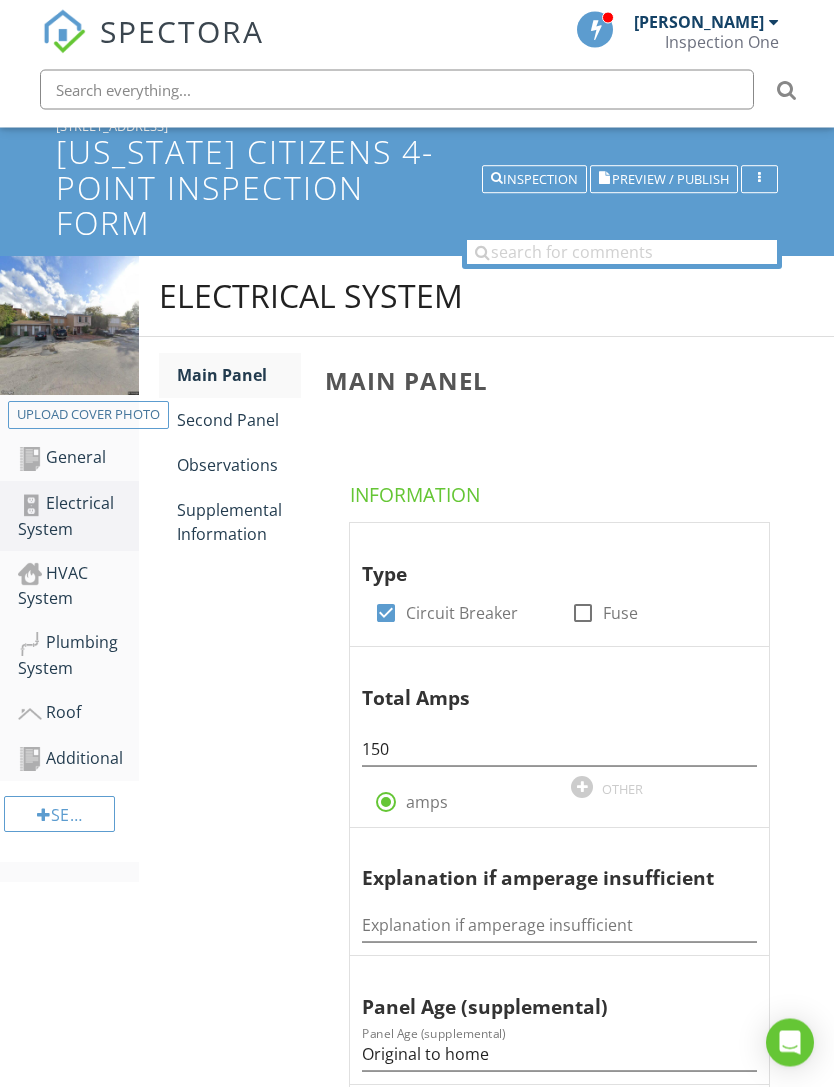 click on "Second Panel" at bounding box center [239, 421] 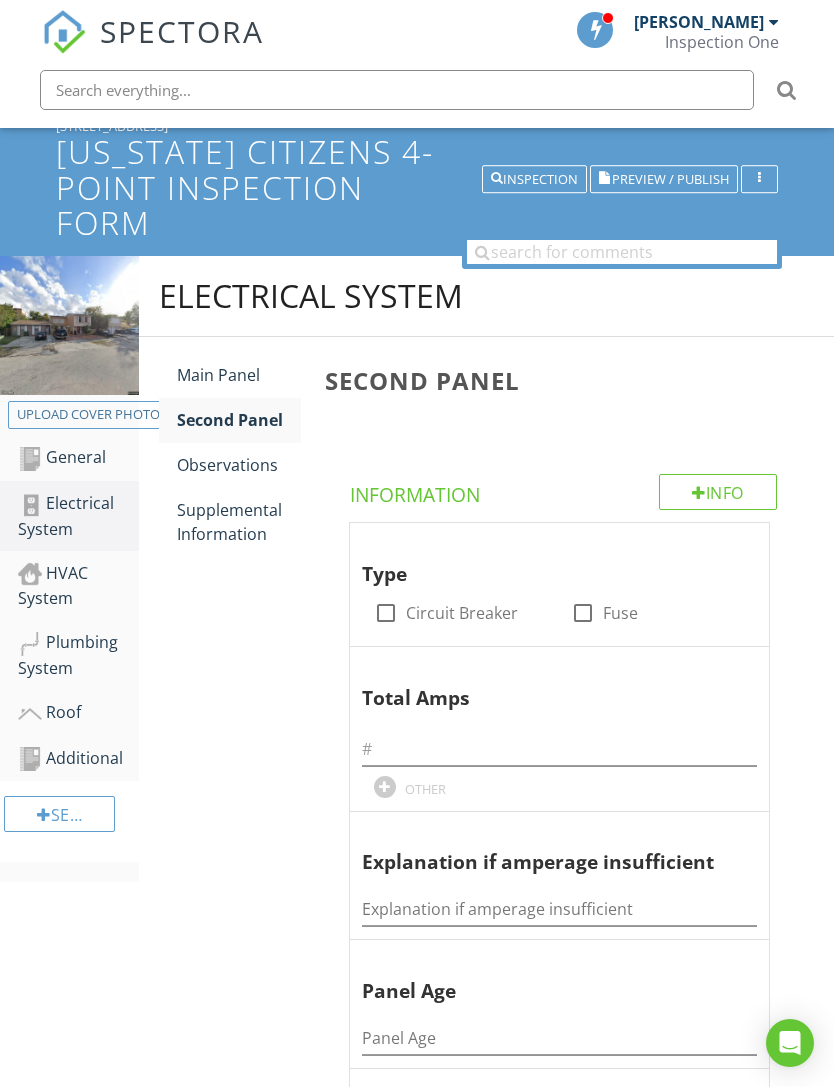 click on "Observations" at bounding box center [239, 465] 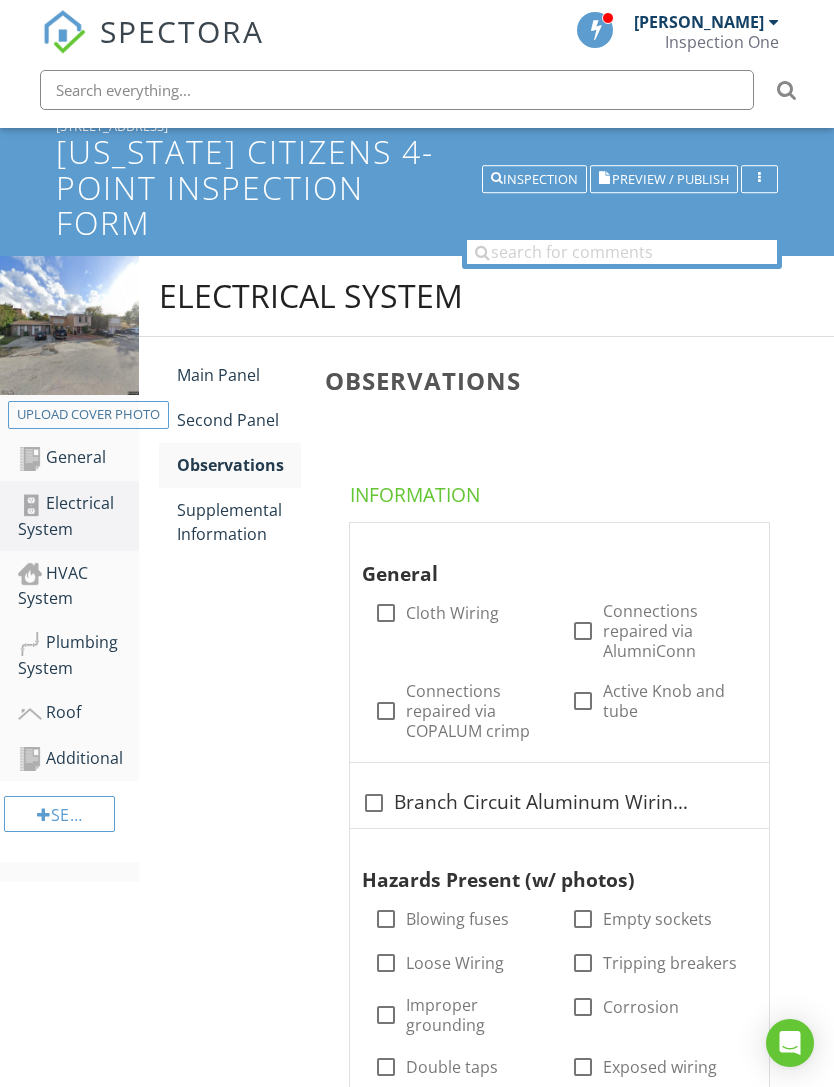 click on "Supplemental Information" at bounding box center (239, 522) 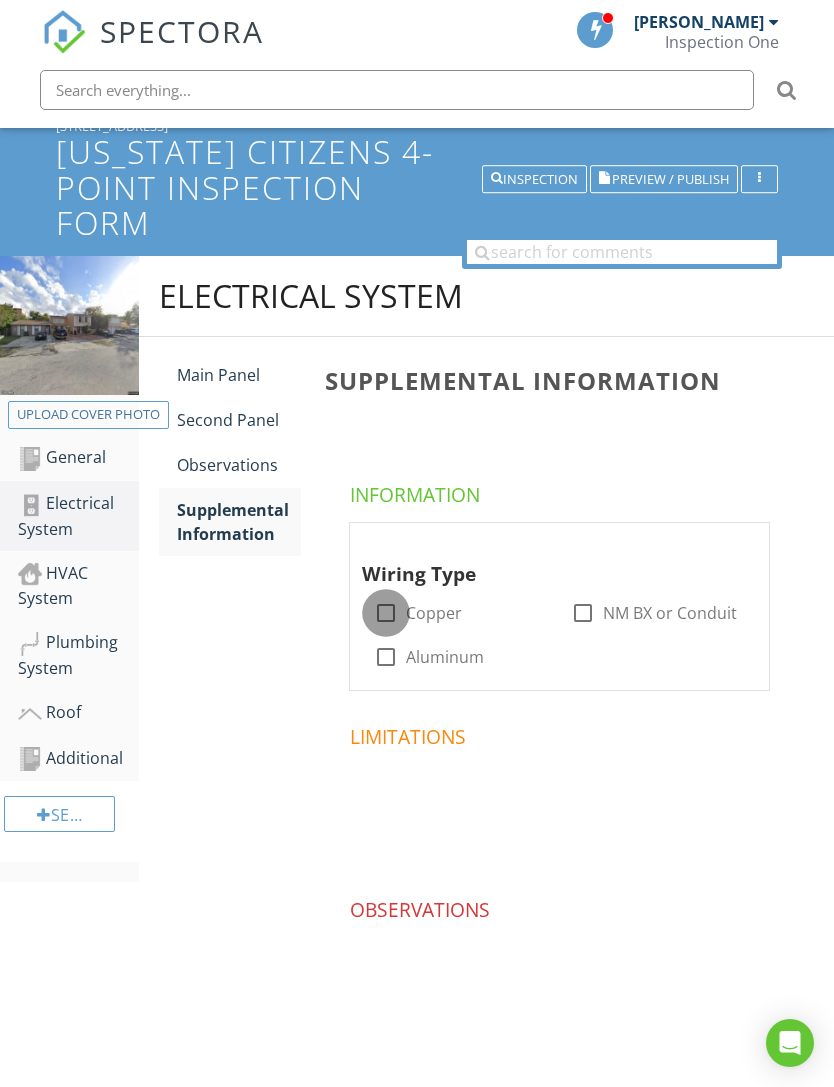 click at bounding box center [386, 613] 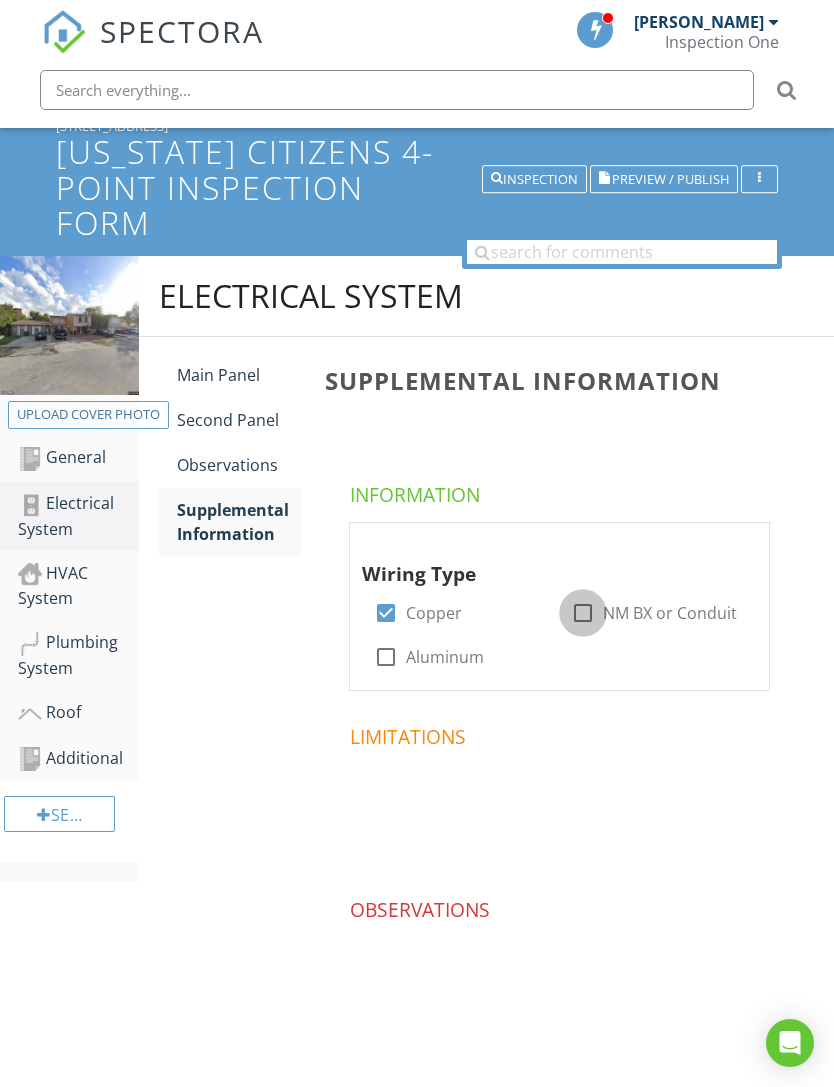 click at bounding box center (583, 613) 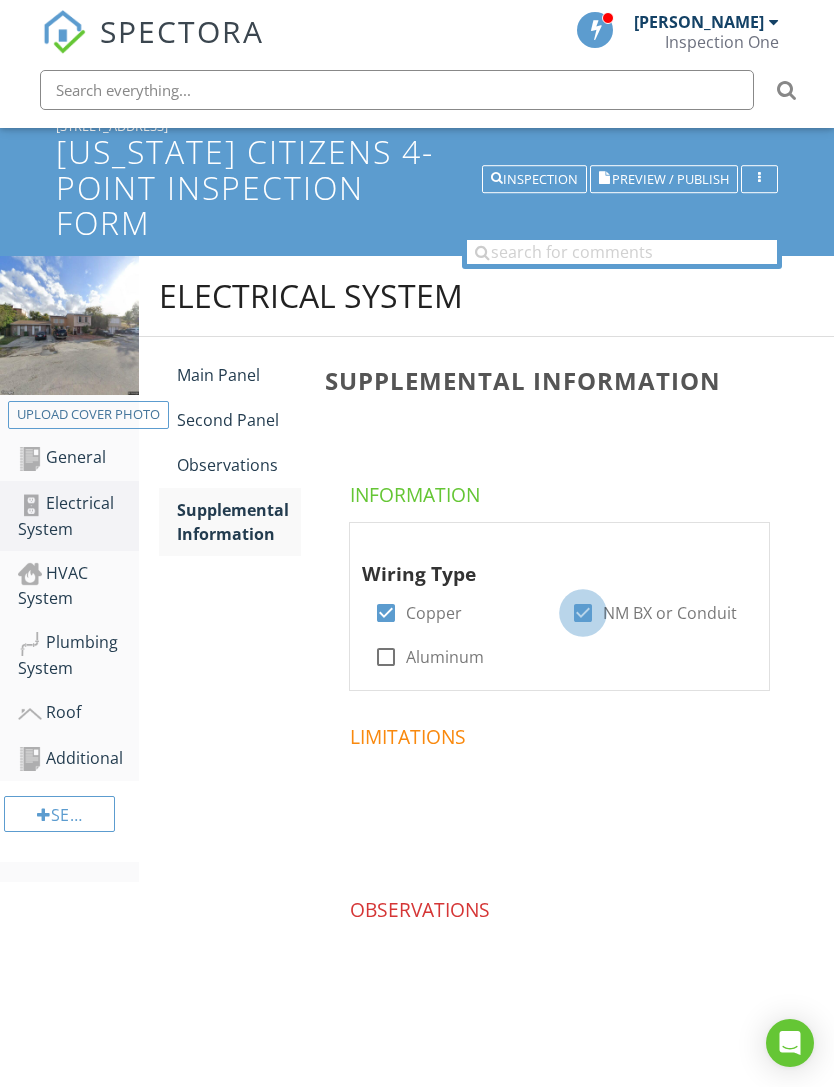 click at bounding box center [583, 613] 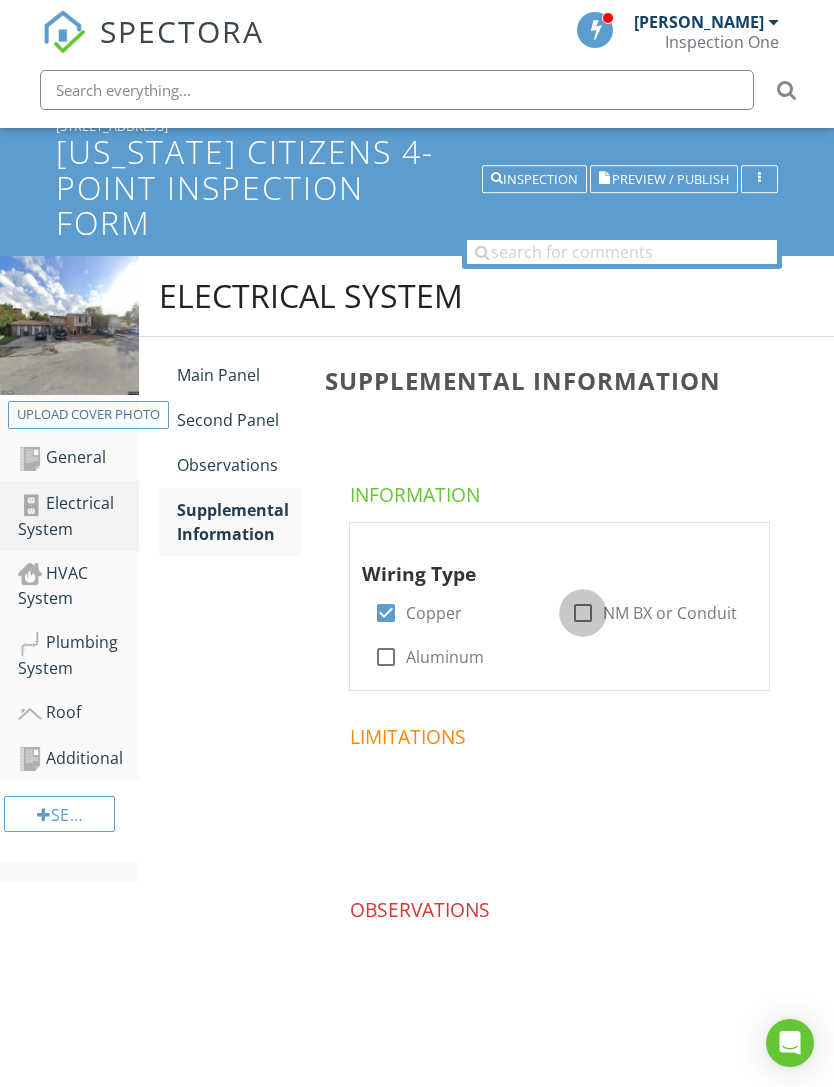 click at bounding box center (583, 613) 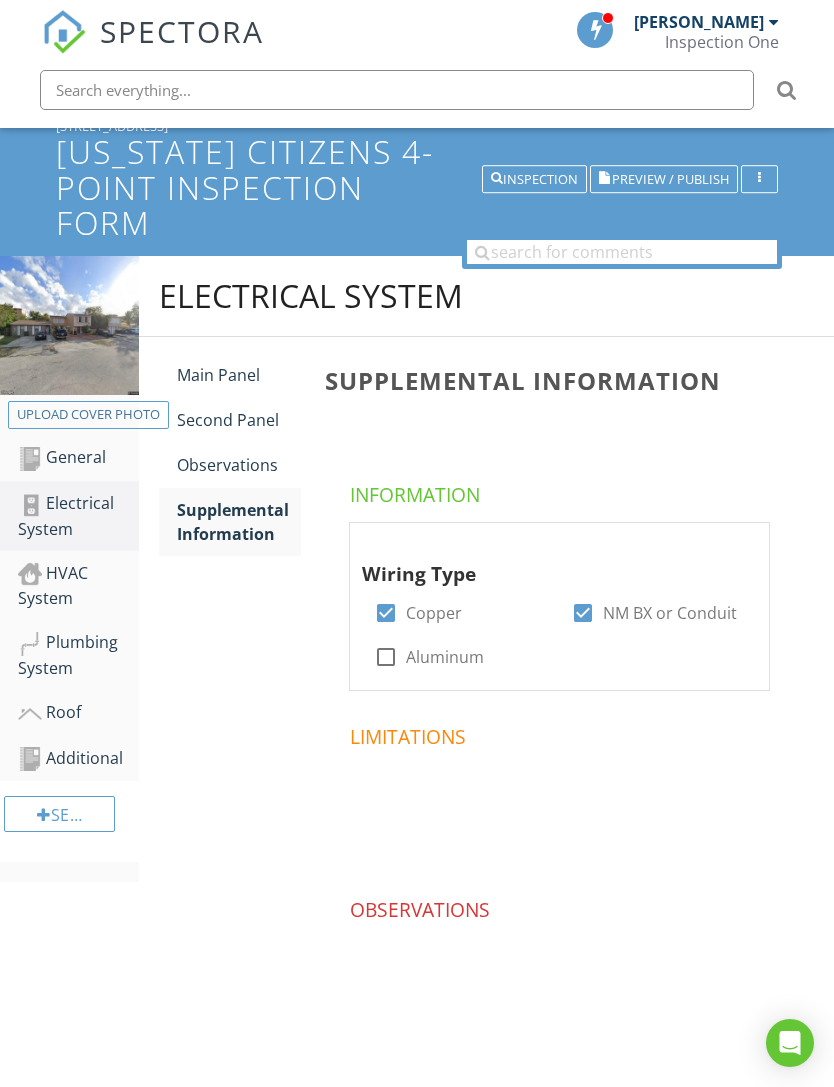 click on "HVAC System" at bounding box center (78, 586) 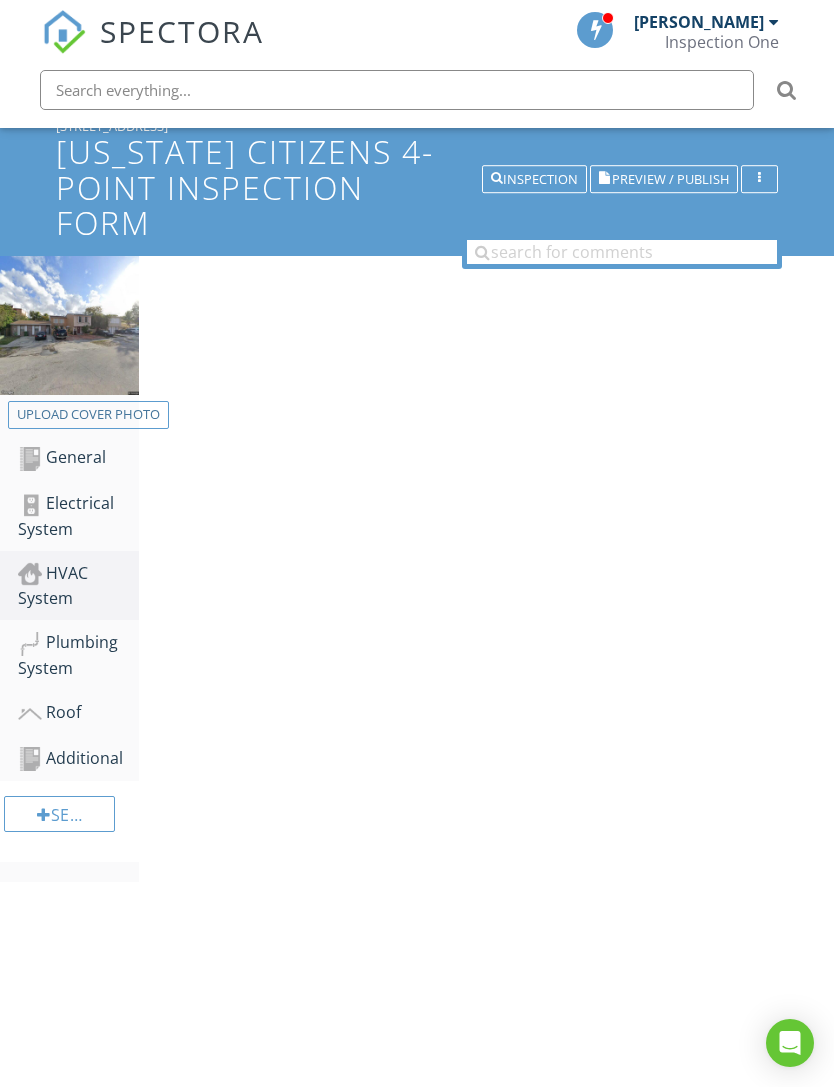 click on "HVAC System" at bounding box center [78, 586] 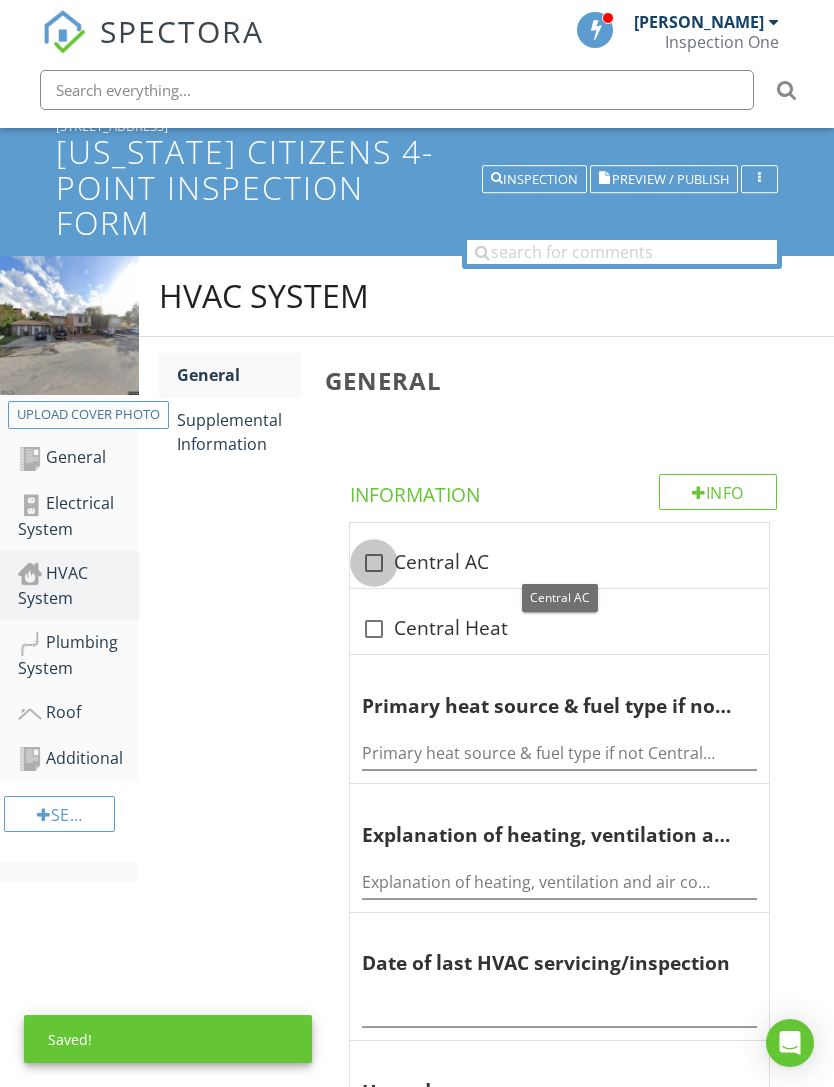 click at bounding box center [374, 563] 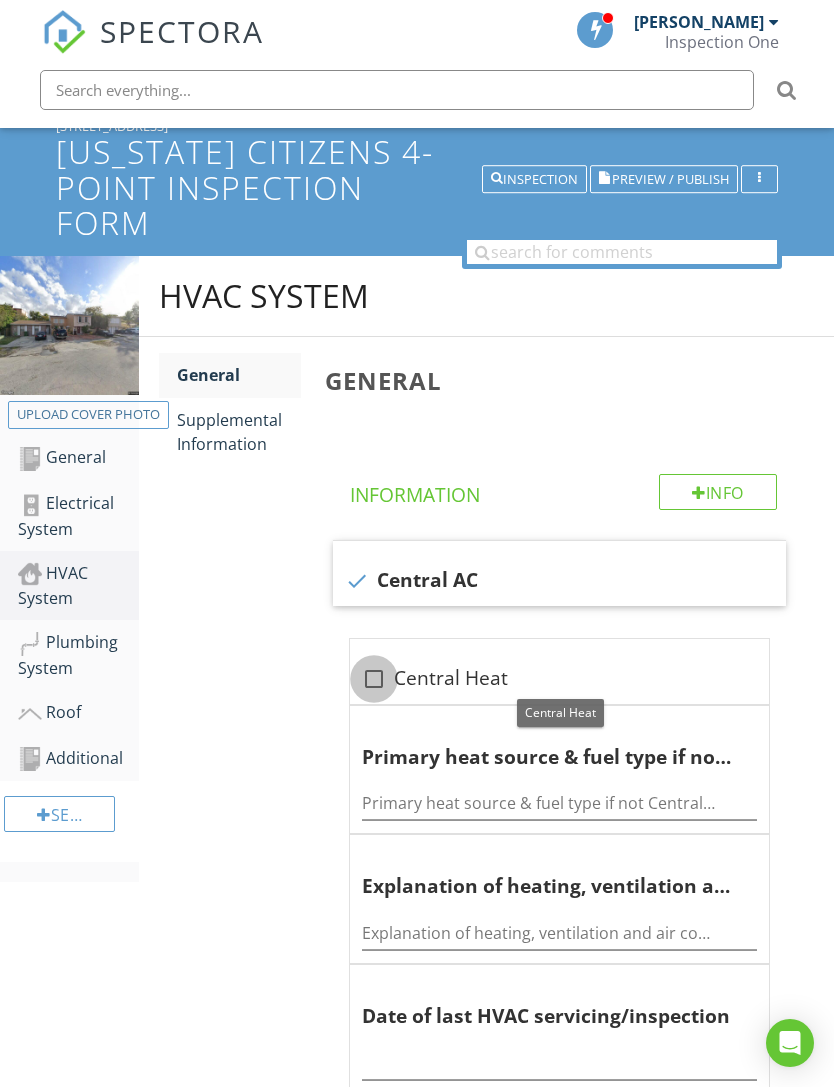click at bounding box center [374, 679] 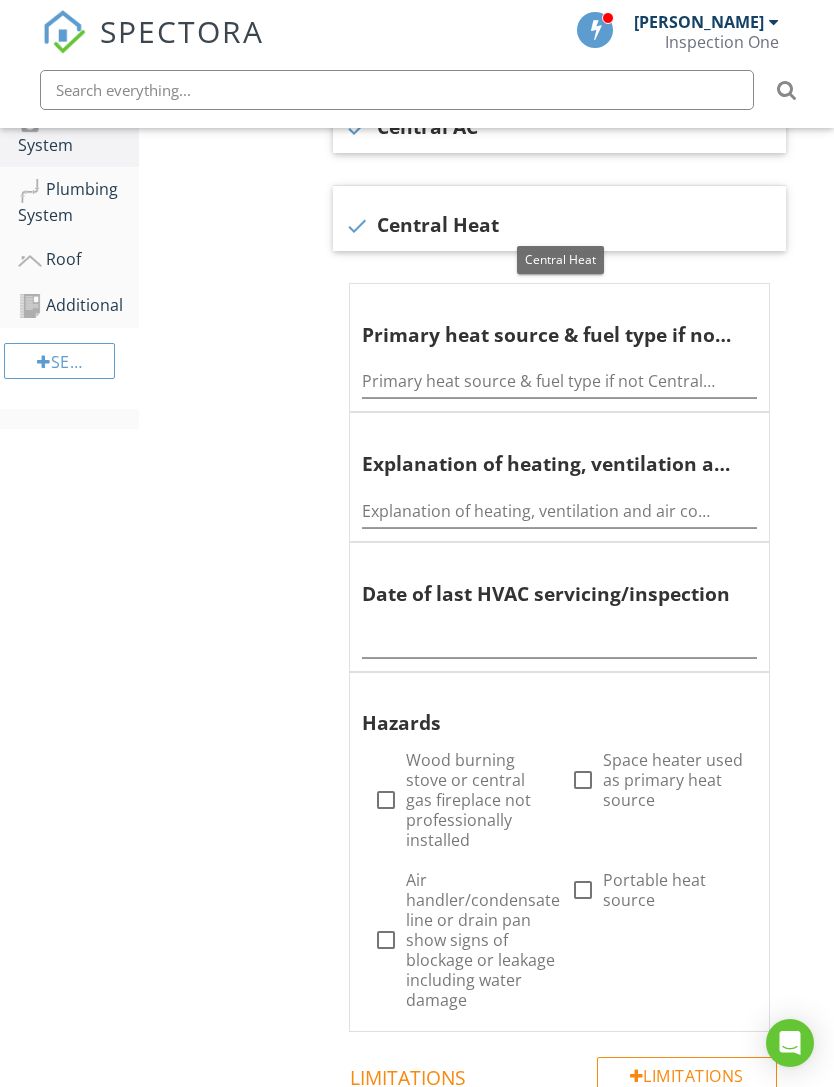 scroll, scrollTop: 596, scrollLeft: 0, axis: vertical 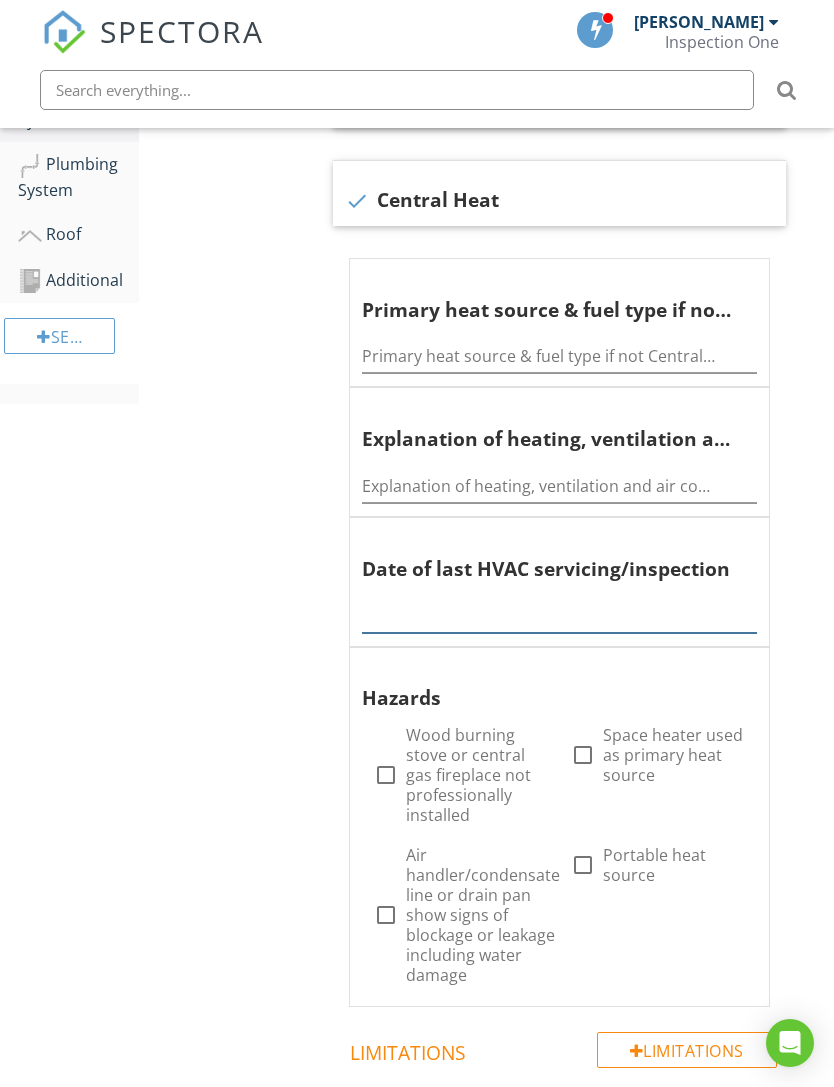 click at bounding box center [559, 616] 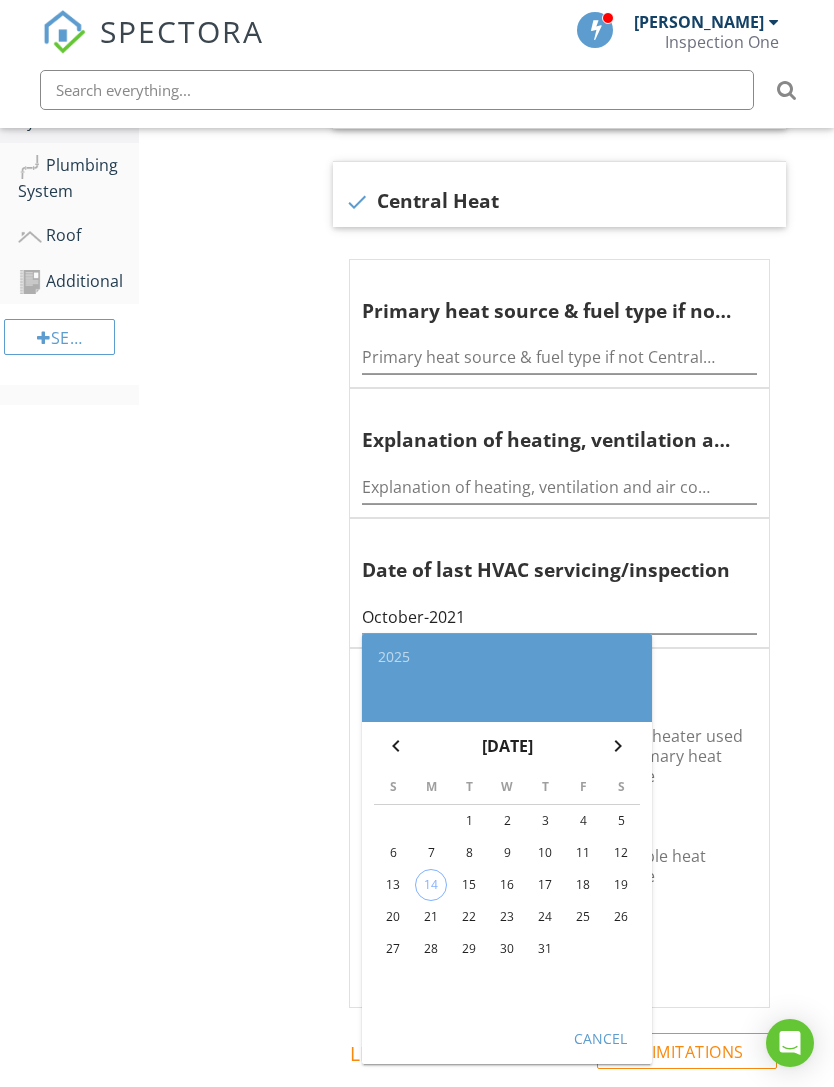scroll, scrollTop: 597, scrollLeft: 0, axis: vertical 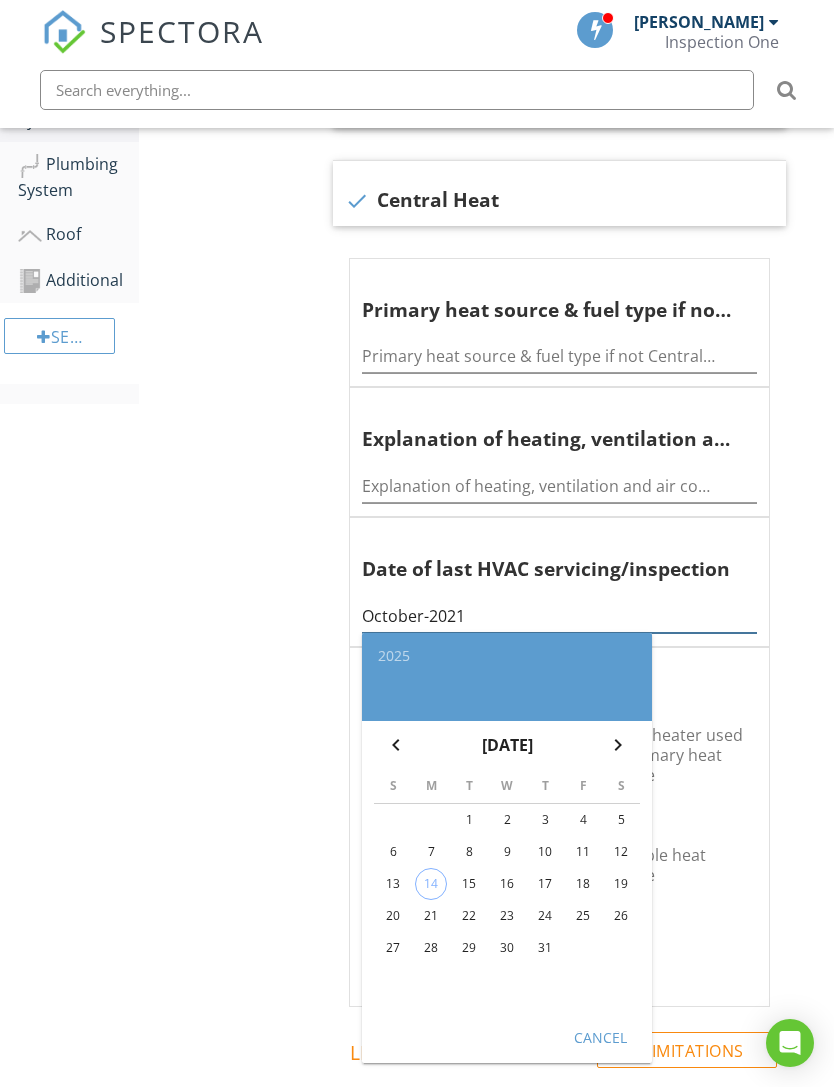 type on "October-2021" 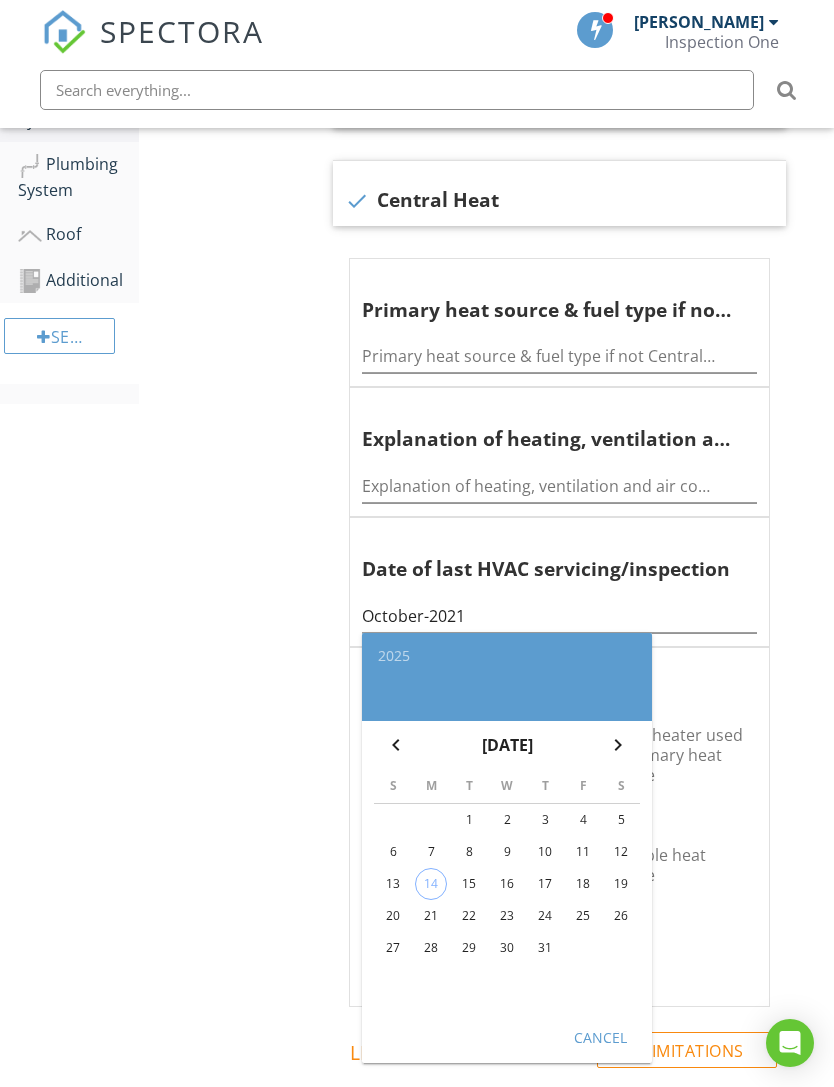 click on "Cancel" at bounding box center [600, 1036] 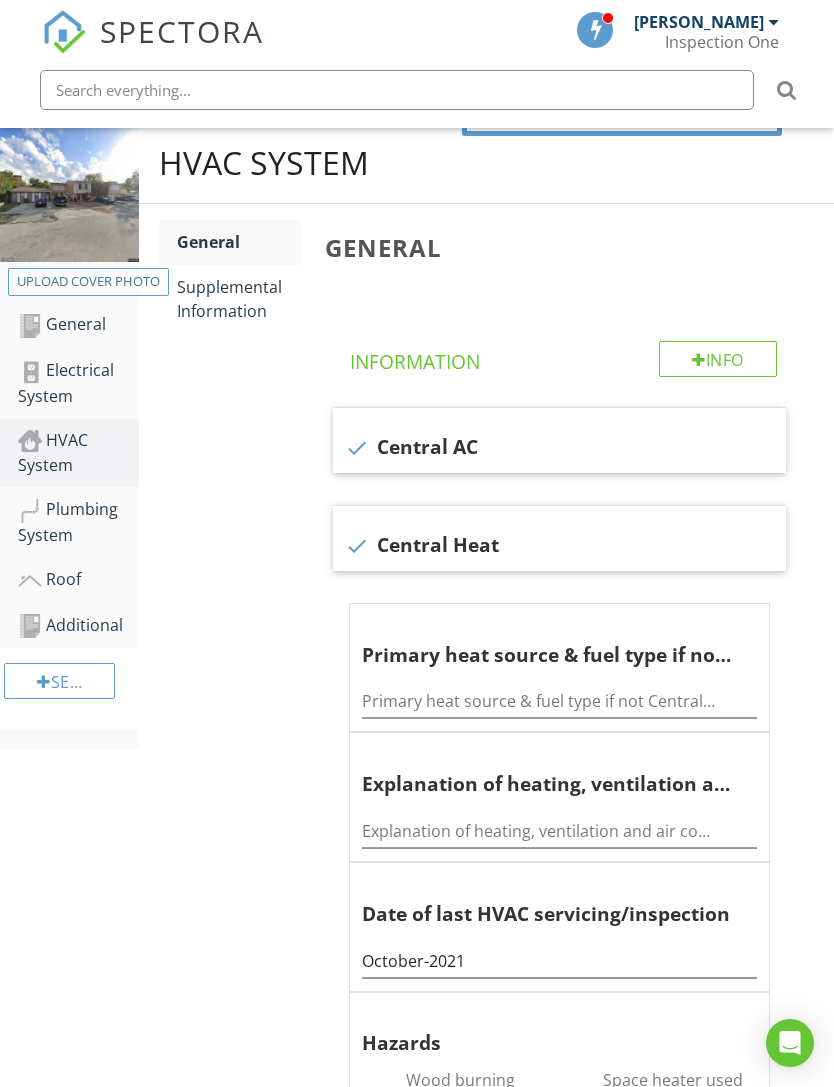 scroll, scrollTop: 253, scrollLeft: 0, axis: vertical 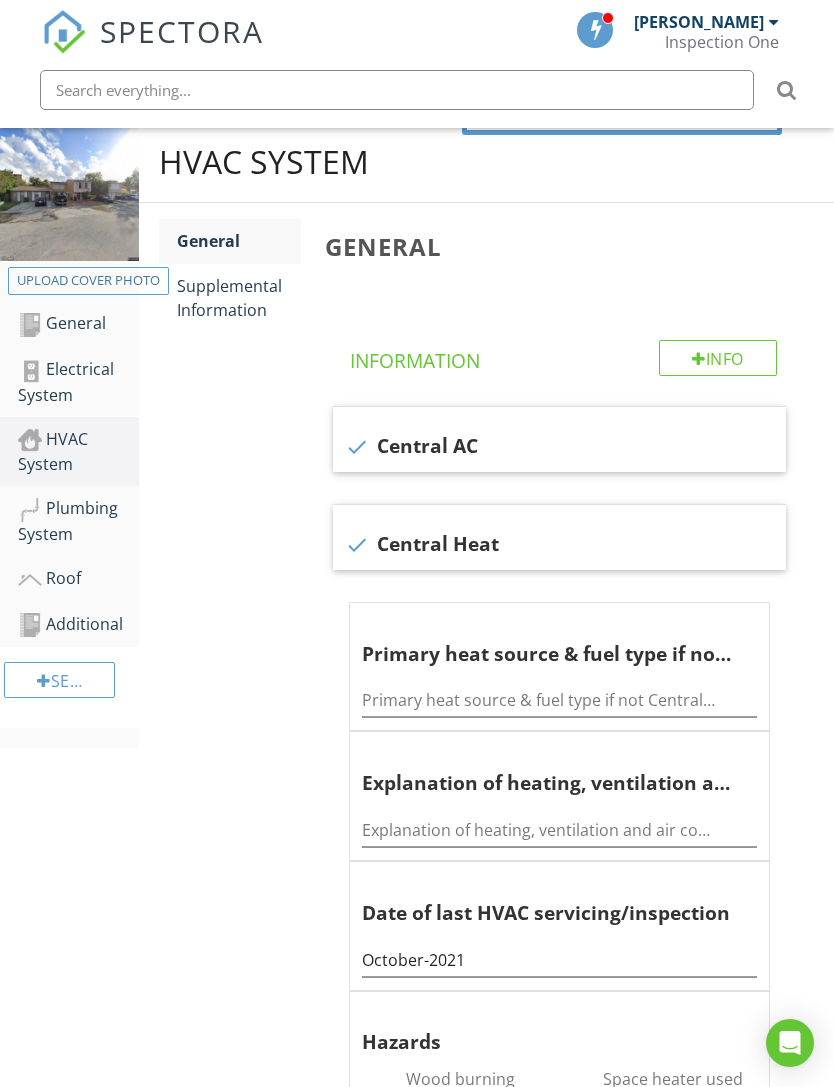 click on "Supplemental Information" at bounding box center [239, 298] 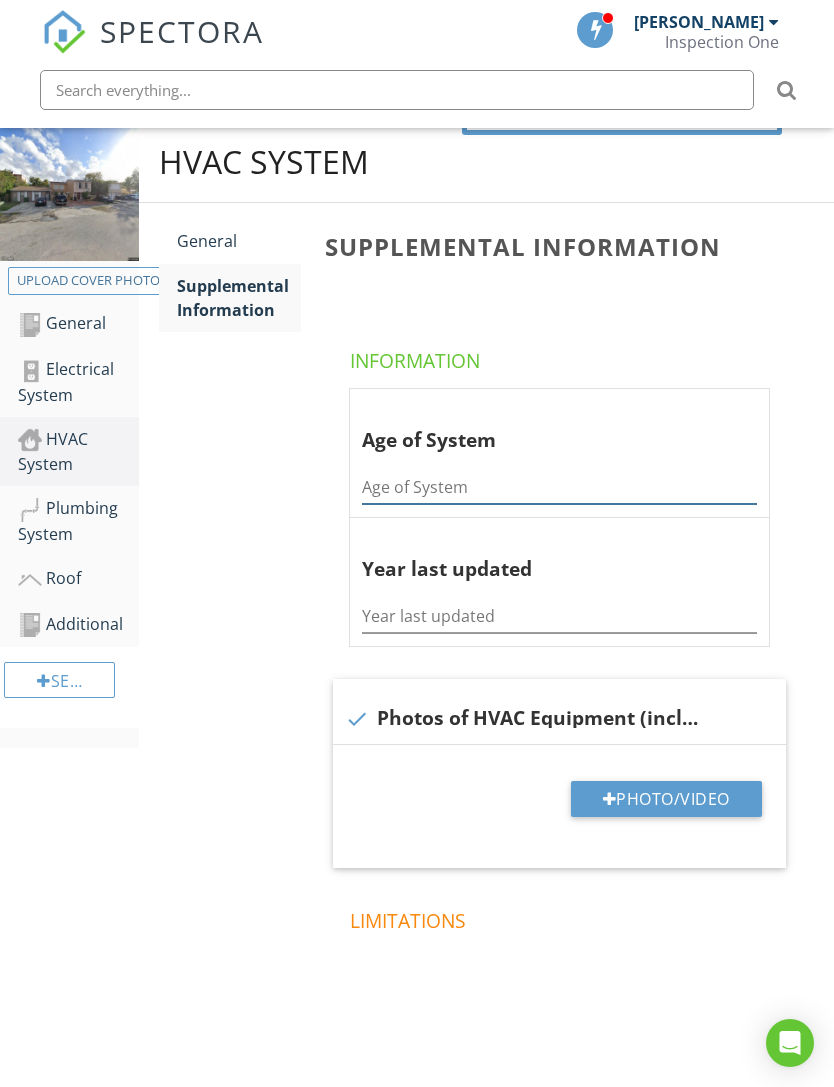 click at bounding box center (559, 487) 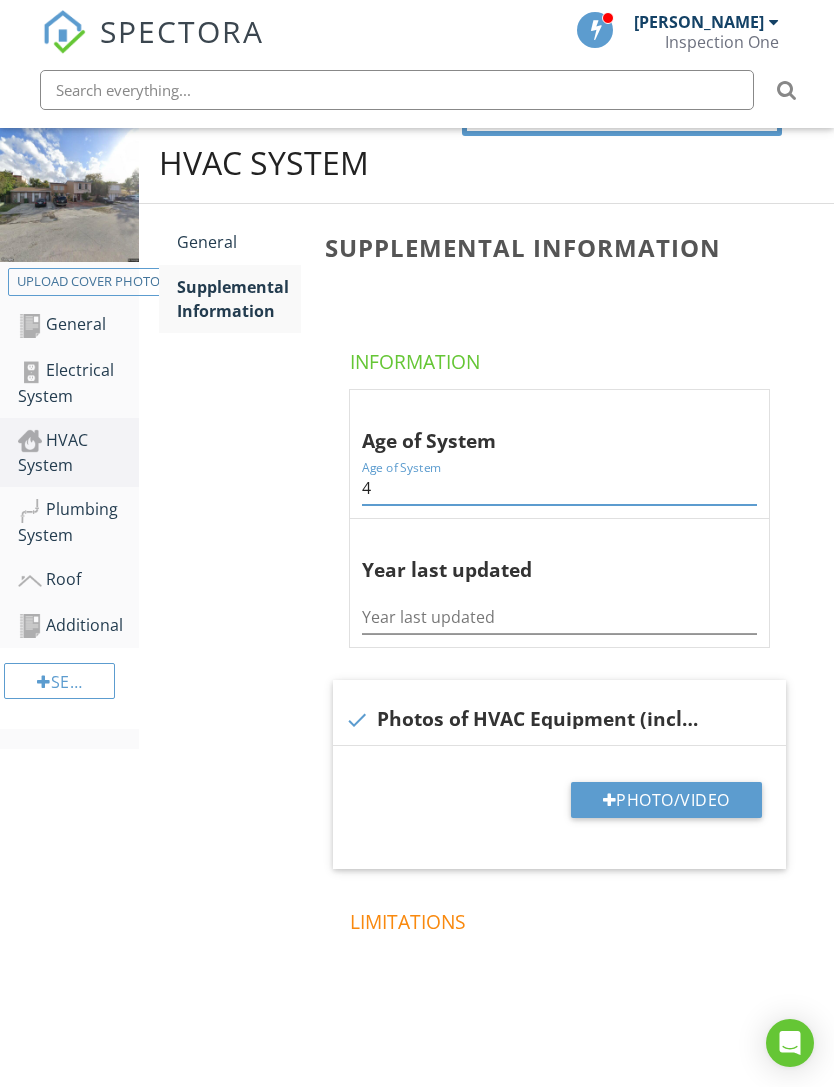 type on "4" 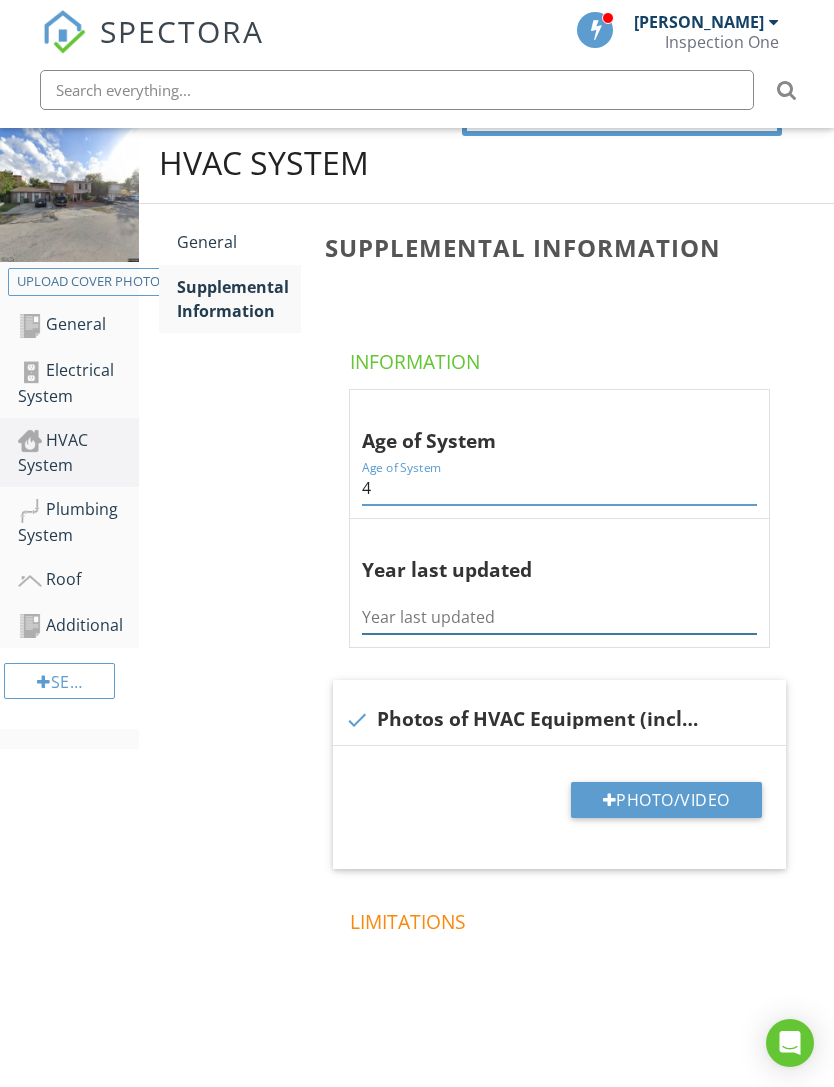 click at bounding box center [559, 617] 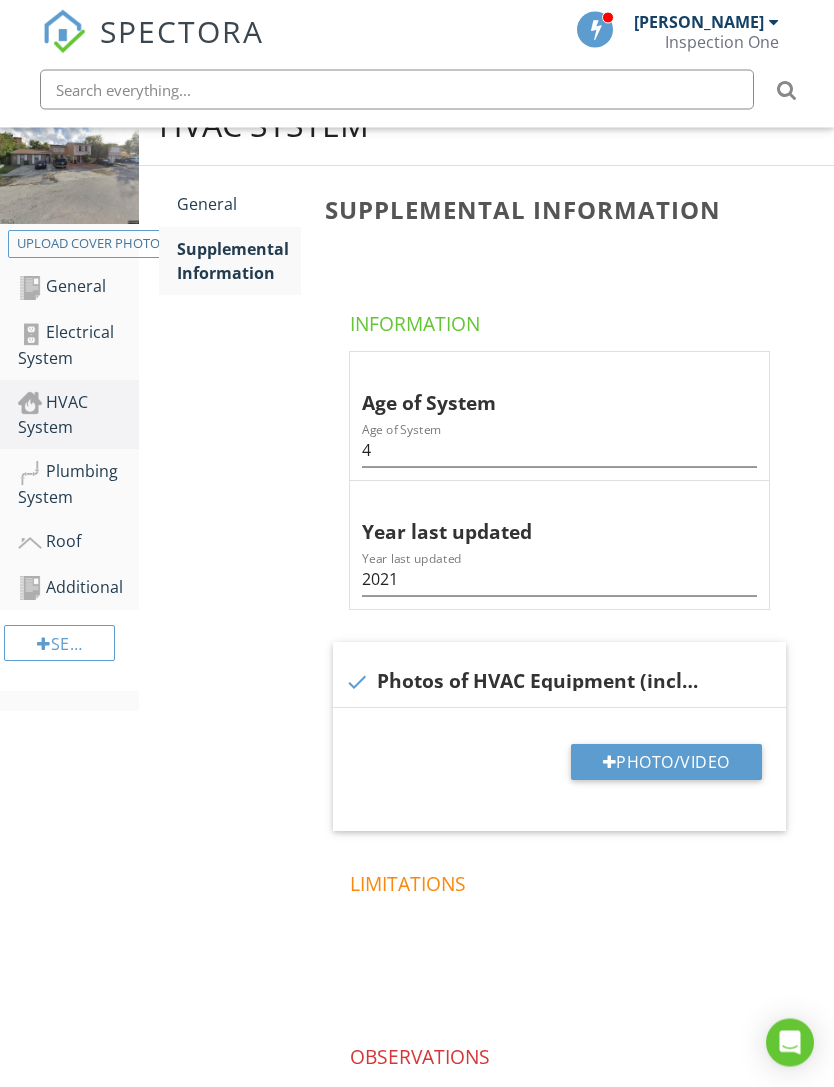 scroll, scrollTop: 289, scrollLeft: 0, axis: vertical 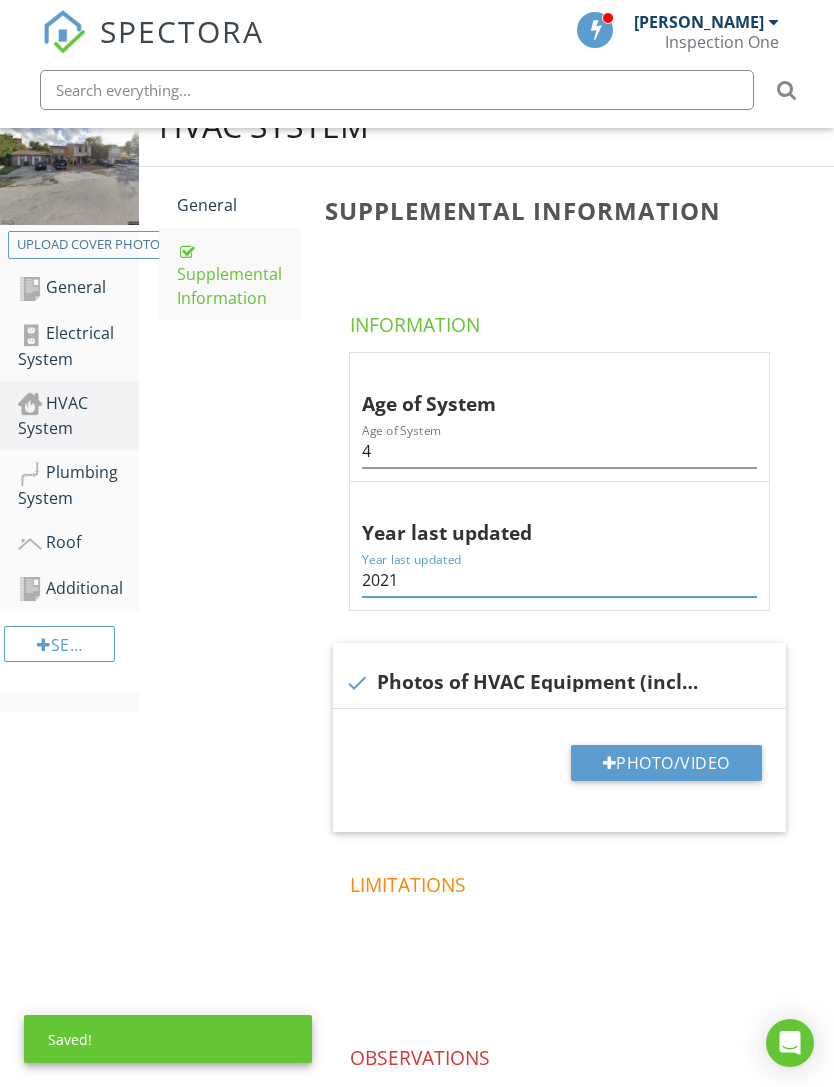 type on "2021" 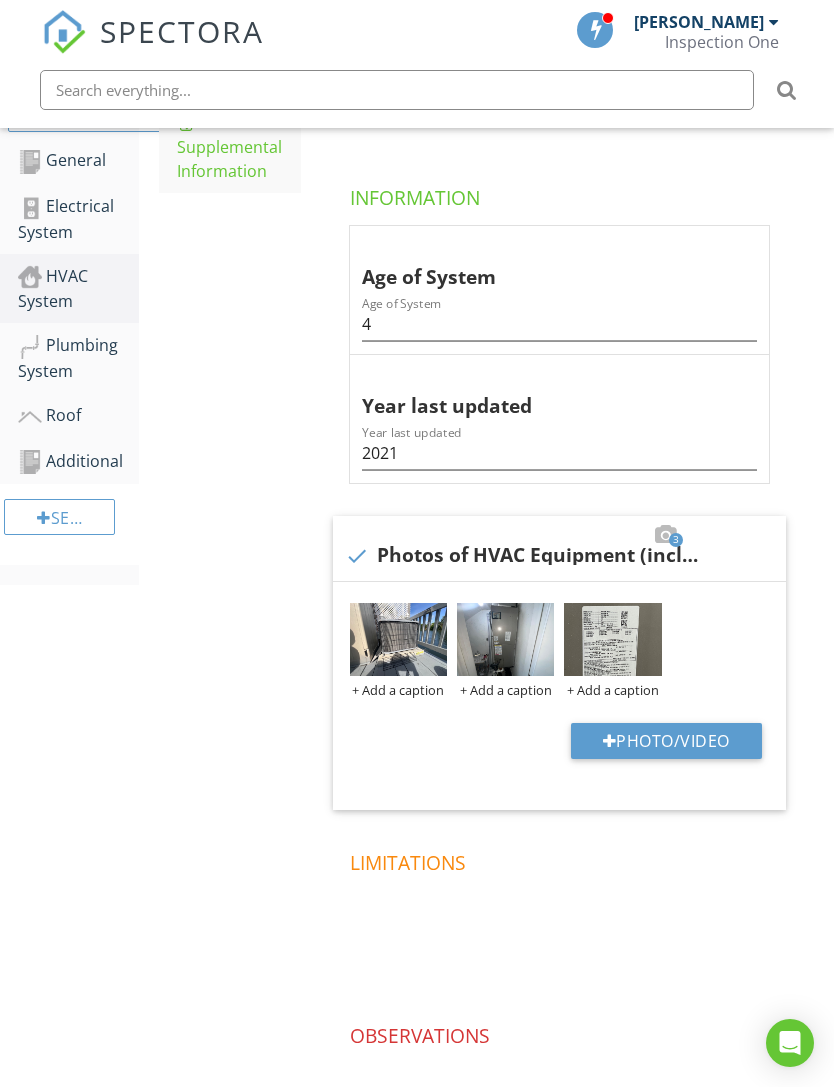 scroll, scrollTop: 472, scrollLeft: 0, axis: vertical 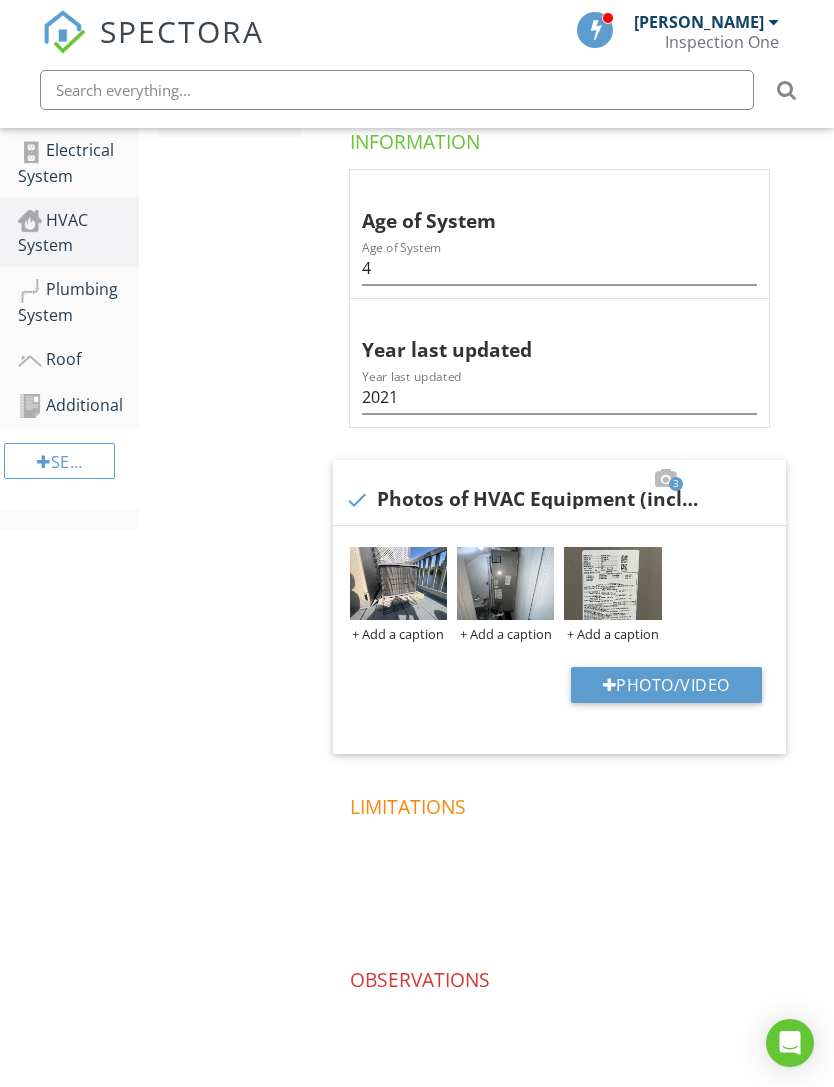 click on "Photo/Video" at bounding box center [666, 685] 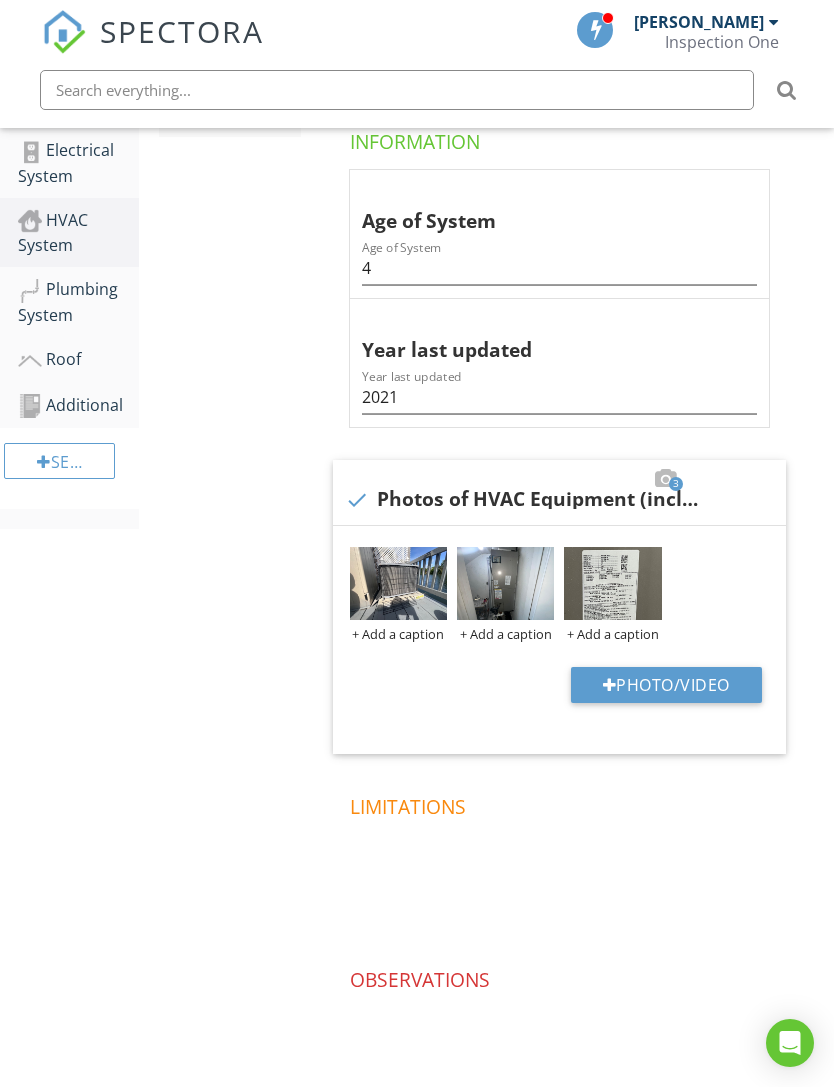 type on "C:\fakepath\IMG_0687.jpeg" 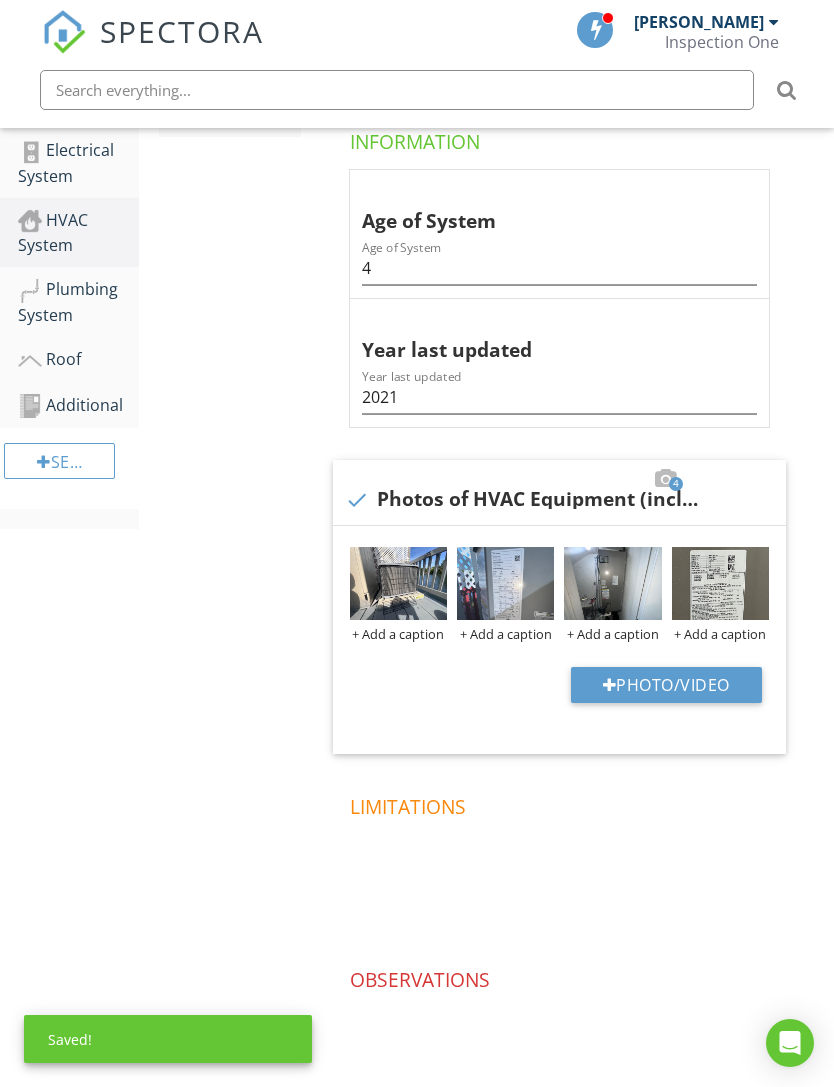 click on "+ Add a caption" at bounding box center (398, 634) 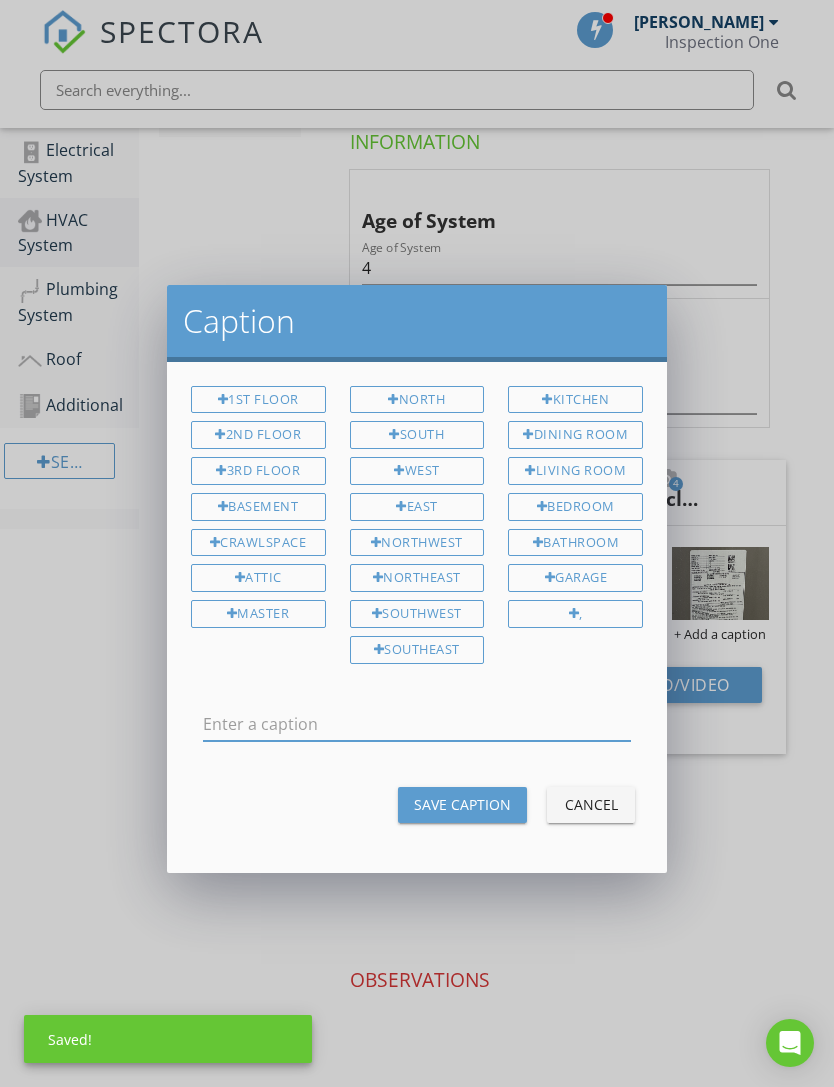 click at bounding box center (417, 724) 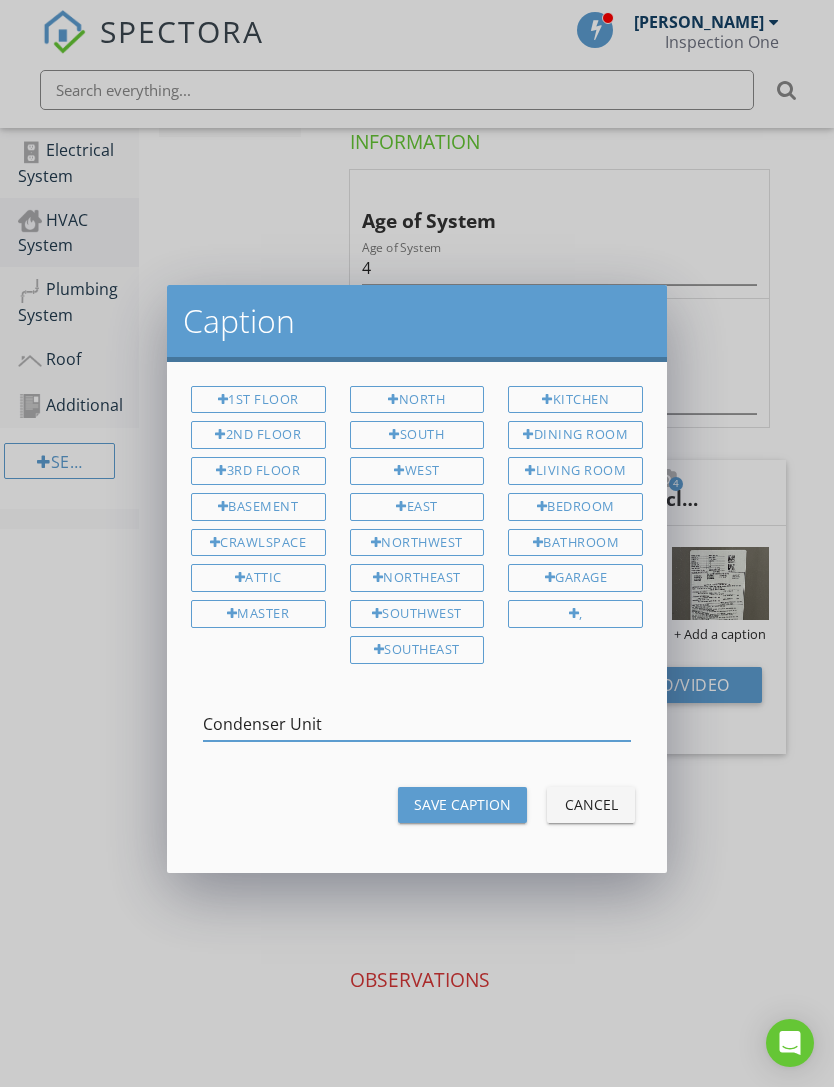 type on "Condenser Unit" 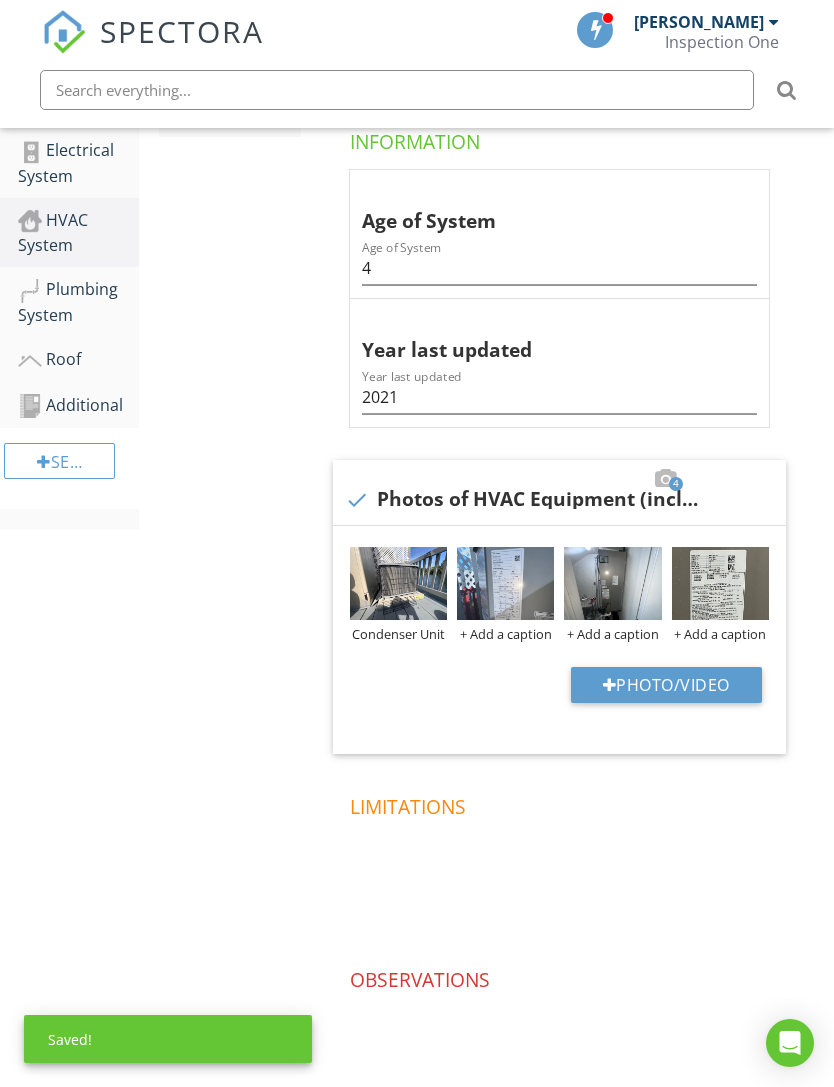 click on "+ Add a caption" at bounding box center (505, 634) 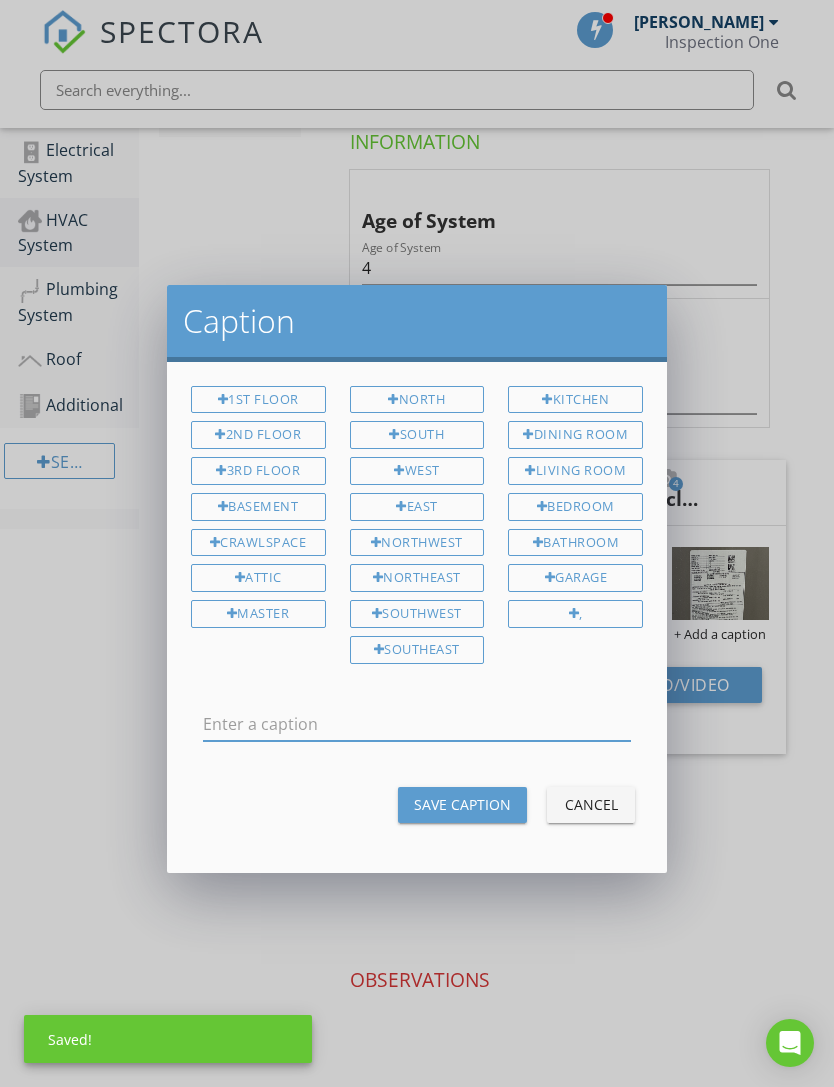click at bounding box center (417, 724) 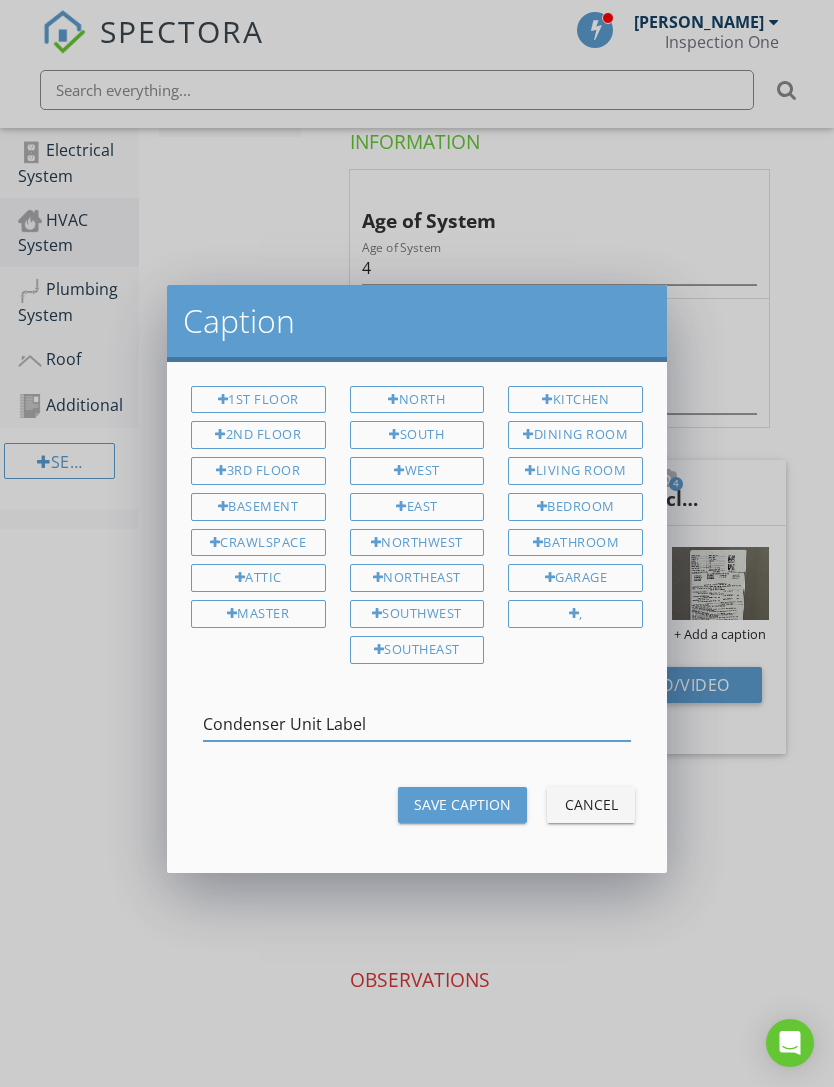 type on "Condenser Unit Label" 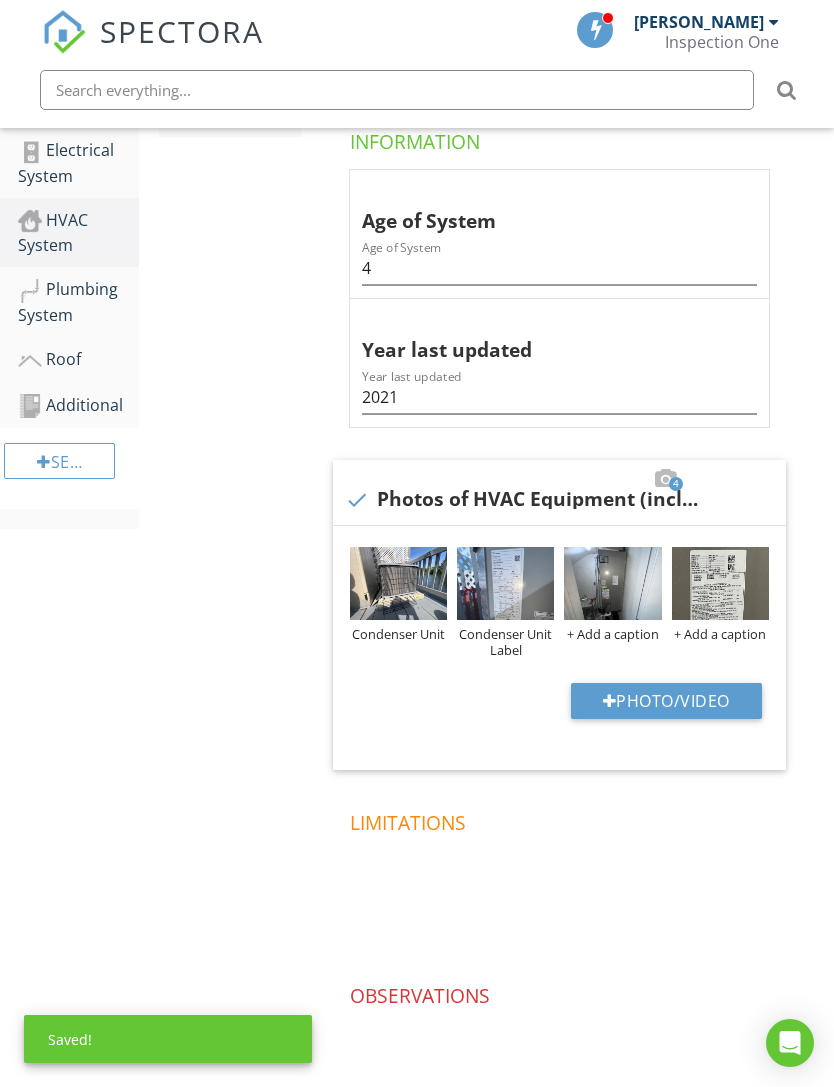 click on "+ Add a caption" at bounding box center (612, 634) 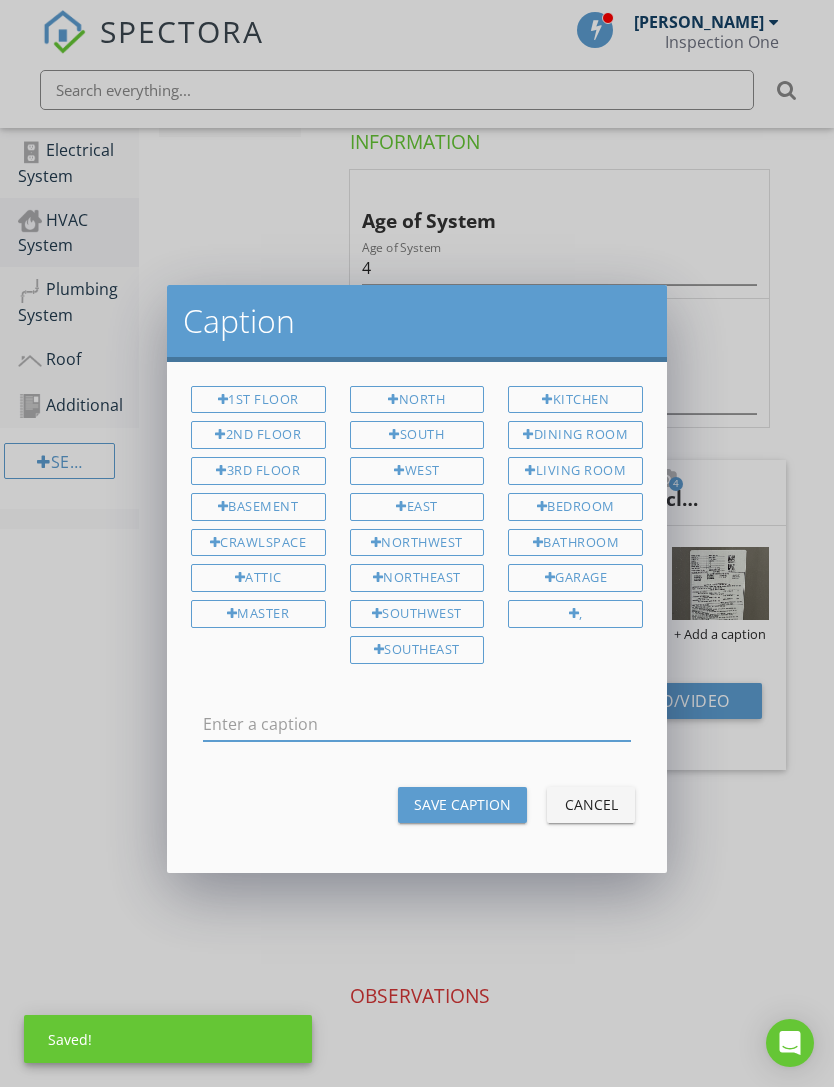 click at bounding box center [417, 724] 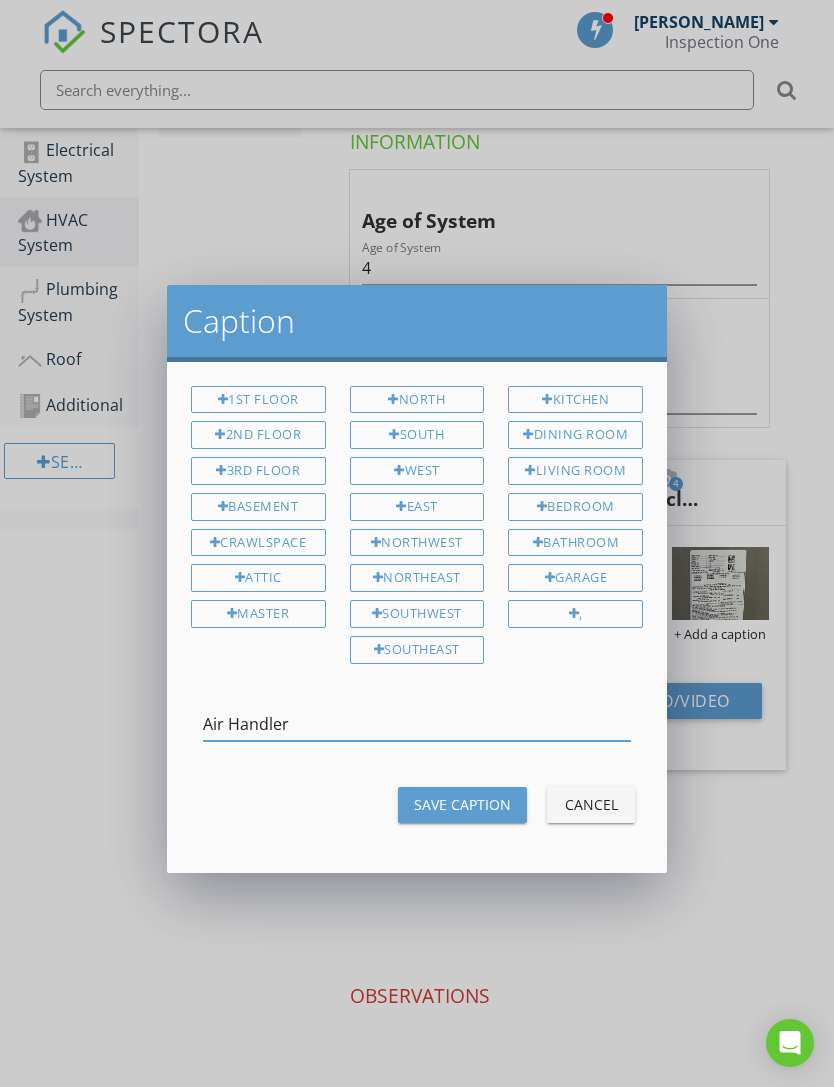 type on "Air Handler" 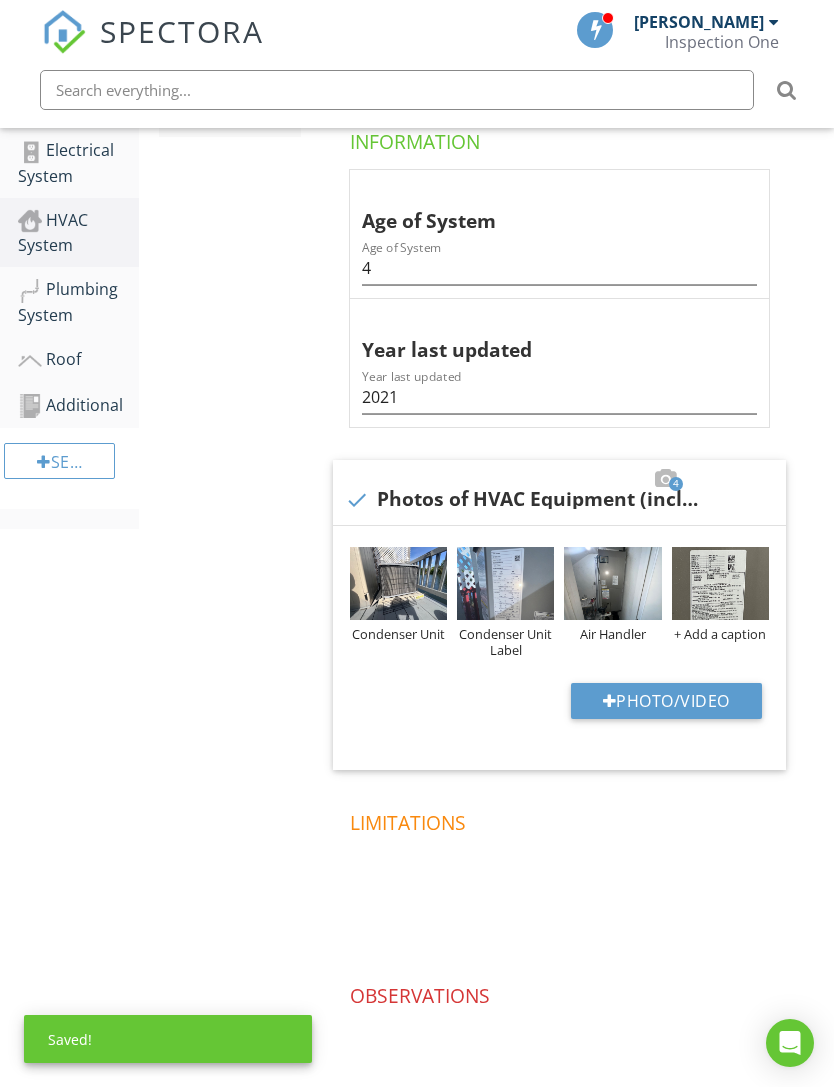click on "Air Handler" at bounding box center (612, 634) 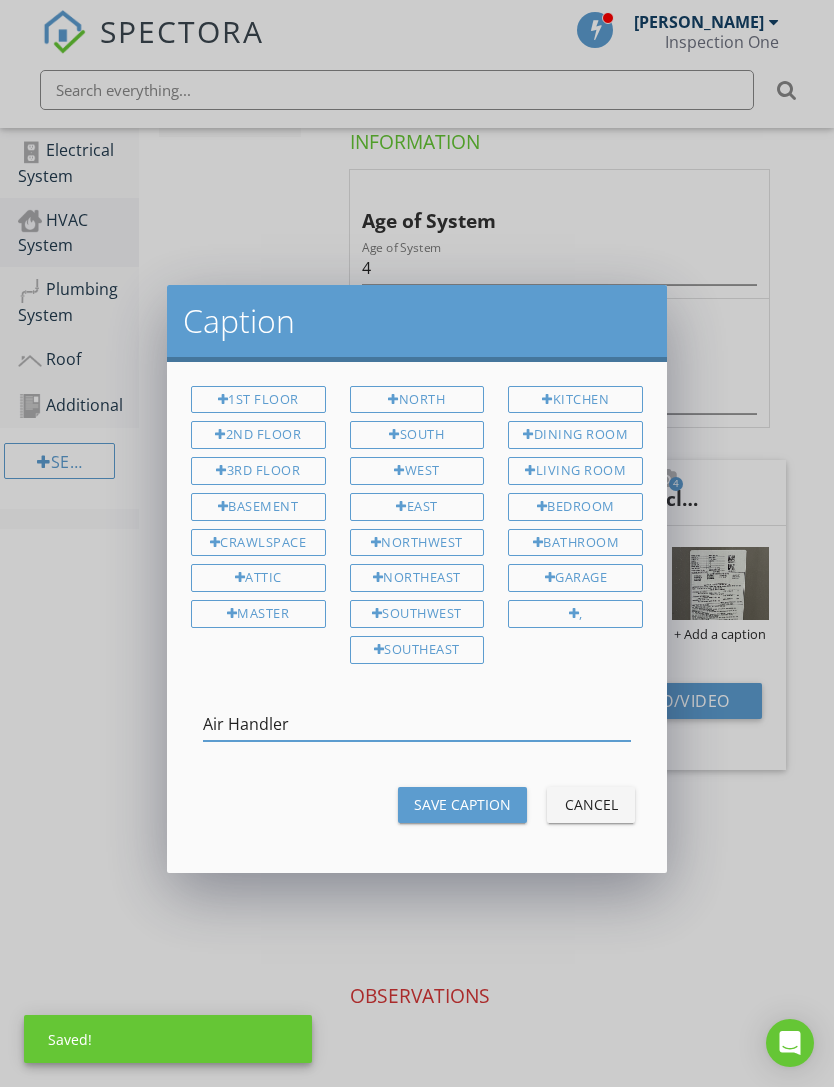 click on "Air Handler" at bounding box center [417, 724] 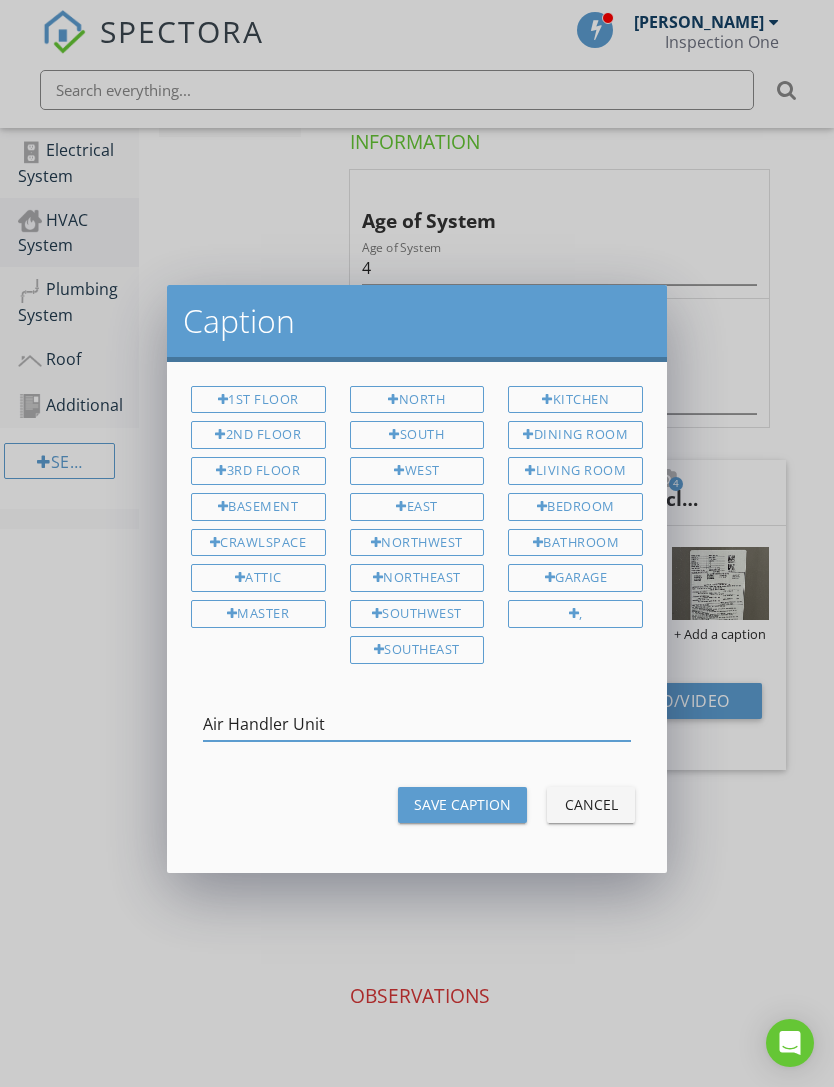 type on "Air Handler Unit" 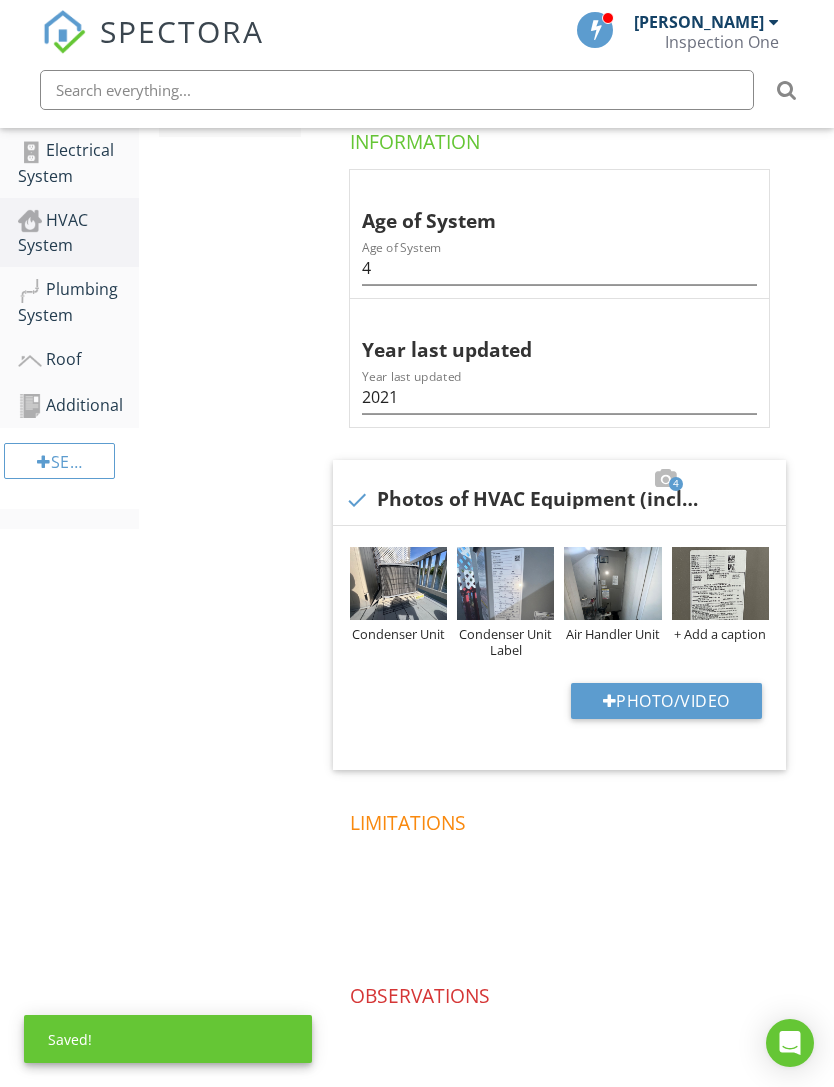 click on "+ Add a caption" at bounding box center [720, 634] 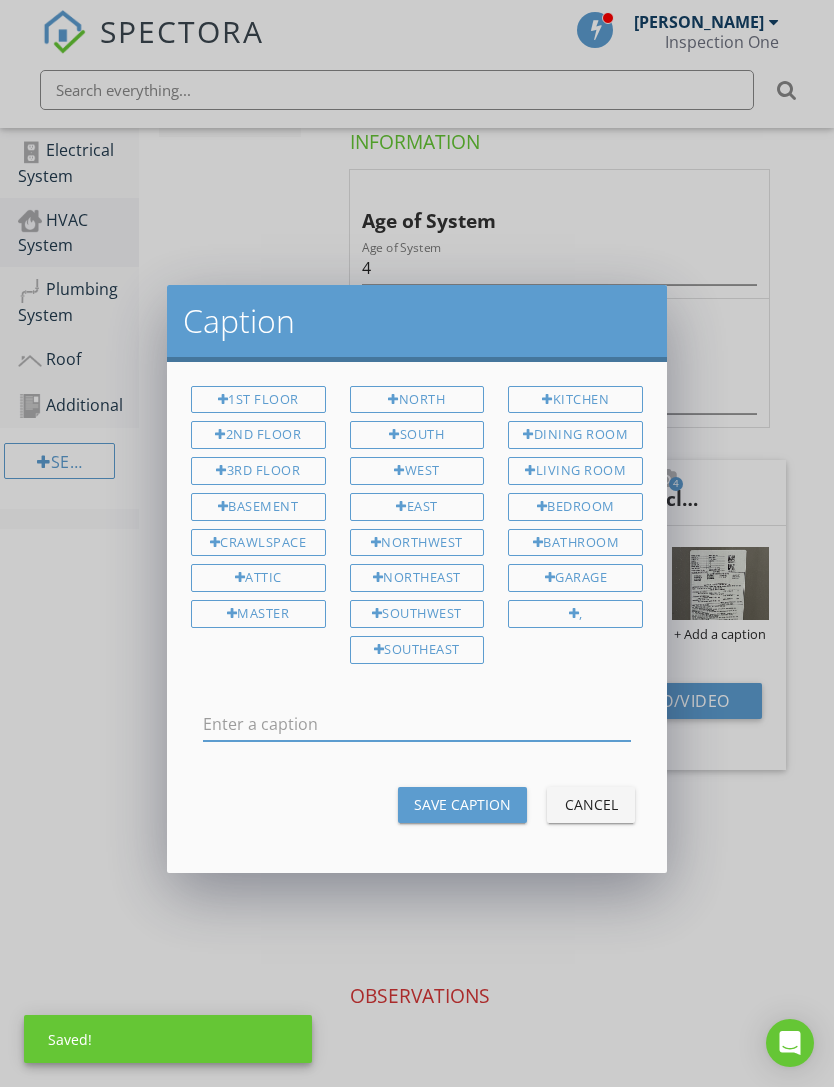click at bounding box center (417, 724) 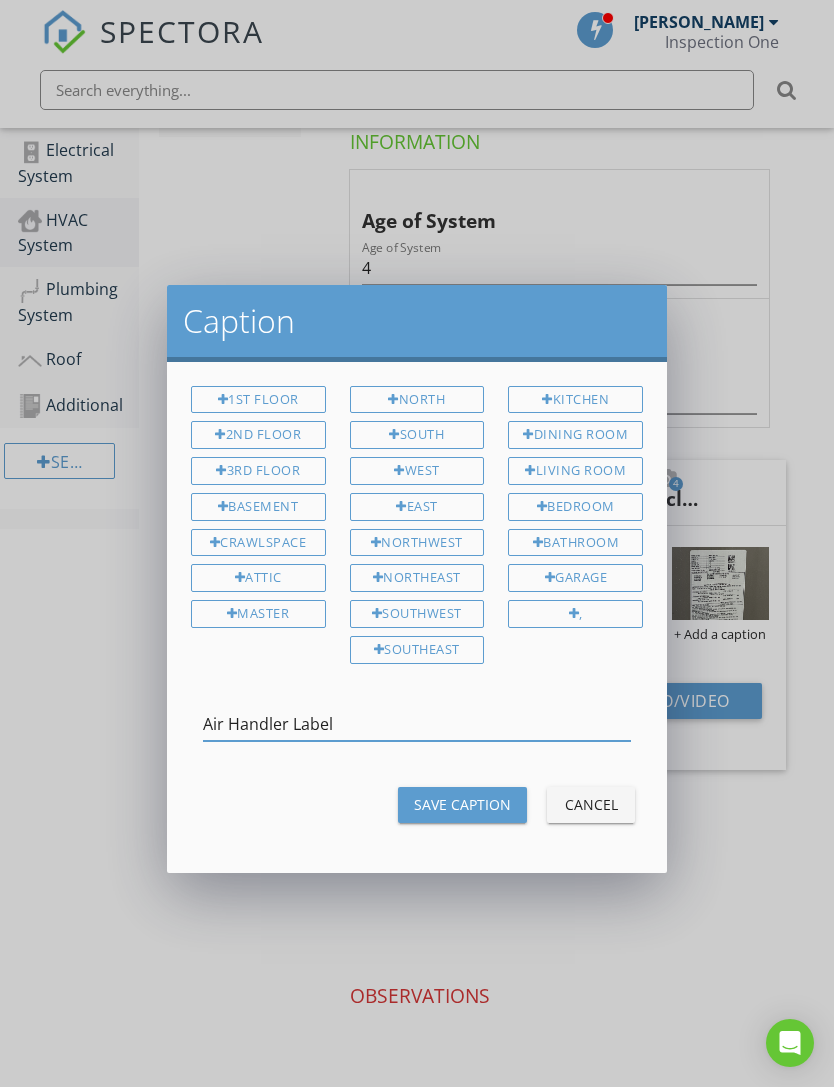 type on "Air Handler Label" 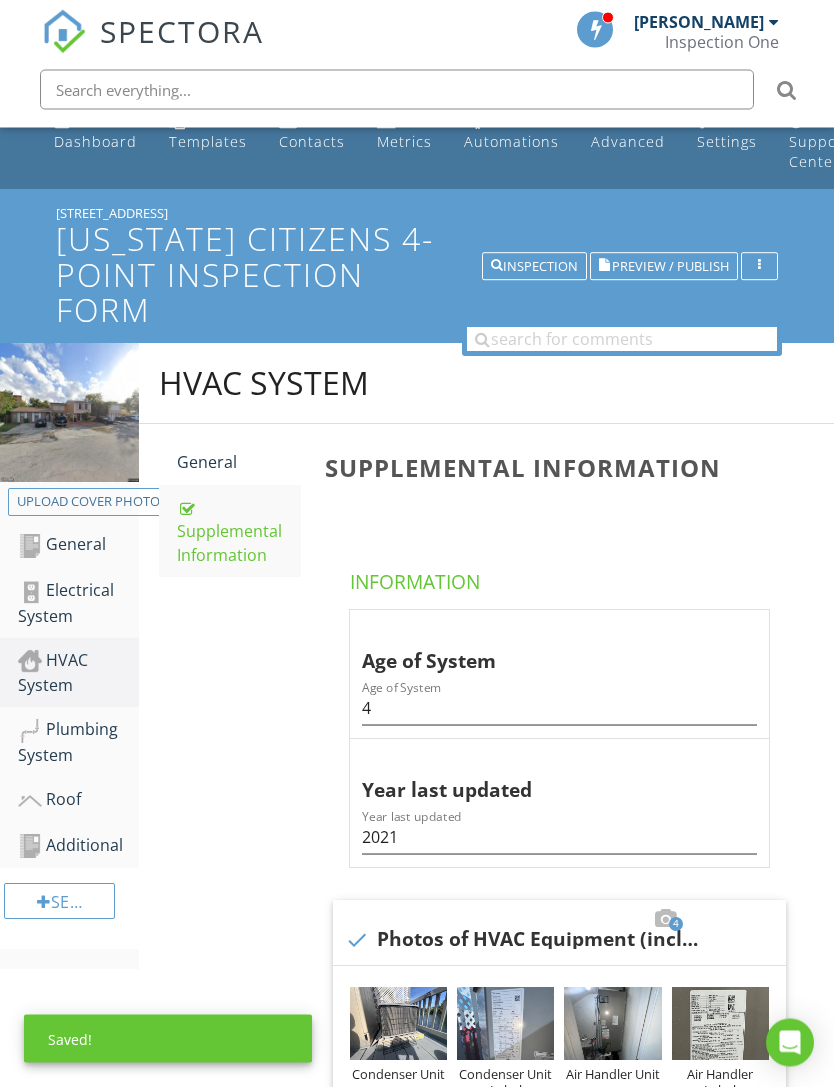scroll, scrollTop: 0, scrollLeft: 0, axis: both 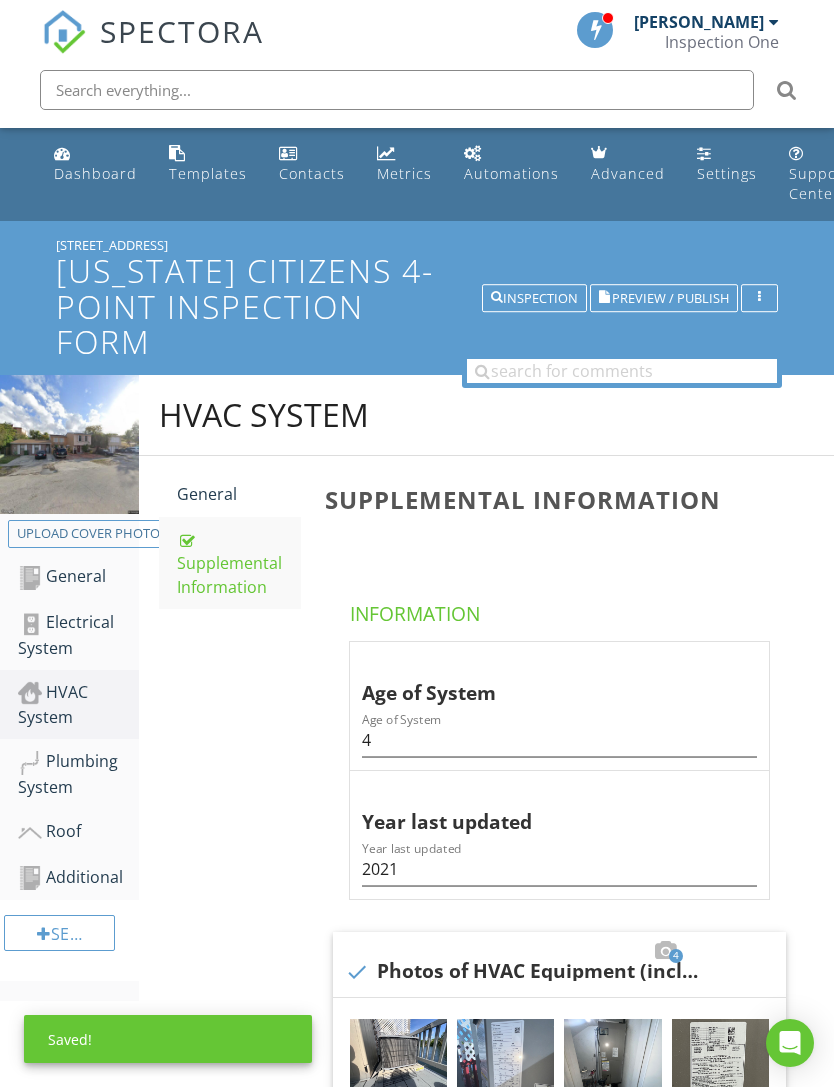 click on "Plumbing System" at bounding box center [78, 774] 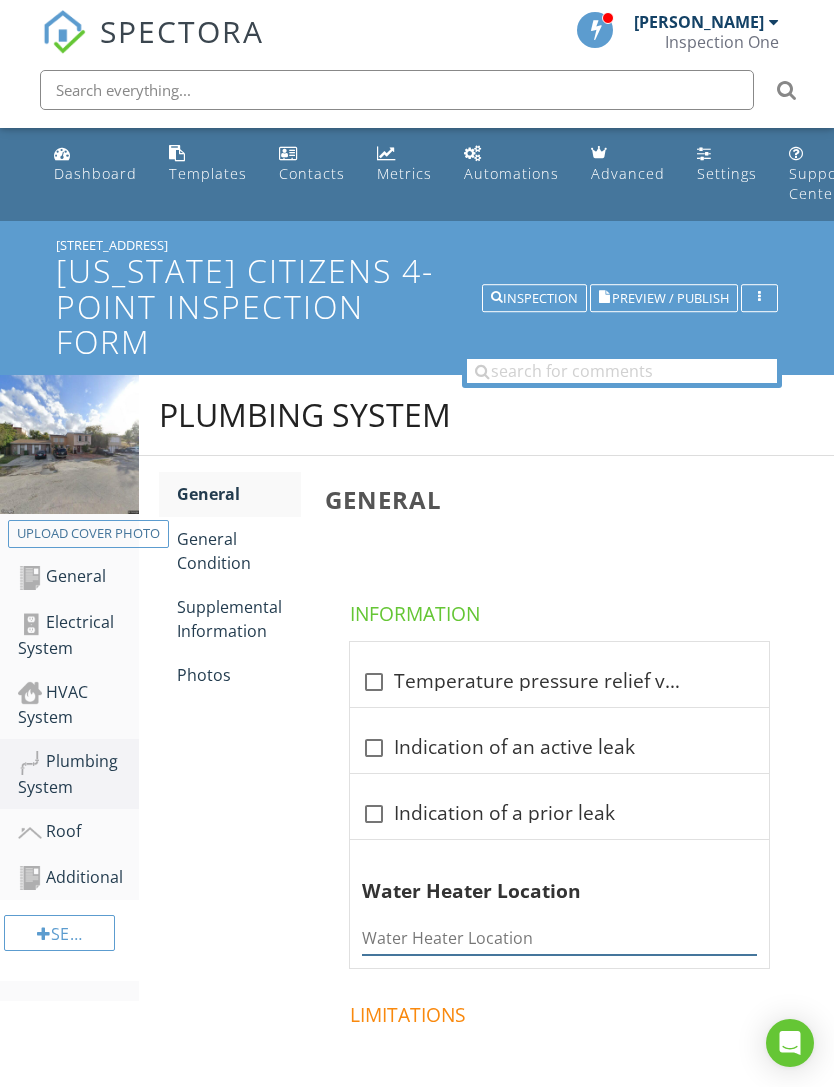 click at bounding box center (559, 938) 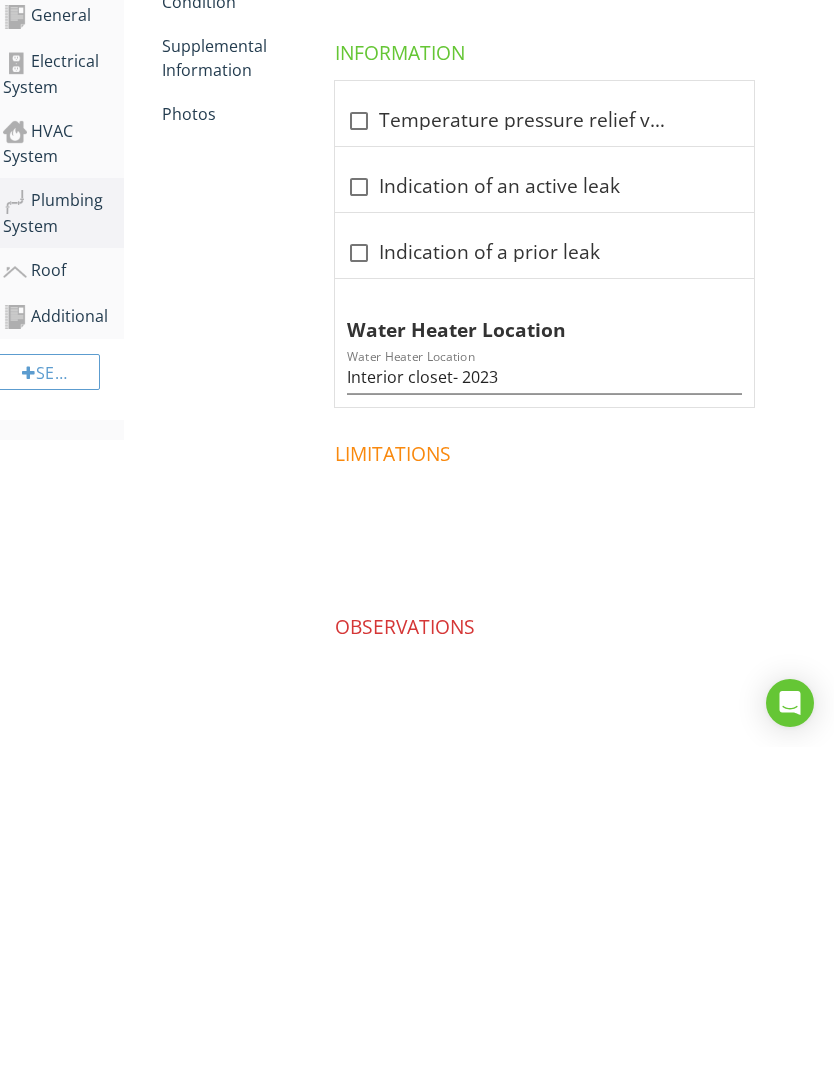 scroll, scrollTop: 285, scrollLeft: 15, axis: both 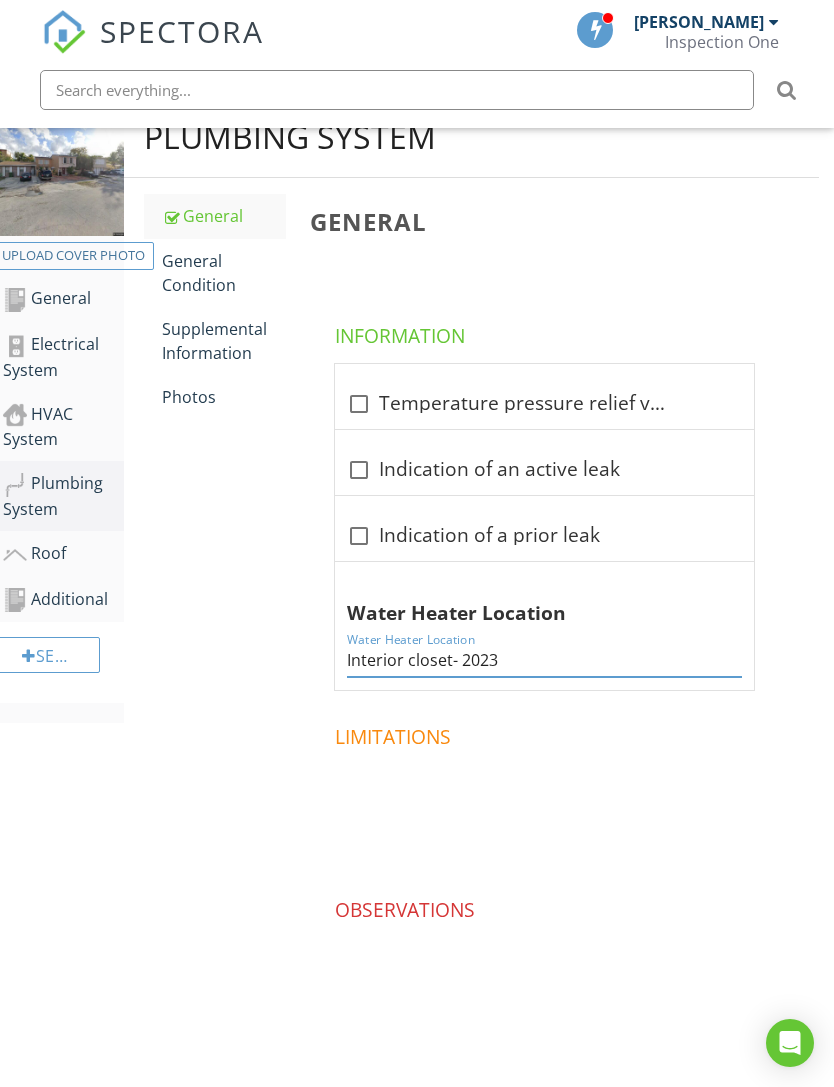 type on "Interior closet- 2023" 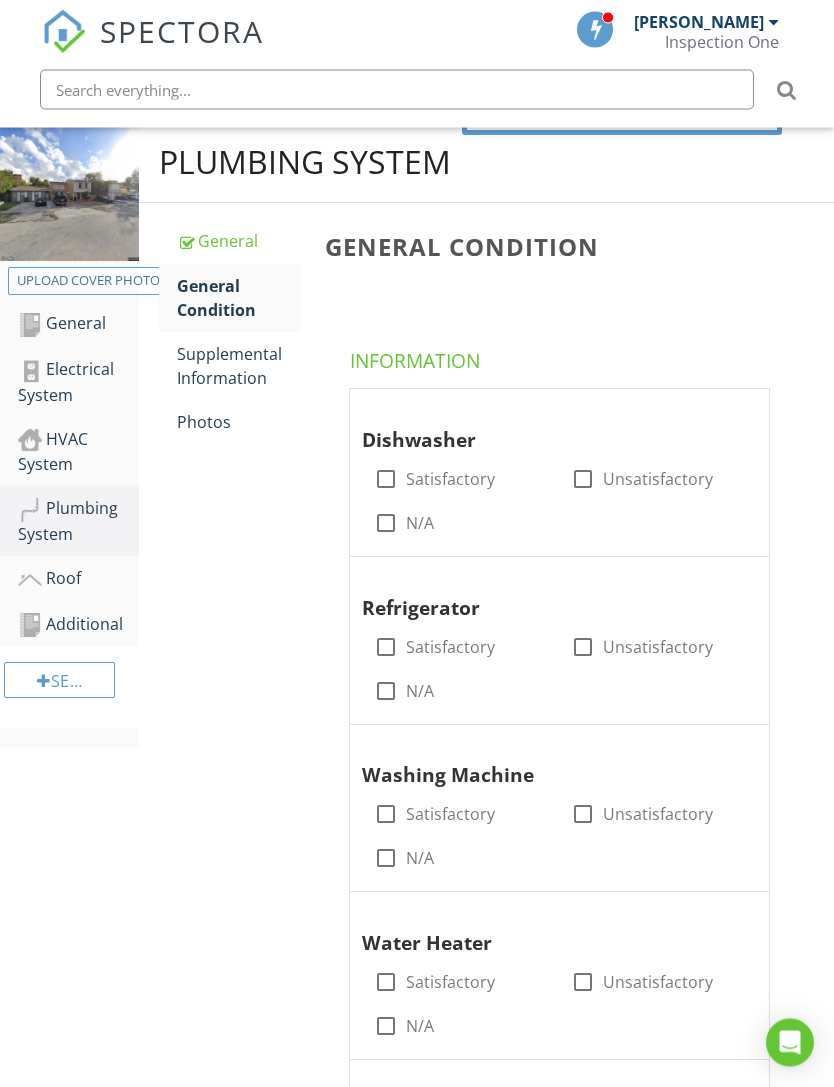 scroll, scrollTop: 253, scrollLeft: 0, axis: vertical 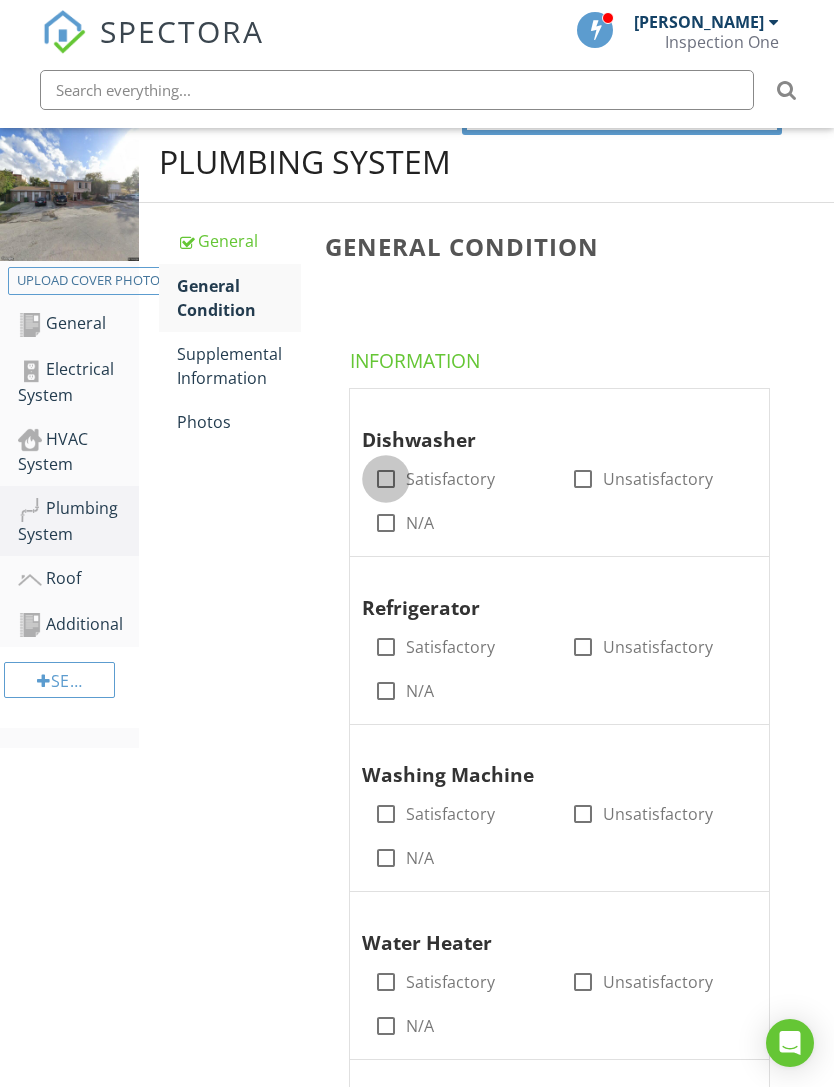 click at bounding box center (386, 479) 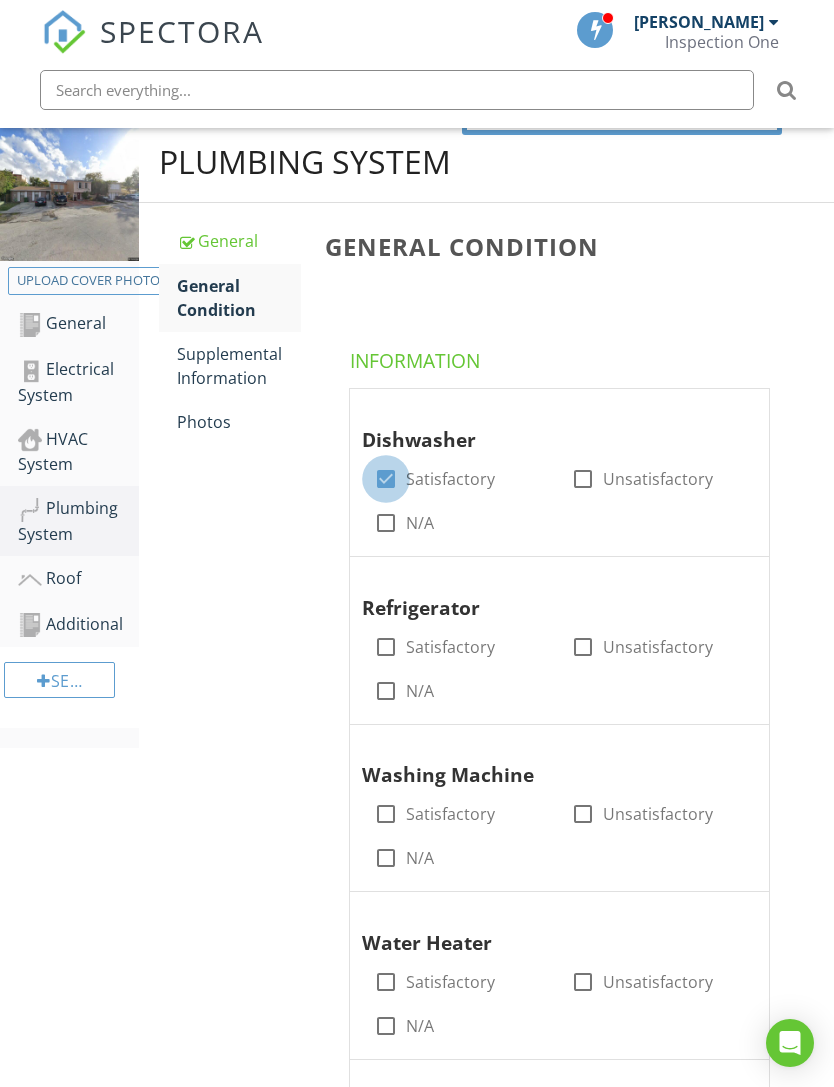 checkbox on "true" 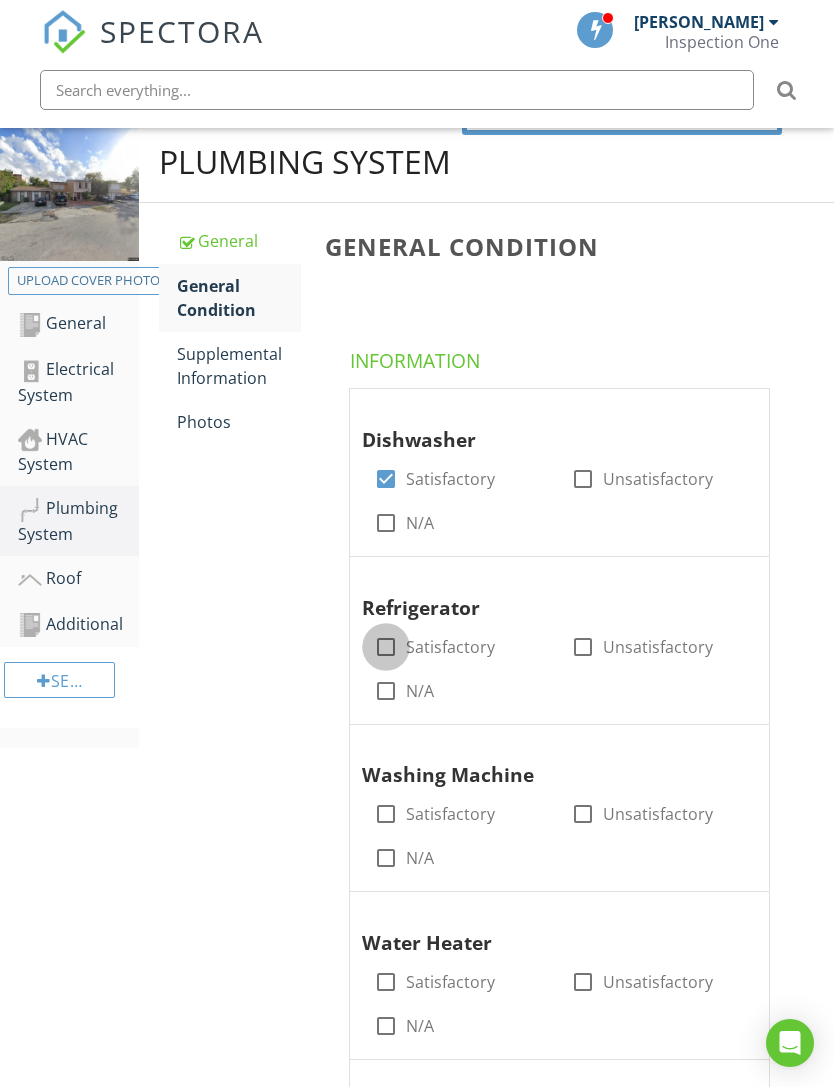click at bounding box center (386, 647) 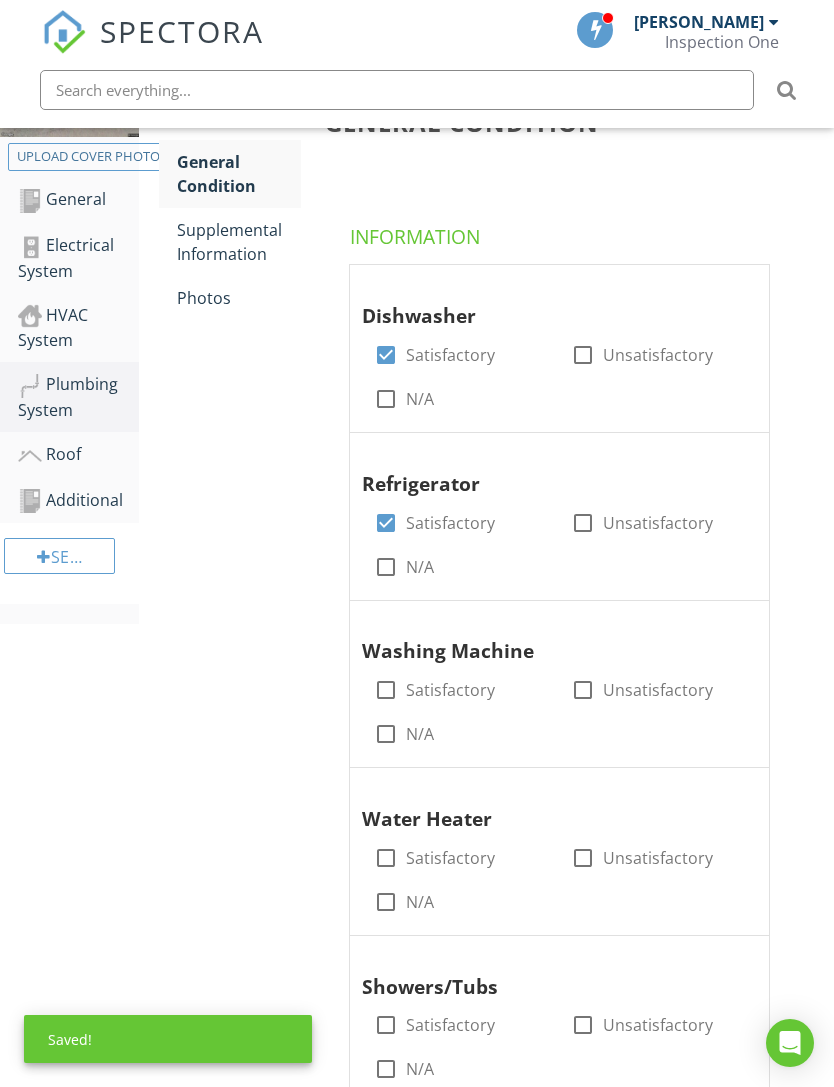 scroll, scrollTop: 493, scrollLeft: 0, axis: vertical 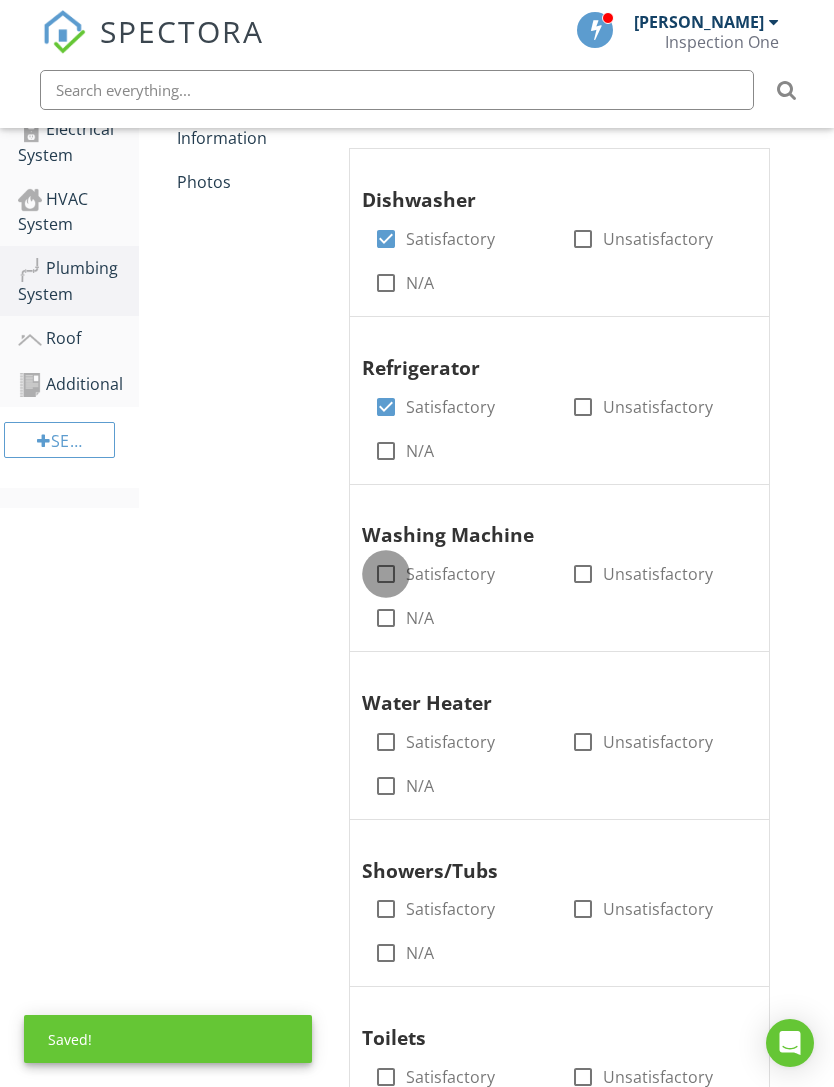 click at bounding box center (386, 574) 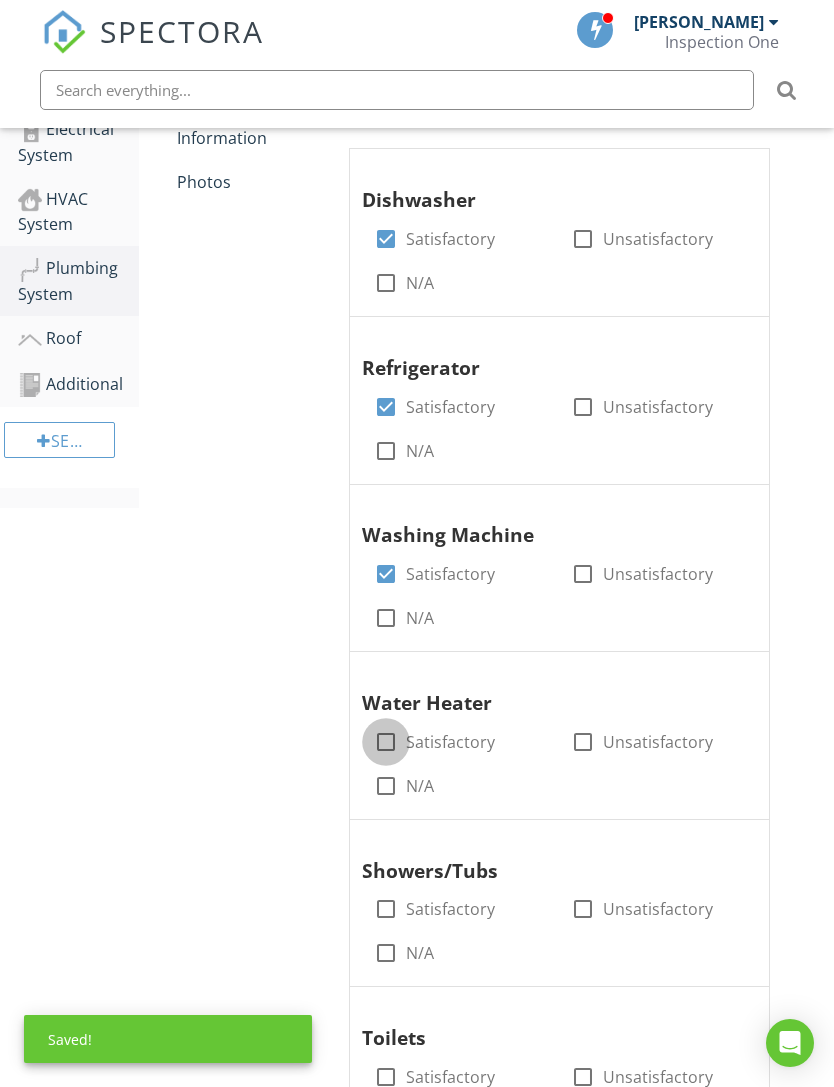 click at bounding box center (386, 742) 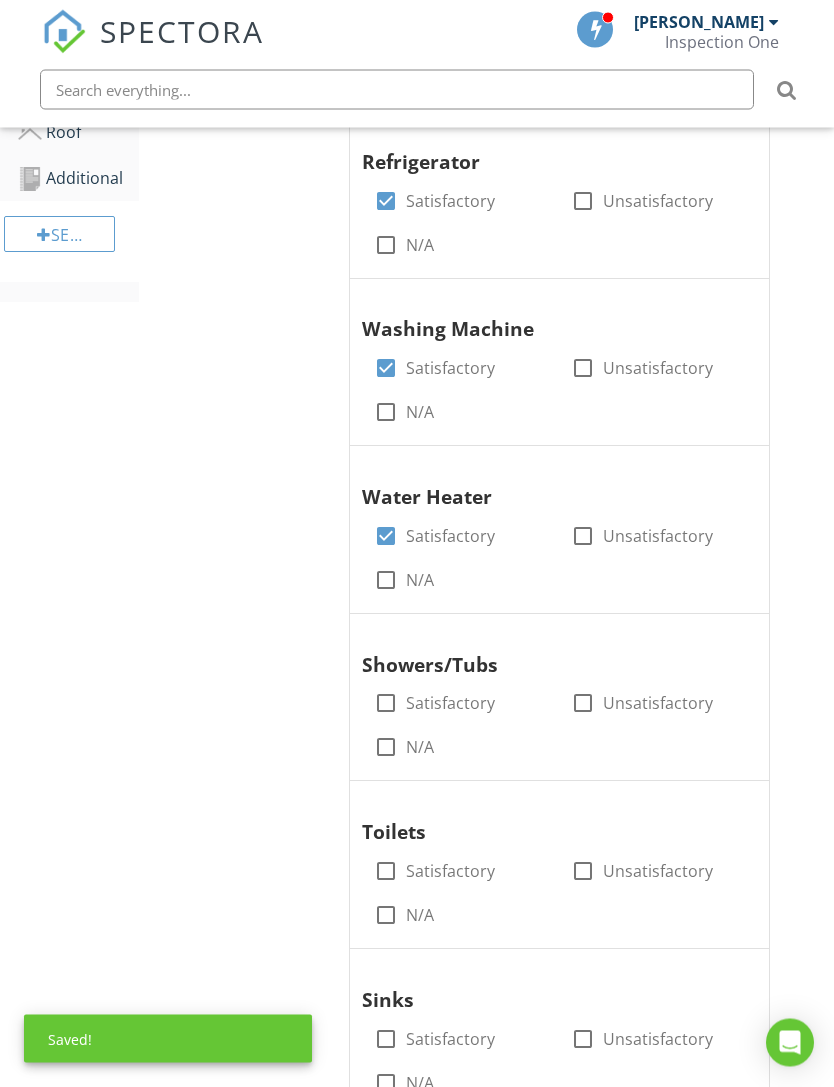 scroll, scrollTop: 699, scrollLeft: 0, axis: vertical 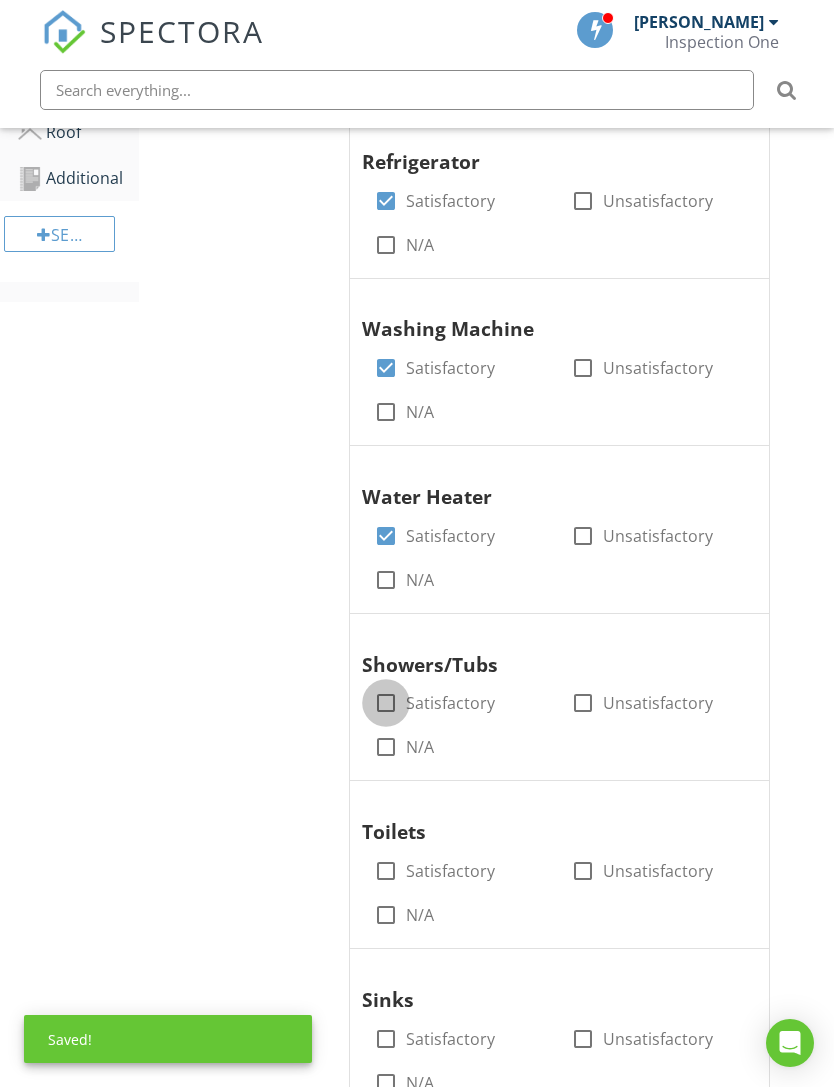 click at bounding box center (386, 703) 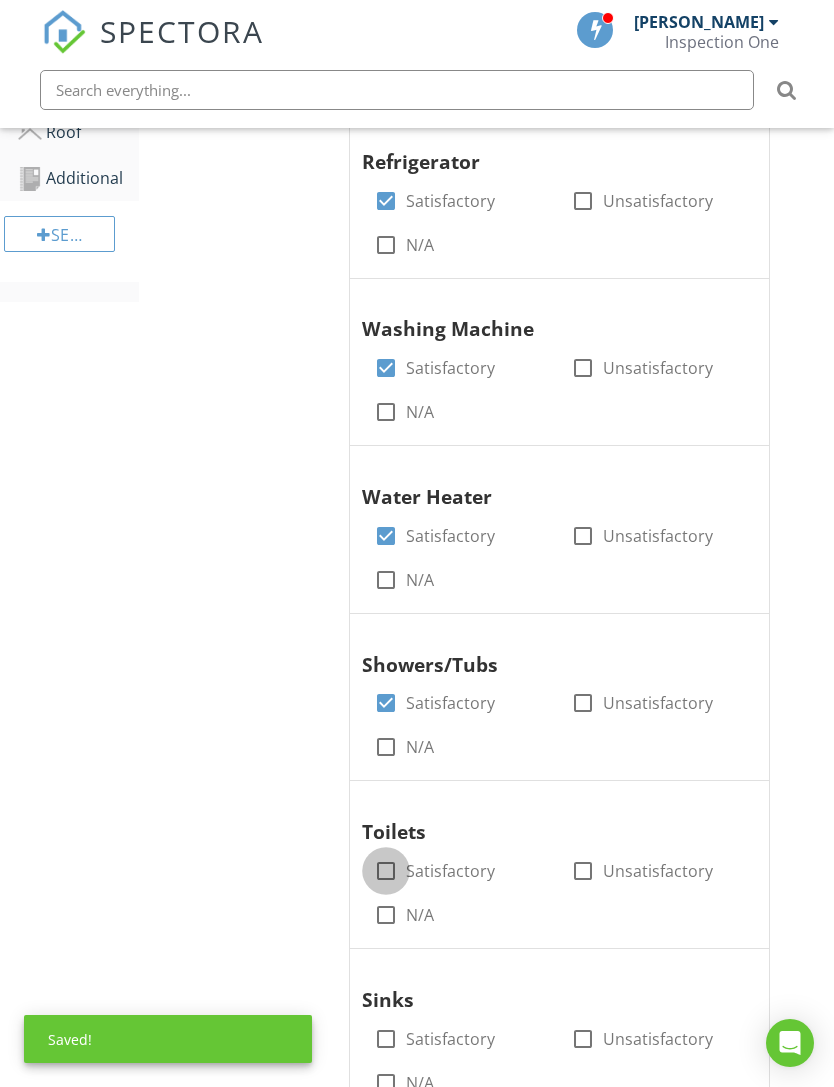 click at bounding box center (386, 871) 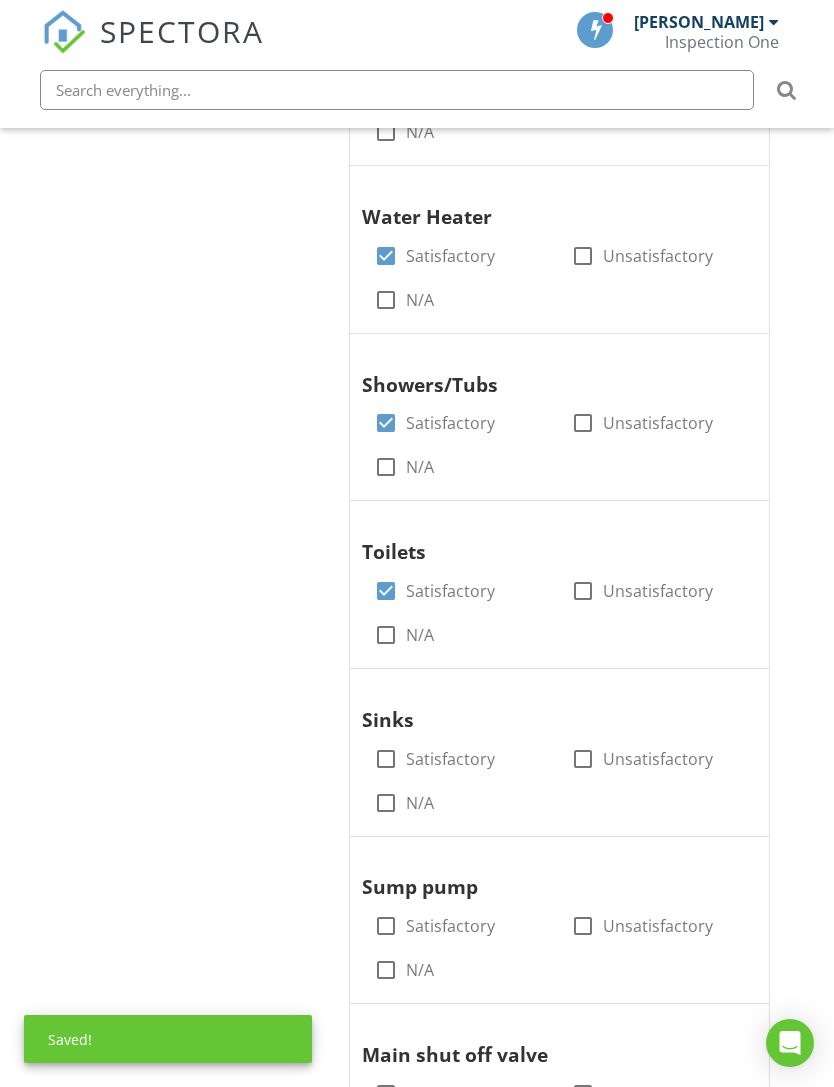 scroll, scrollTop: 978, scrollLeft: 0, axis: vertical 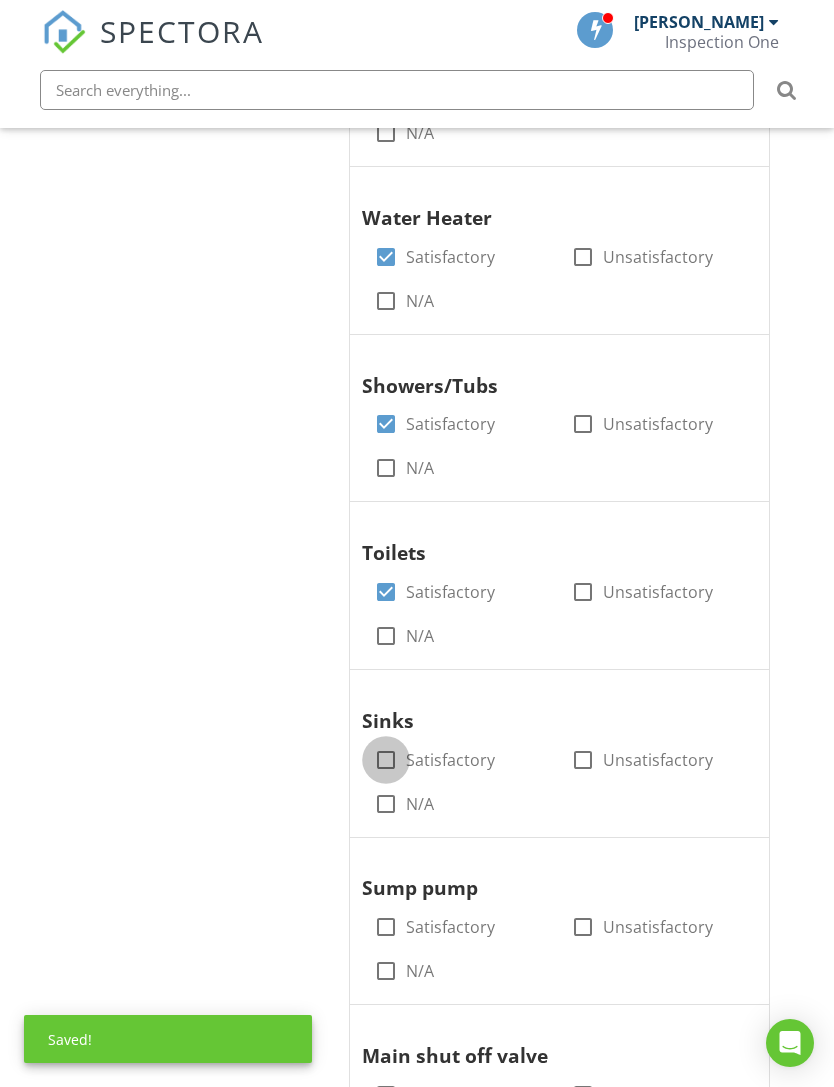 click at bounding box center (386, 760) 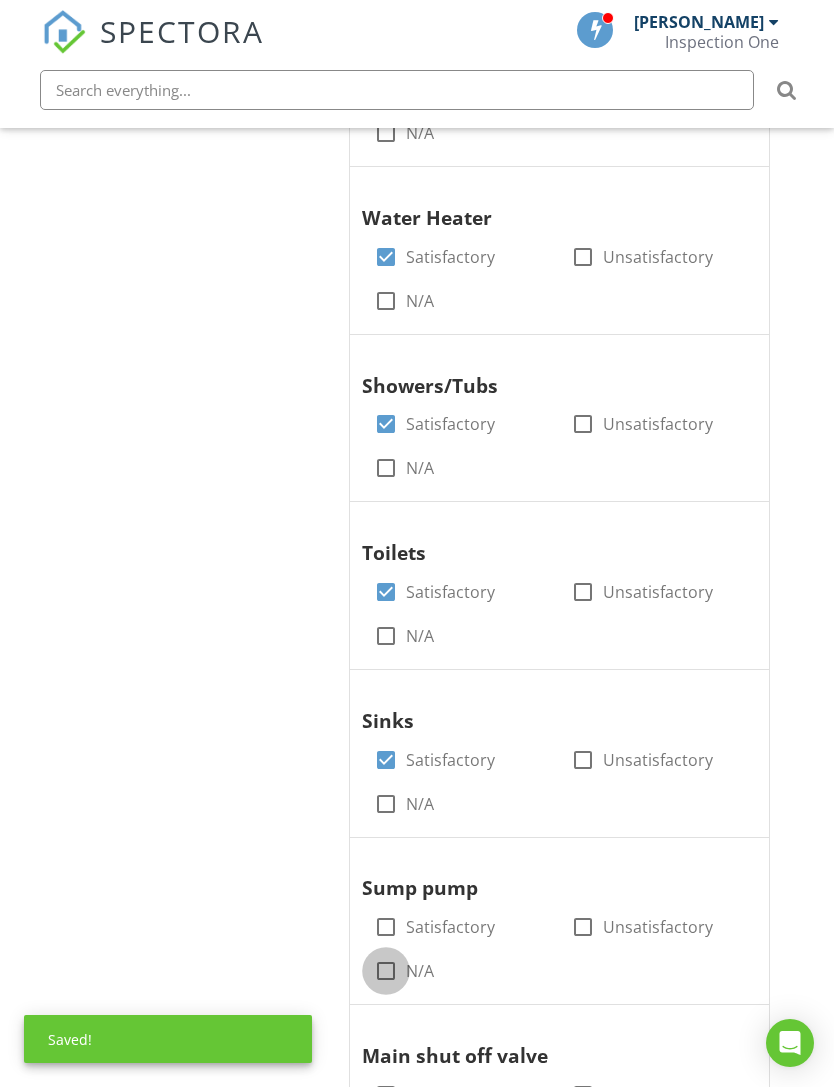 click at bounding box center (386, 971) 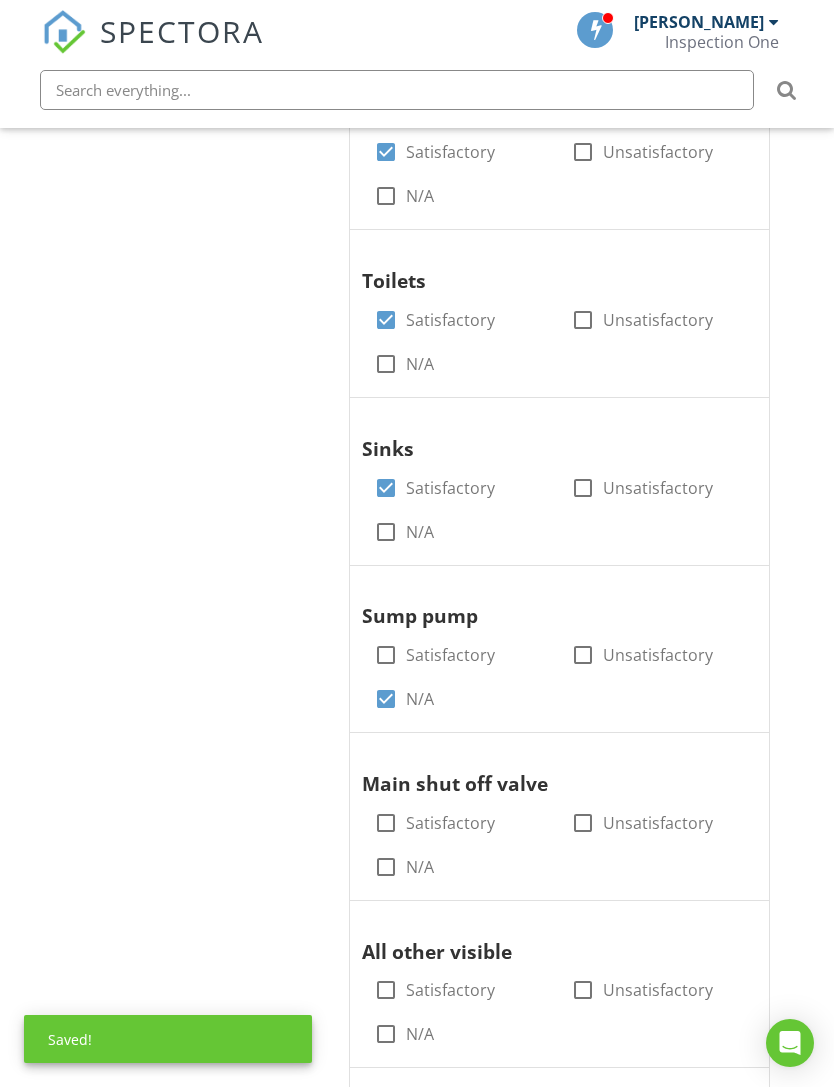 scroll, scrollTop: 1261, scrollLeft: 0, axis: vertical 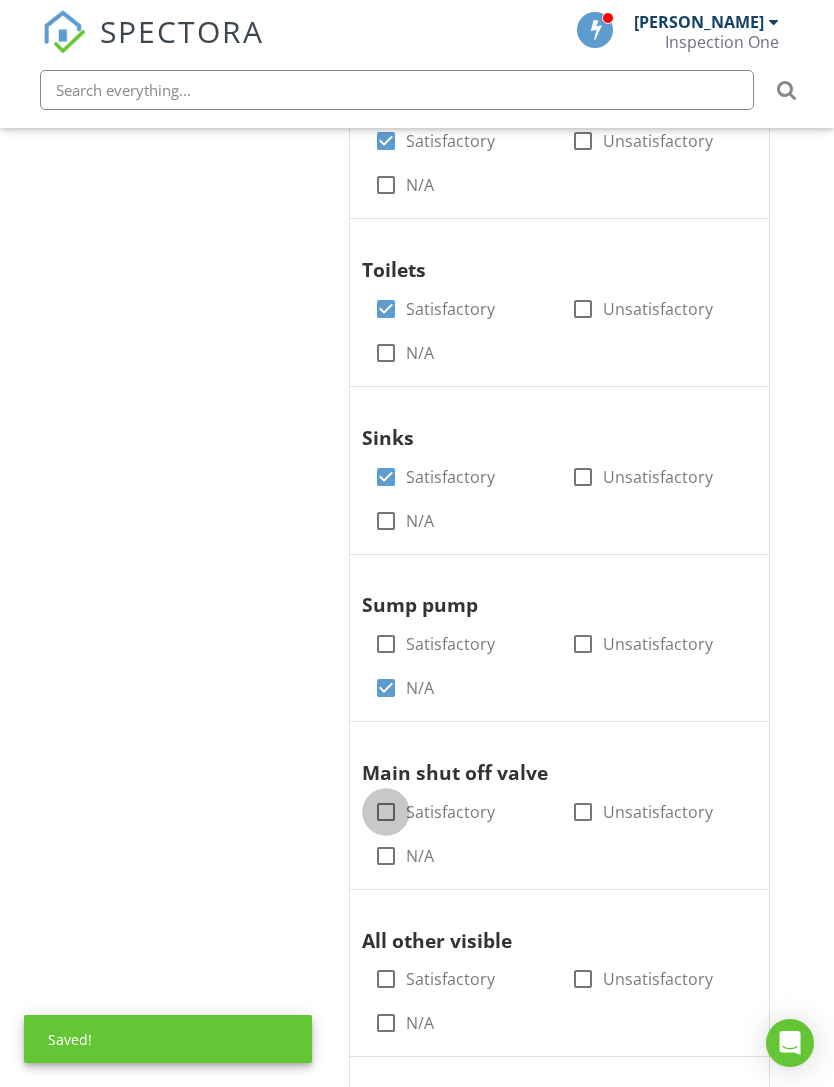 click at bounding box center (386, 812) 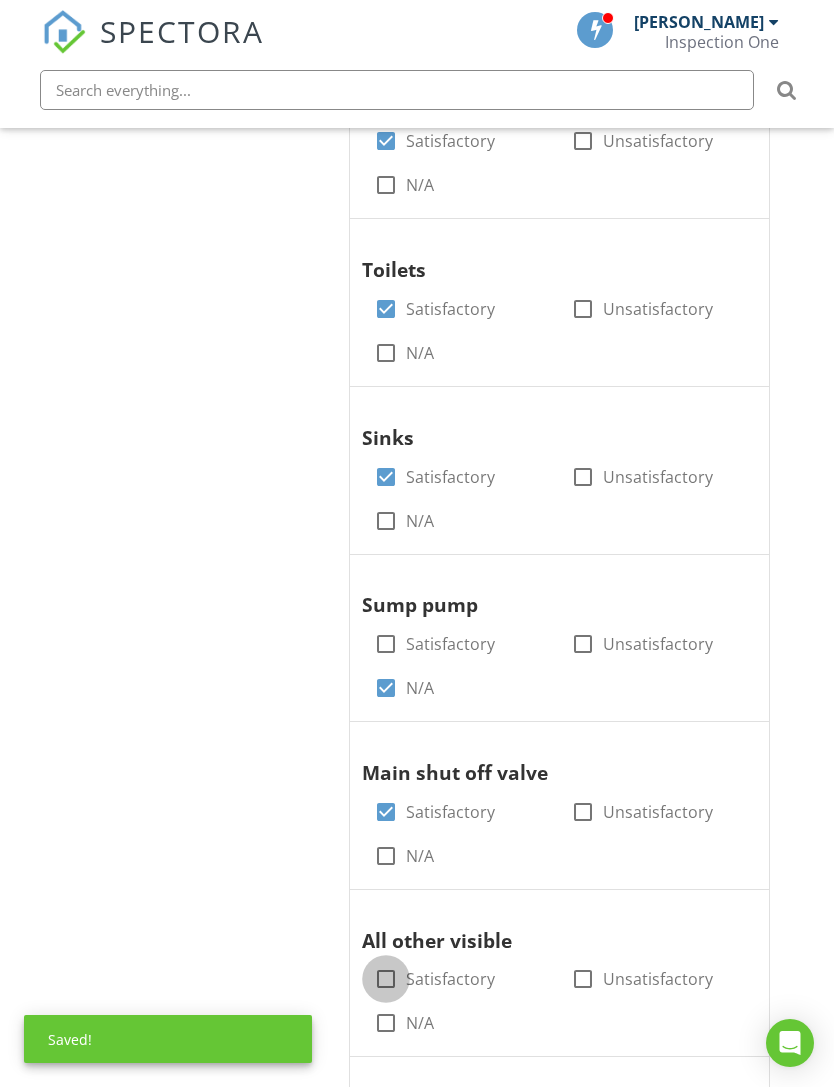 click at bounding box center (386, 979) 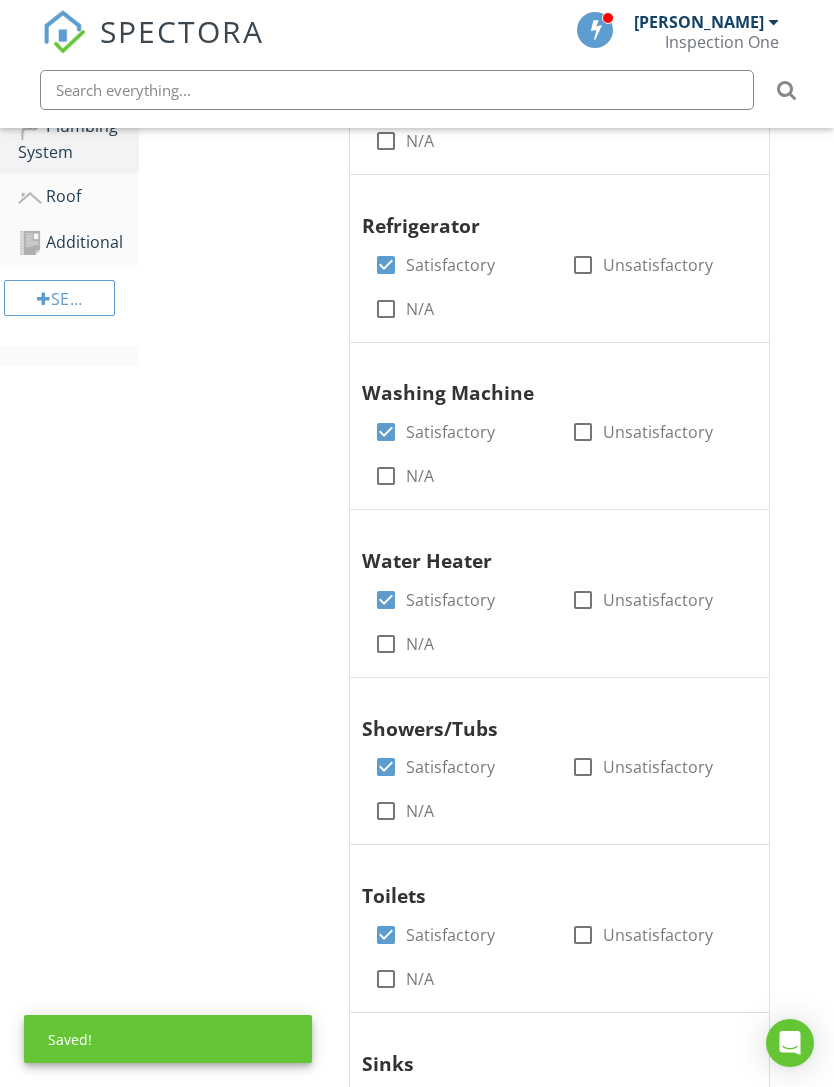 scroll, scrollTop: 184, scrollLeft: 0, axis: vertical 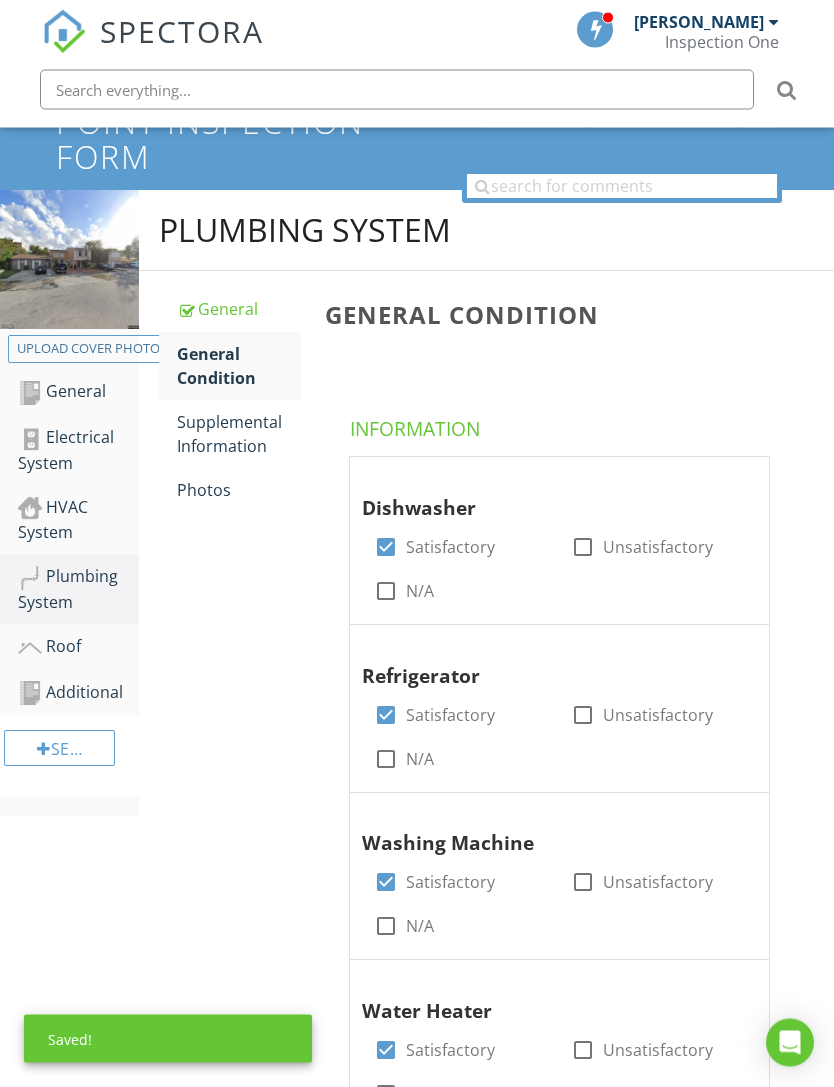 click on "Supplemental Information" at bounding box center (239, 435) 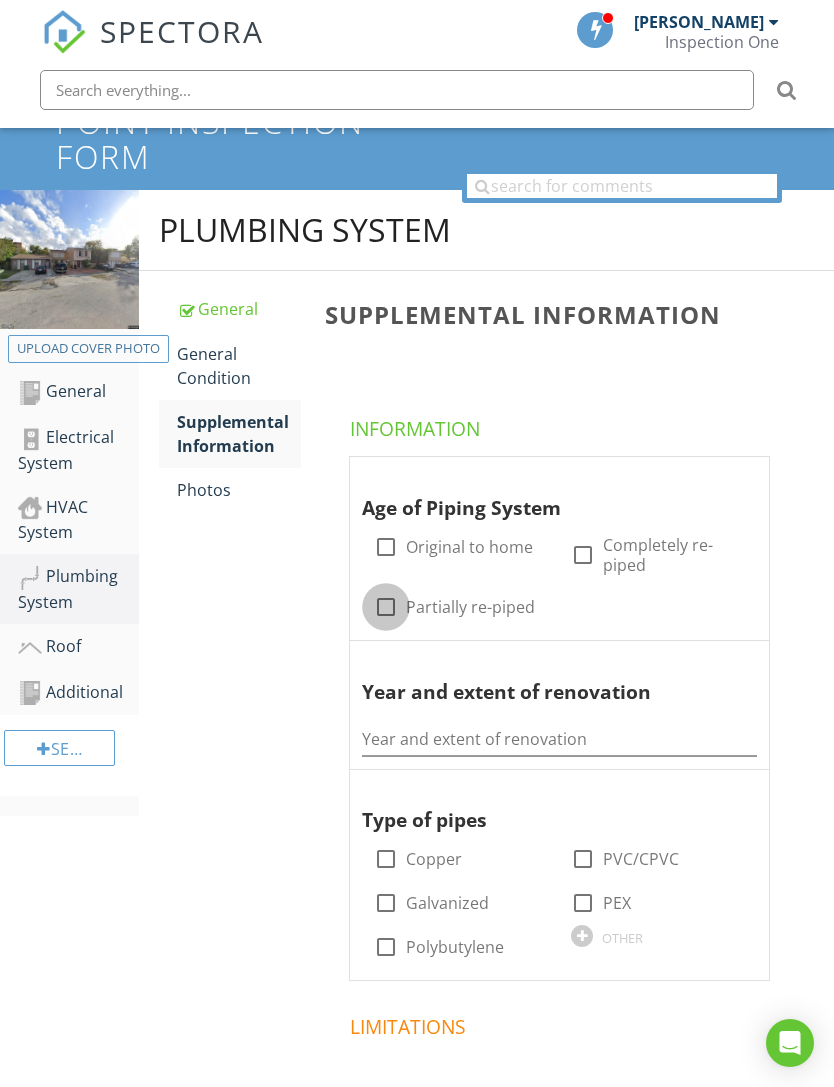 click at bounding box center (386, 607) 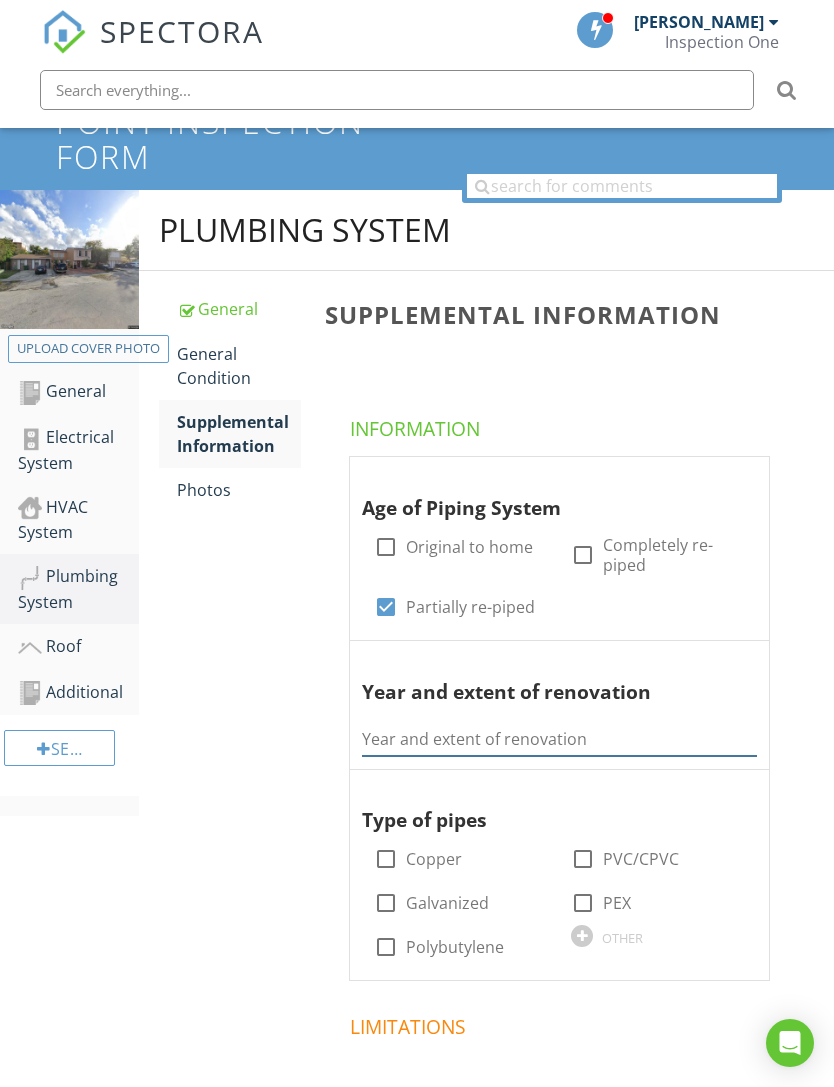 click at bounding box center [559, 739] 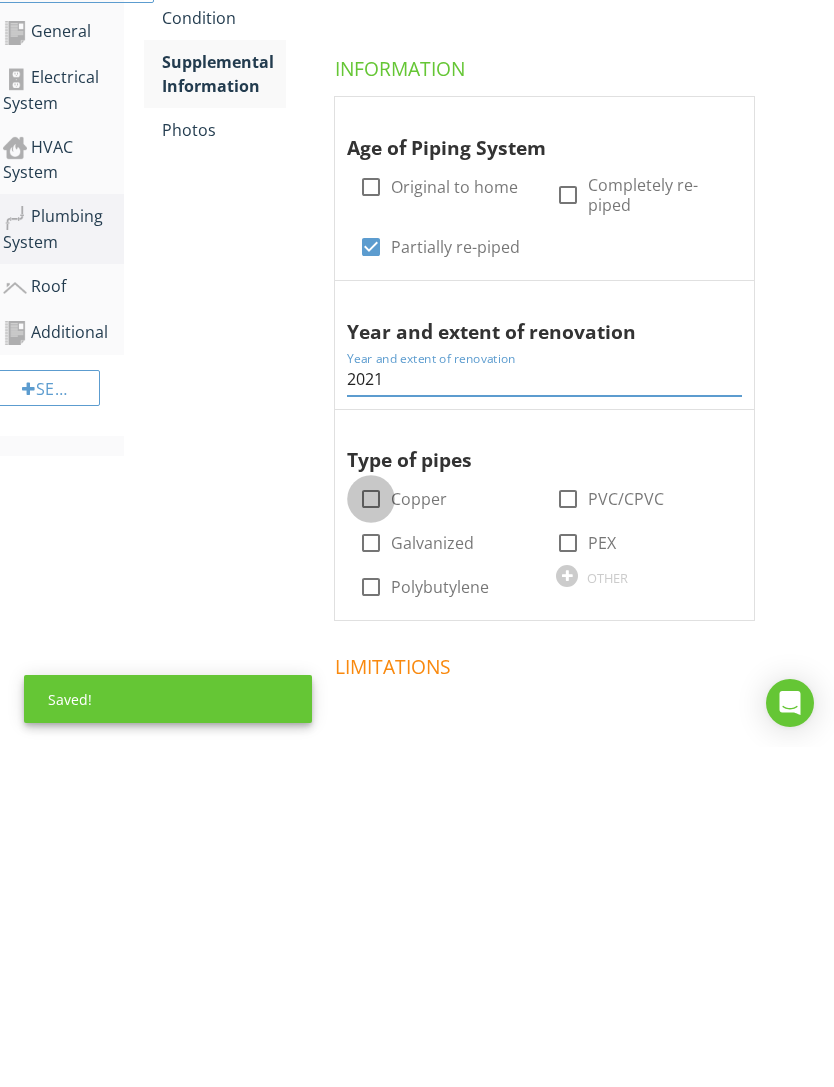 type on "2021" 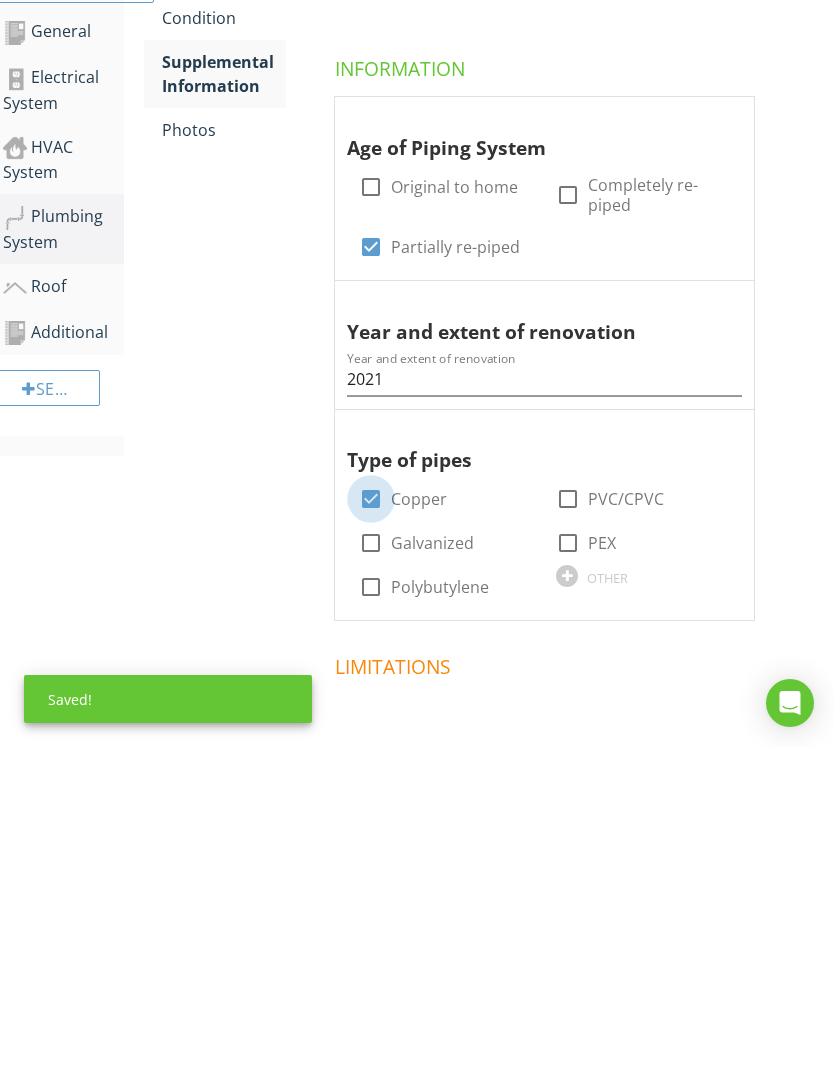 scroll, scrollTop: 468, scrollLeft: 15, axis: both 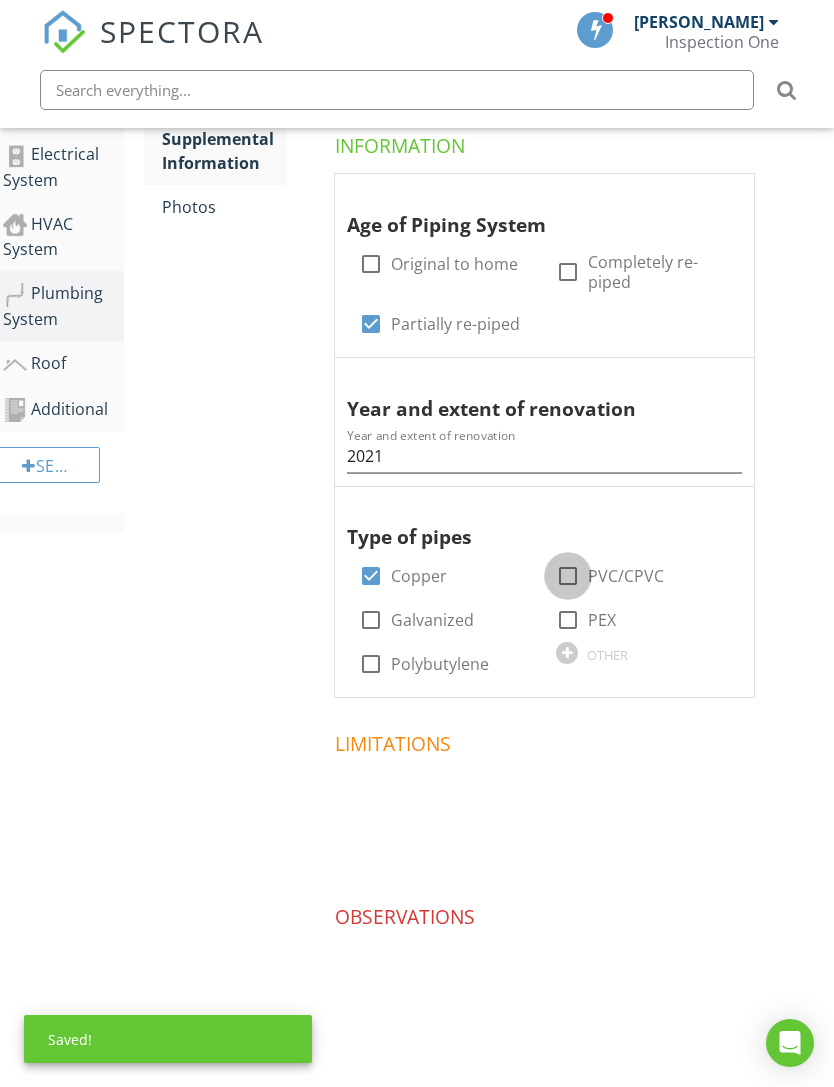 click at bounding box center (568, 576) 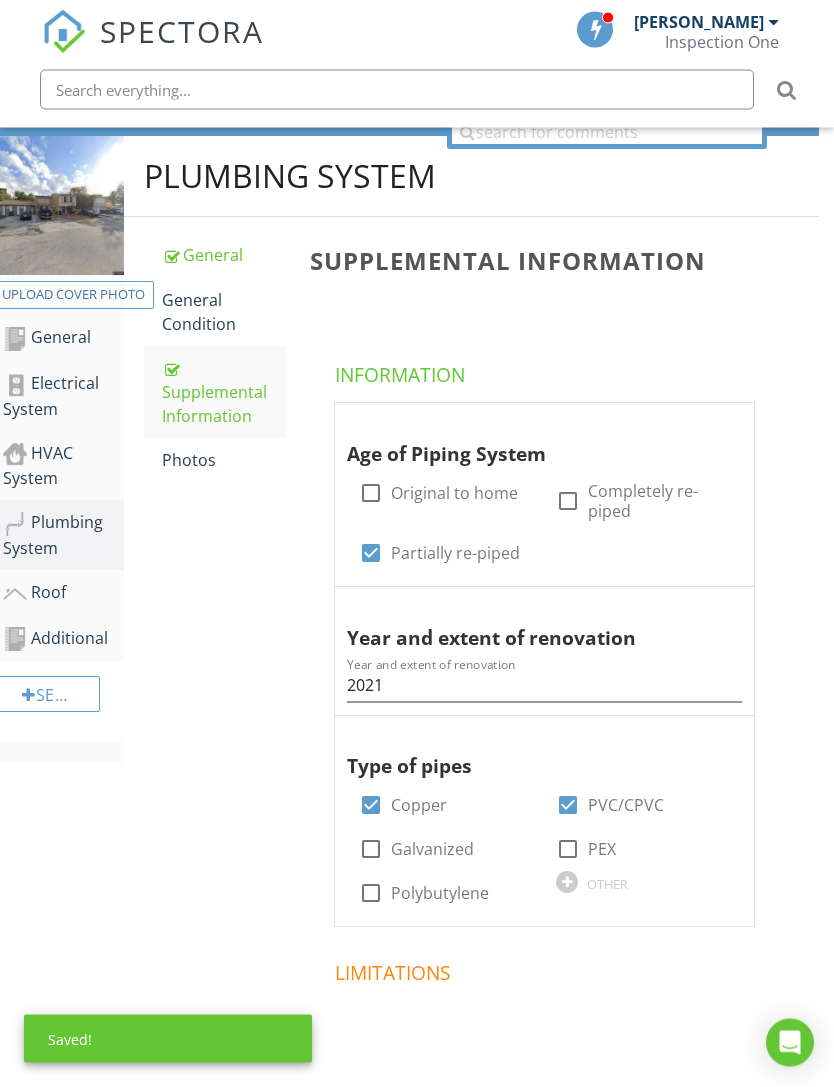 scroll, scrollTop: 239, scrollLeft: 15, axis: both 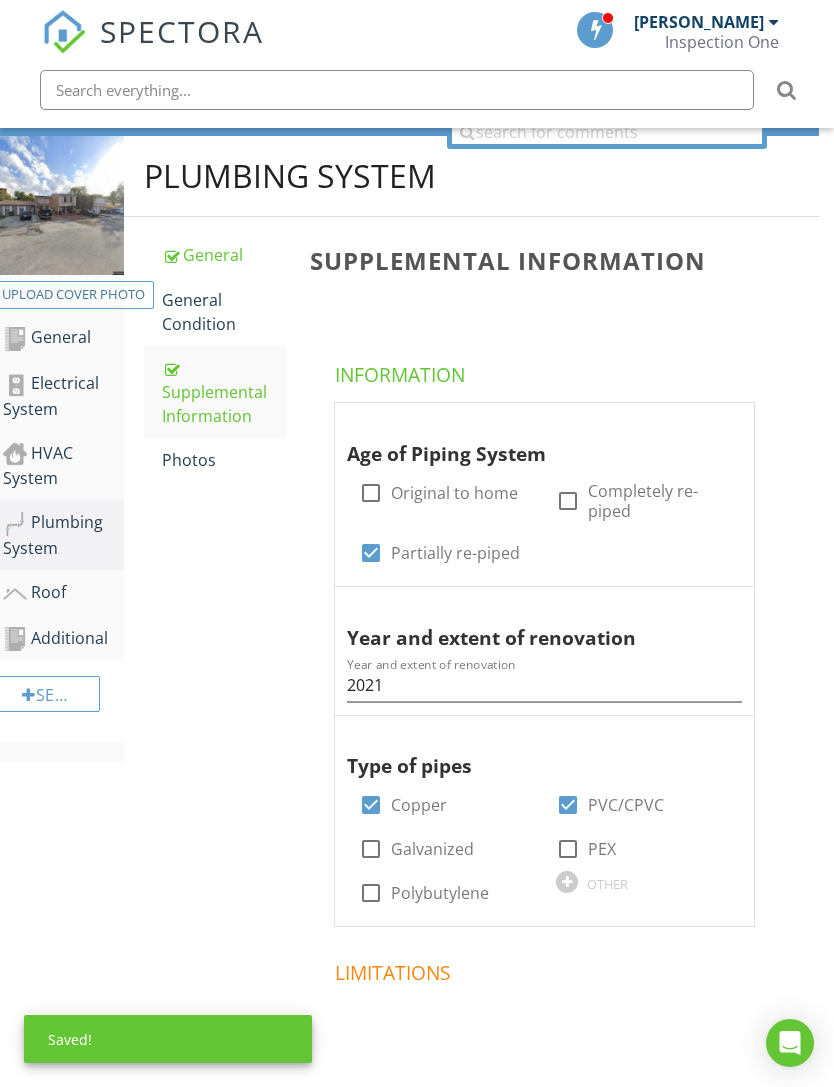 click on "Photos" at bounding box center (224, 460) 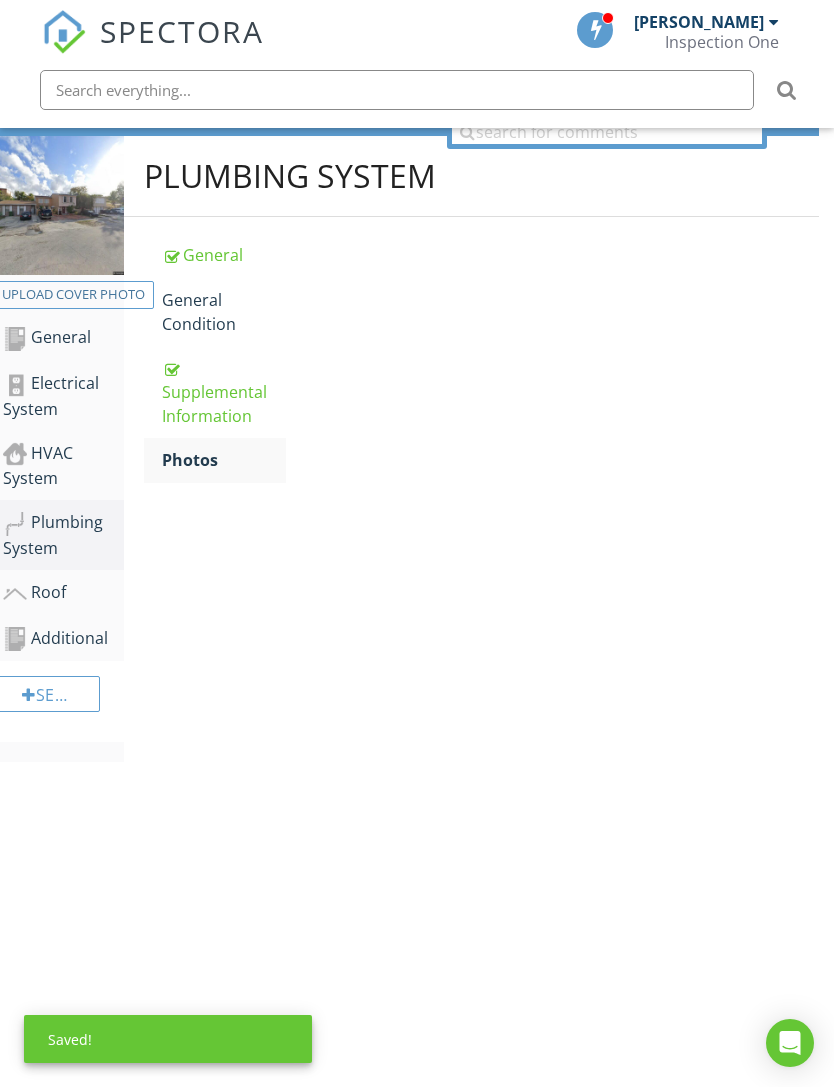 click on "Photos" at bounding box center (224, 460) 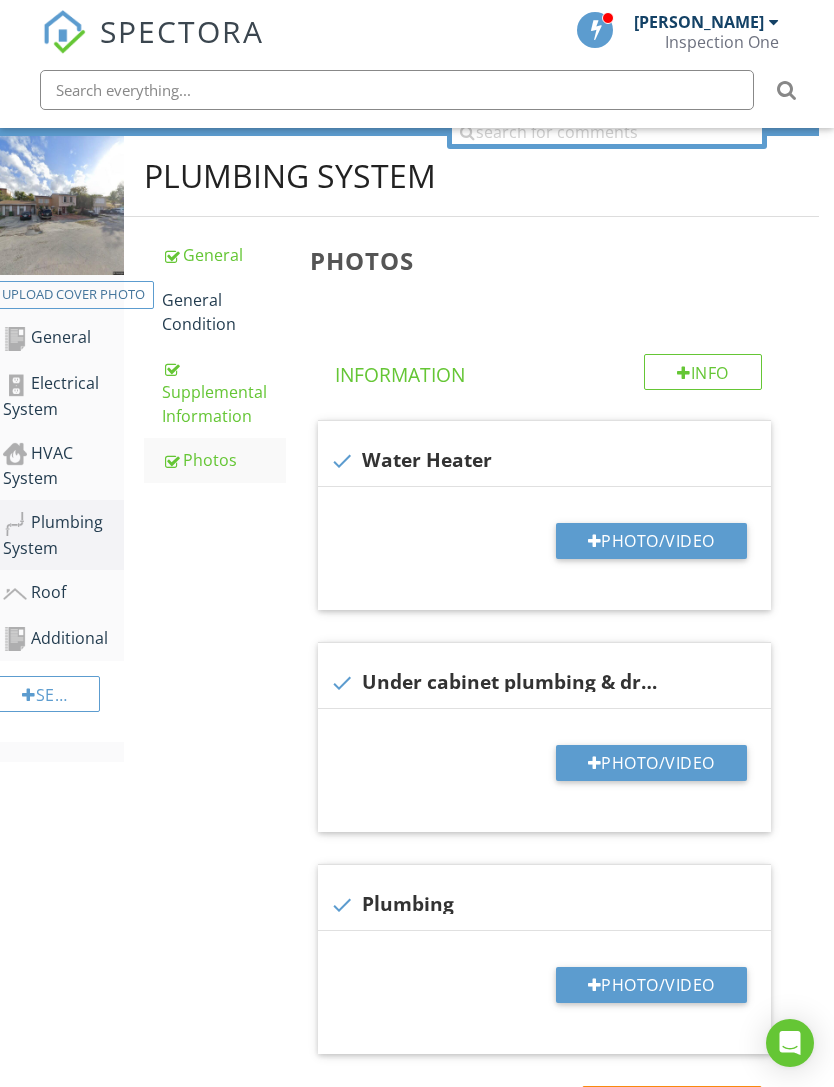 click on "Photo/Video" at bounding box center (651, 541) 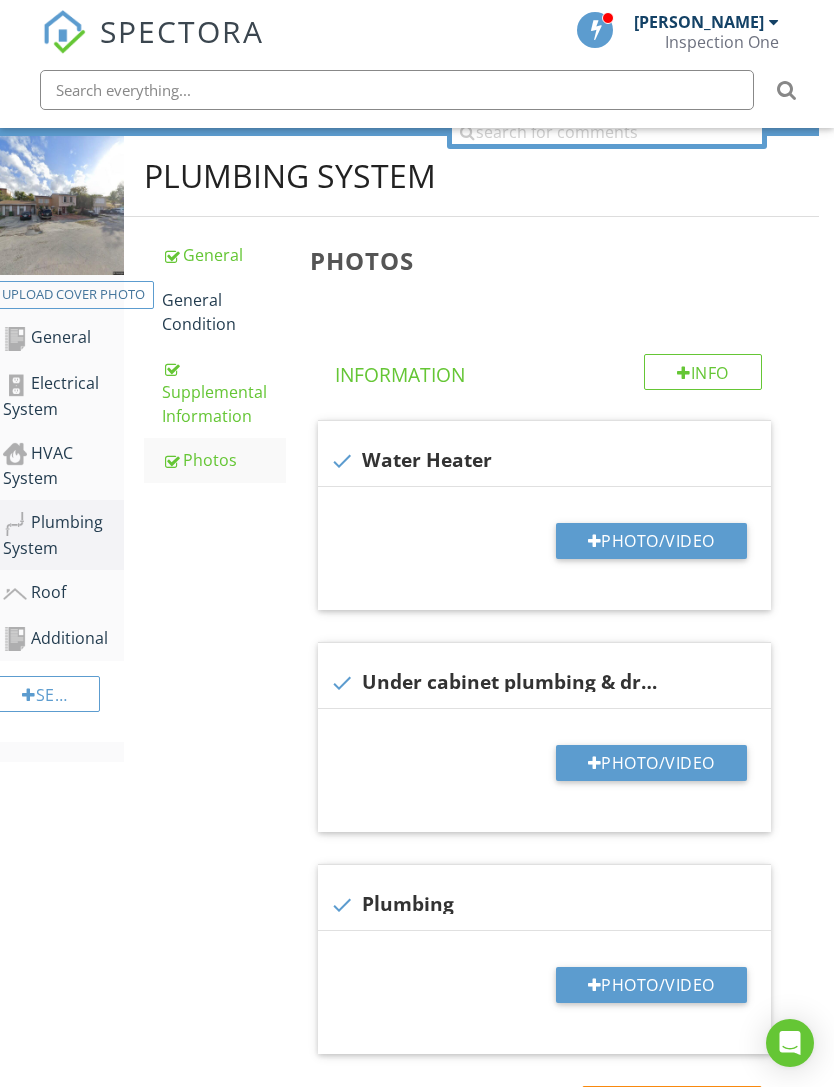 type on "C:\fakepath\IMG_0699.jpeg" 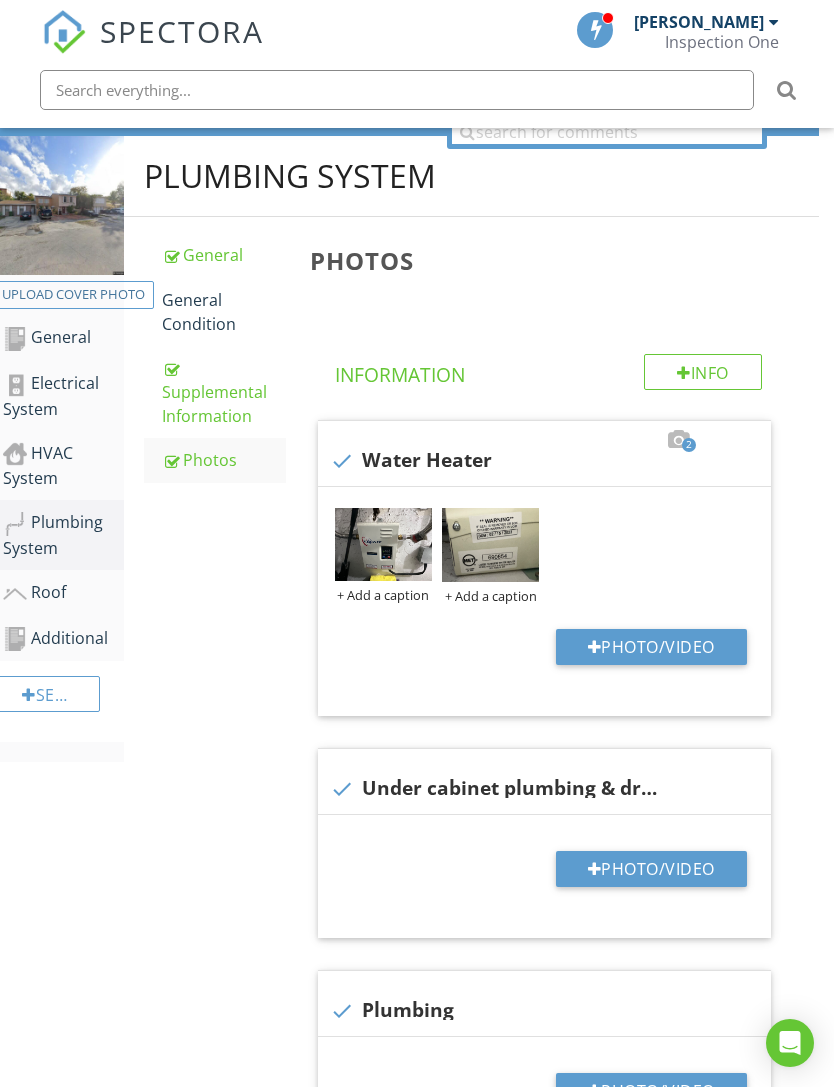 click on "+ Add a caption" at bounding box center (383, 595) 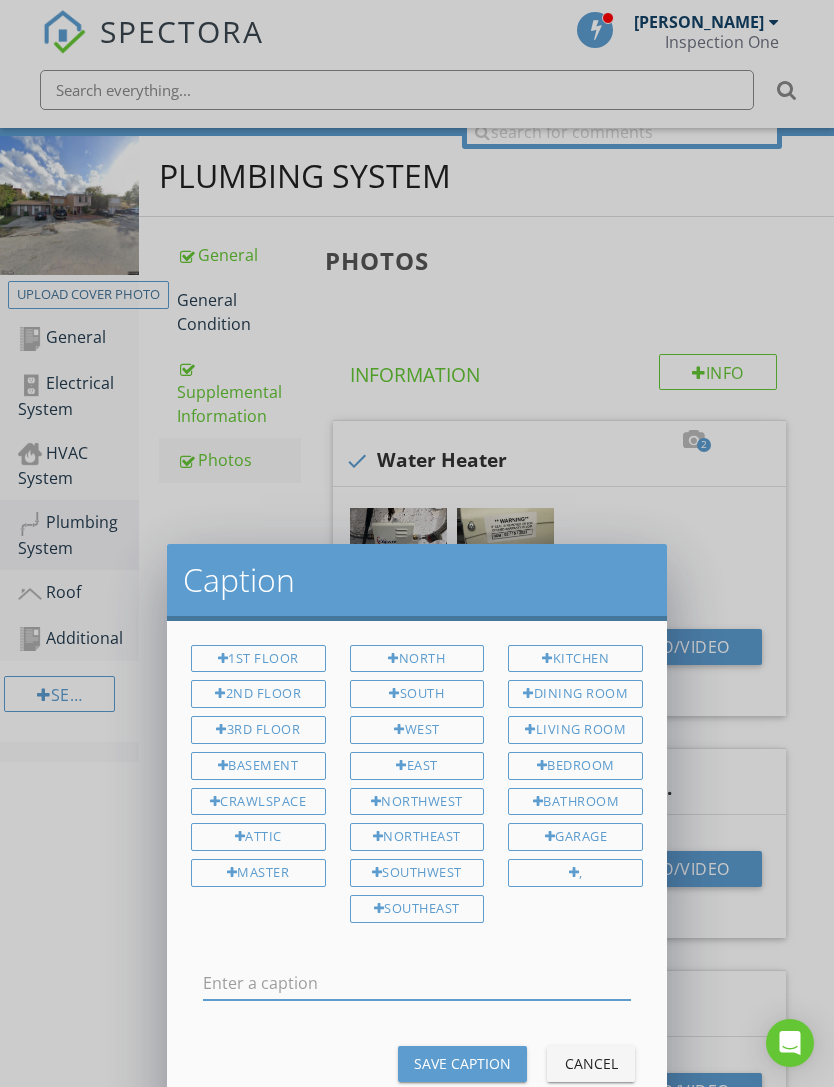 scroll, scrollTop: 239, scrollLeft: 0, axis: vertical 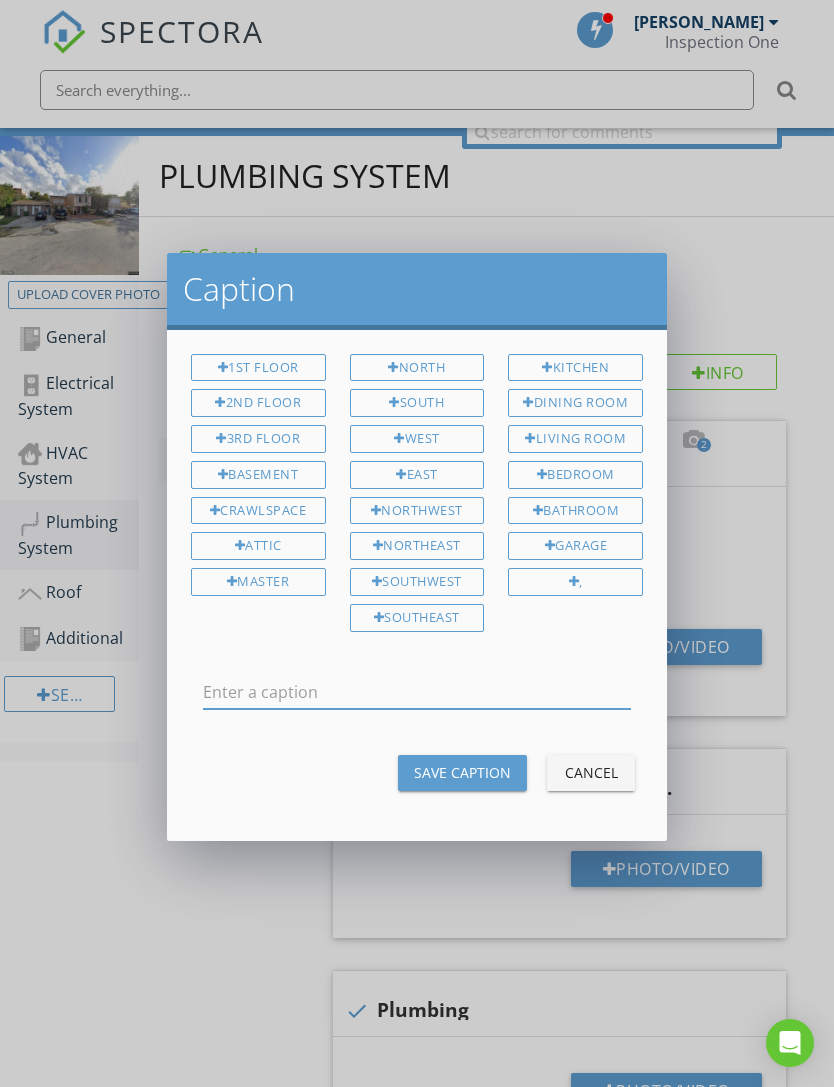 click at bounding box center (417, 692) 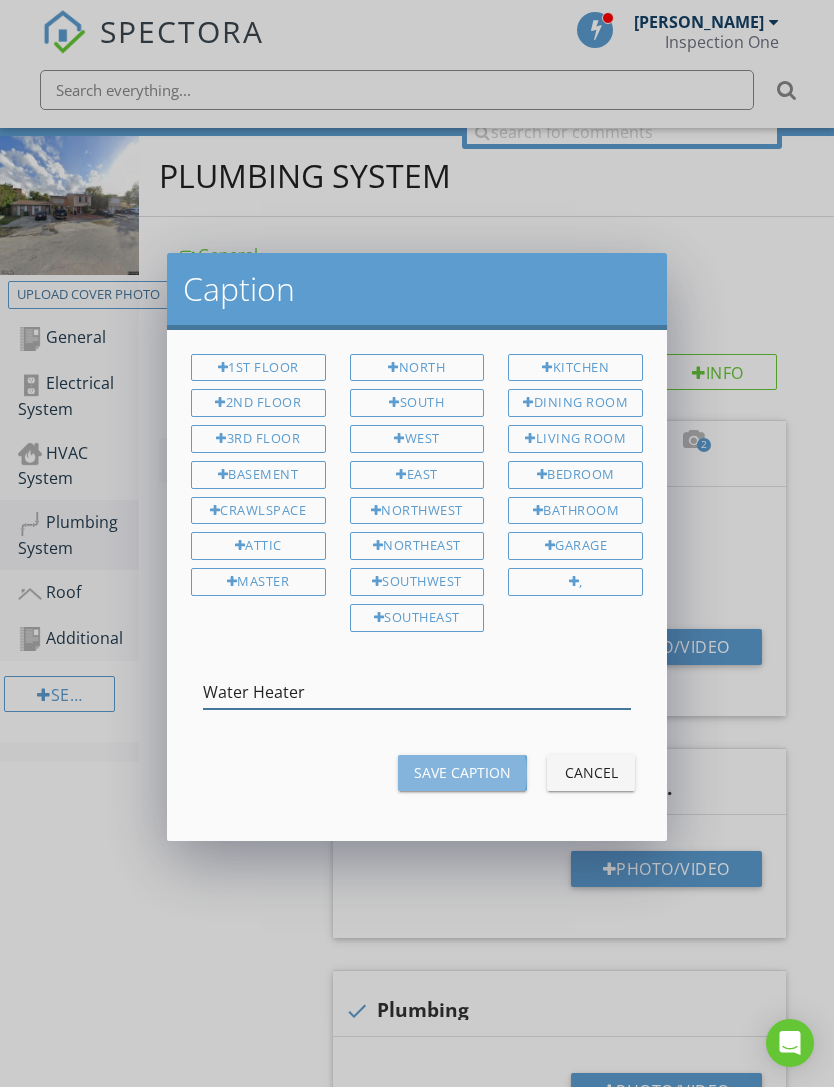 type on "Water Heater" 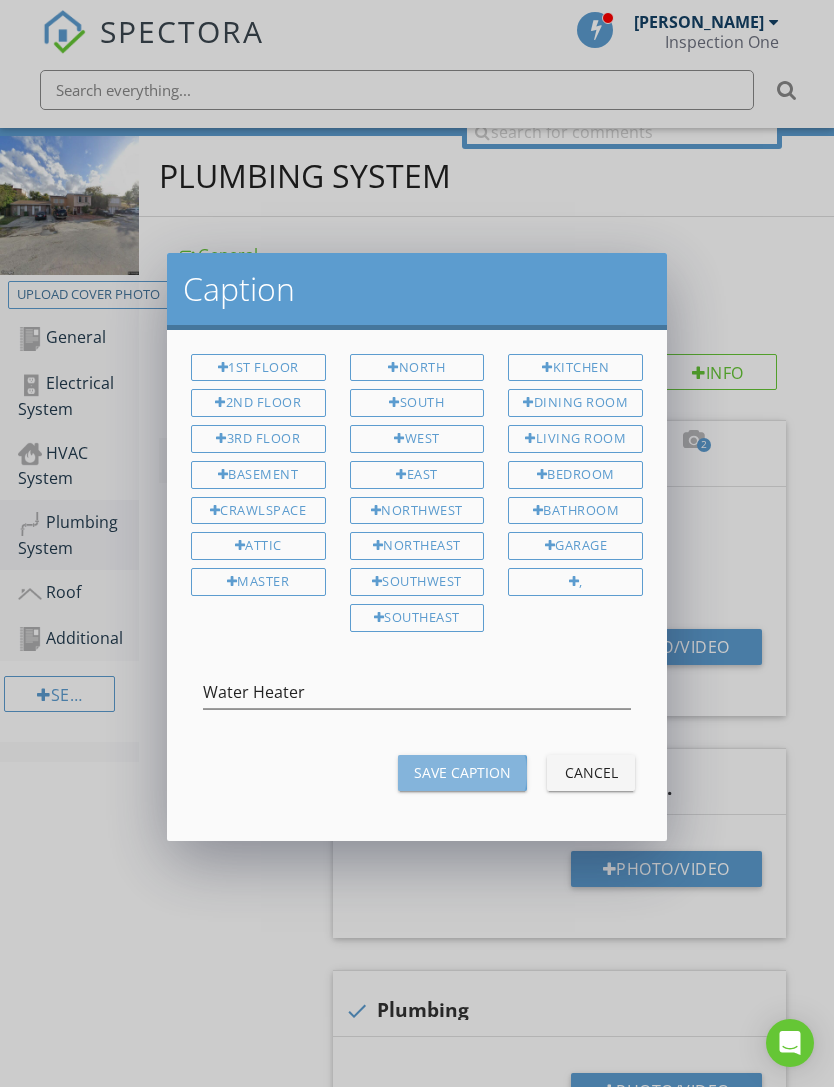 click on "Save Caption" at bounding box center (462, 772) 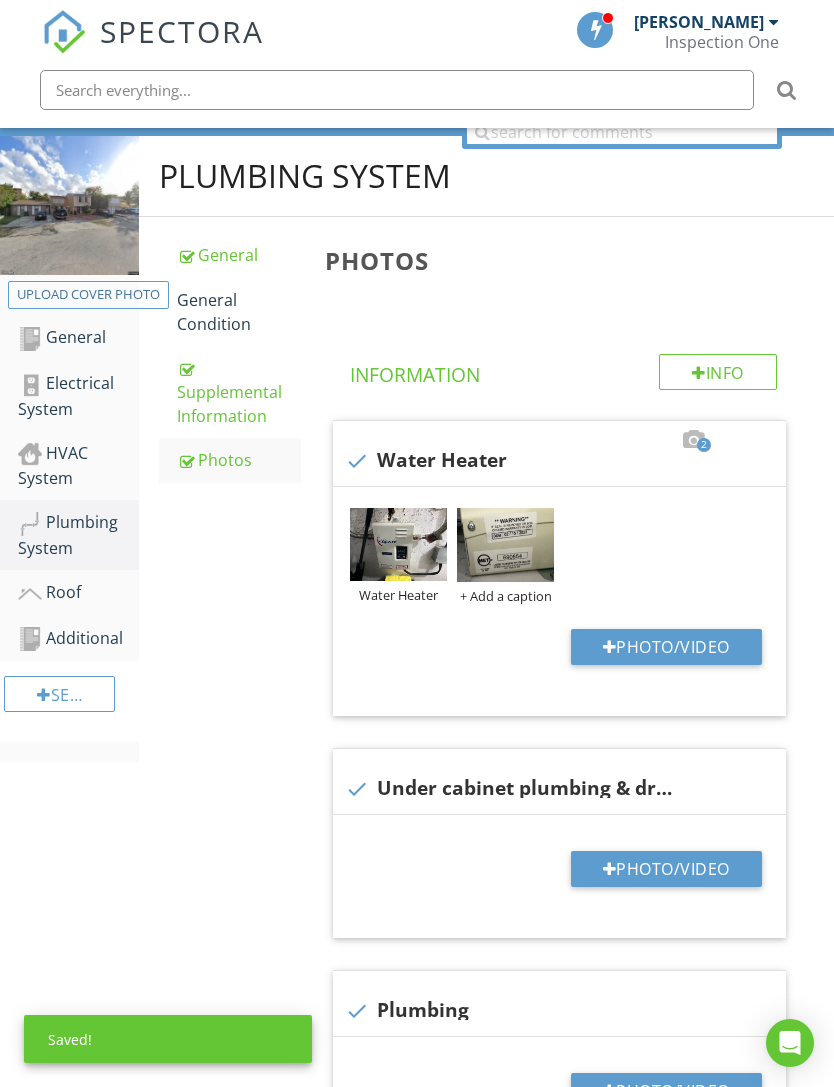 click on "+ Add a caption" at bounding box center [505, 596] 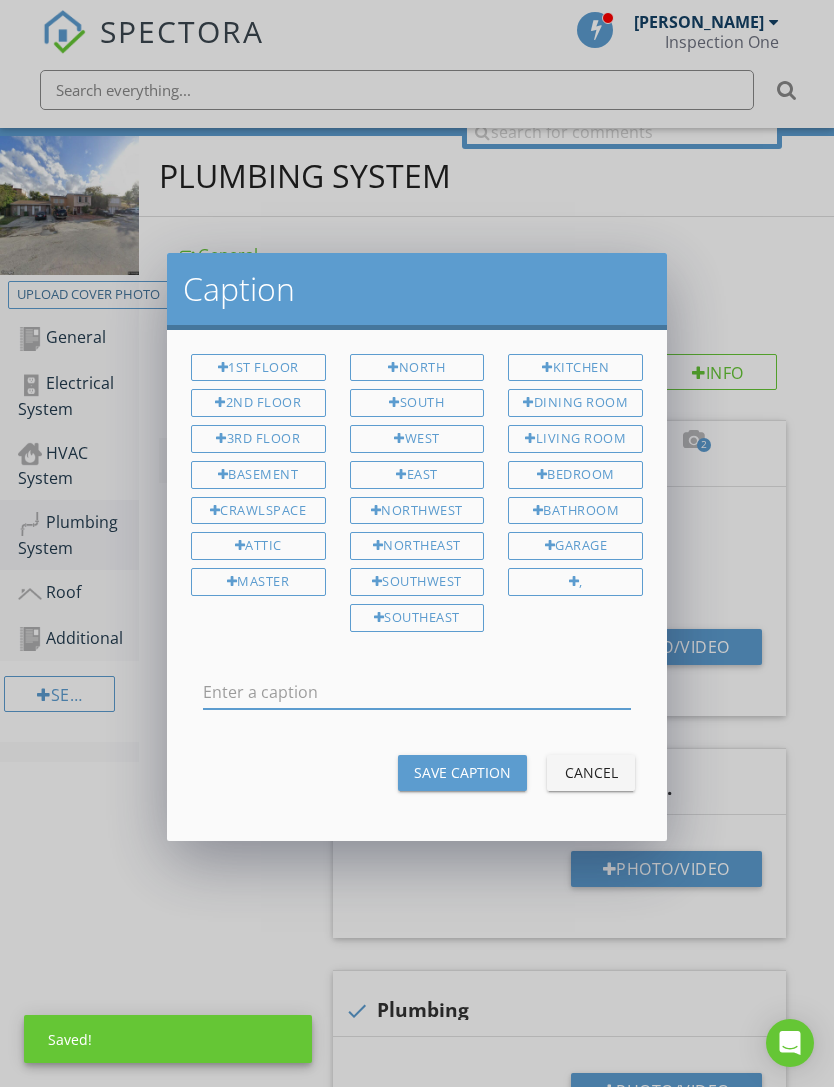 click at bounding box center (417, 692) 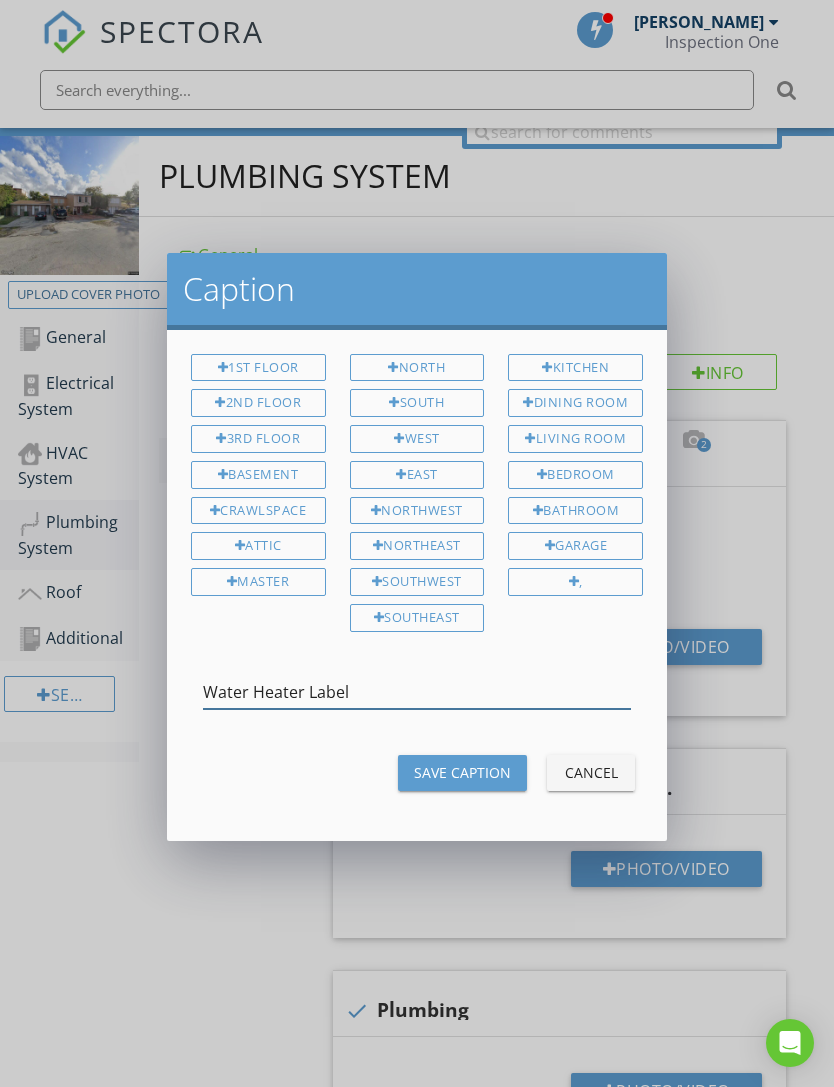 type on "Water Heater Label" 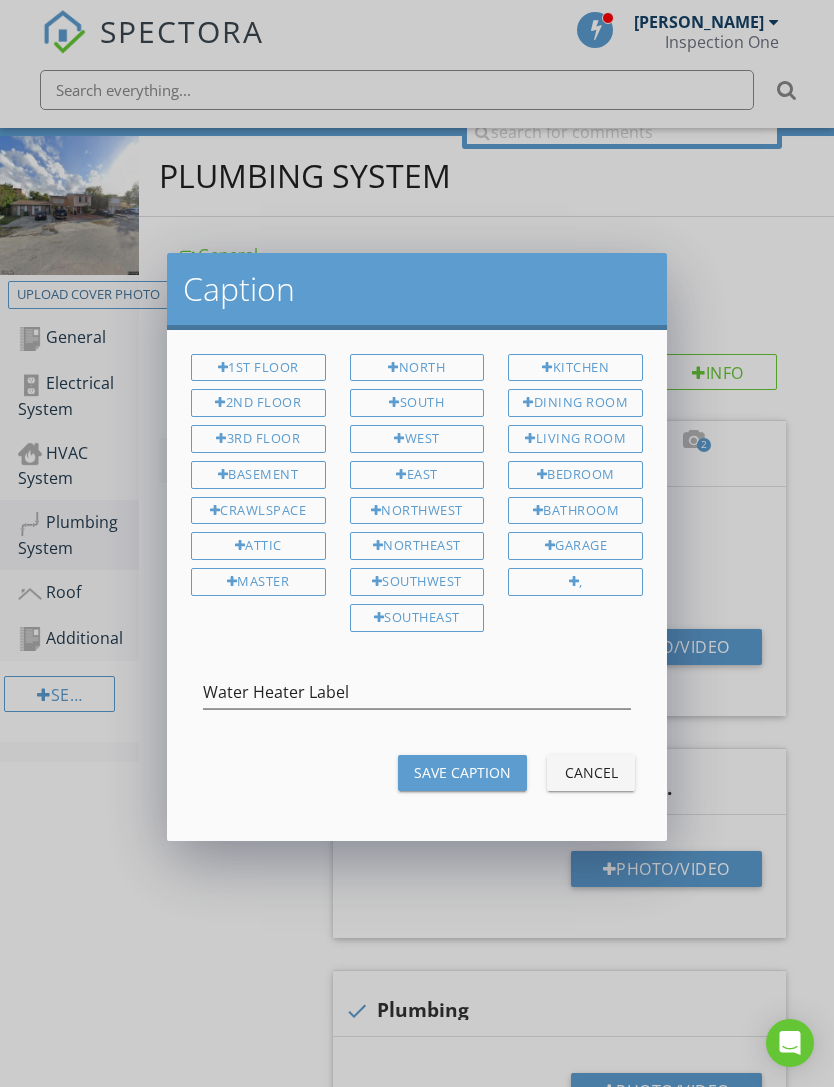 click on "Save Caption" at bounding box center (462, 772) 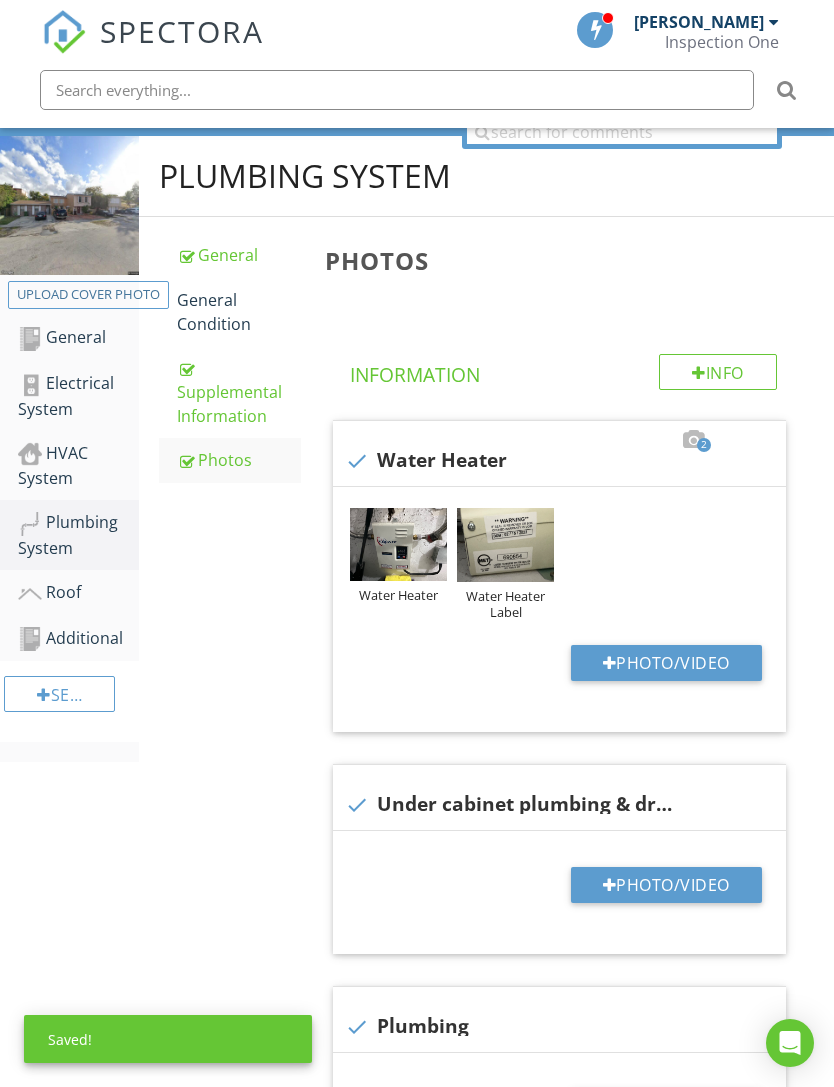 click on "Photo/Video" at bounding box center (666, 885) 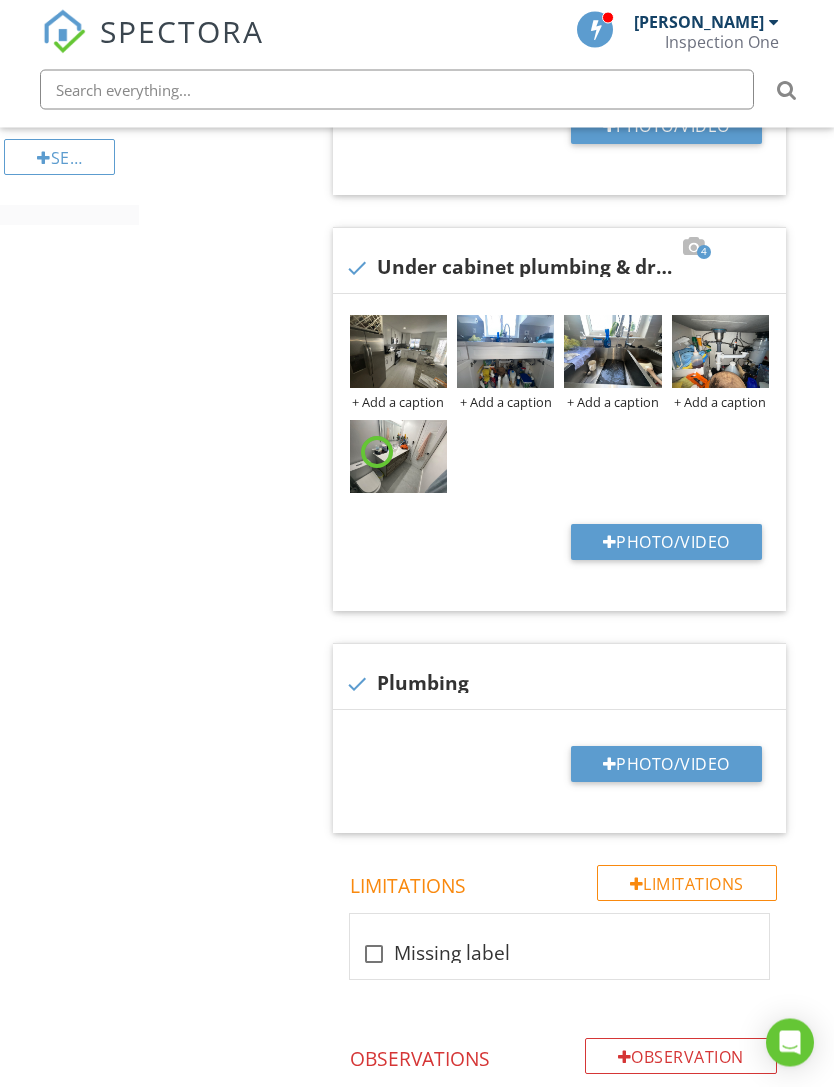 scroll, scrollTop: 776, scrollLeft: 0, axis: vertical 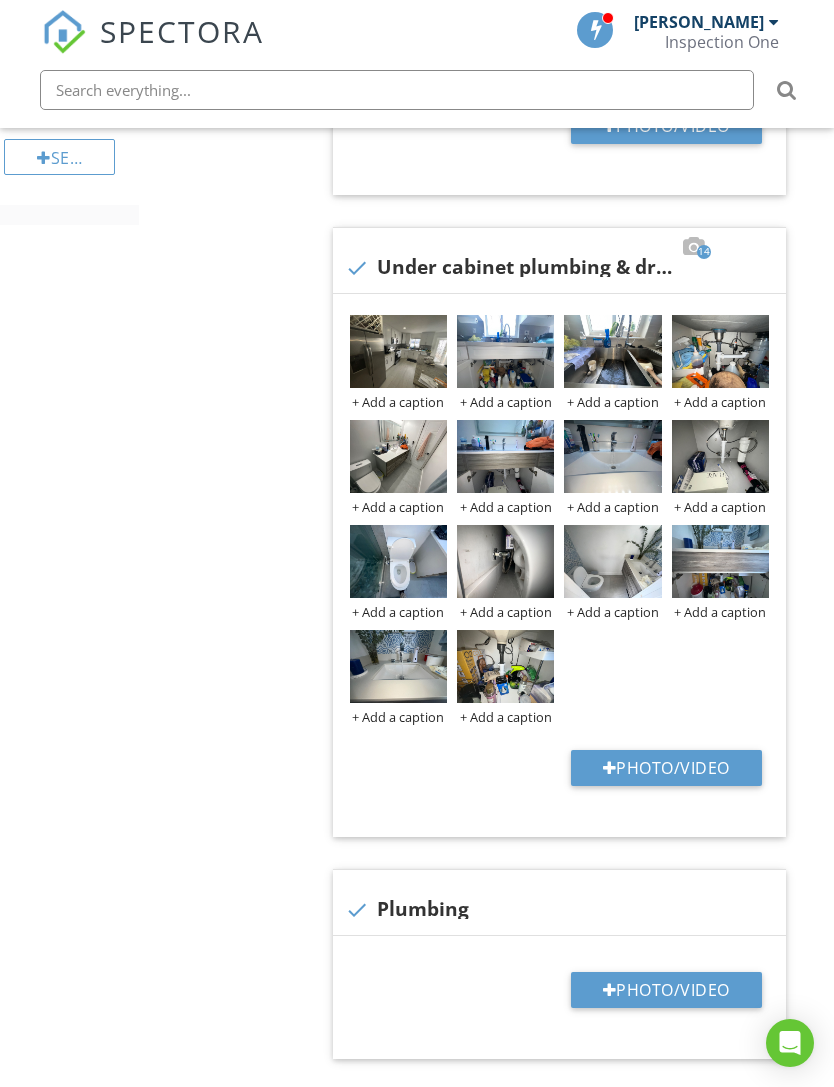 click at bounding box center (612, 561) 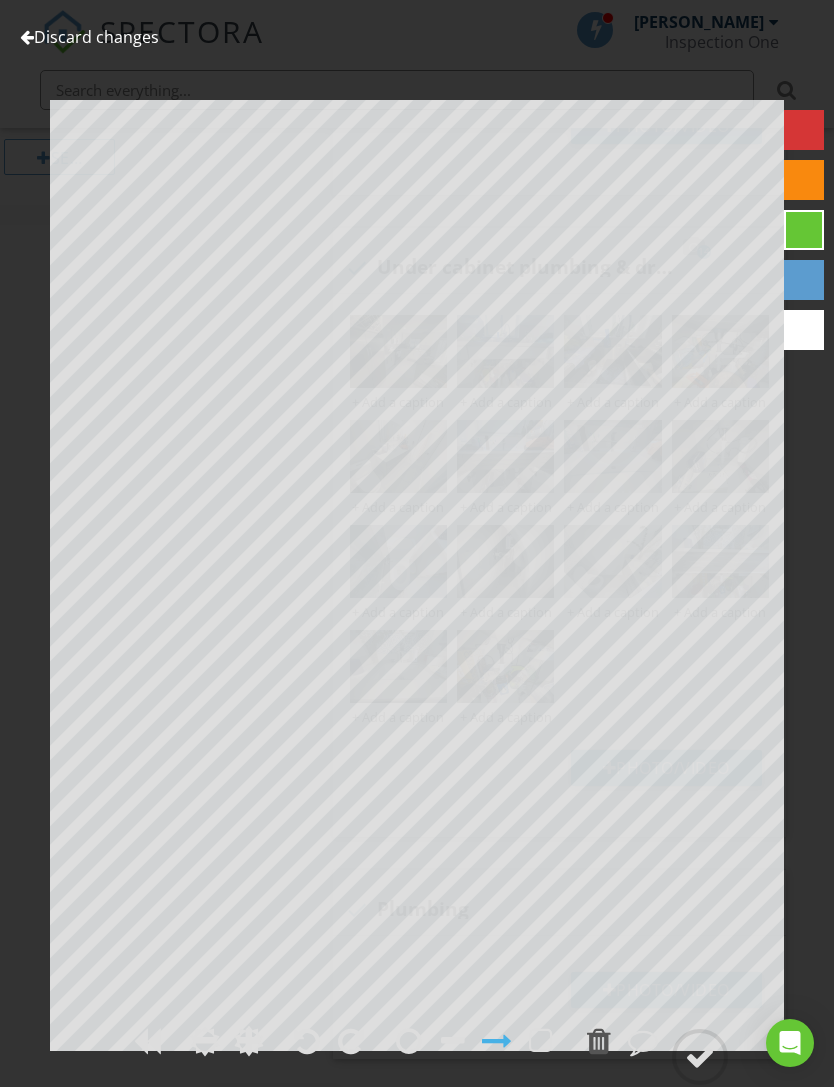click on "Discard changes" at bounding box center [89, 37] 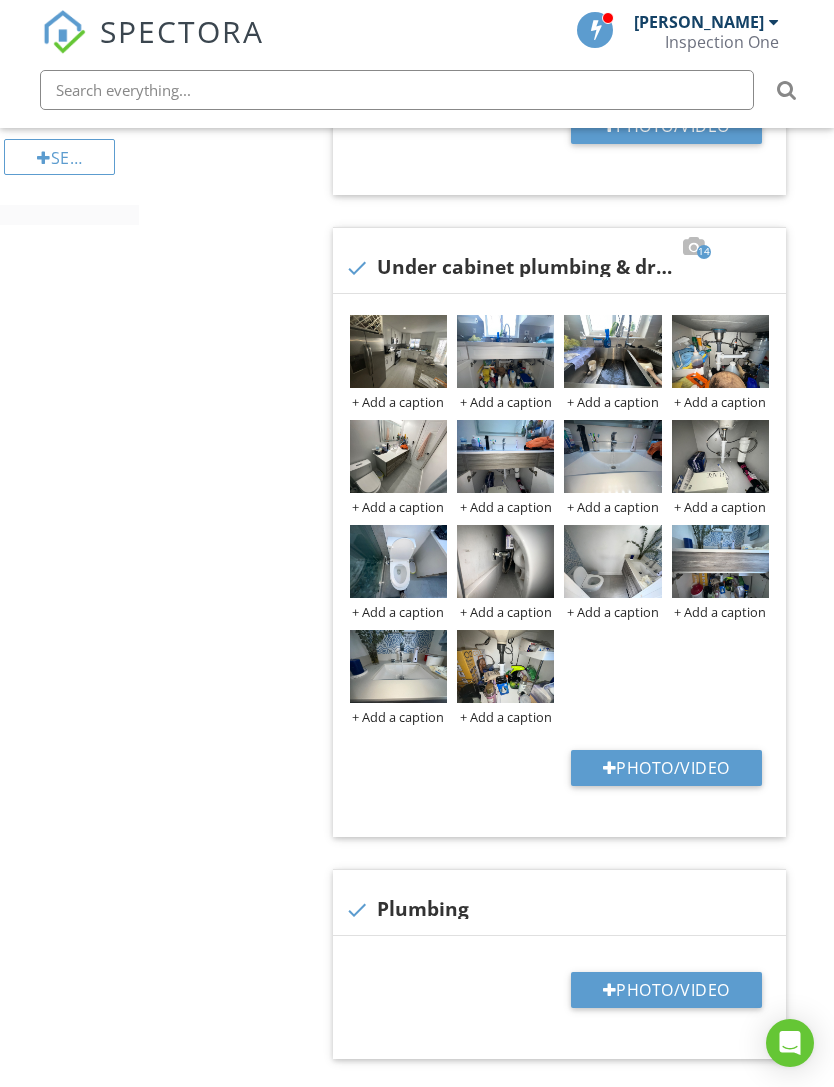 click at bounding box center [612, 561] 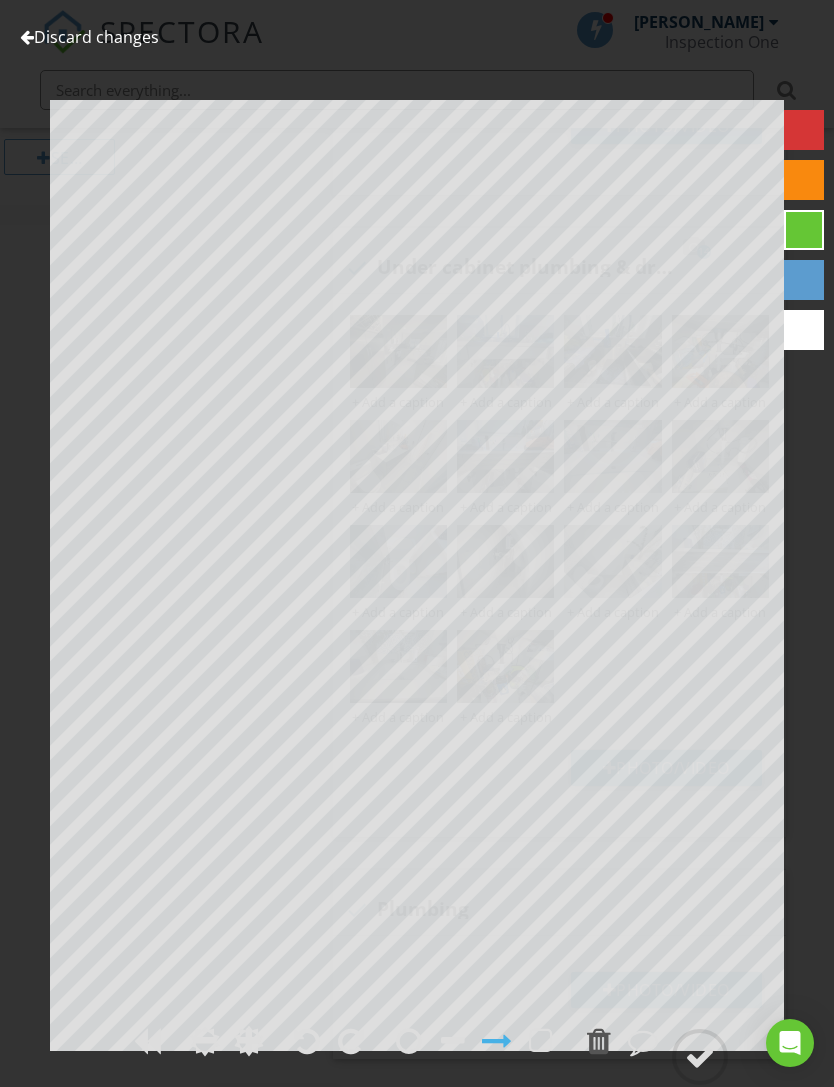 click on "Discard changes" at bounding box center (89, 37) 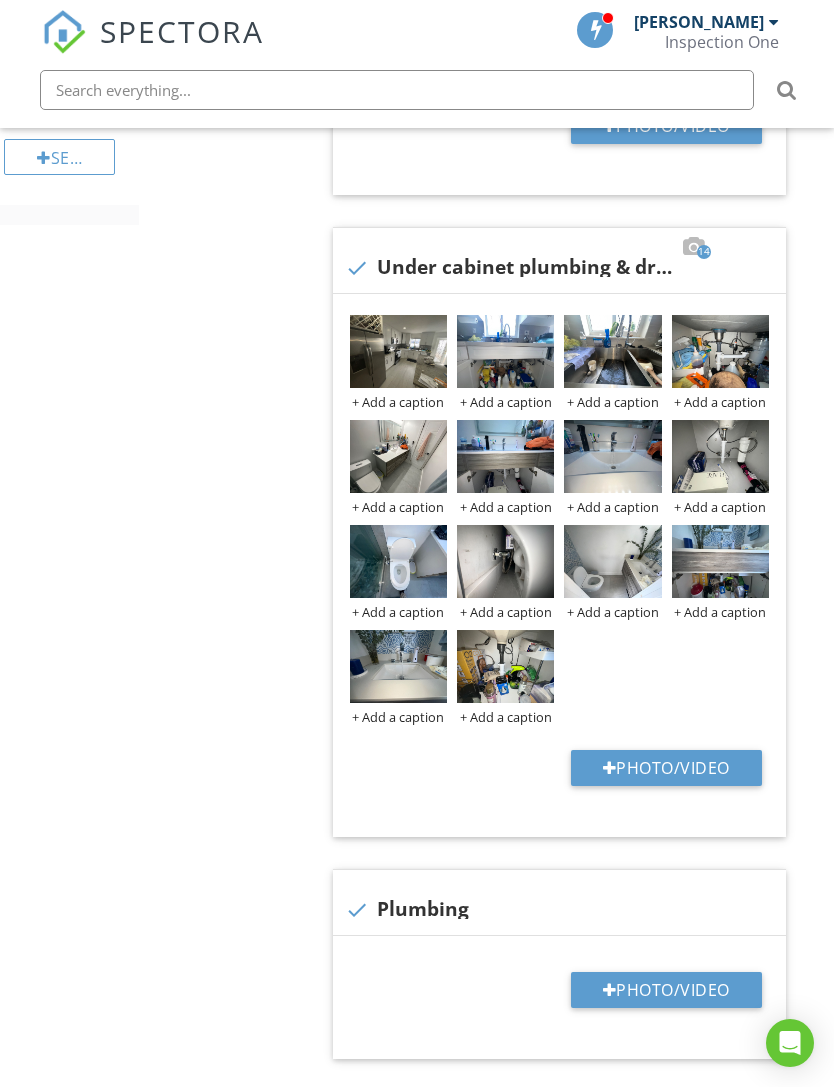 click on "Photo/Video" at bounding box center (666, 768) 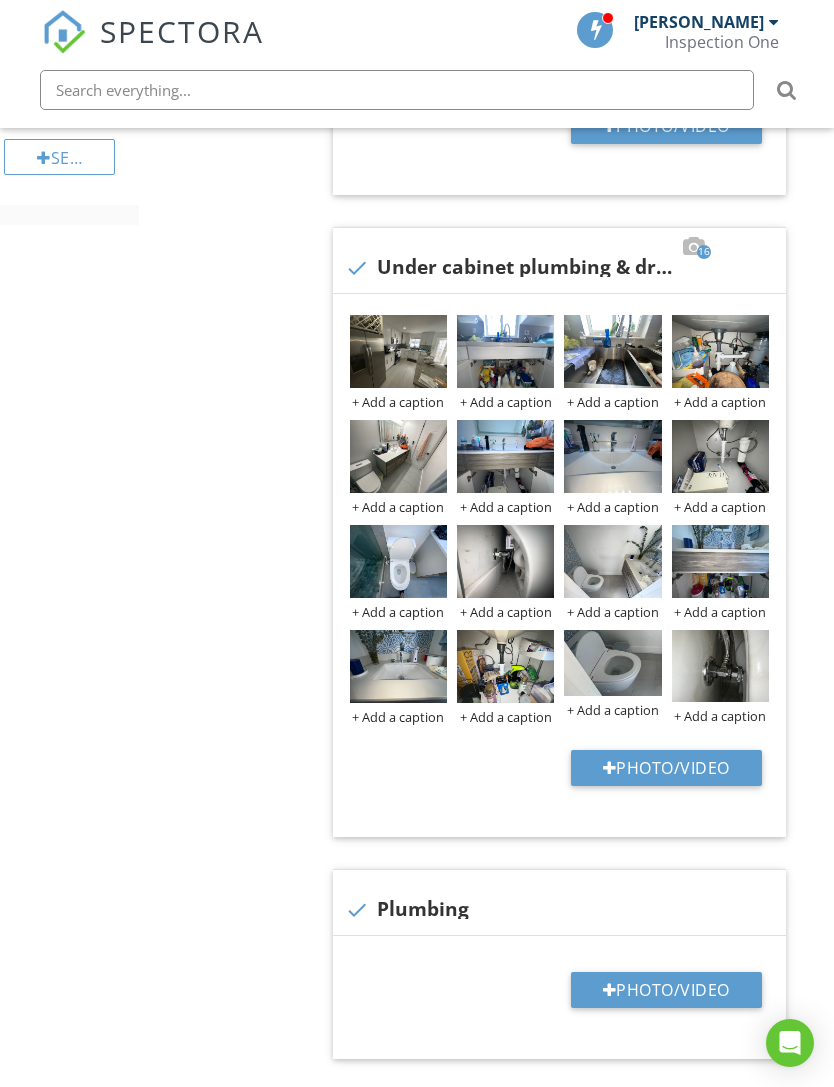 click at bounding box center (612, 561) 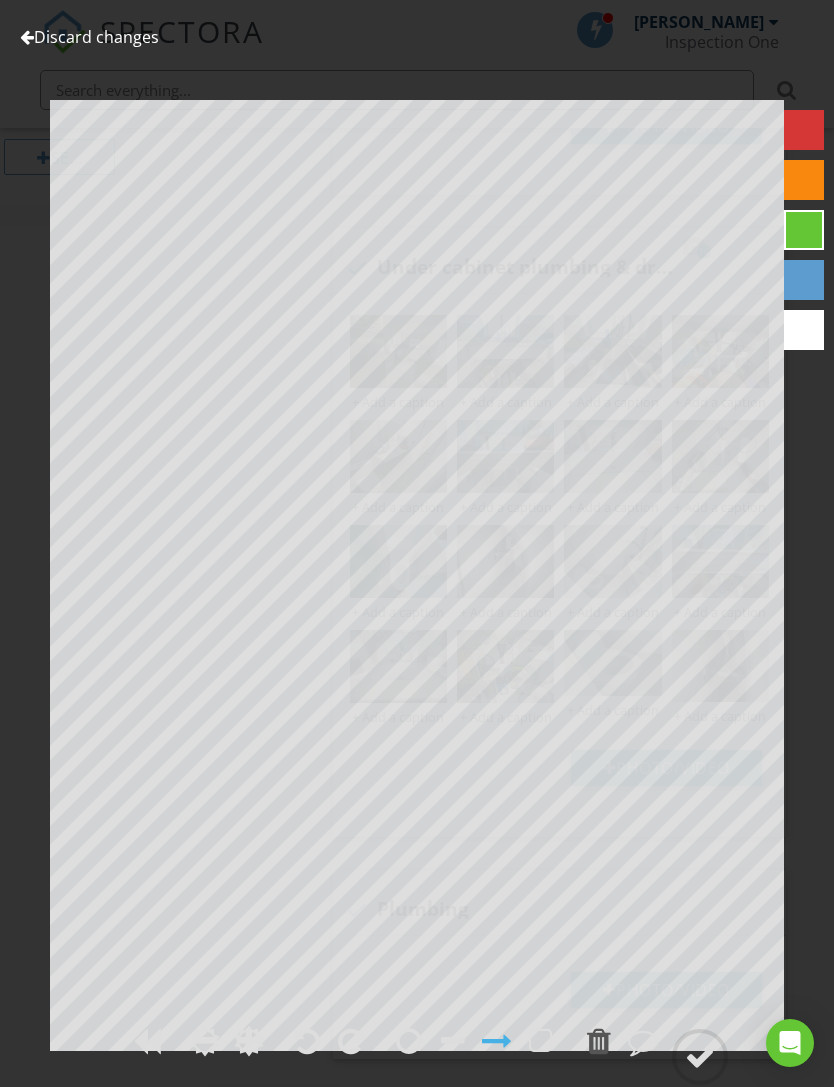 click on "Discard changes" at bounding box center (89, 37) 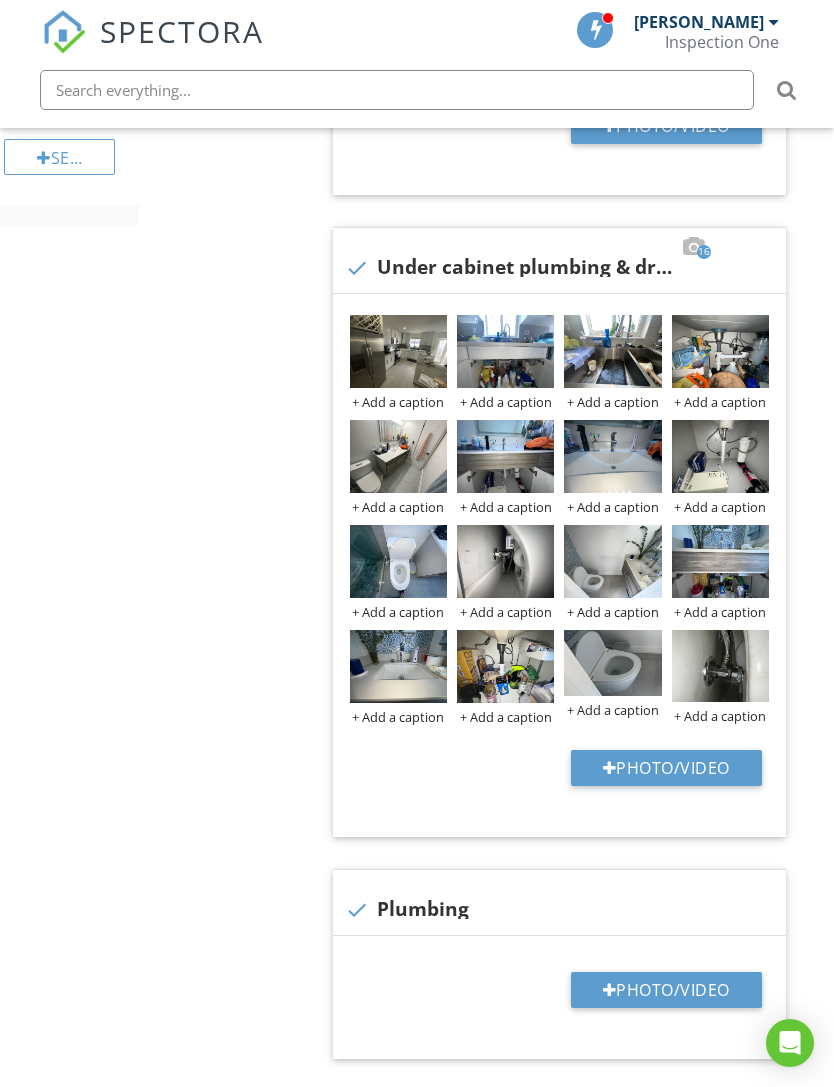 click at bounding box center (0, 0) 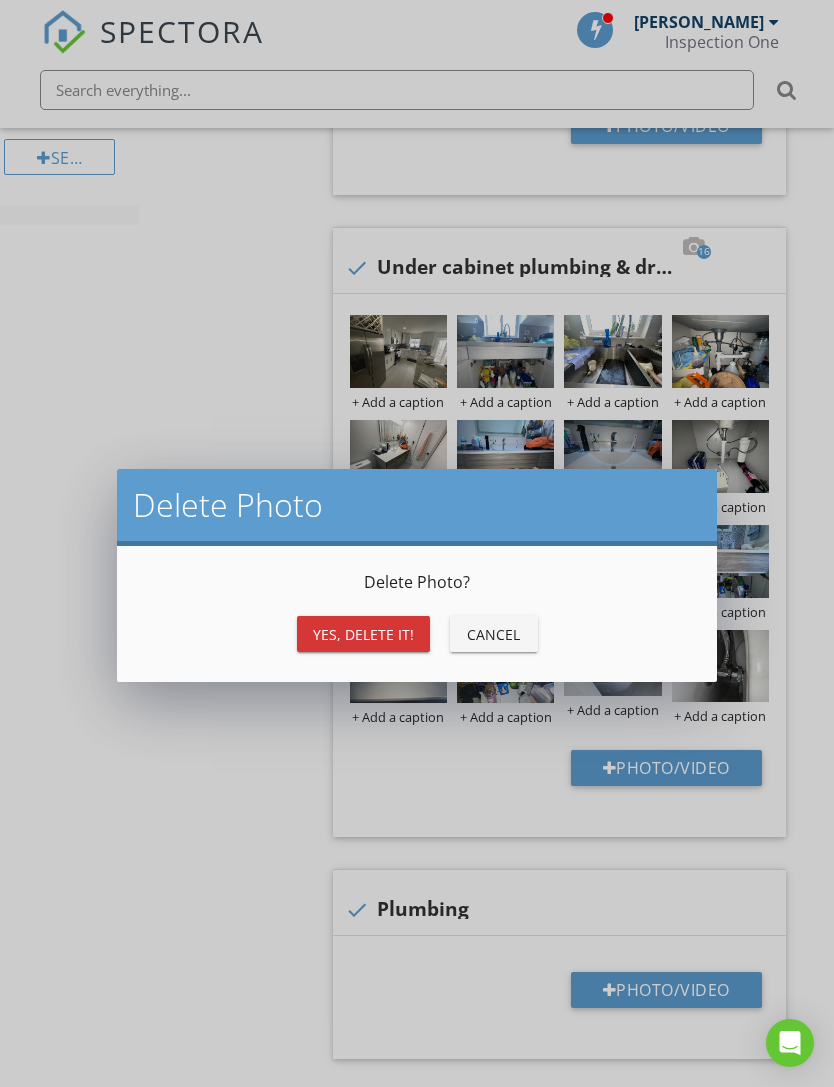 click on "Yes, Delete it!" at bounding box center [363, 634] 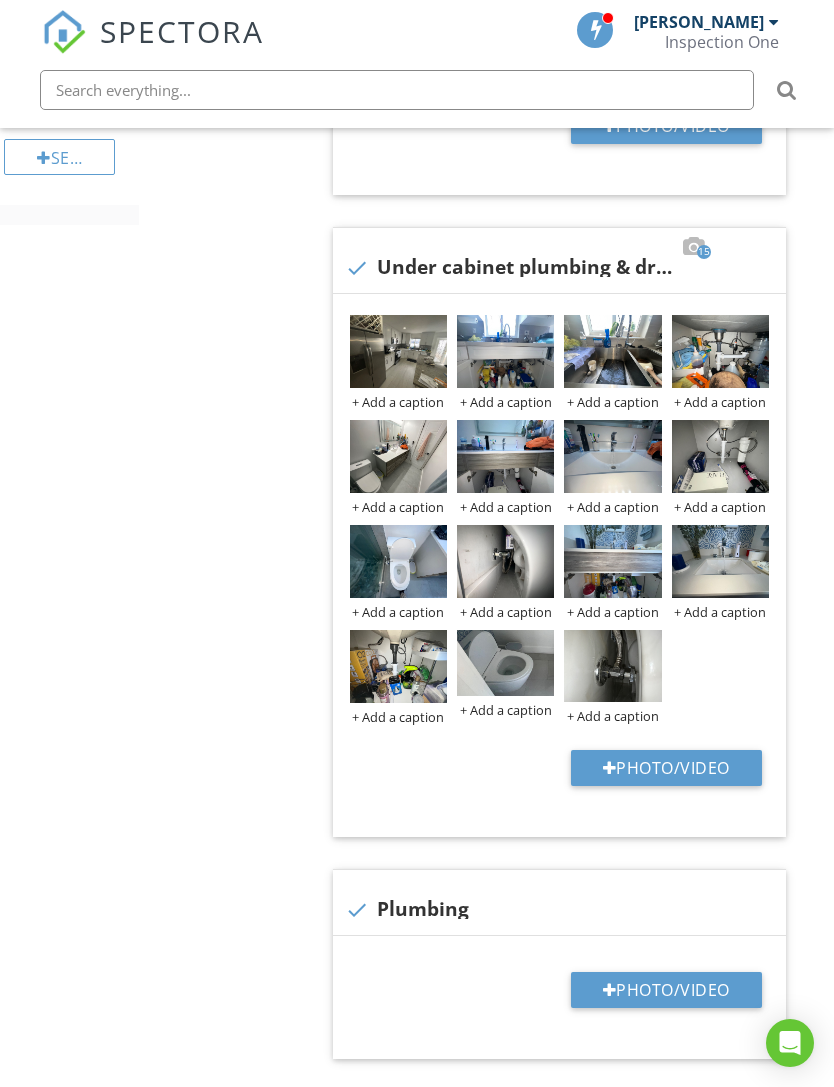 click on "Photo/Video" at bounding box center [666, 768] 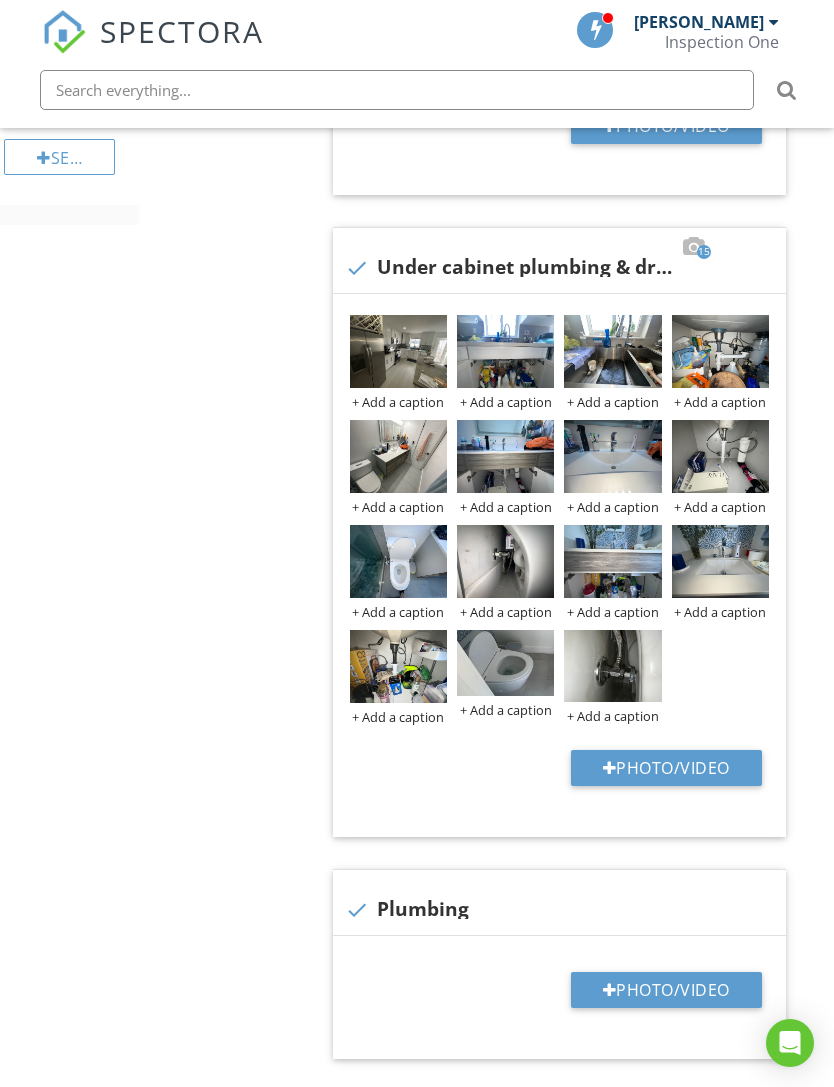 click on "Photo/Video" at bounding box center [666, 768] 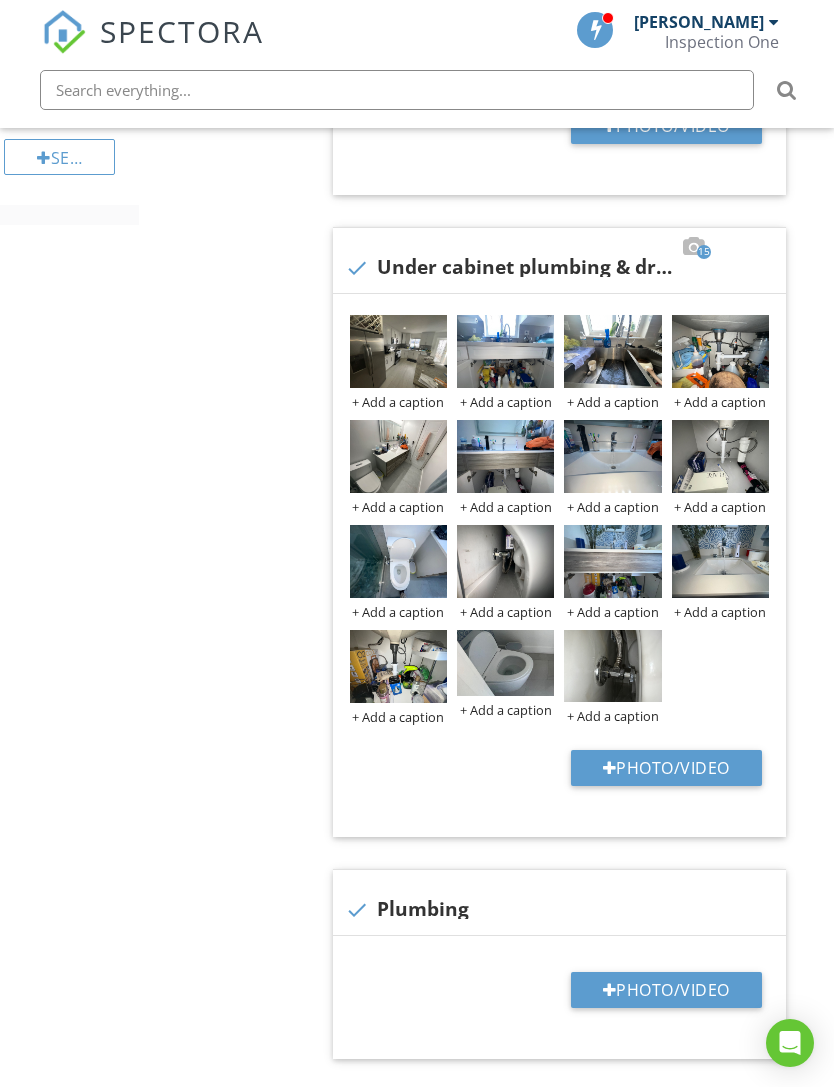 type on "C:\fakepath\IMG_0716.jpeg" 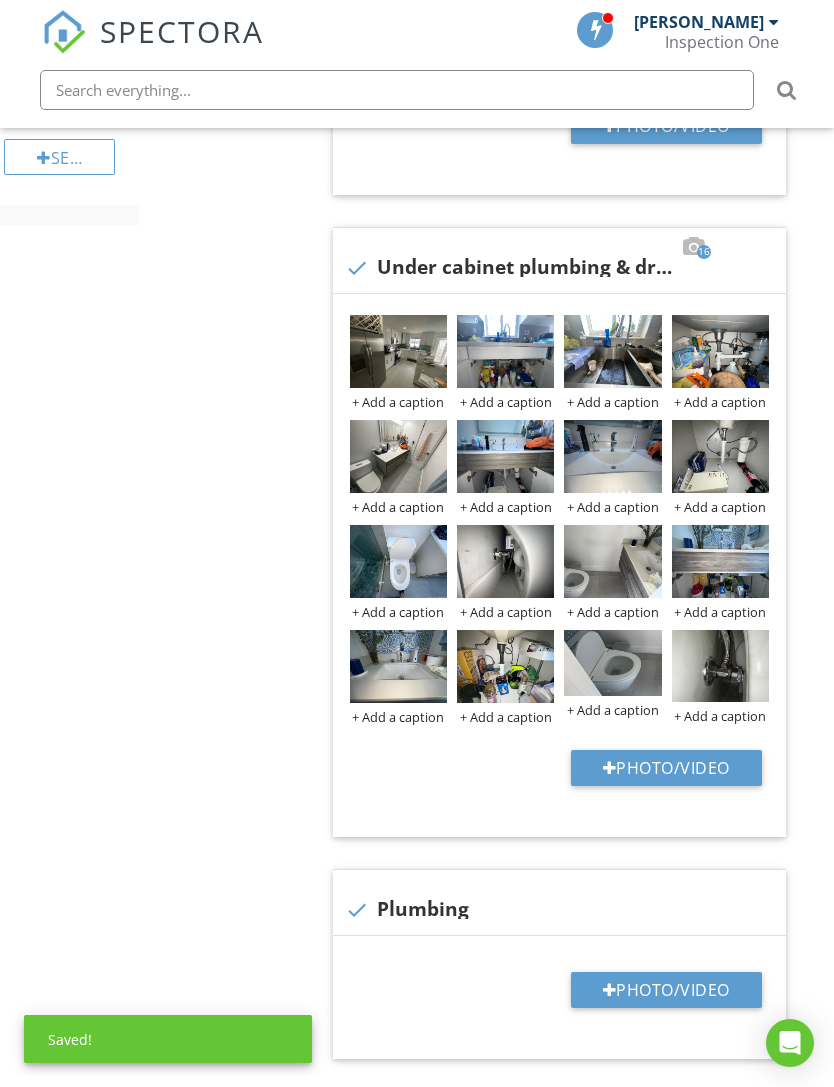 click at bounding box center (720, 561) 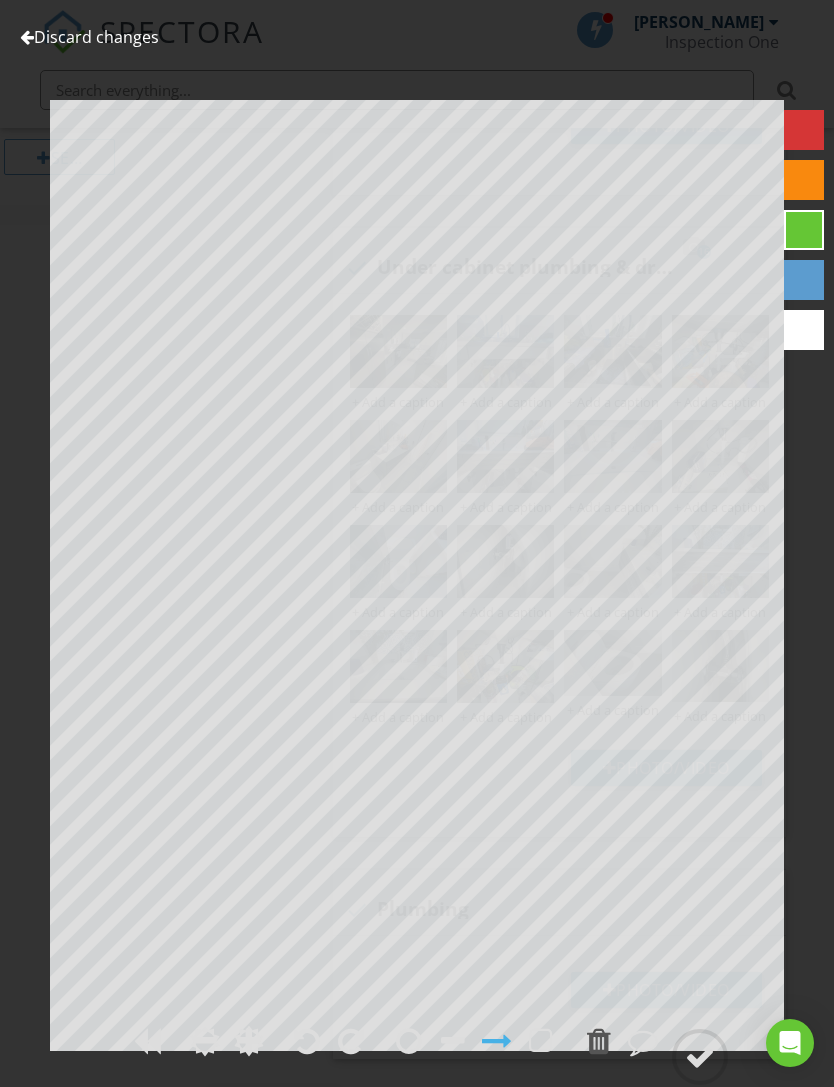 click on "Discard changes" at bounding box center (89, 37) 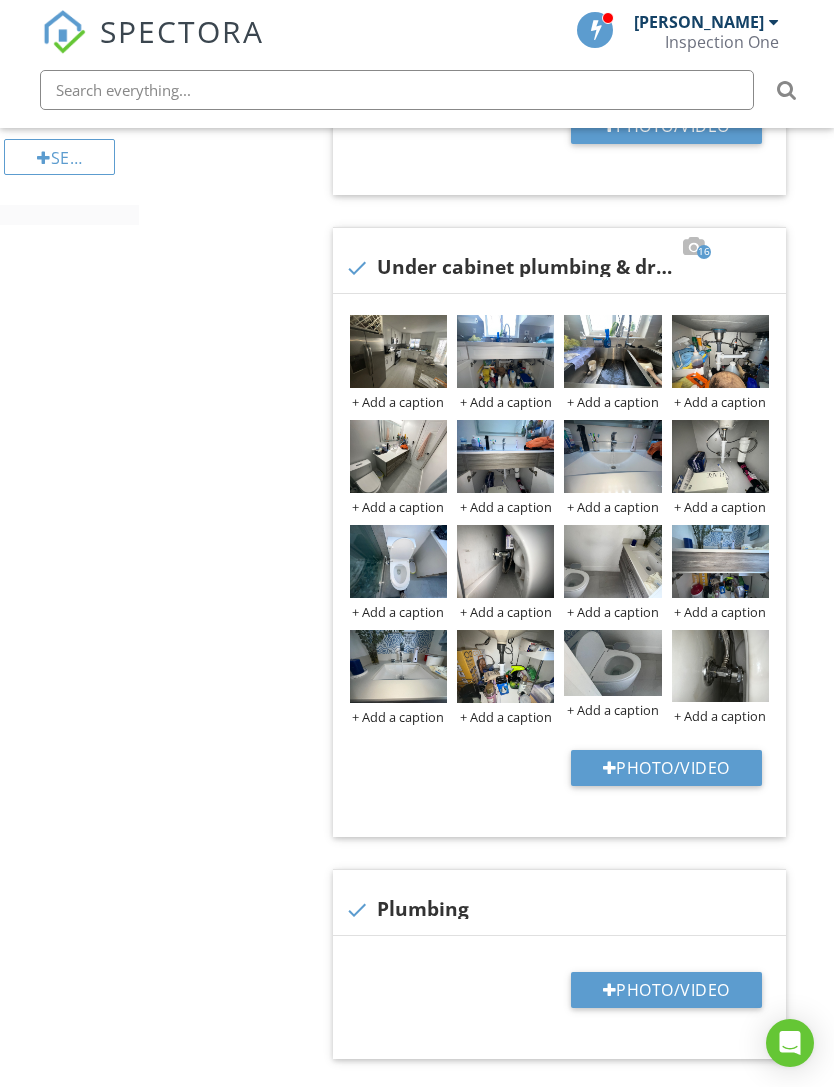 click at bounding box center [612, 561] 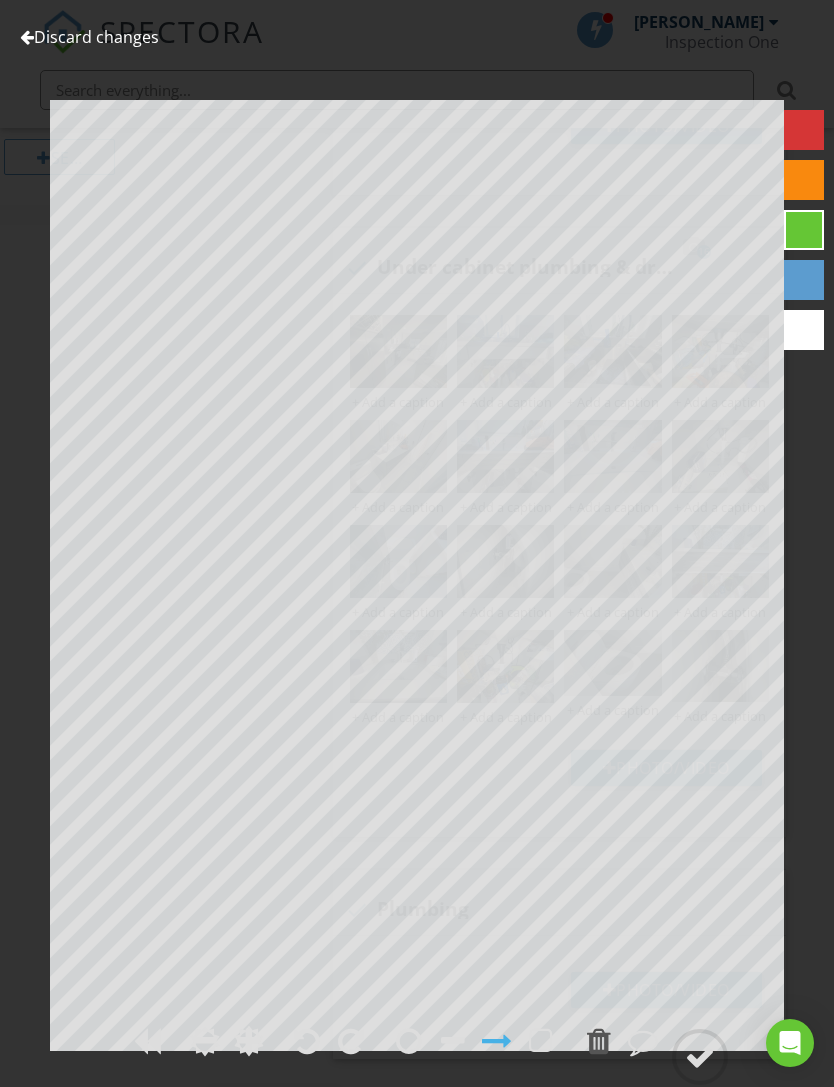 click on "Discard changes" at bounding box center (89, 37) 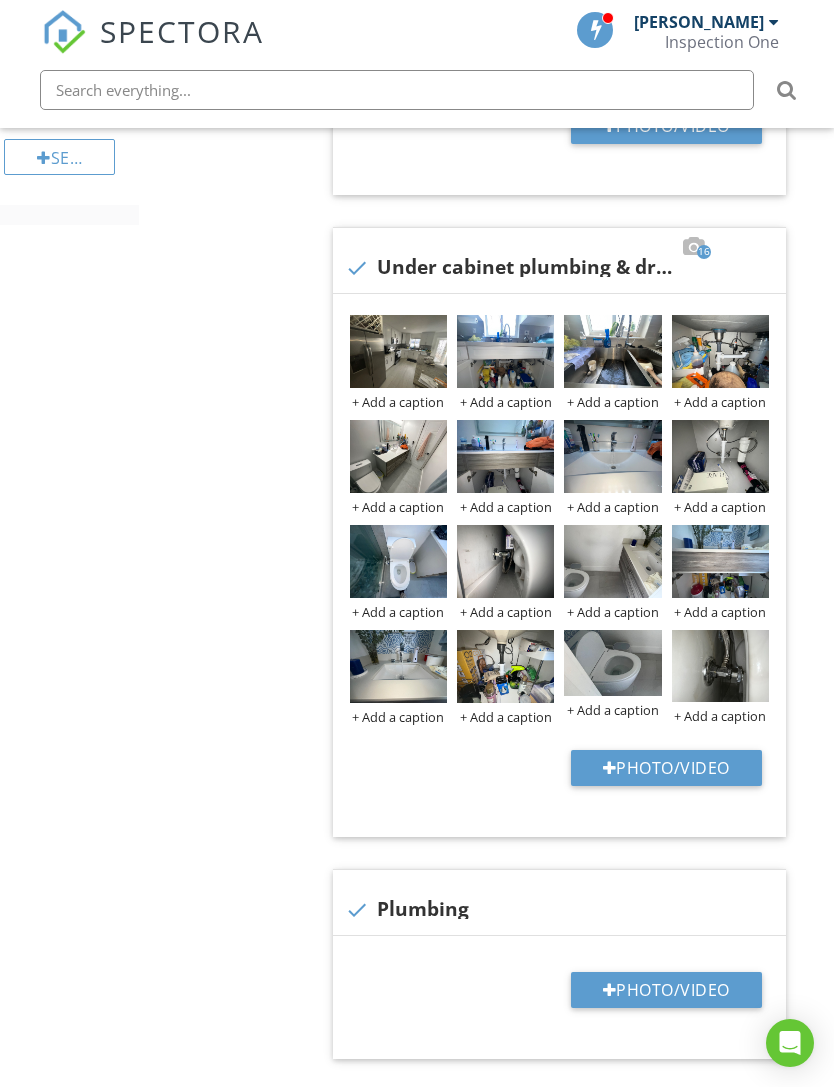 click at bounding box center [612, 663] 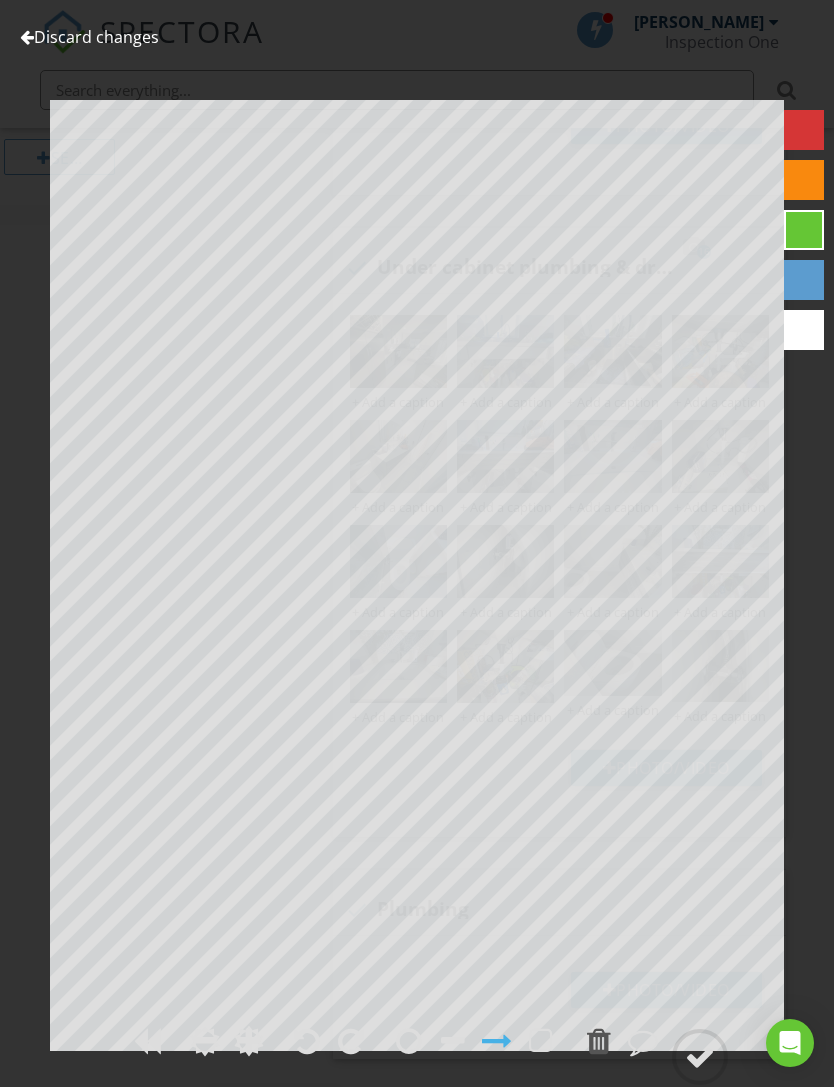 click on "Discard changes" at bounding box center [89, 37] 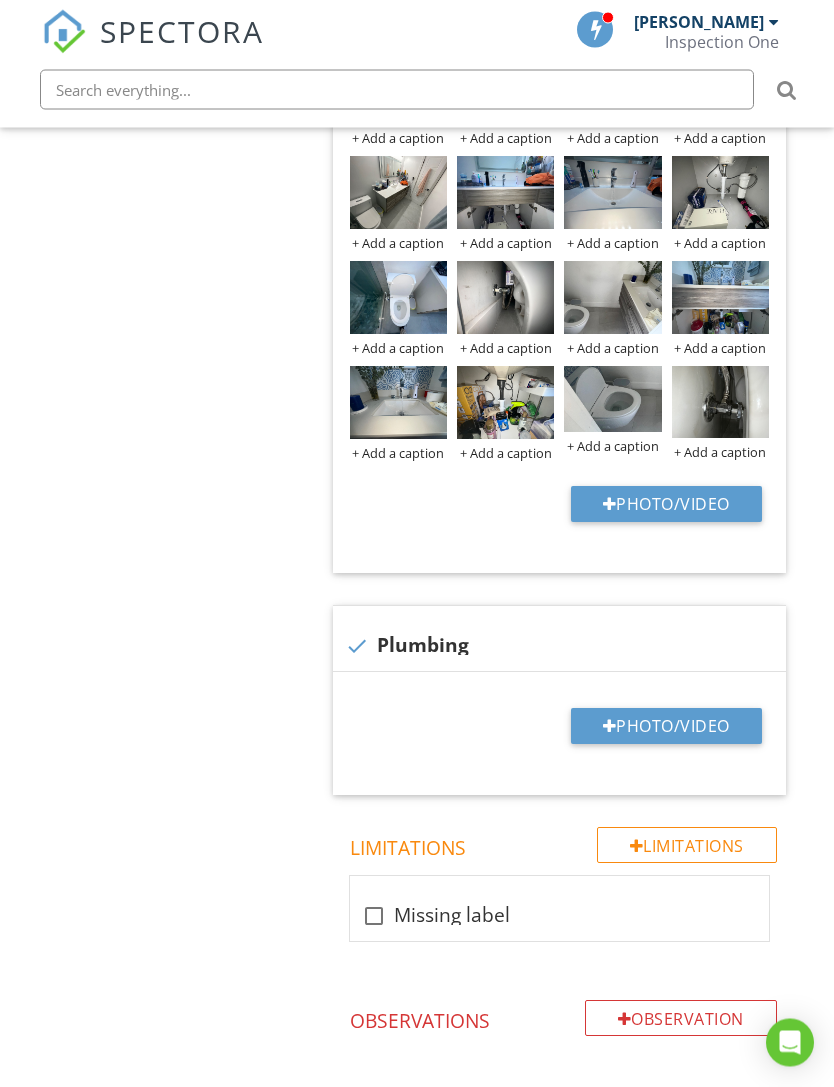 scroll, scrollTop: 1084, scrollLeft: 0, axis: vertical 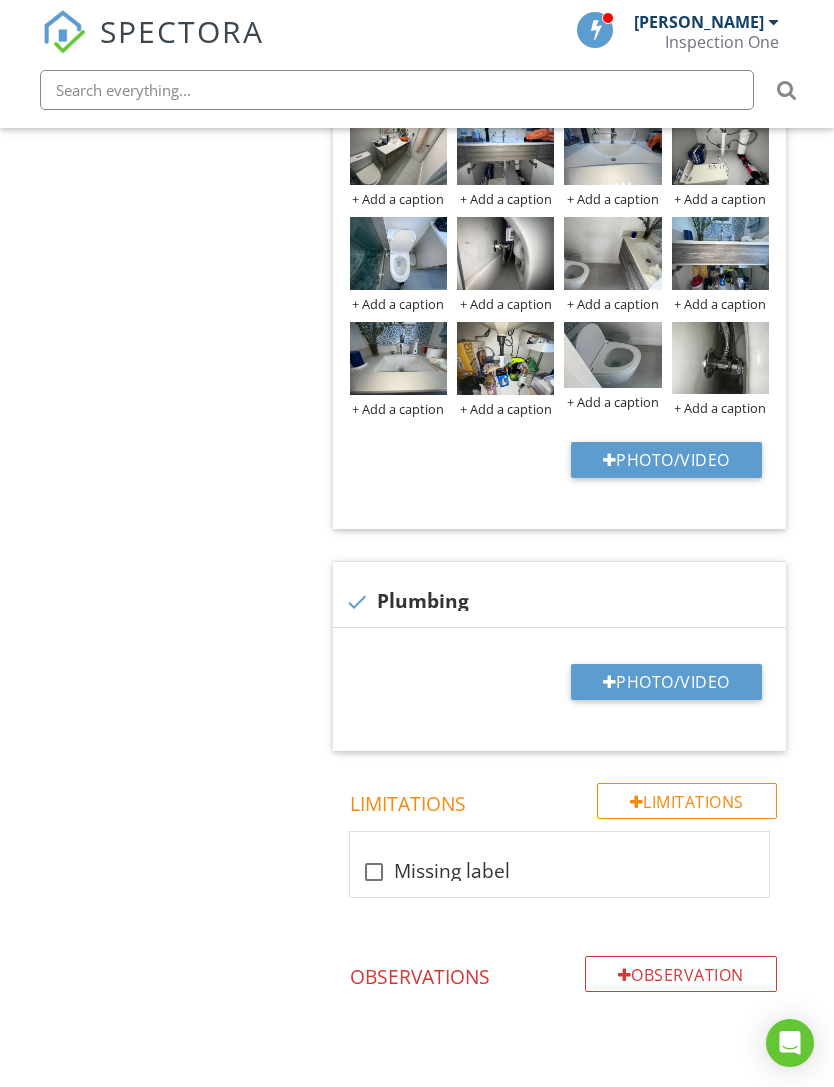 click on "Photo/Video" at bounding box center (666, 682) 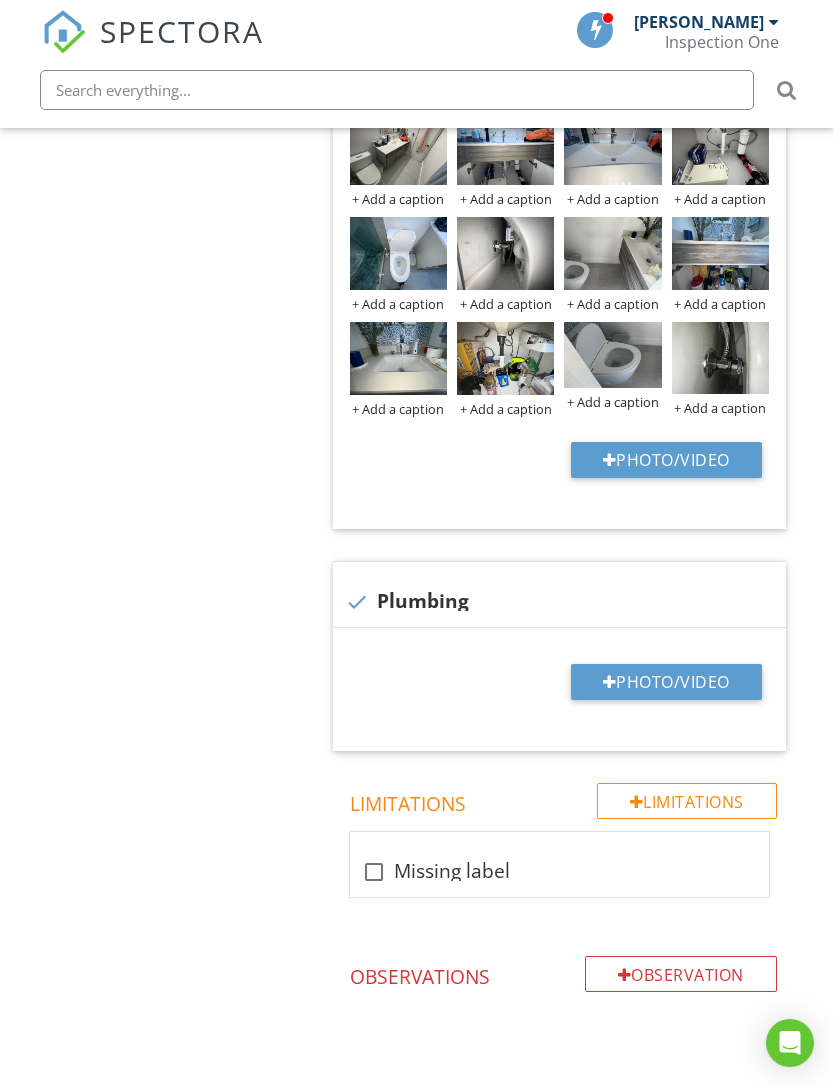 type on "C:\fakepath\IMG_0704.jpeg" 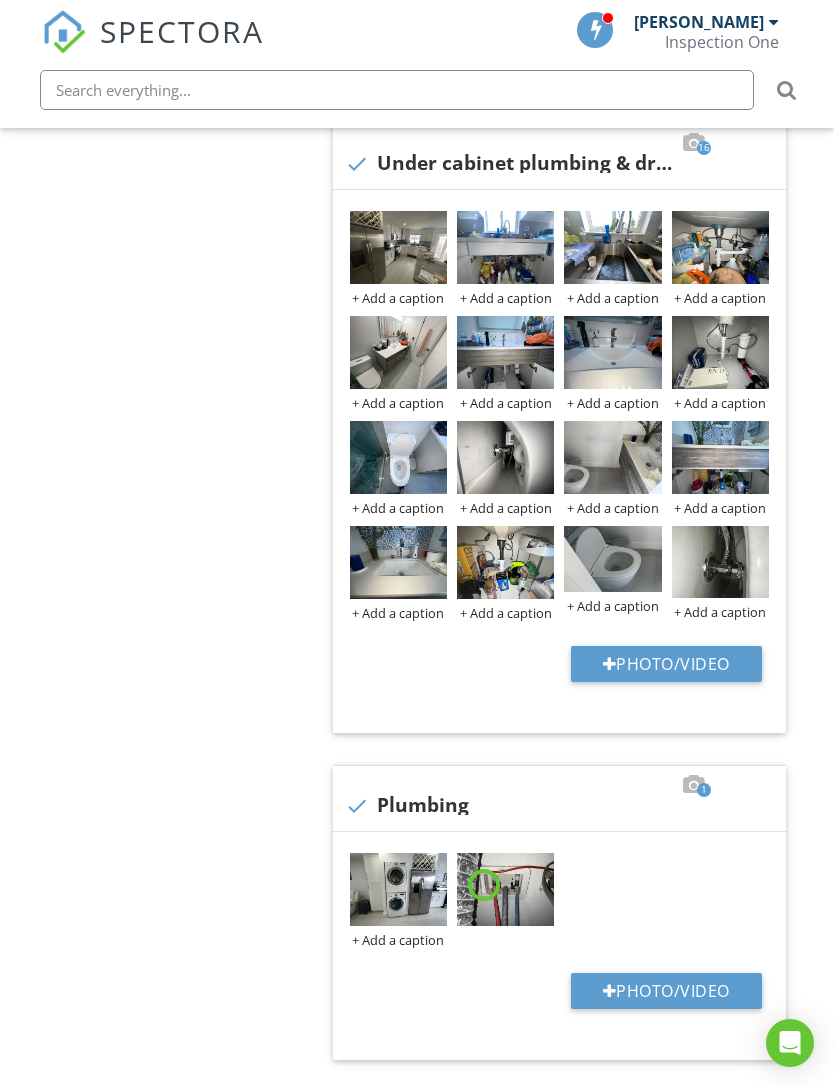scroll, scrollTop: 884, scrollLeft: 0, axis: vertical 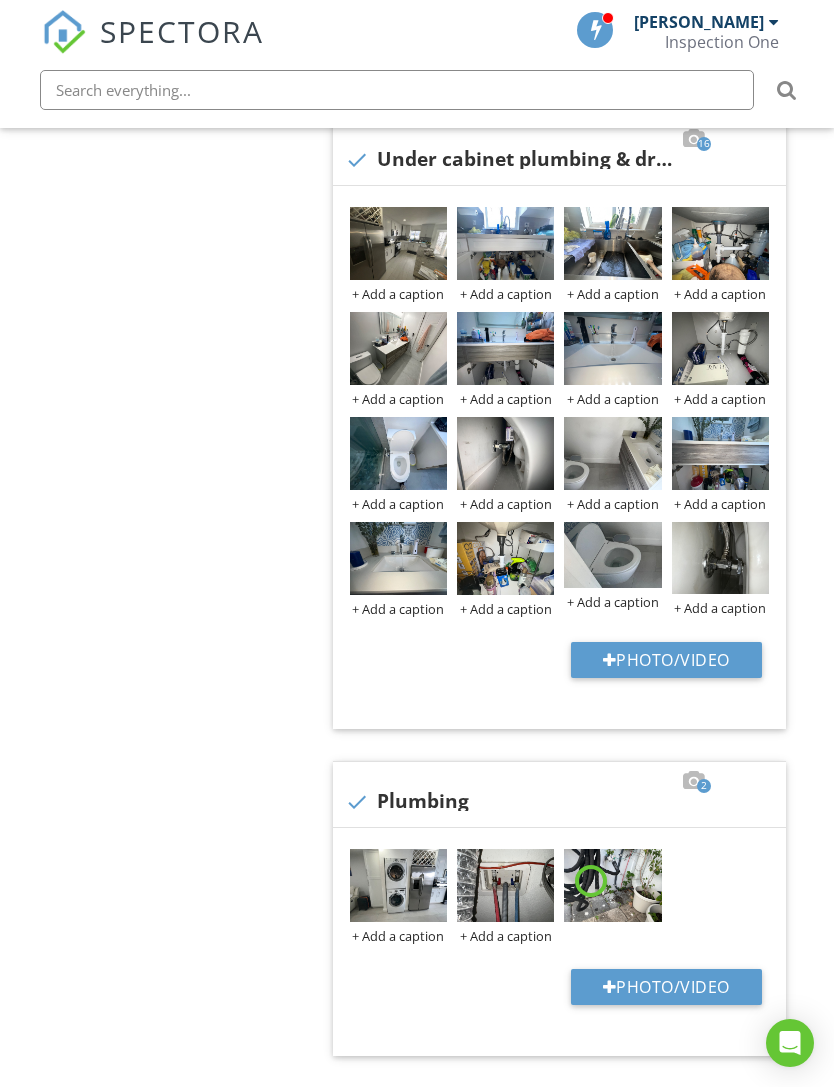 click on "+ Add a caption" at bounding box center (398, 294) 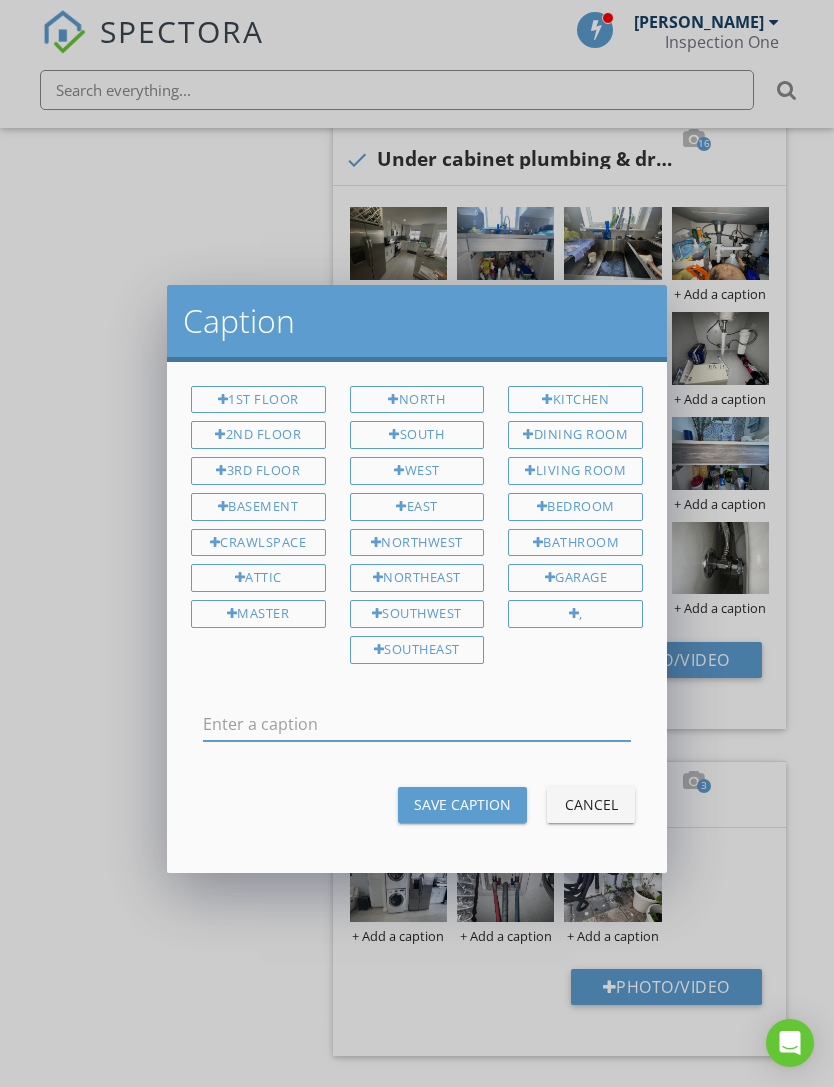 click on "Kitchen" at bounding box center [575, 400] 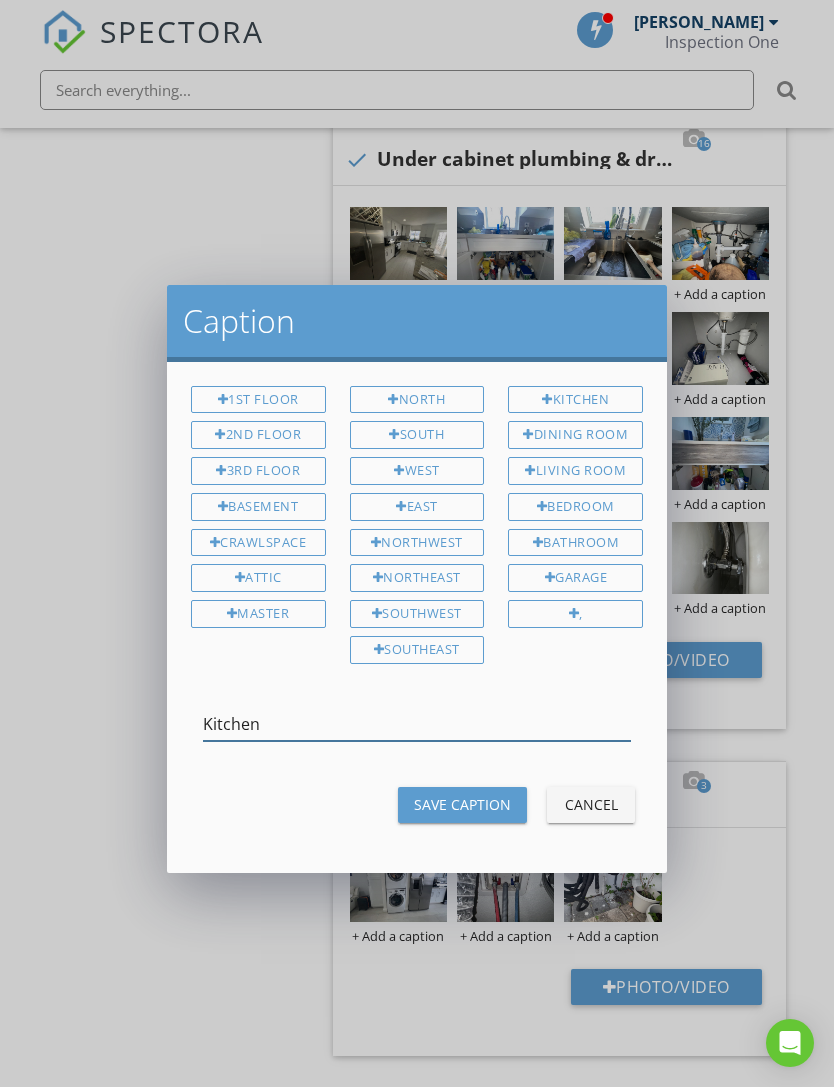 click on "Kitchen" at bounding box center [417, 724] 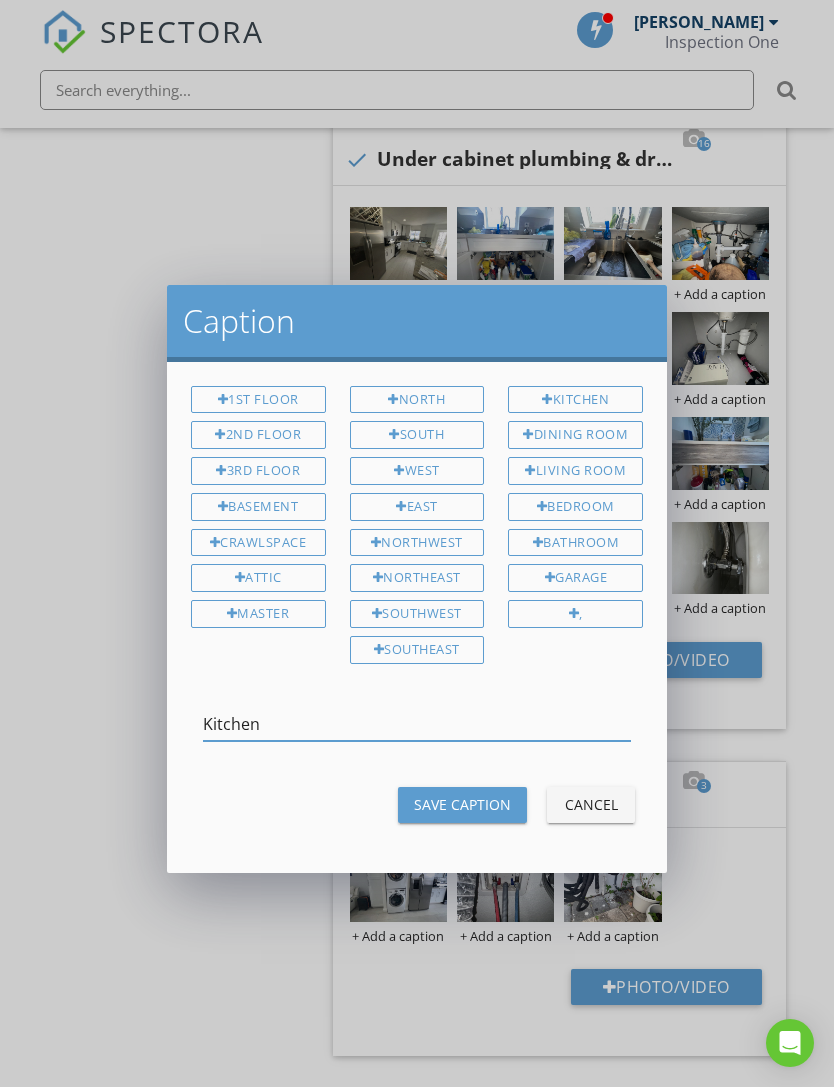 scroll, scrollTop: 883, scrollLeft: 0, axis: vertical 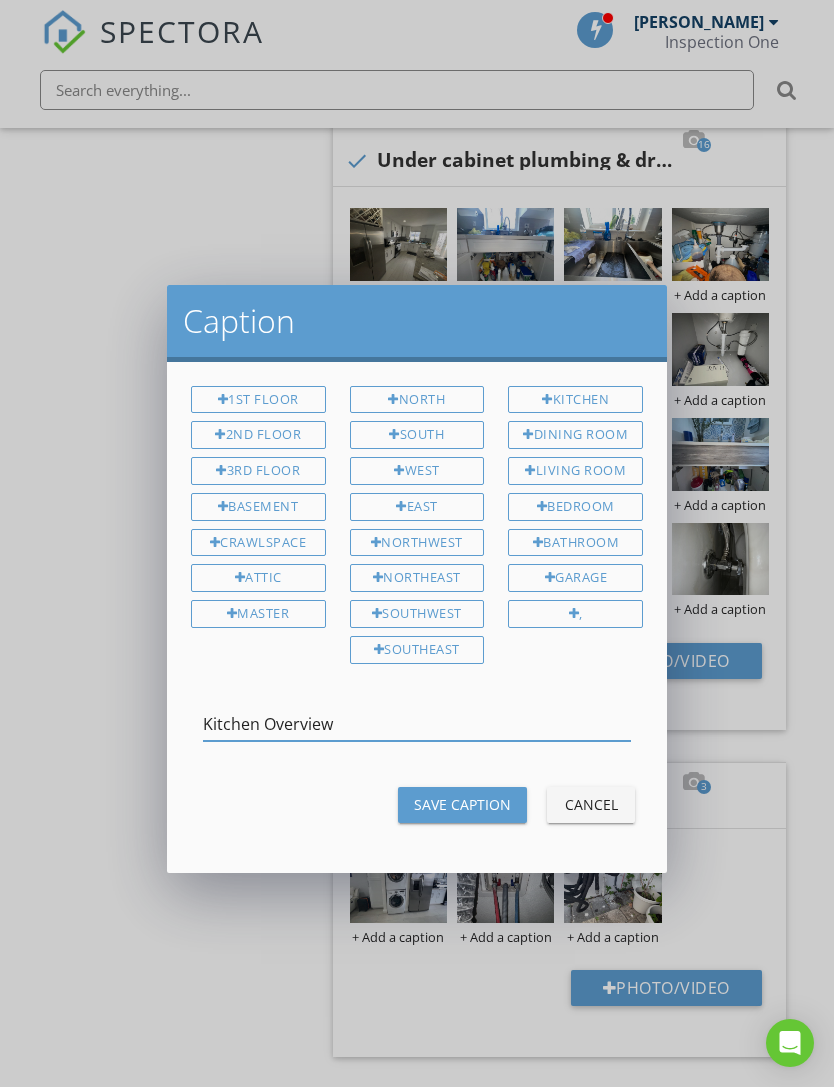 type on "Kitchen Overview" 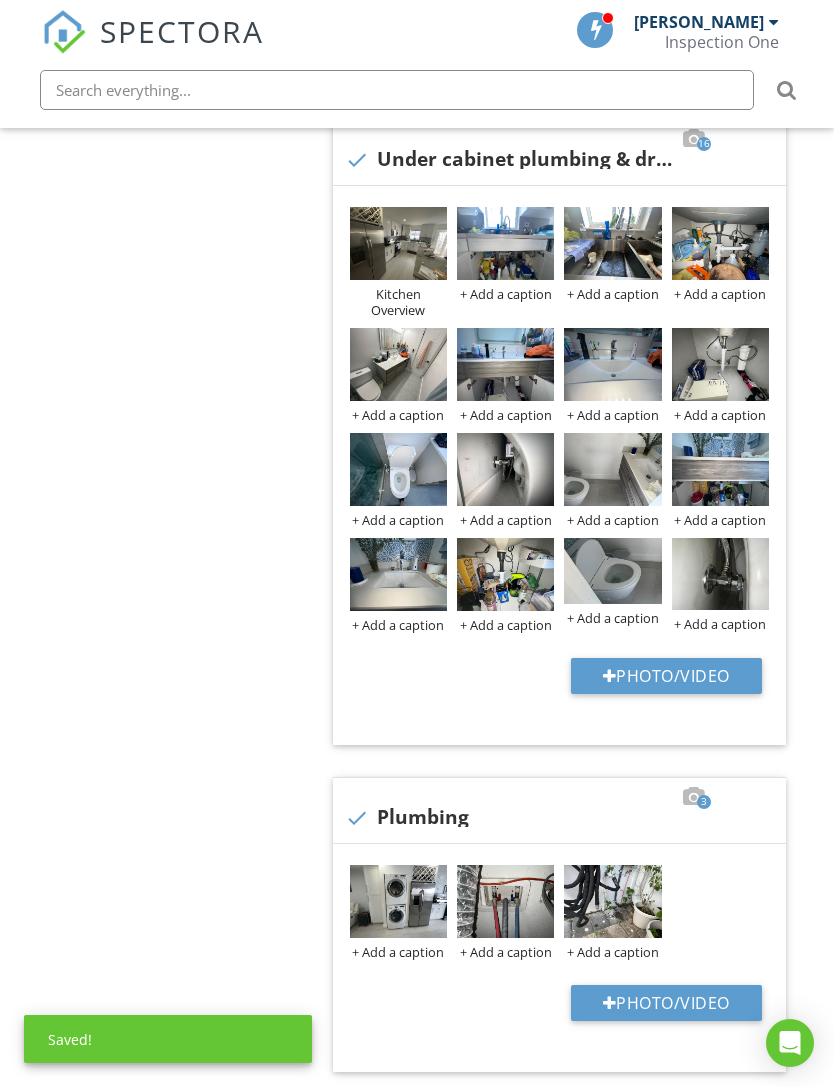 click on "+ Add a caption" at bounding box center (398, 415) 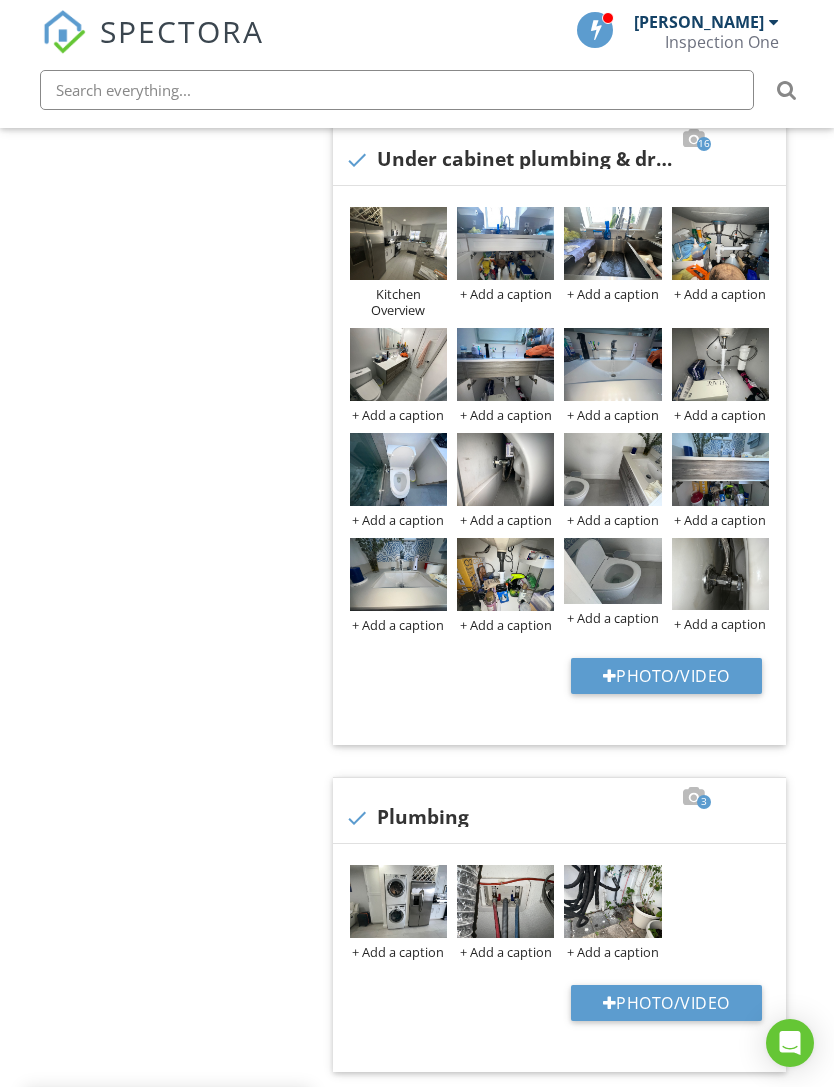 click on "+ Add a caption" at bounding box center (398, 415) 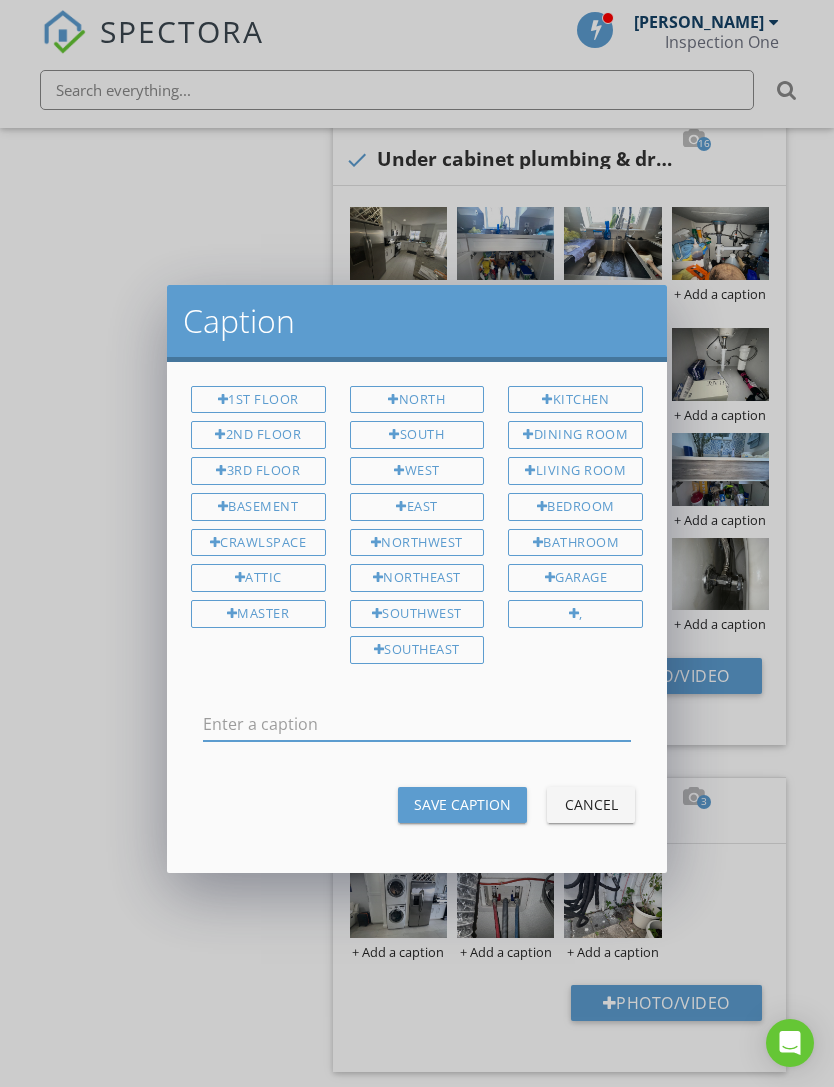 click on "Bathroom" at bounding box center [575, 543] 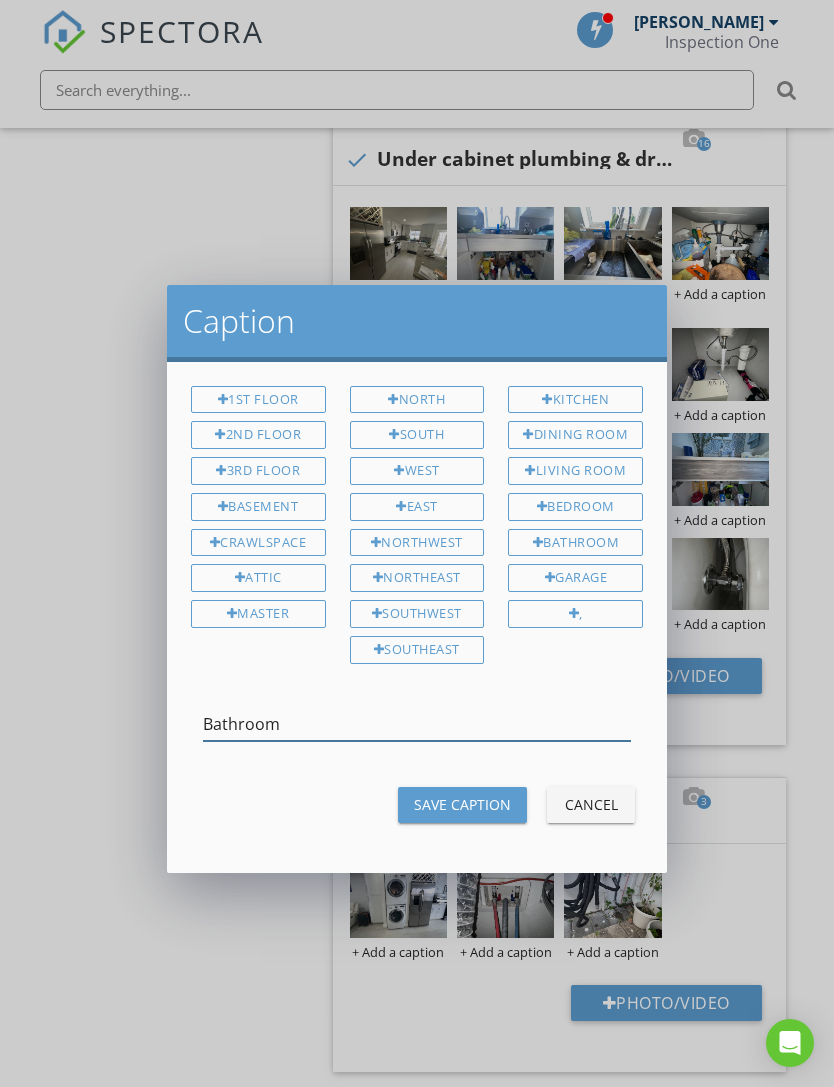 click on "Bathroom" at bounding box center (417, 724) 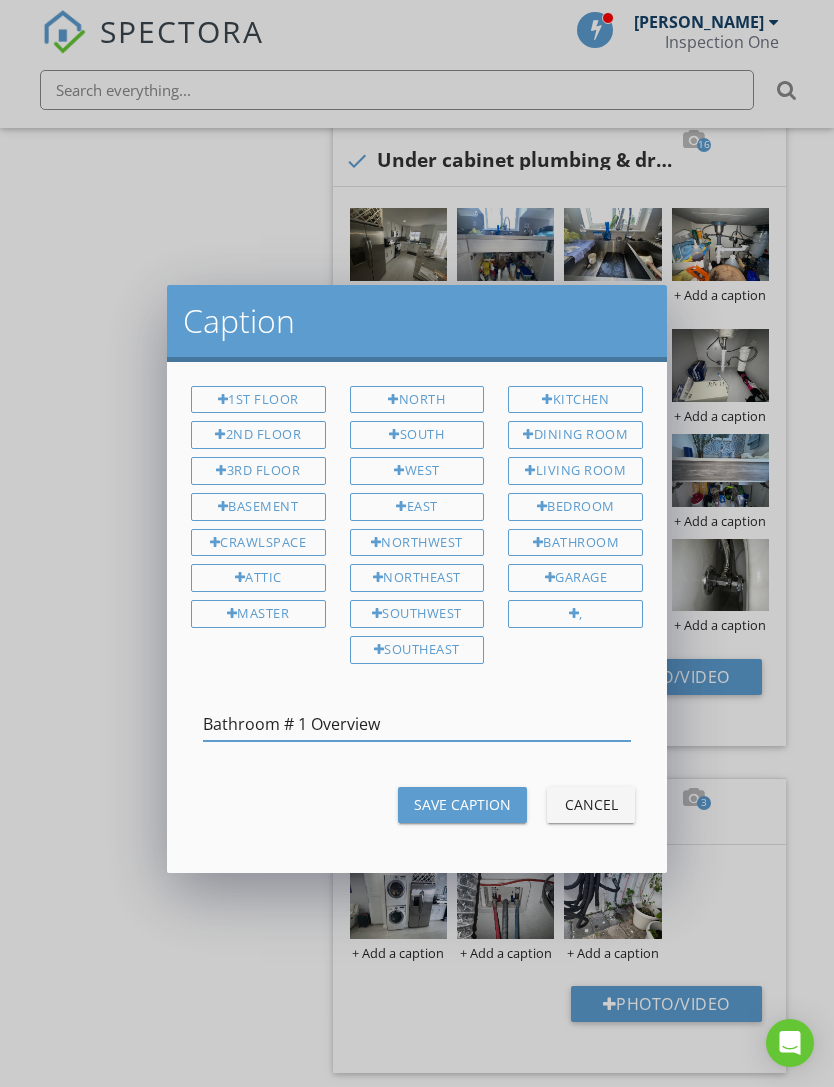 type on "Bathroom # 1 Overview" 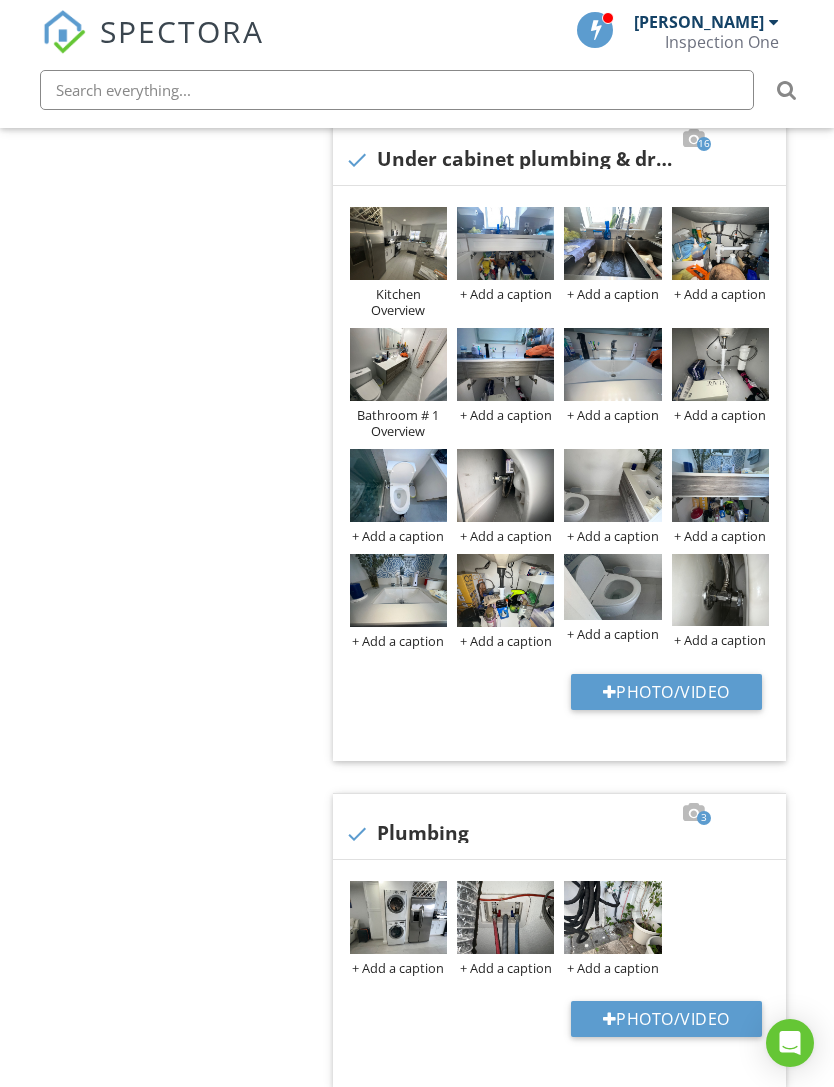 click on "+ Add a caption" at bounding box center (612, 536) 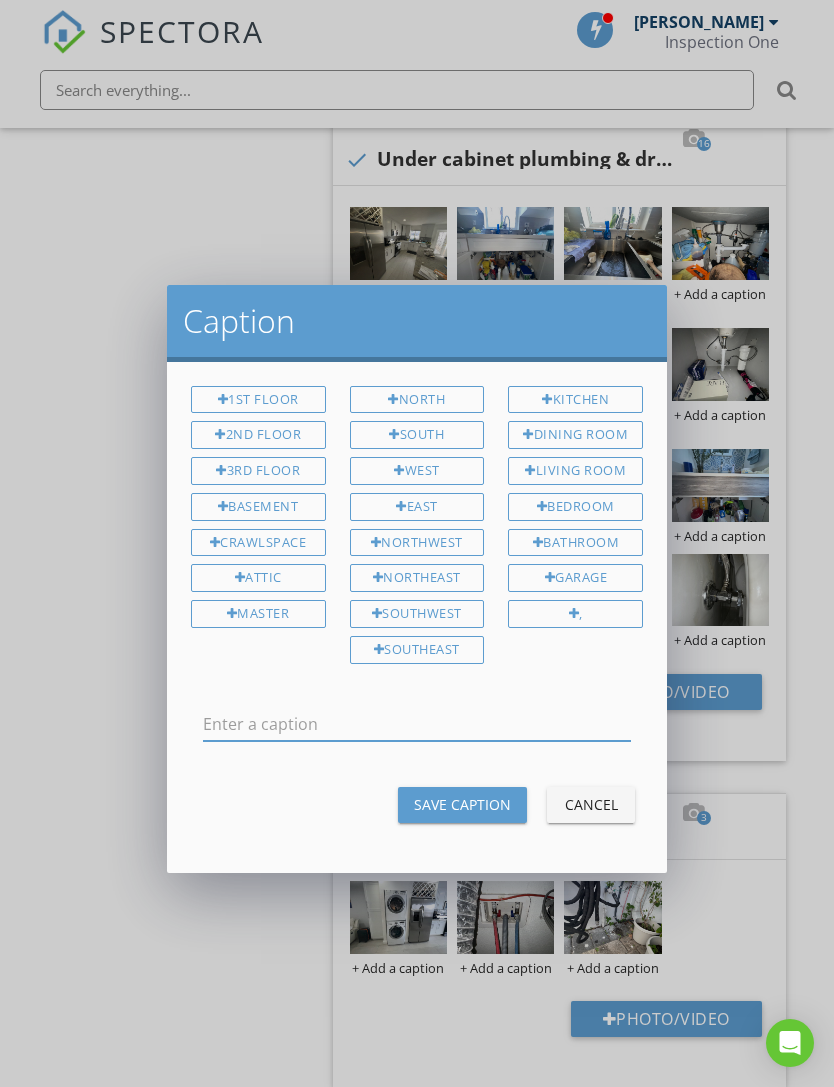 click at bounding box center [417, 724] 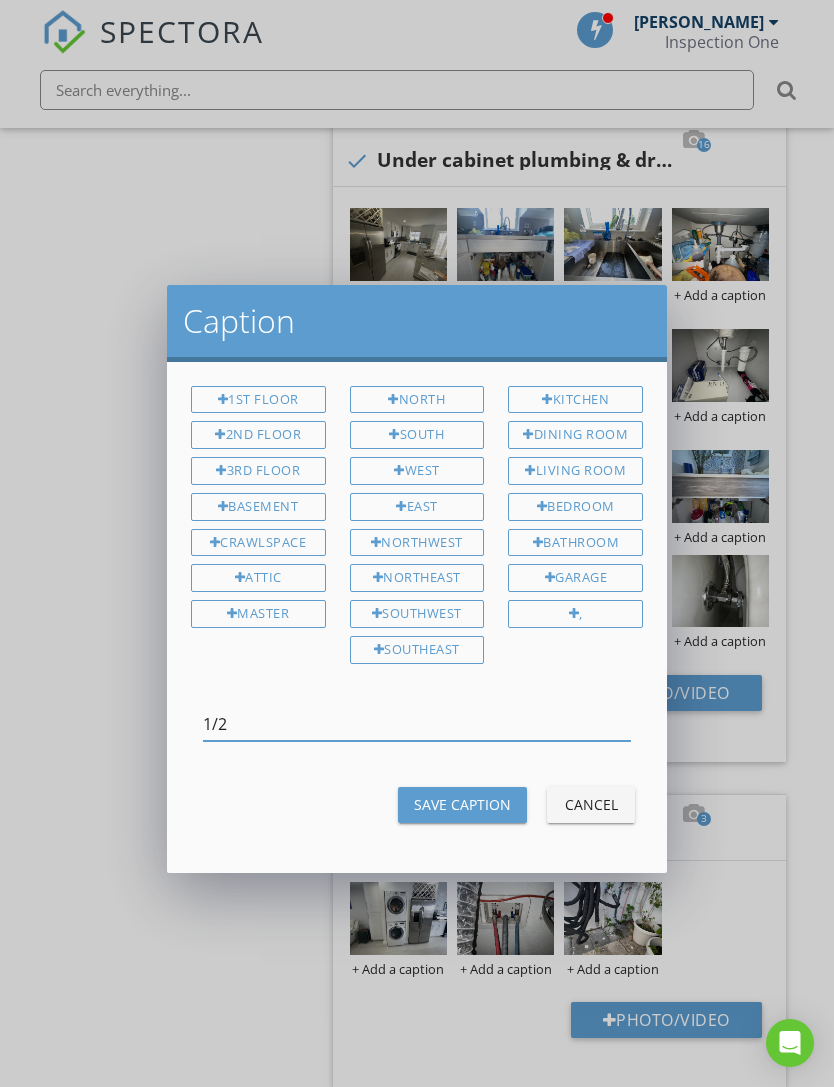 click on "Bathroom" at bounding box center [575, 543] 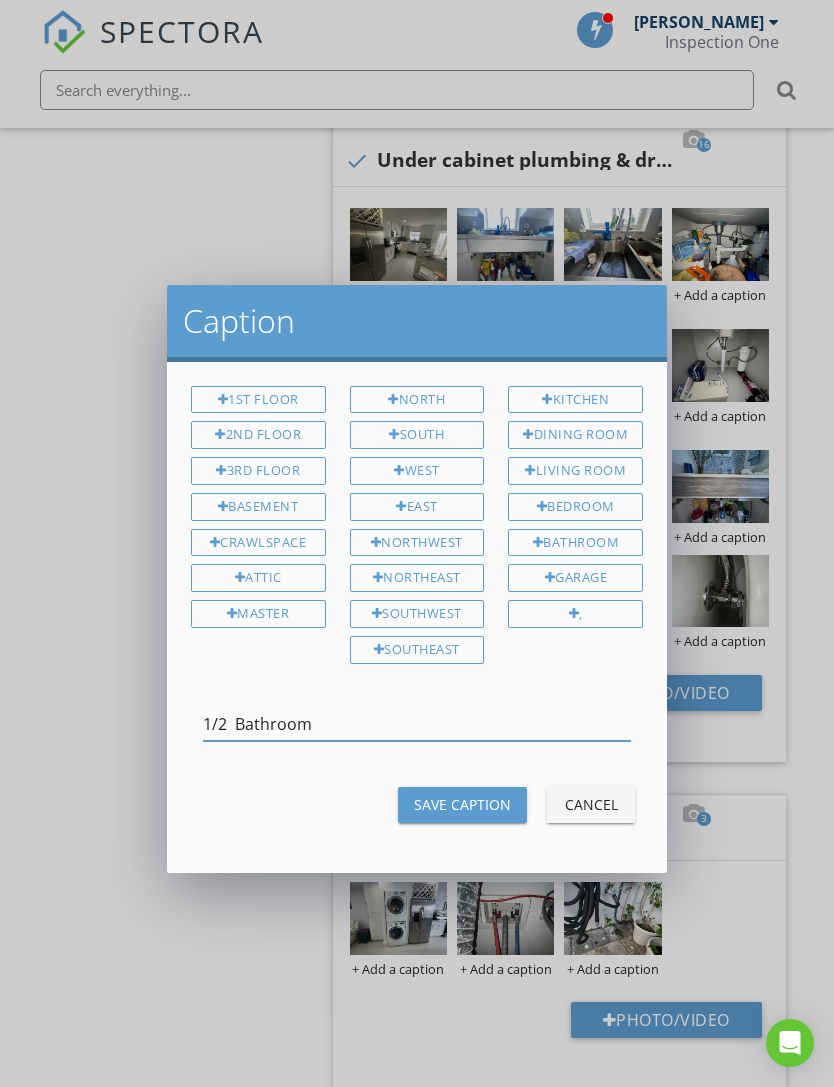 scroll, scrollTop: 884, scrollLeft: 0, axis: vertical 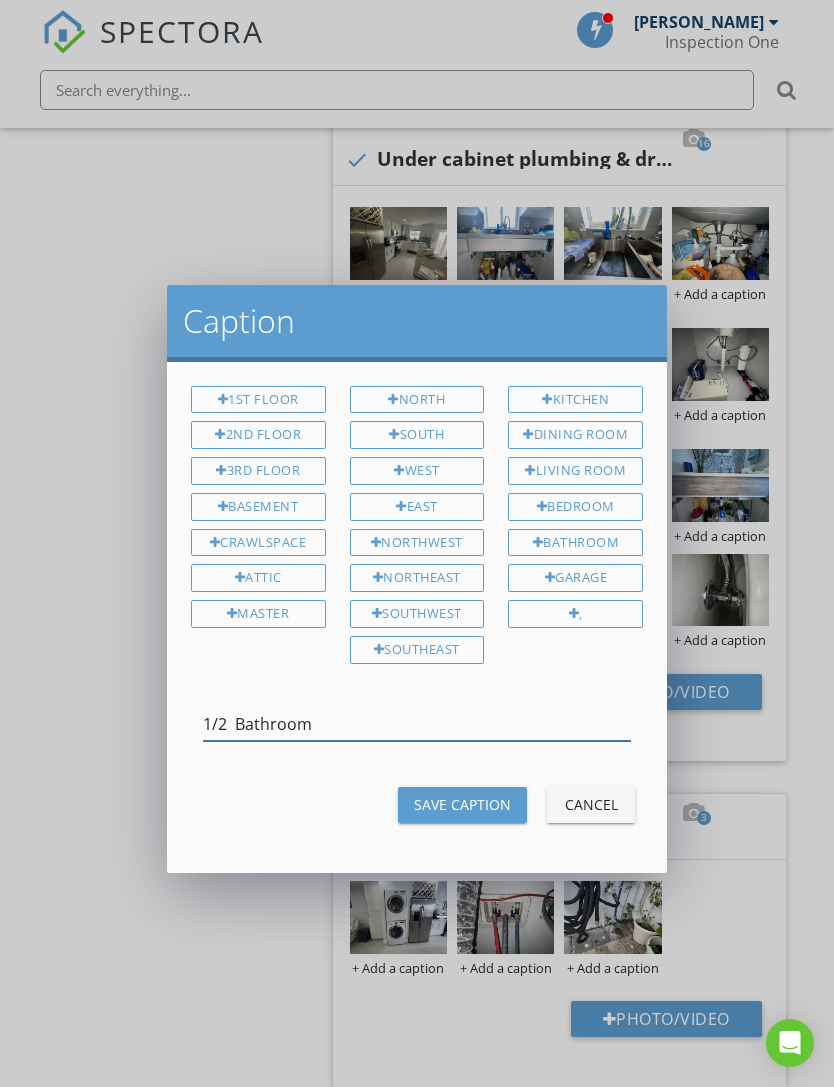 click on "1/2  Bathroom" at bounding box center [417, 724] 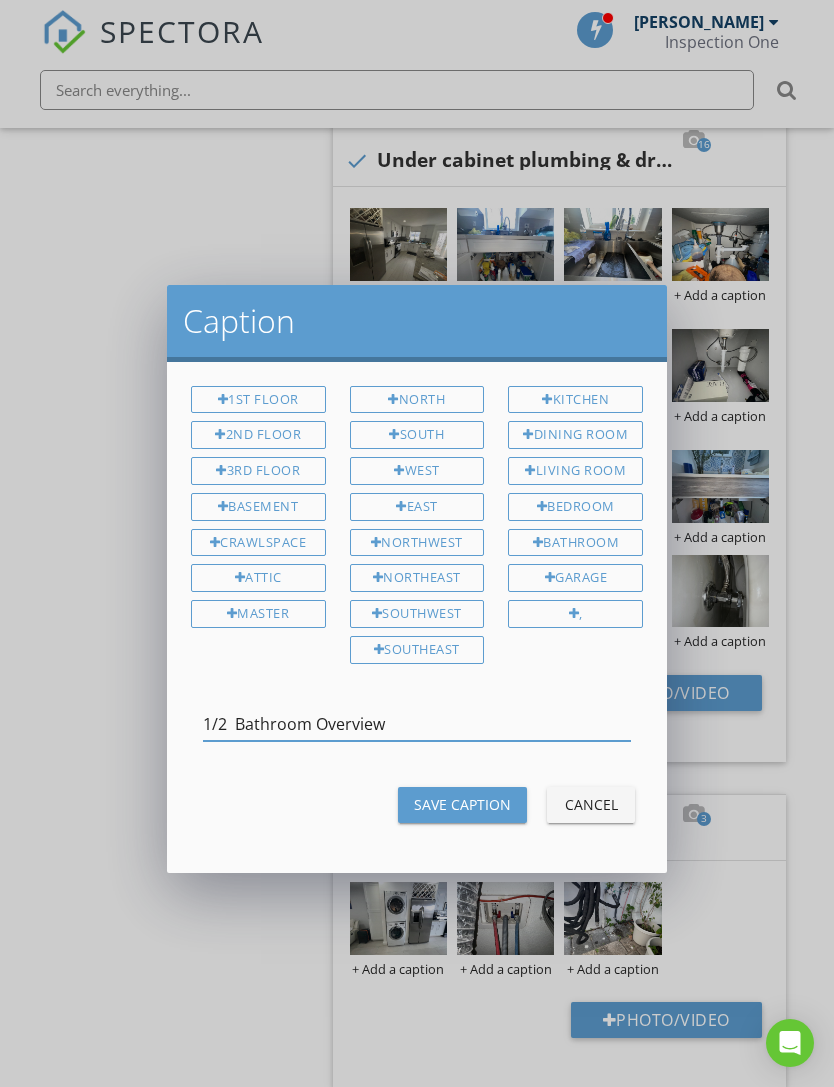 type on "1/2  Bathroom Overview" 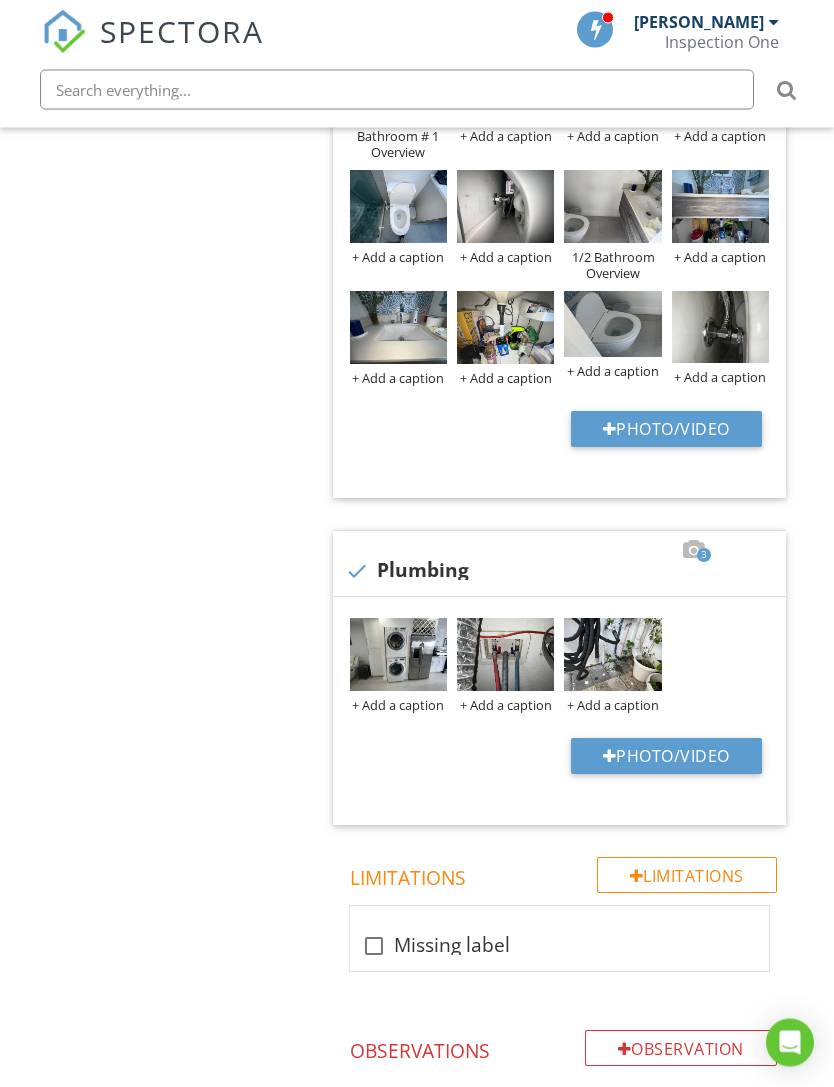 scroll, scrollTop: 1163, scrollLeft: 0, axis: vertical 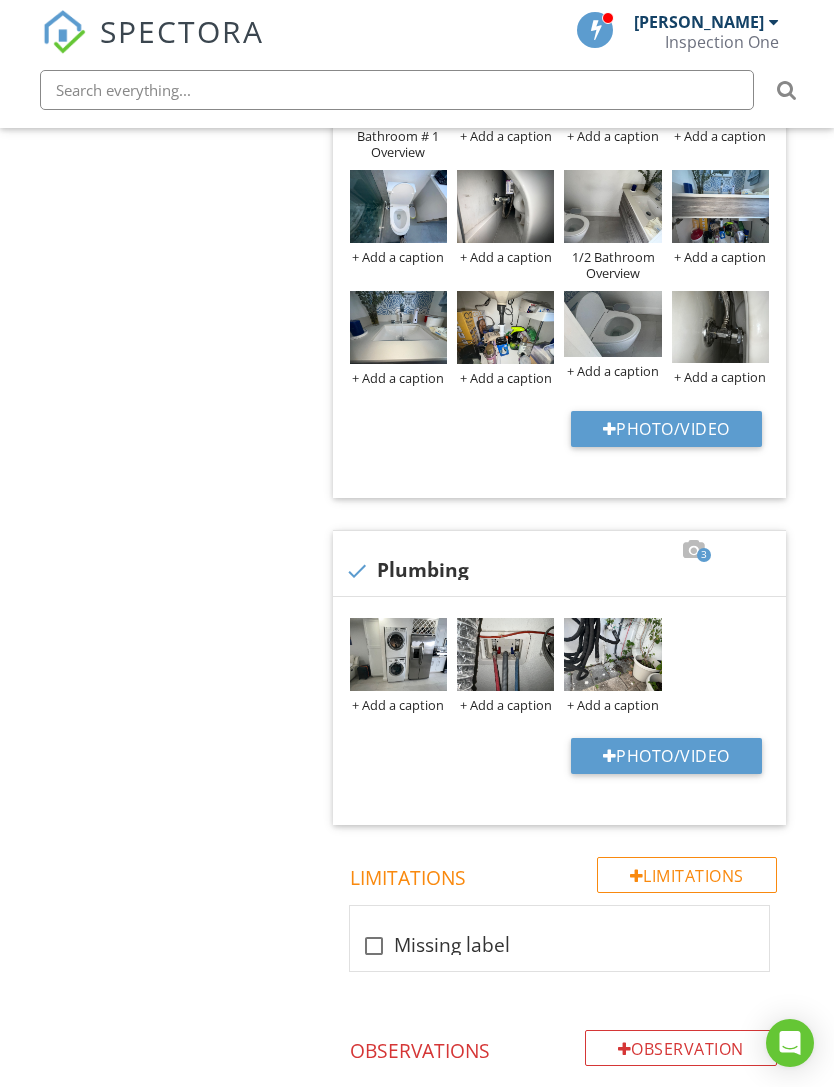 click on "+ Add a caption" at bounding box center (398, 705) 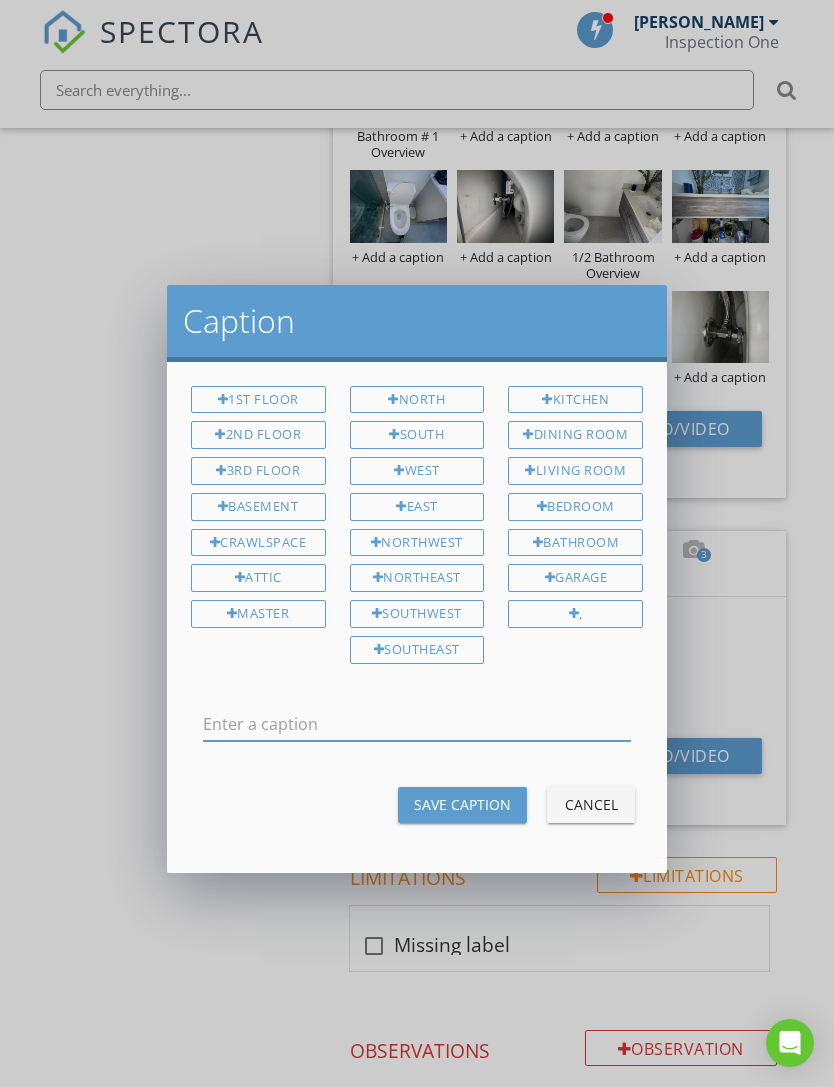 click at bounding box center [417, 724] 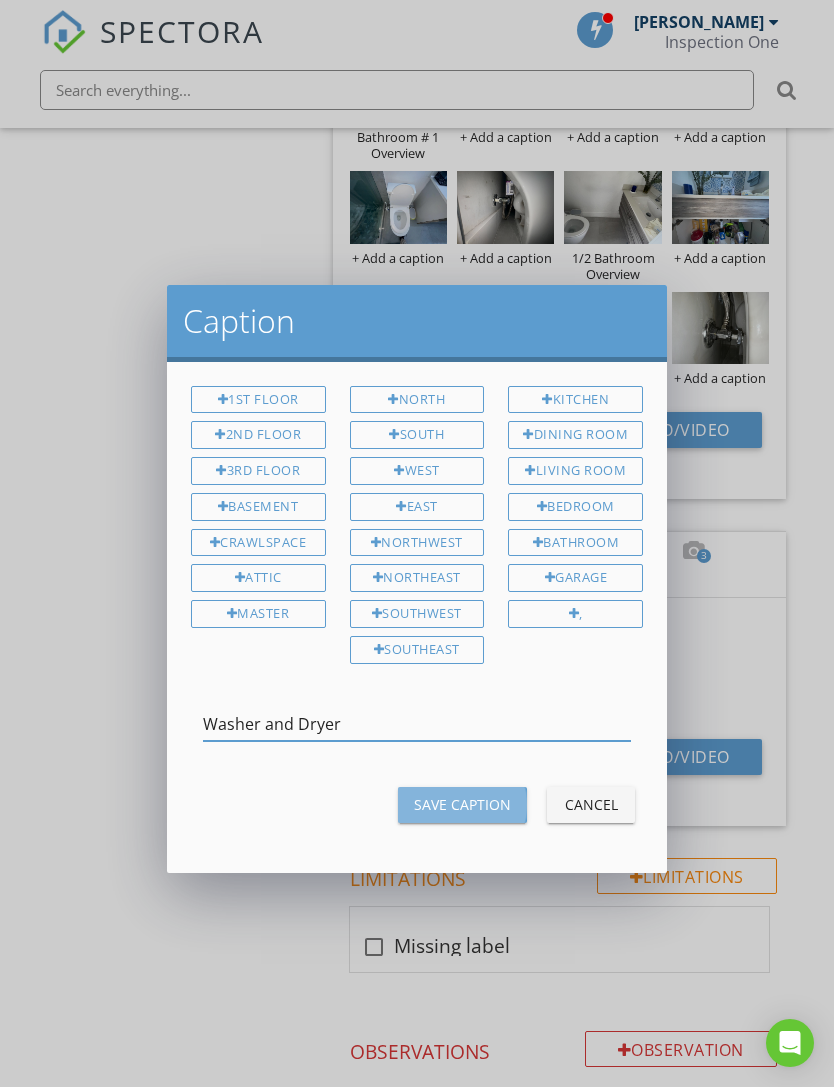 type on "Washer and Dryer" 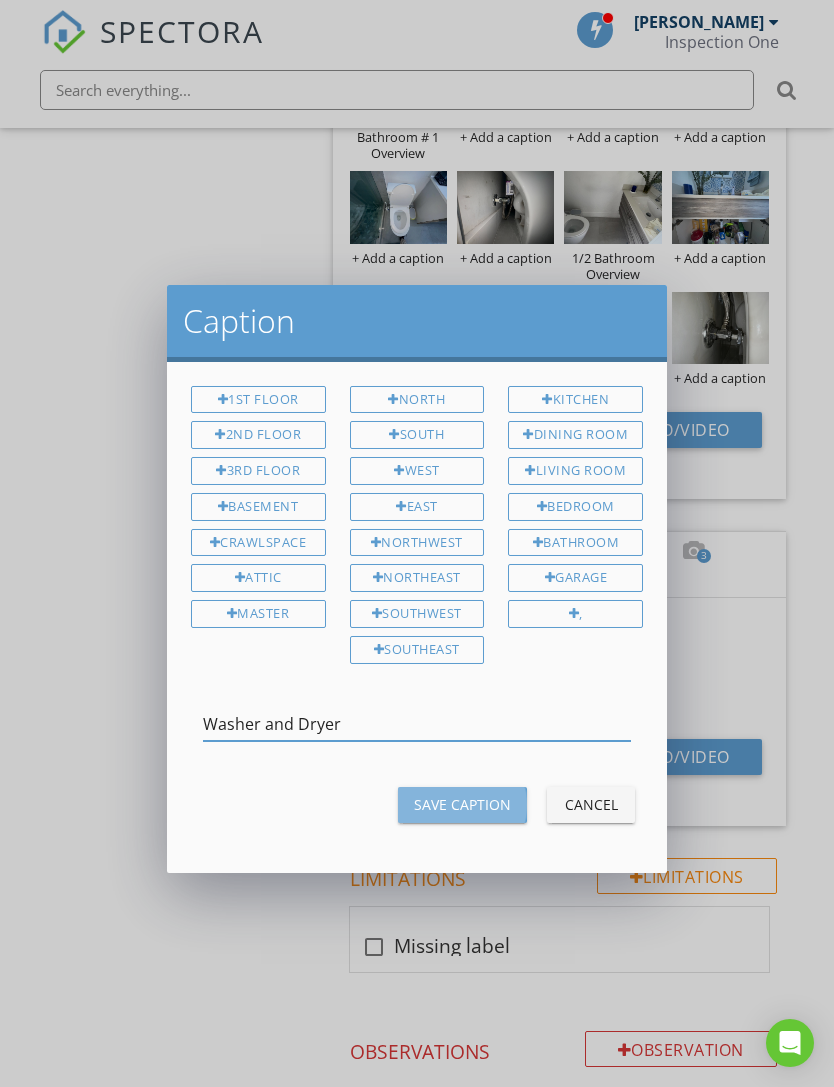 scroll, scrollTop: 1163, scrollLeft: 0, axis: vertical 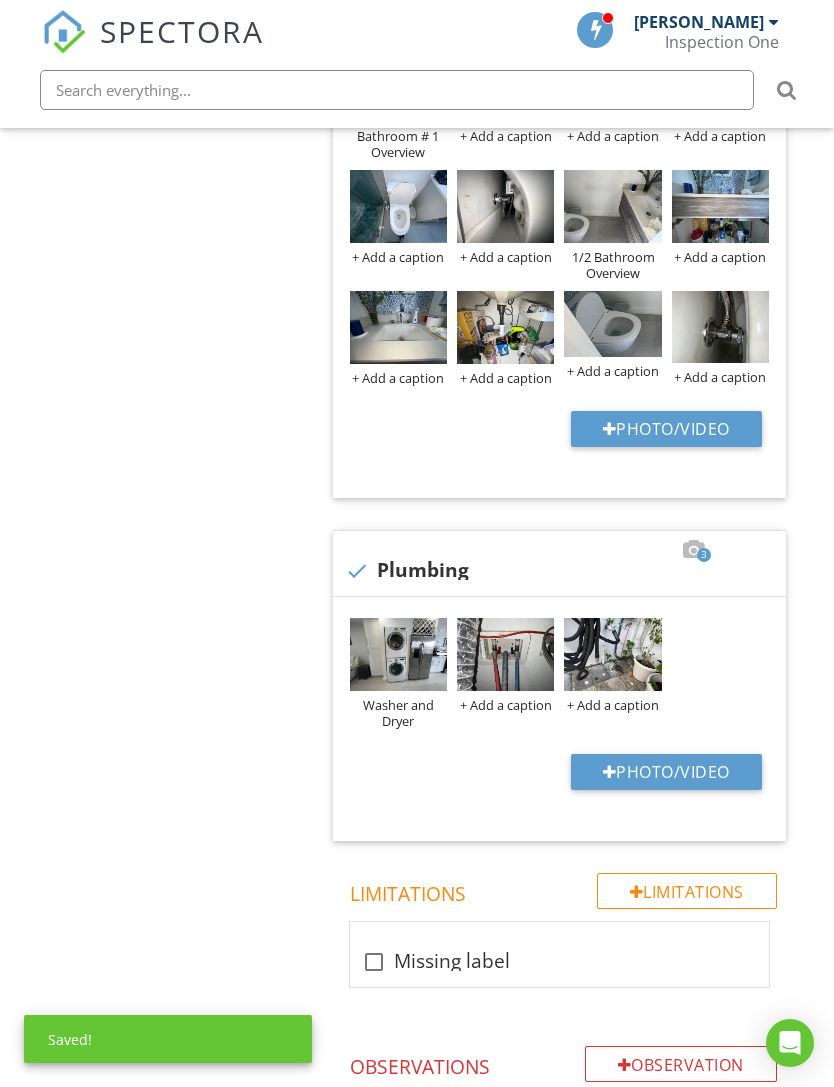 click on "+ Add a caption" at bounding box center (505, 705) 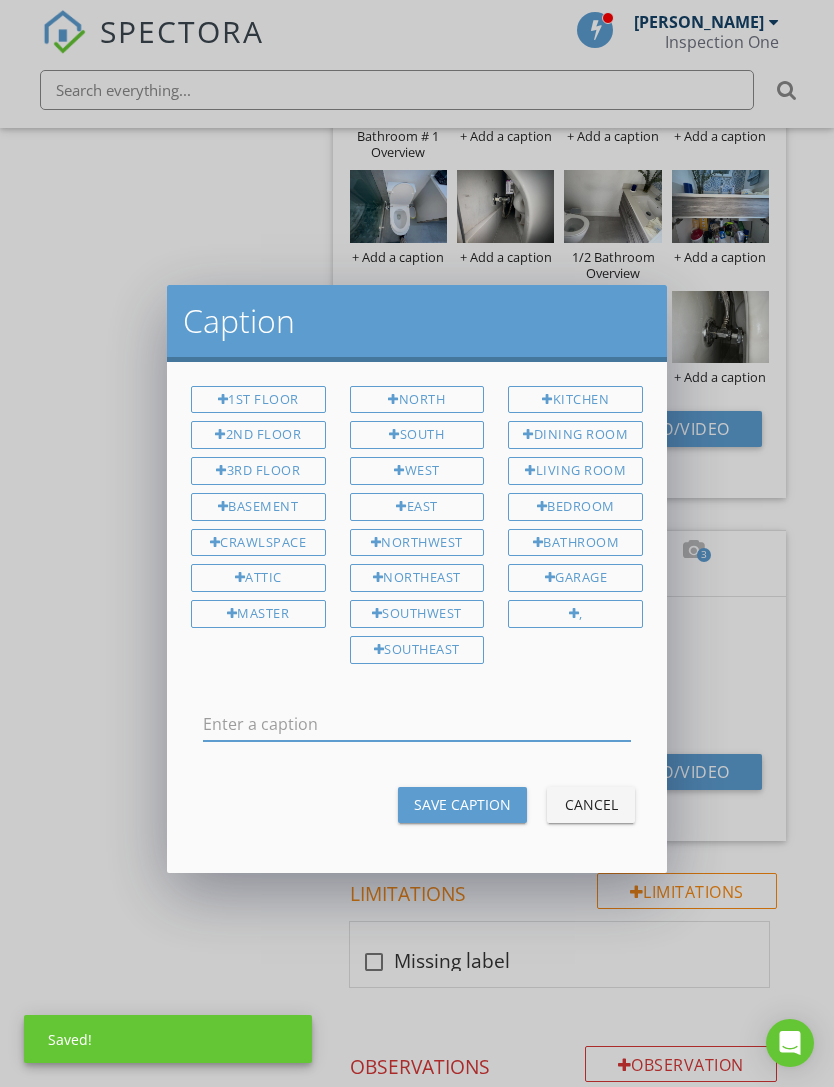 click at bounding box center [417, 724] 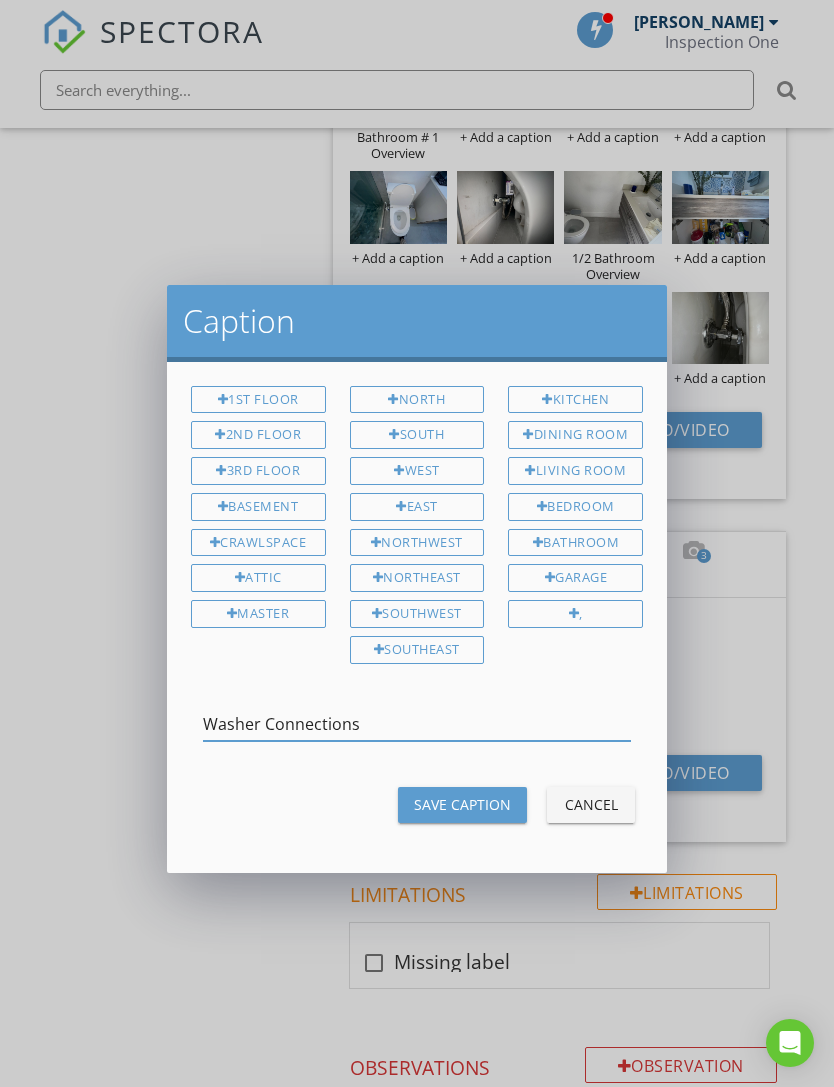 type on "Washer Connections" 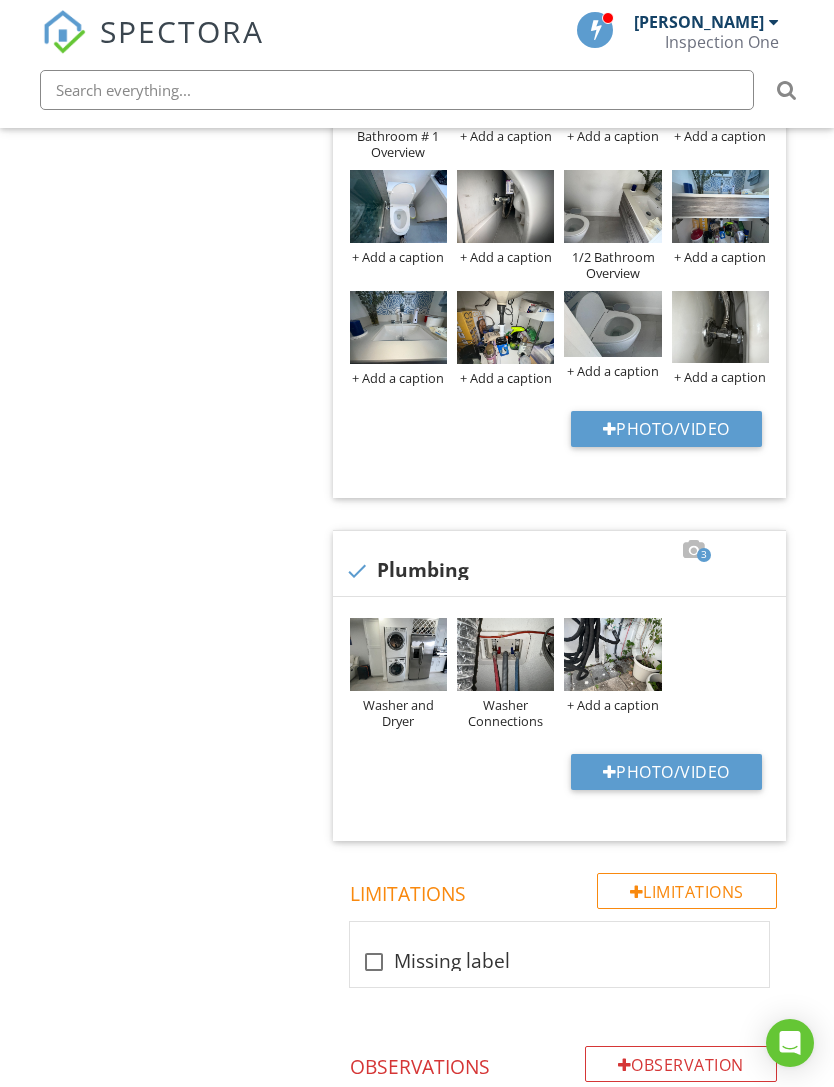 click on "+ Add a caption" at bounding box center (612, 705) 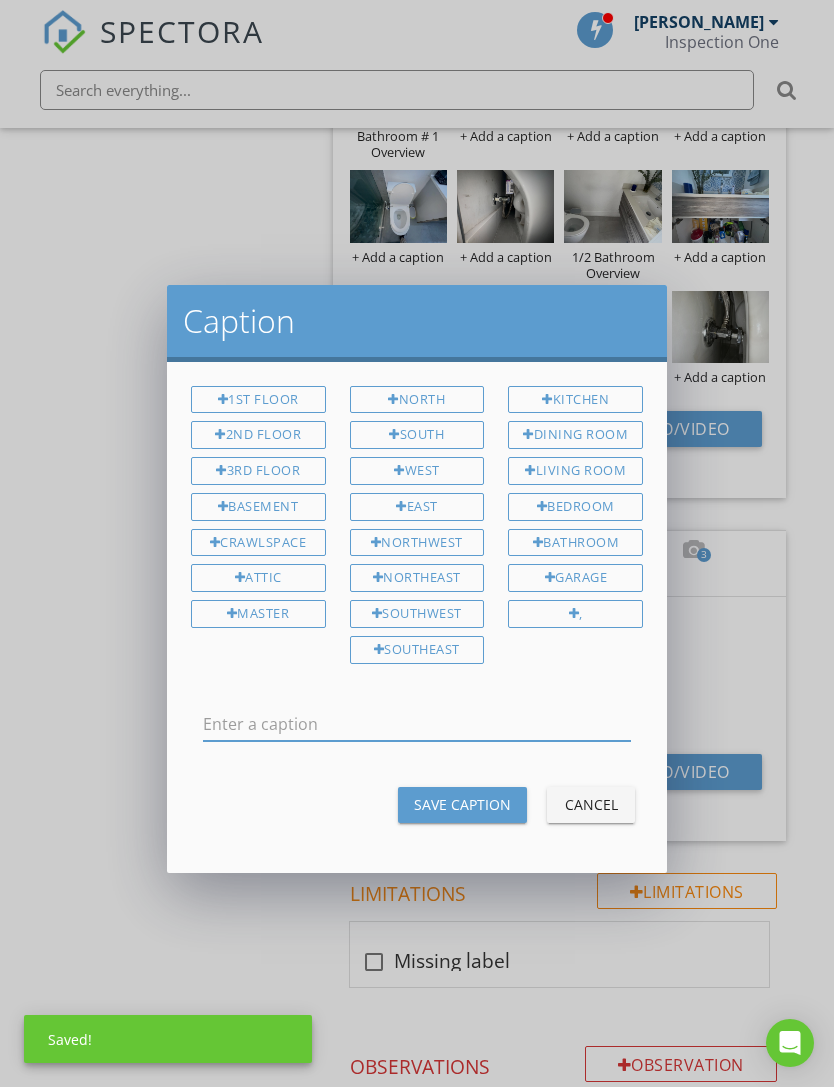 click at bounding box center [417, 724] 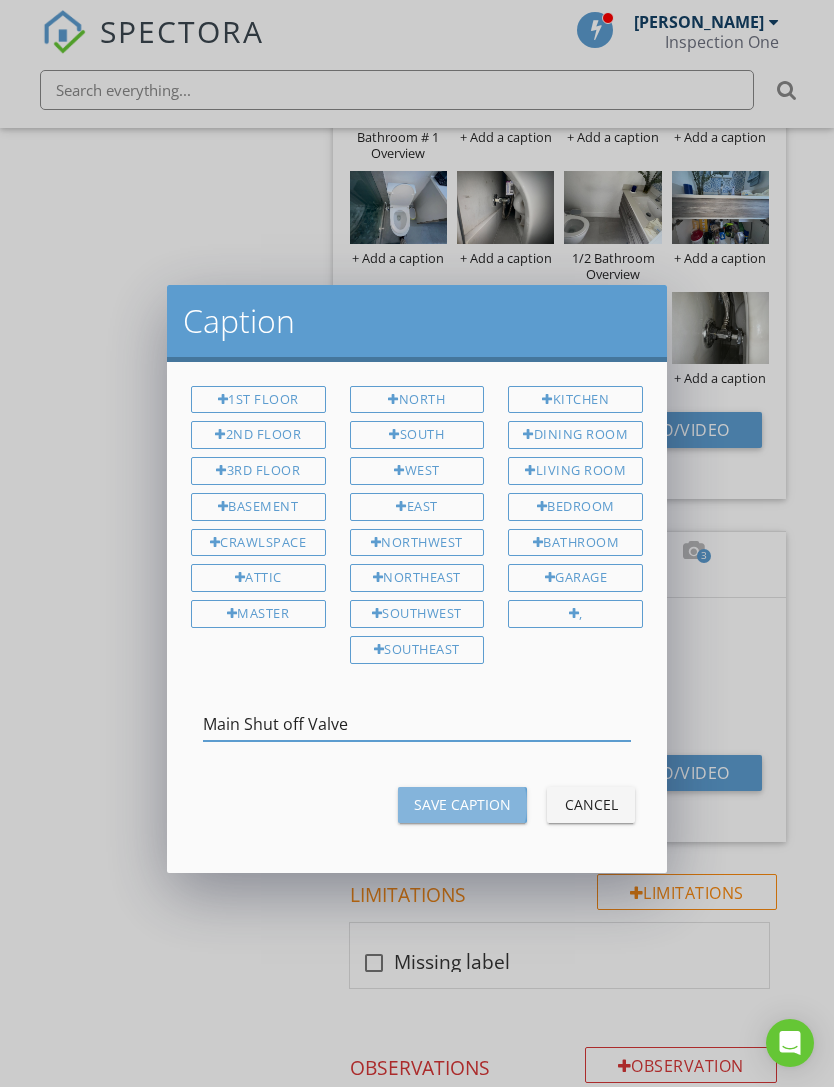 type on "Main Shut off Valve" 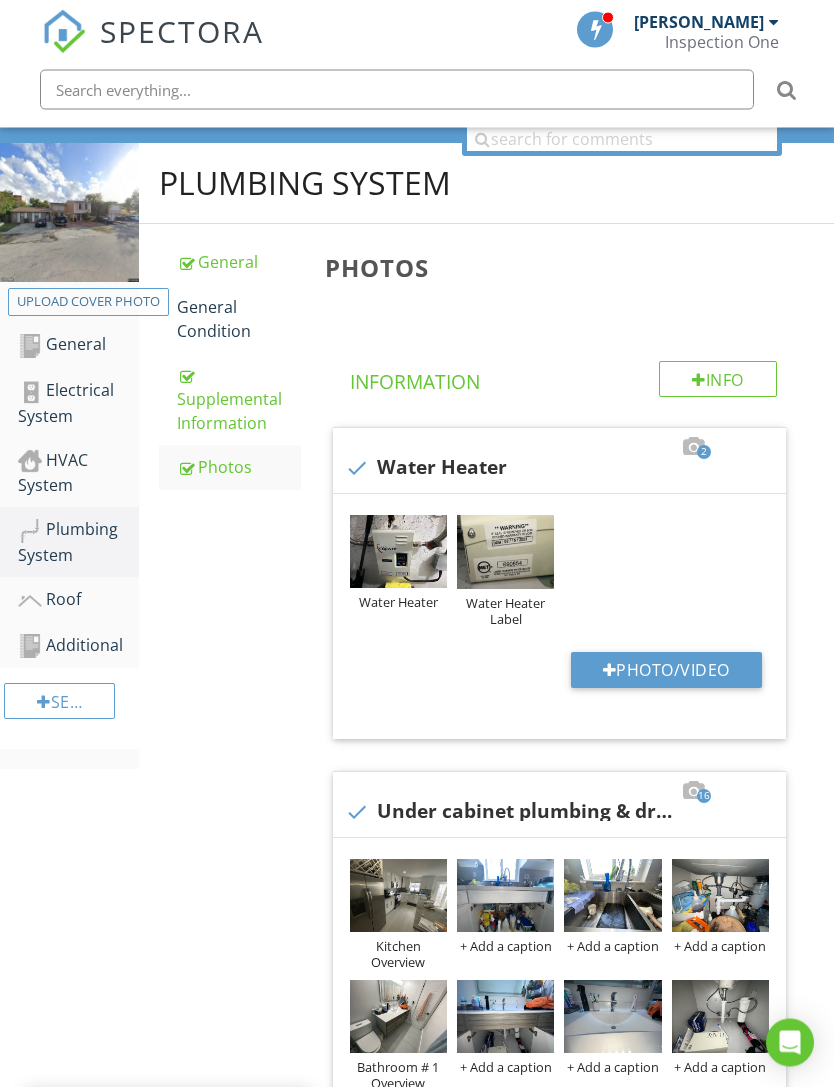 scroll, scrollTop: 232, scrollLeft: 0, axis: vertical 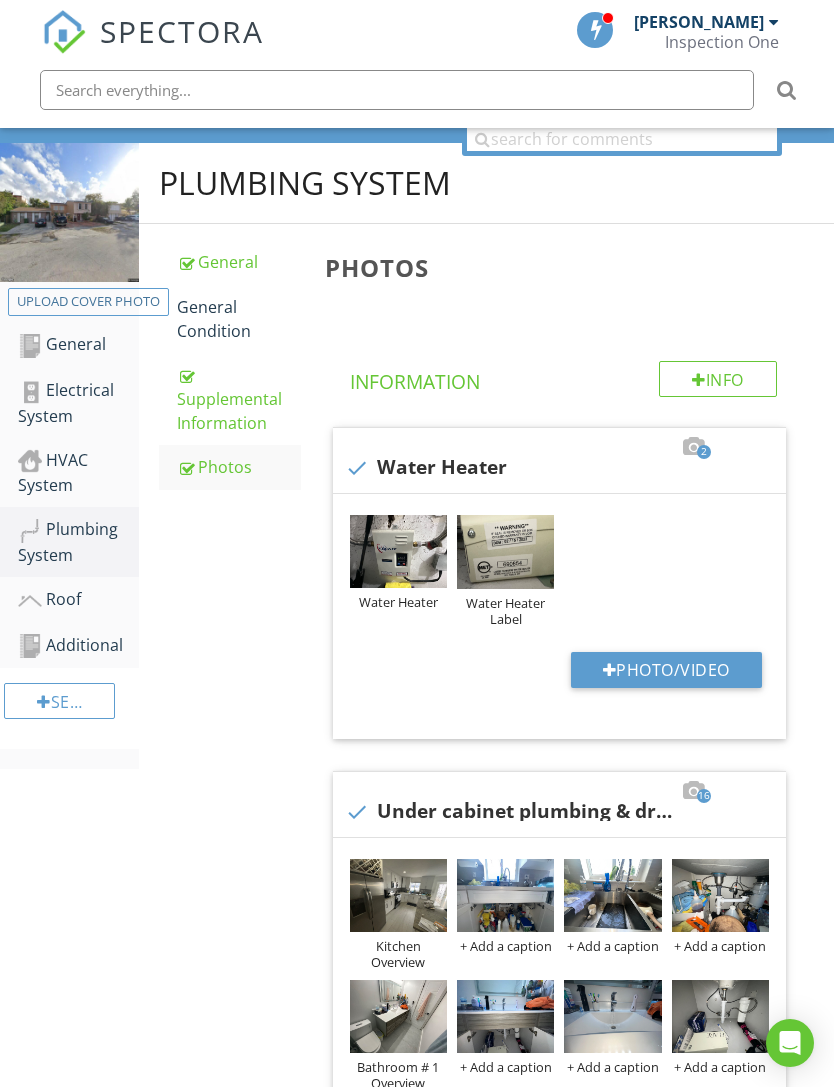 click on "Roof" at bounding box center [78, 600] 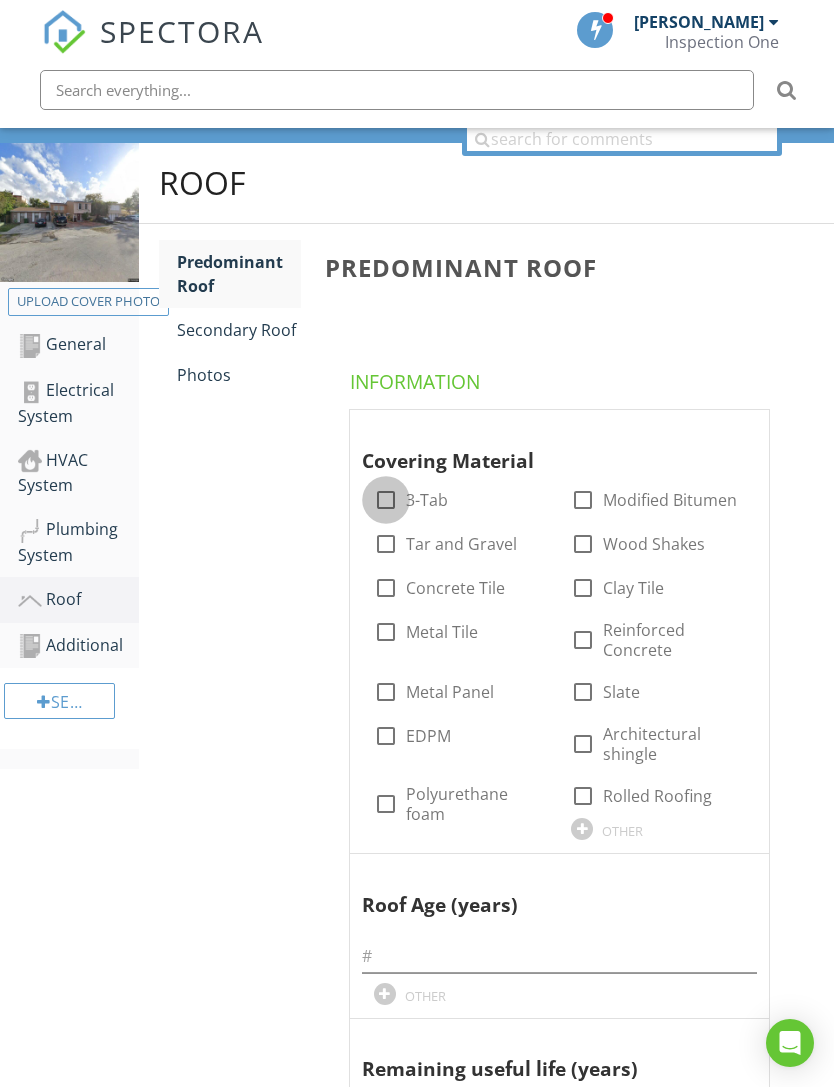 click at bounding box center (386, 500) 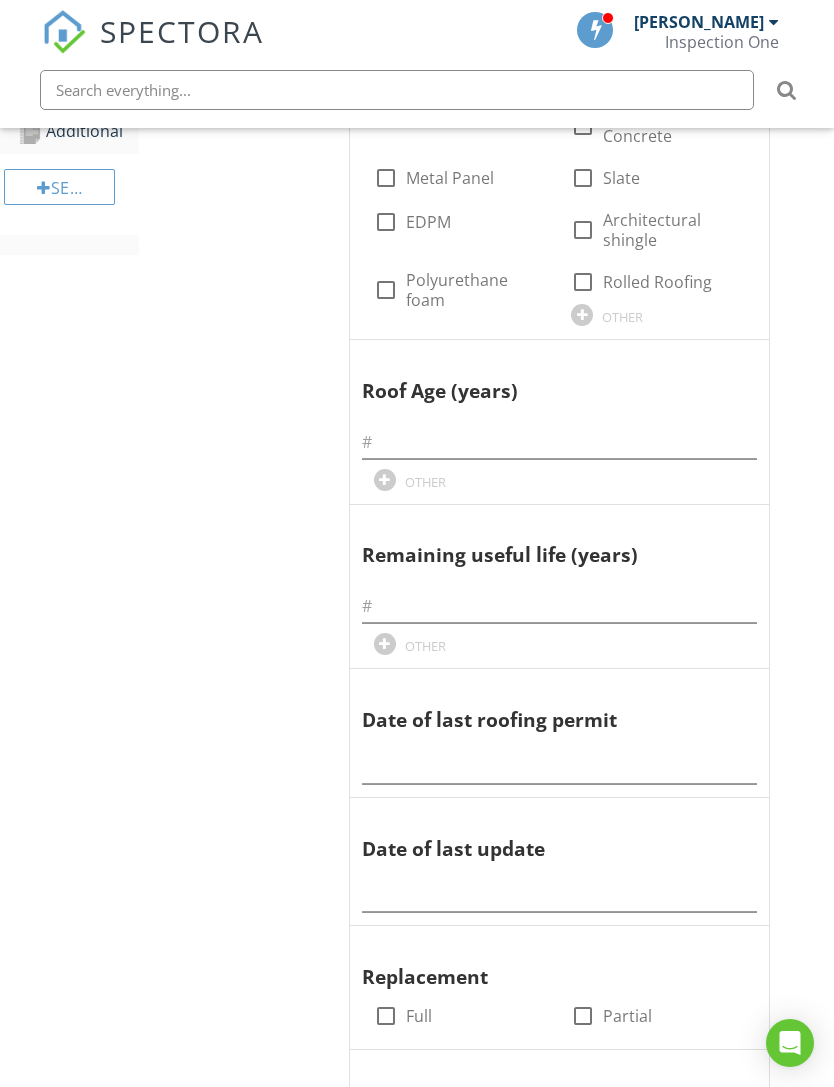 scroll, scrollTop: 749, scrollLeft: 0, axis: vertical 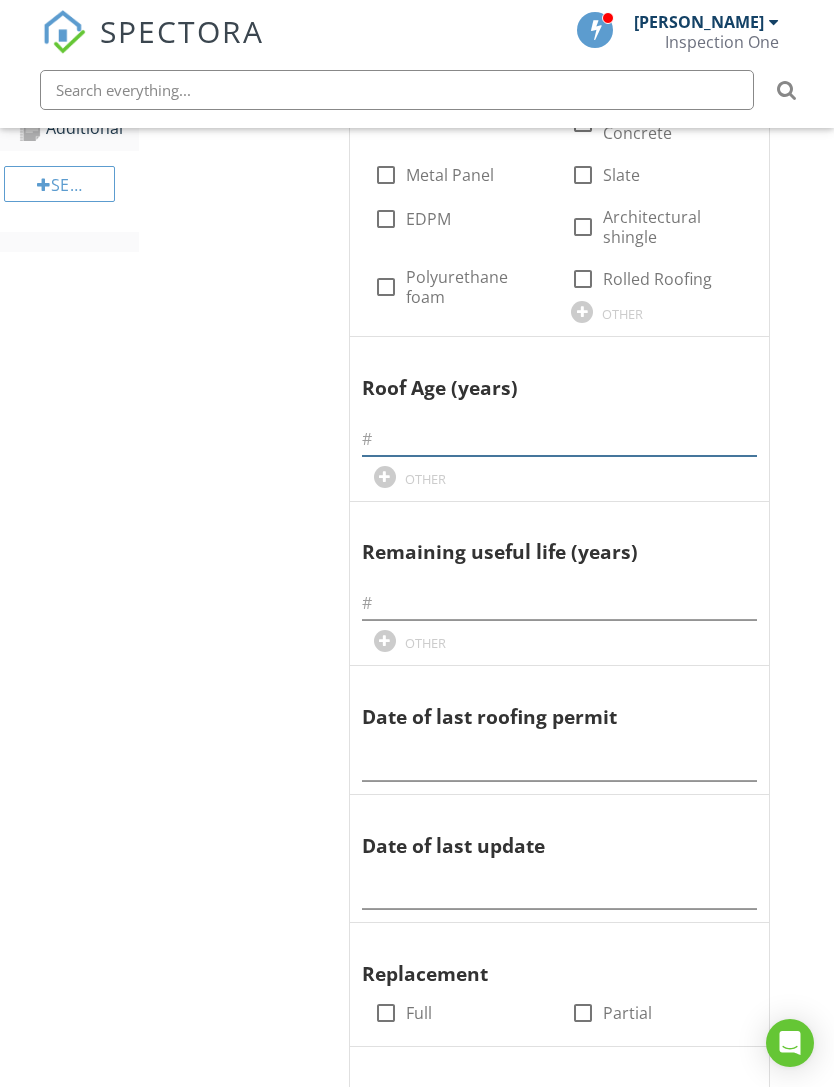 click at bounding box center [559, 439] 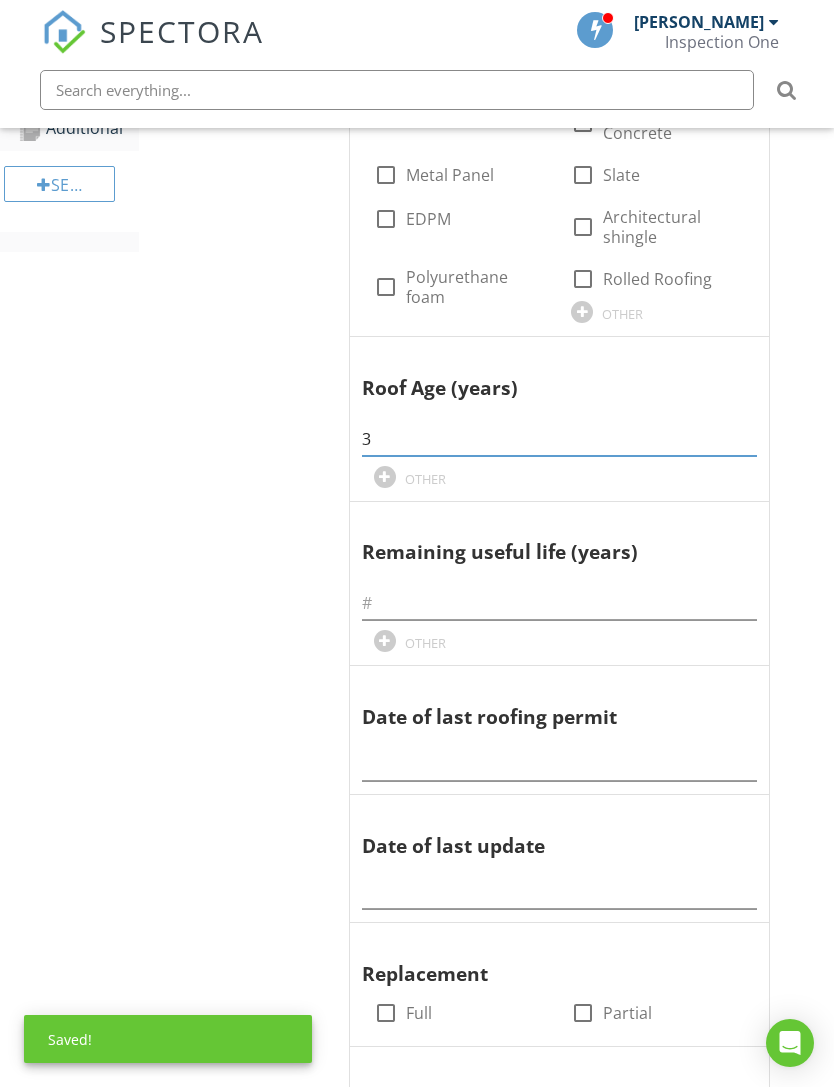 type on "3" 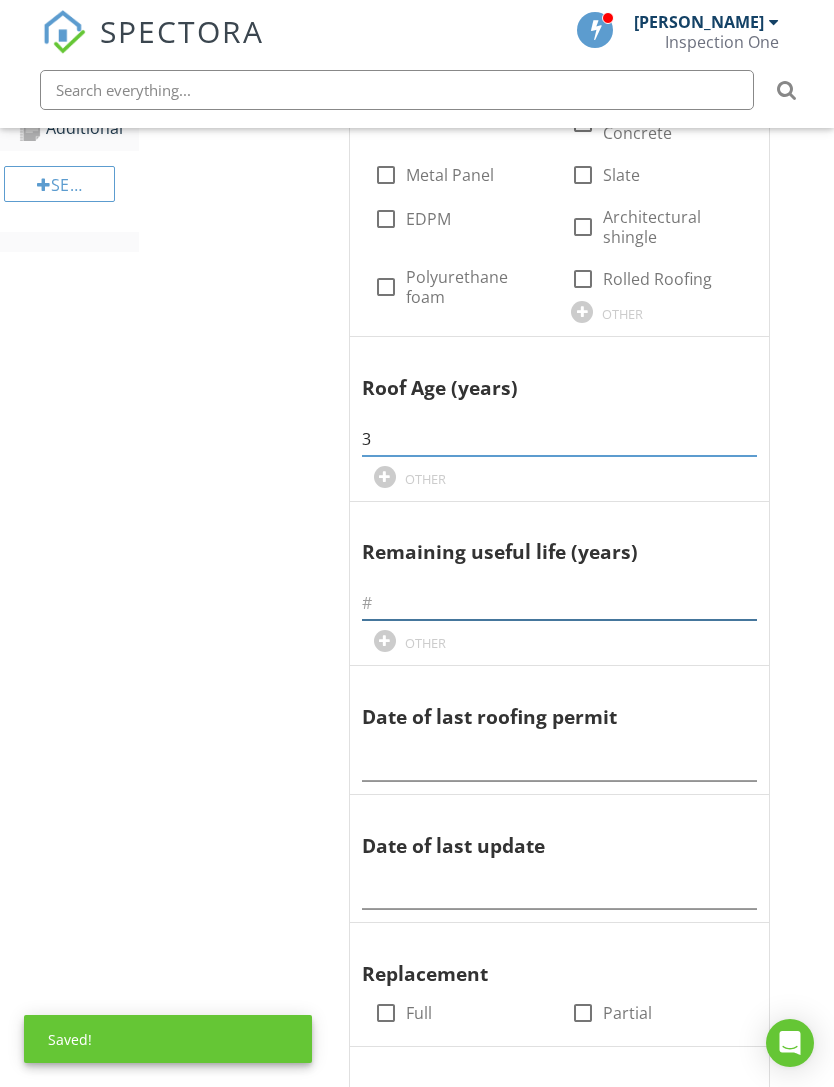 click at bounding box center [559, 603] 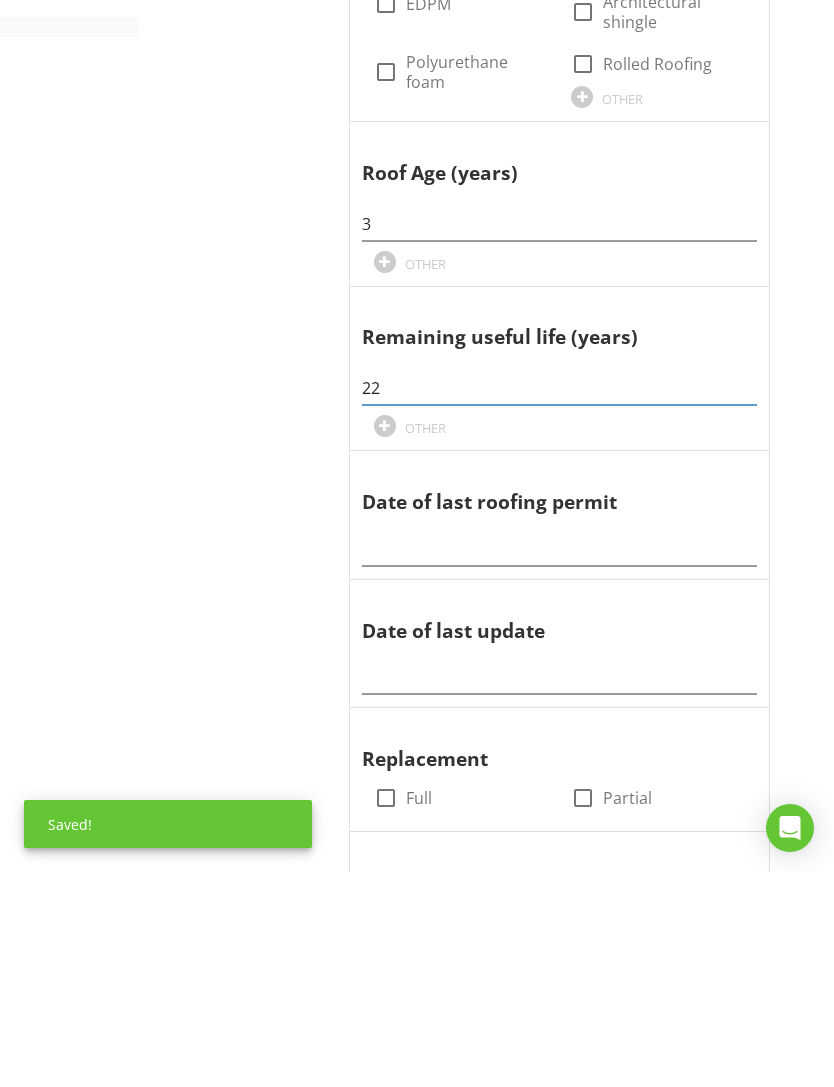 type on "22" 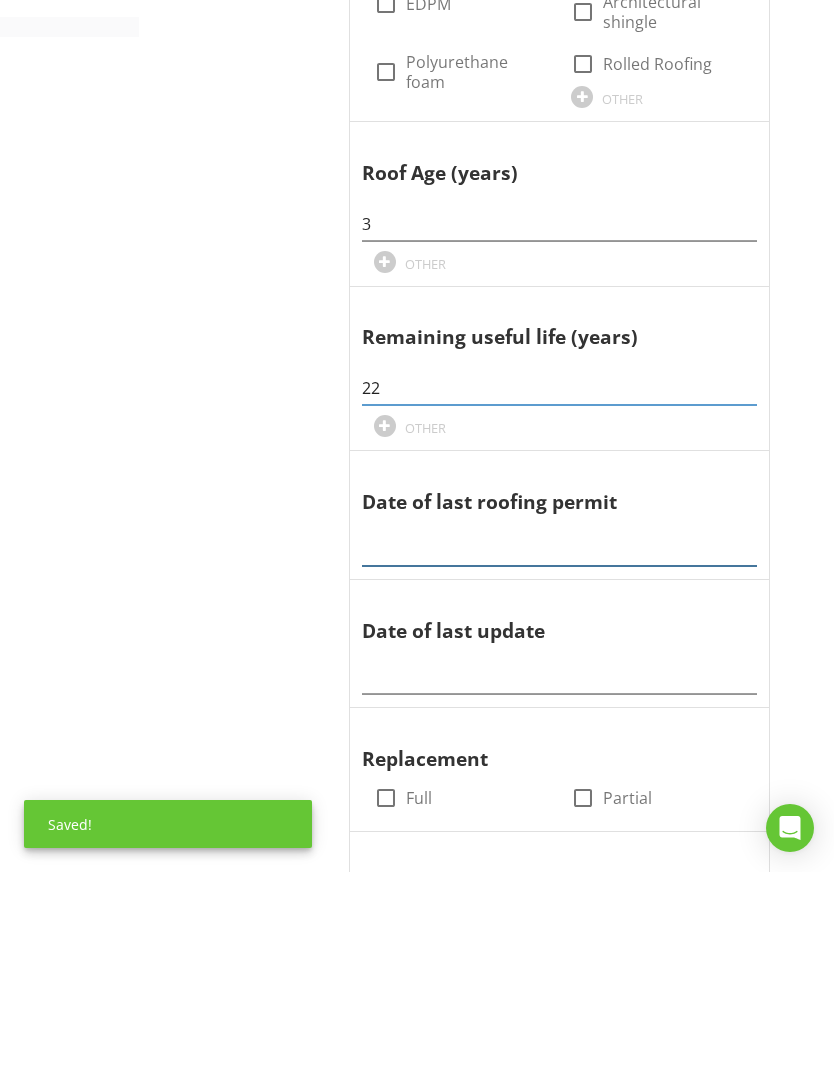click at bounding box center (559, 764) 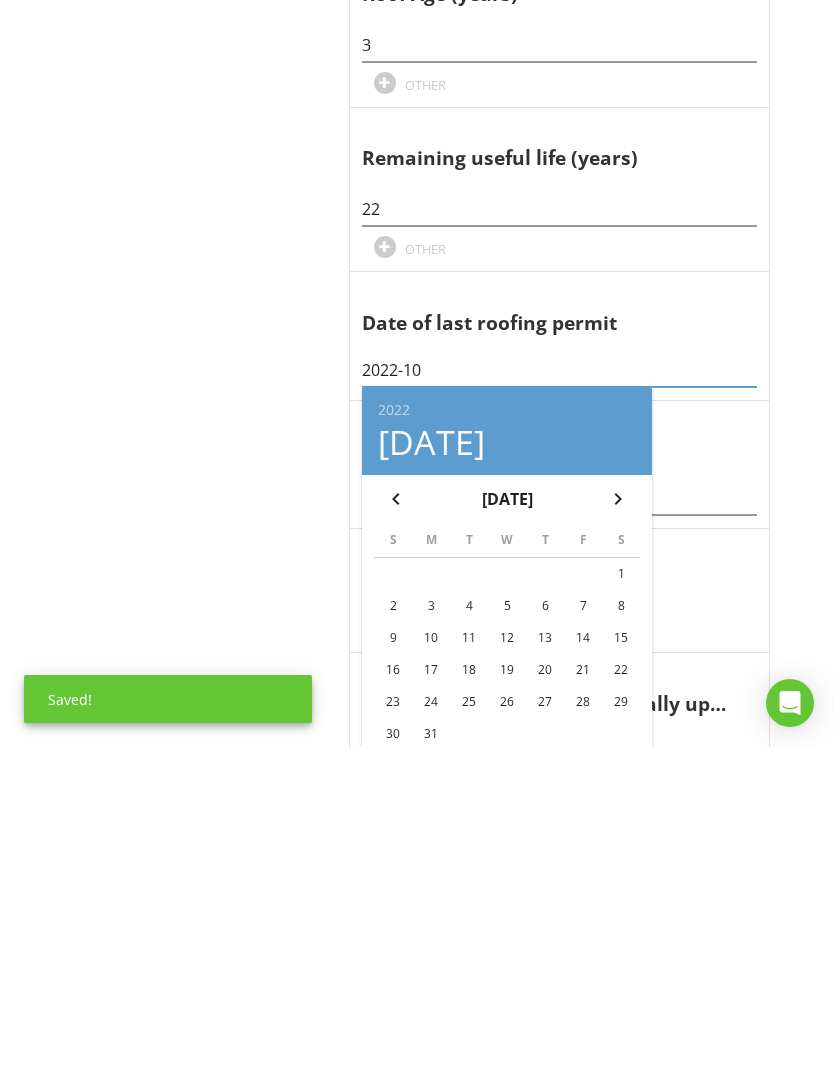 scroll, scrollTop: 822, scrollLeft: 0, axis: vertical 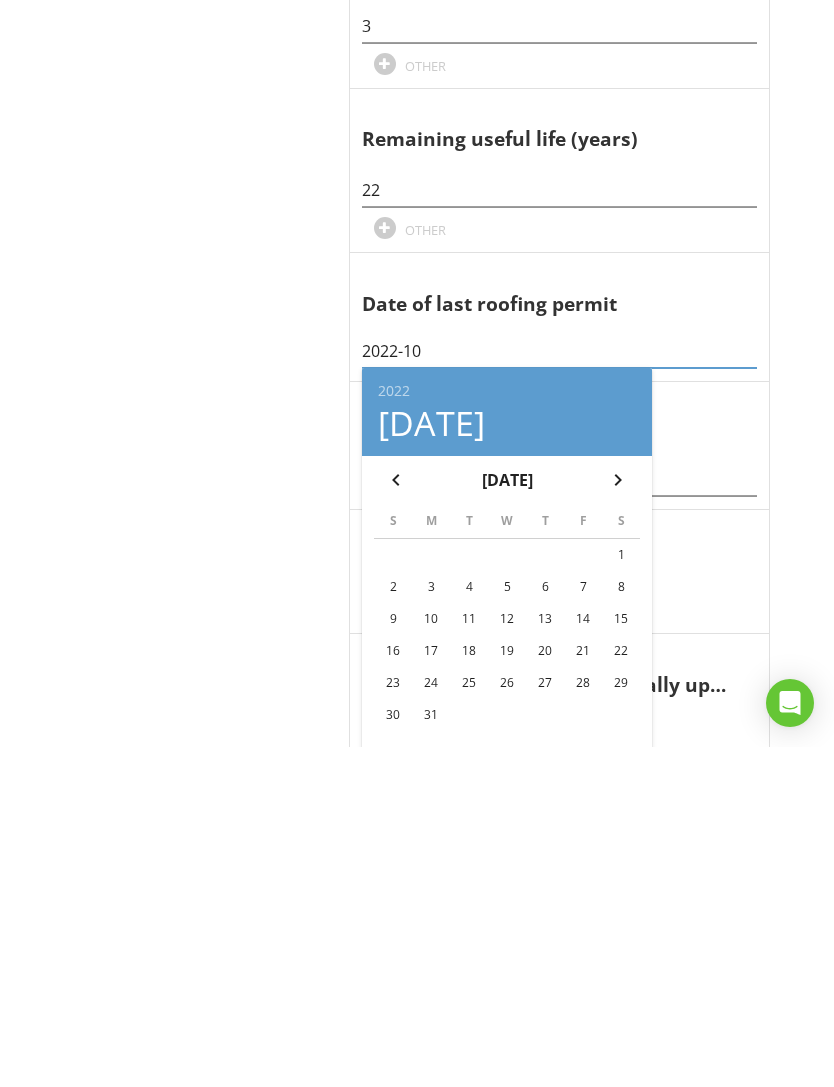 click on "25" at bounding box center [469, 1023] 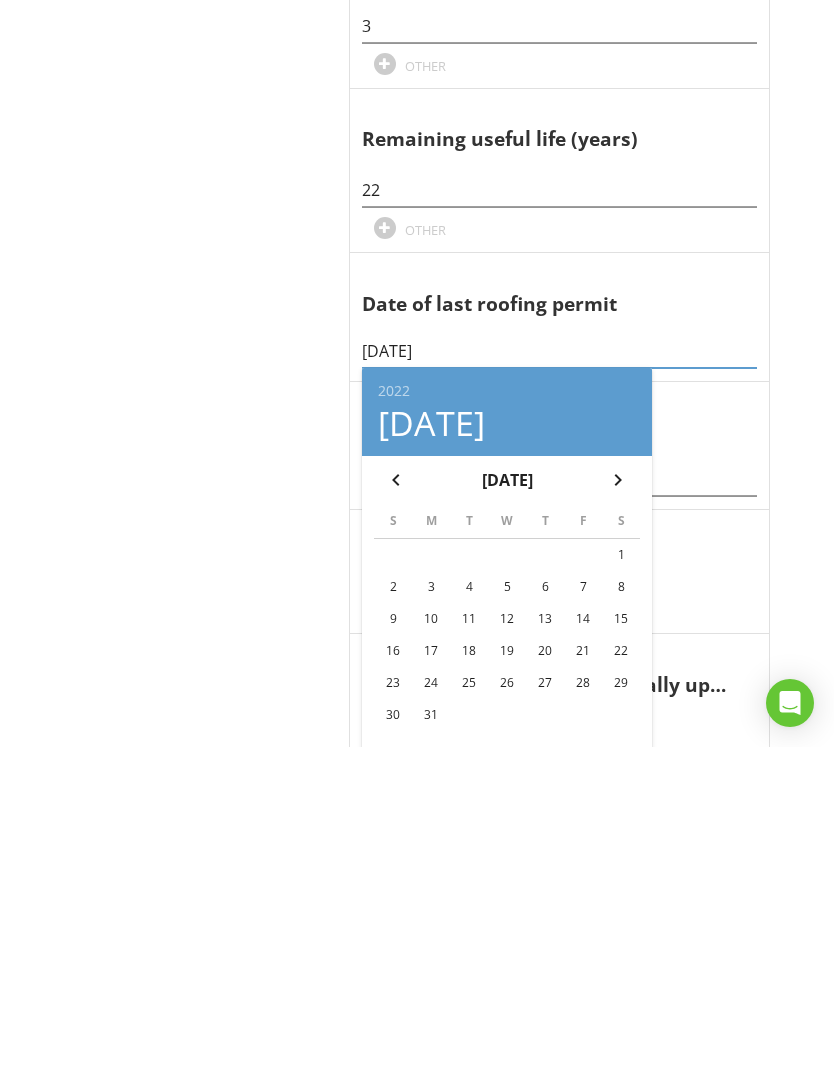 scroll, scrollTop: 1163, scrollLeft: 0, axis: vertical 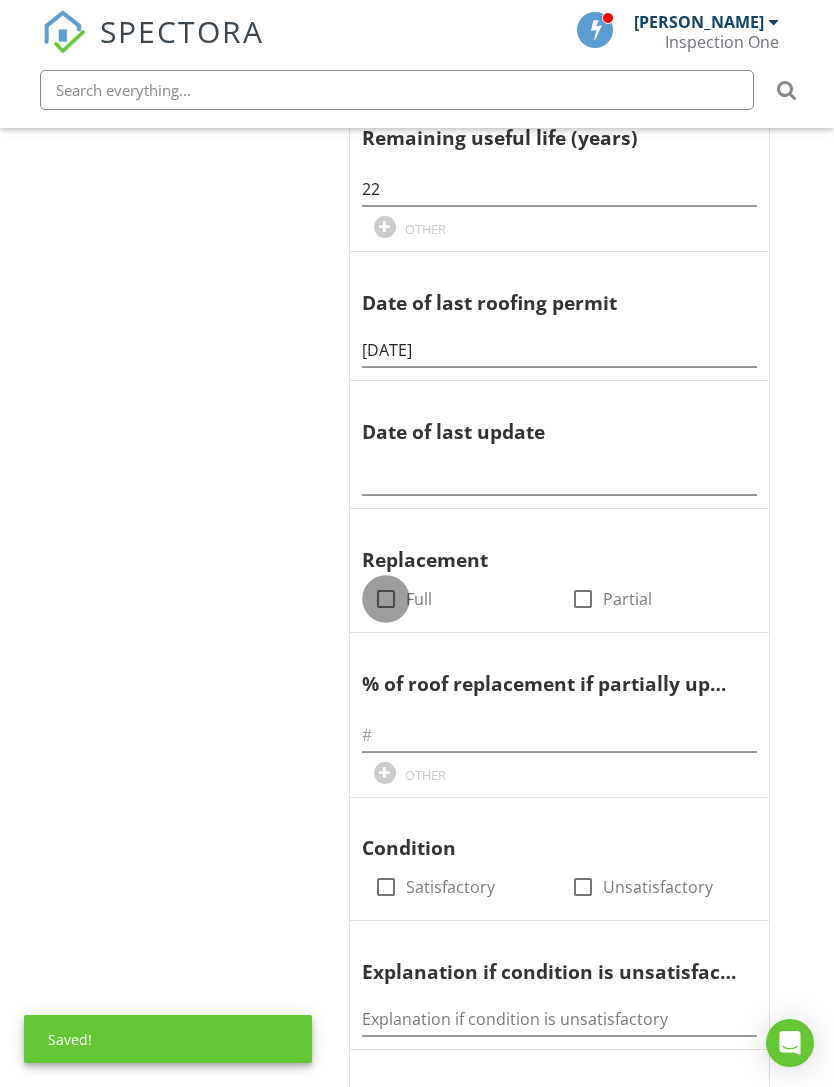 click at bounding box center [386, 599] 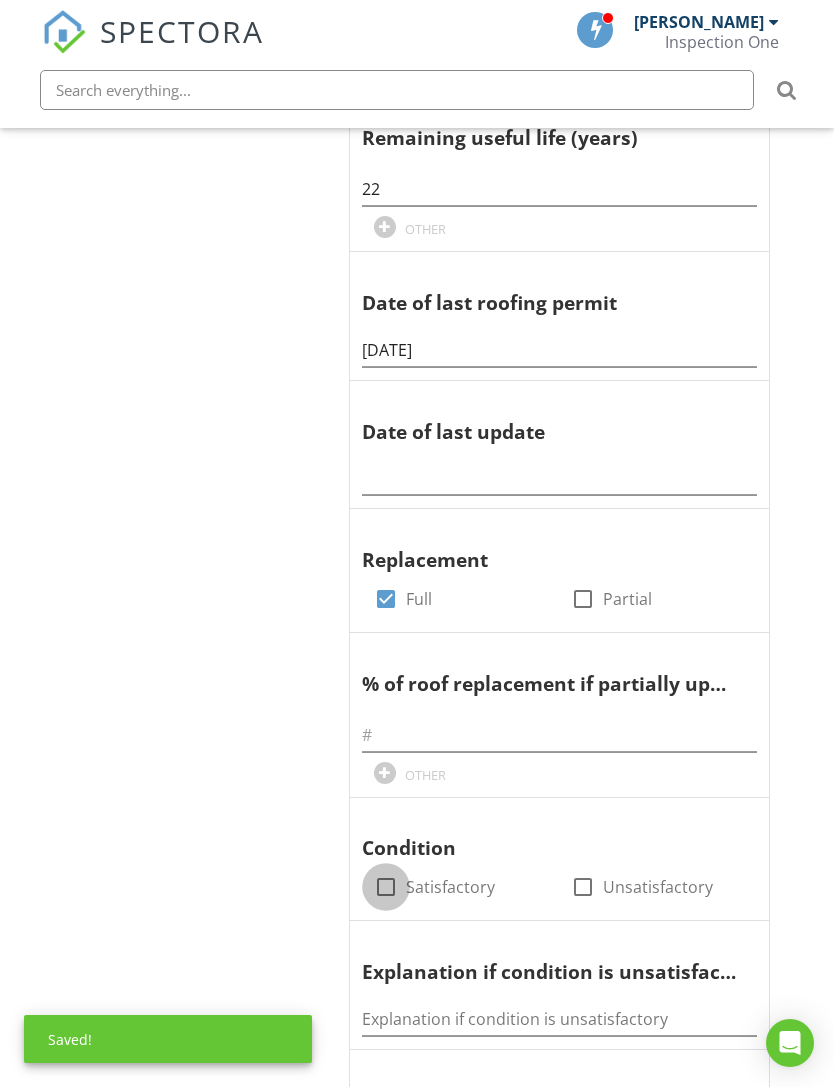 click at bounding box center (386, 887) 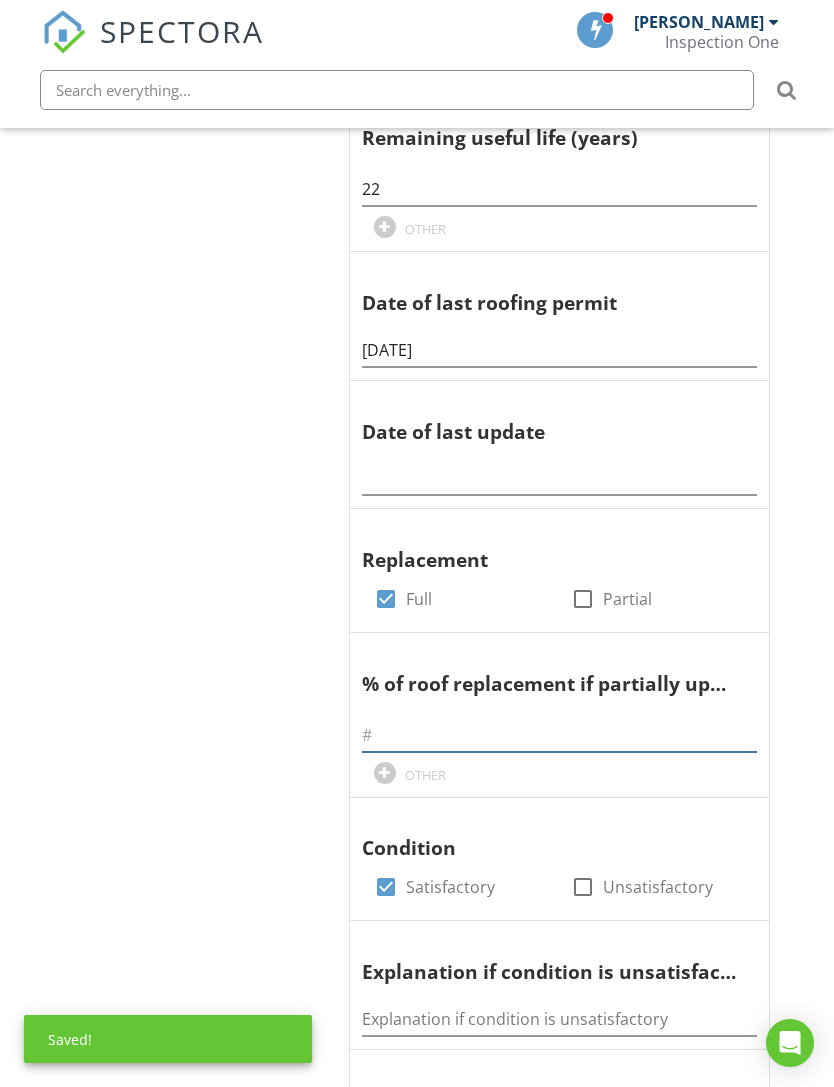 click at bounding box center (559, 735) 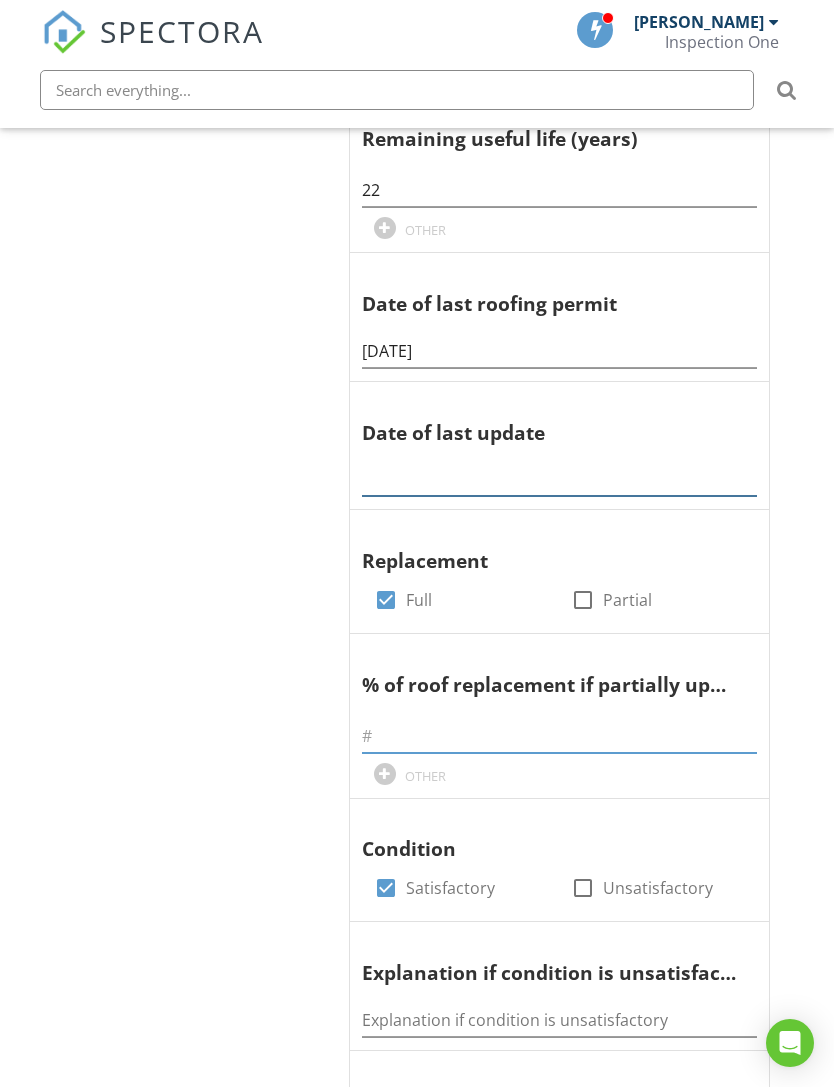 click at bounding box center [559, 479] 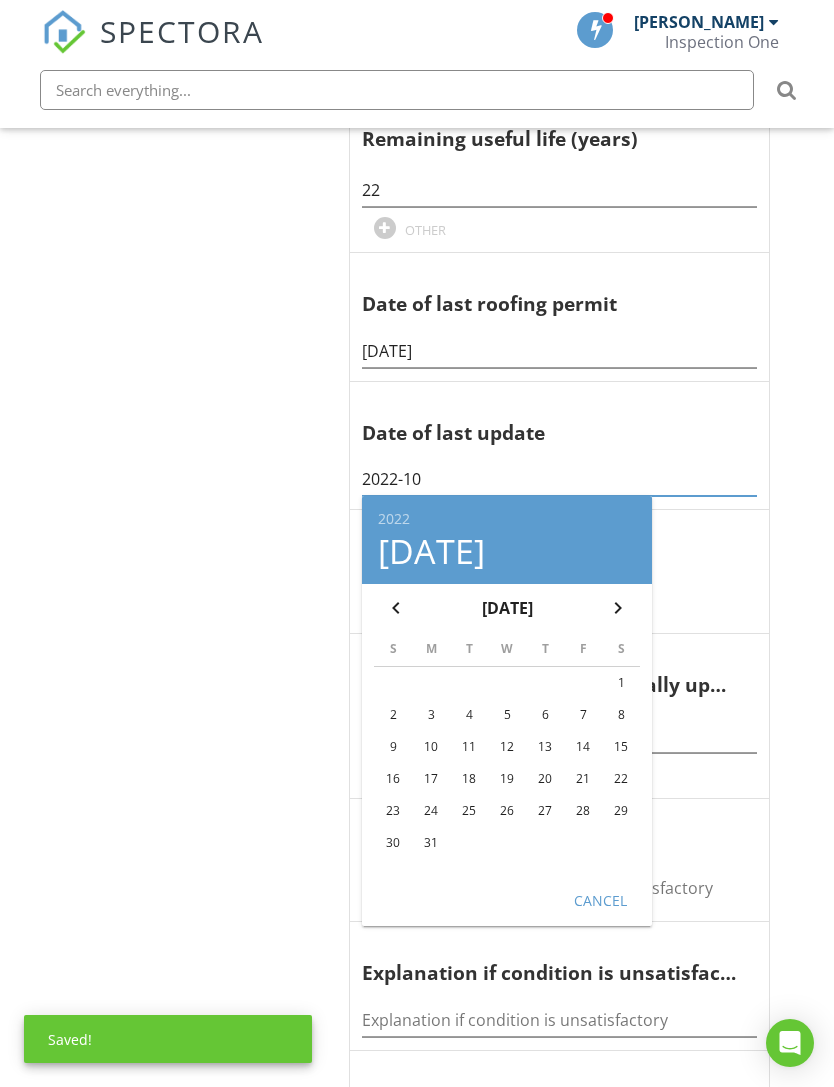 click on "25" at bounding box center (469, 811) 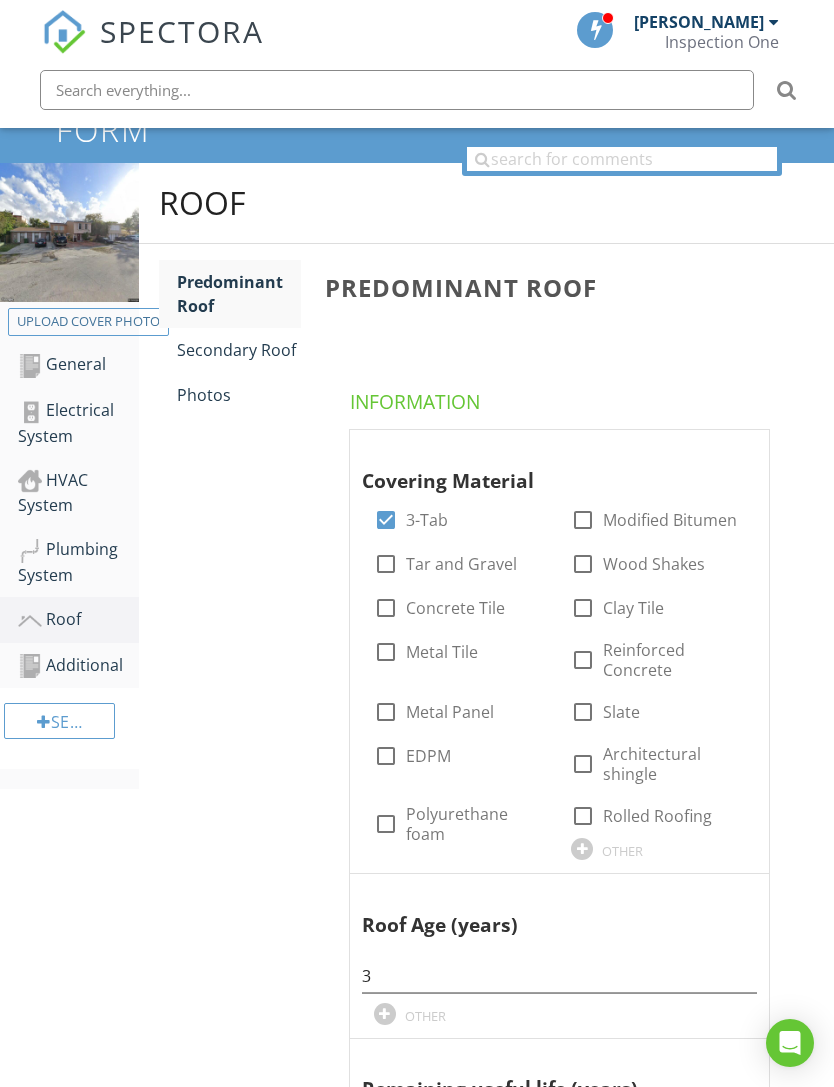 scroll, scrollTop: 203, scrollLeft: 0, axis: vertical 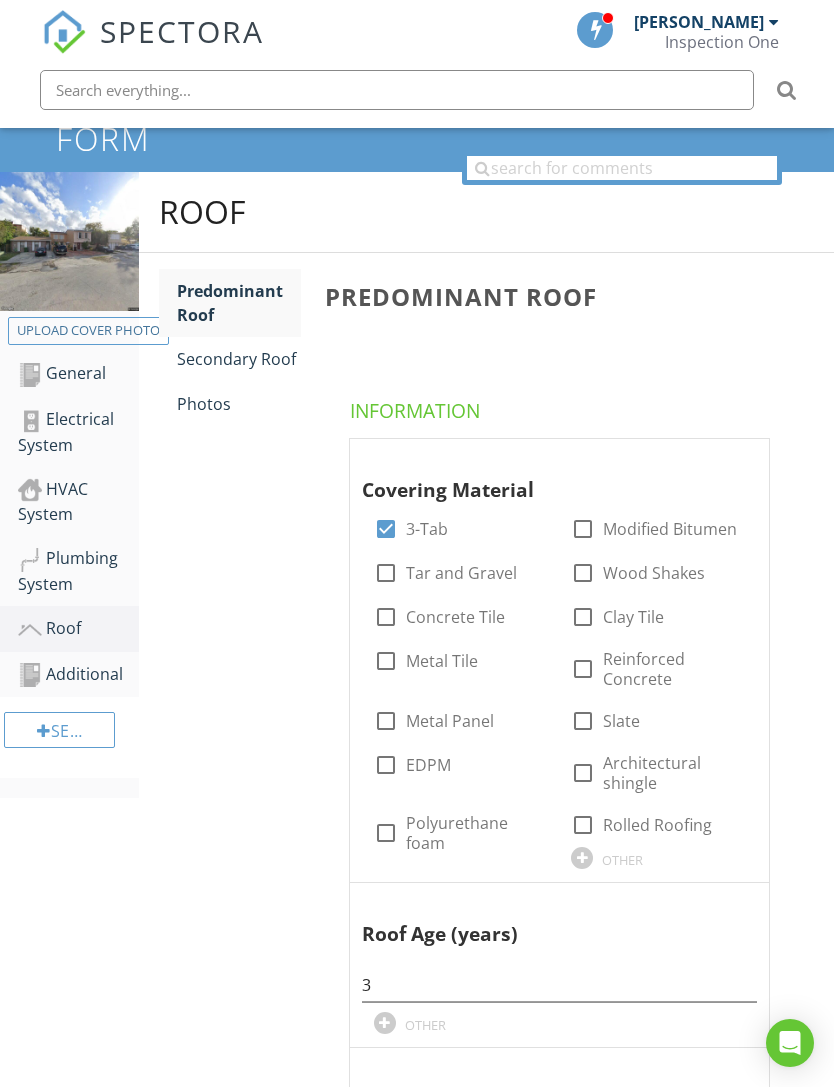 click on "Secondary Roof" at bounding box center [239, 359] 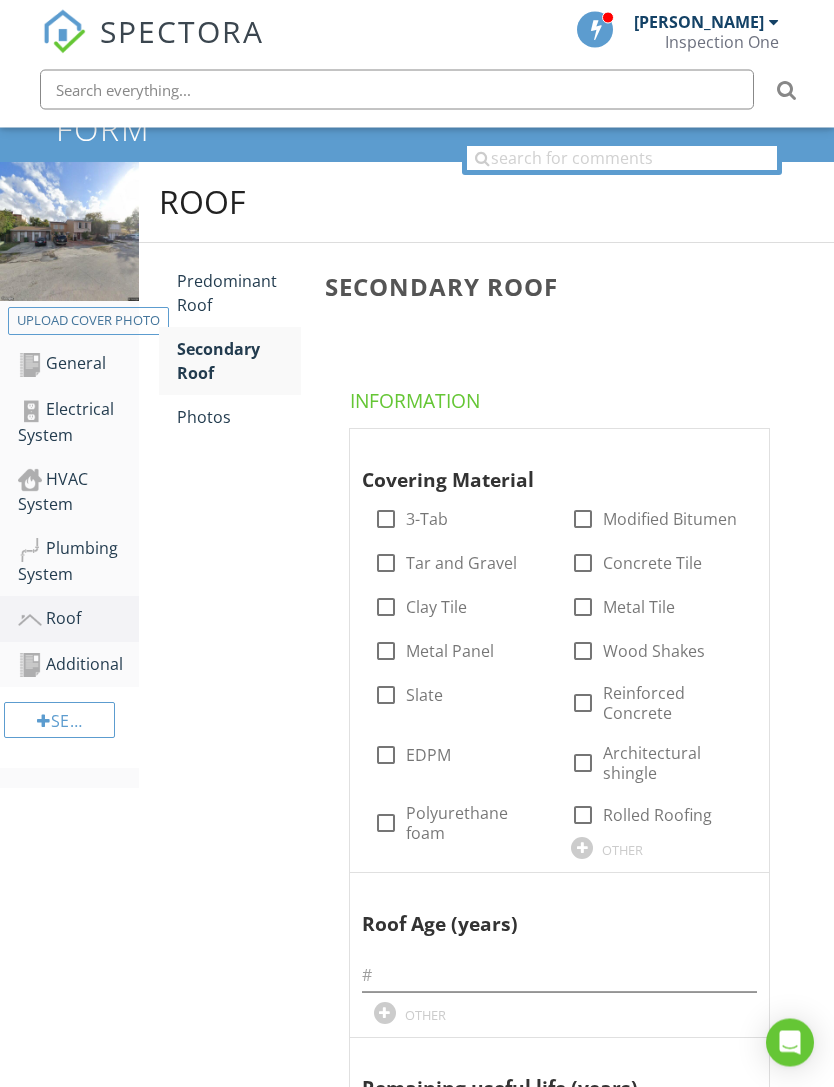 scroll, scrollTop: 213, scrollLeft: 0, axis: vertical 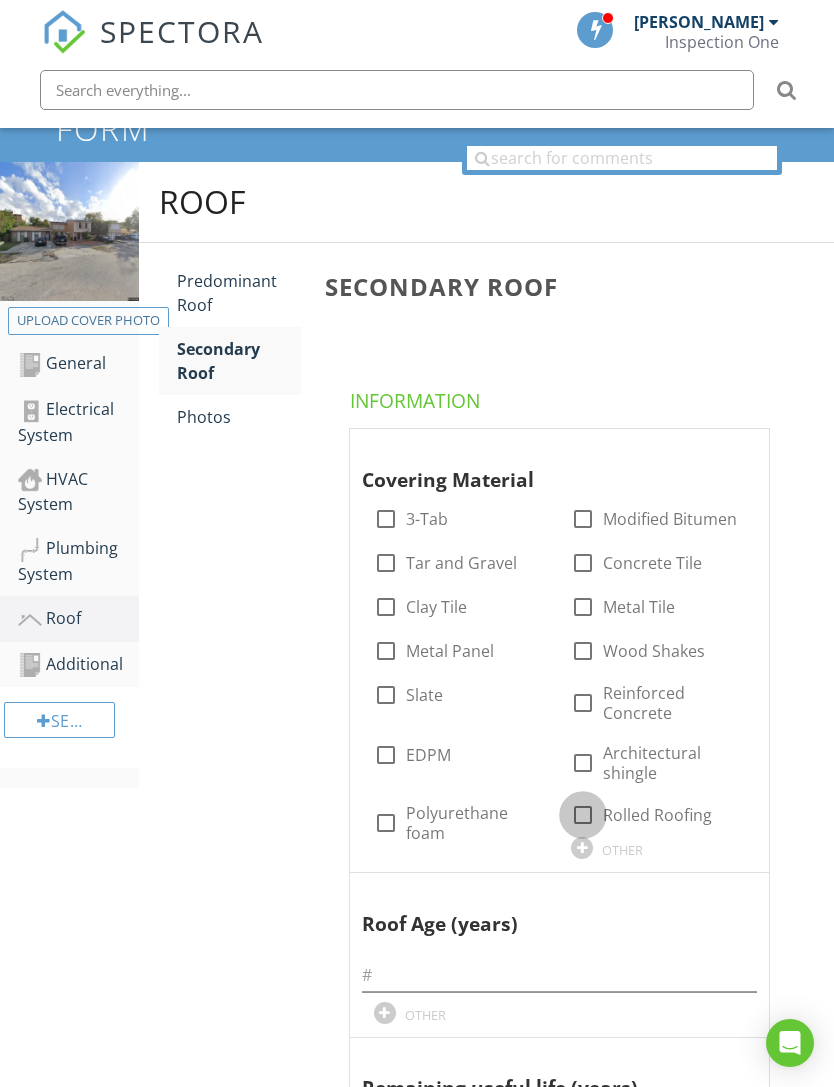 click at bounding box center (583, 815) 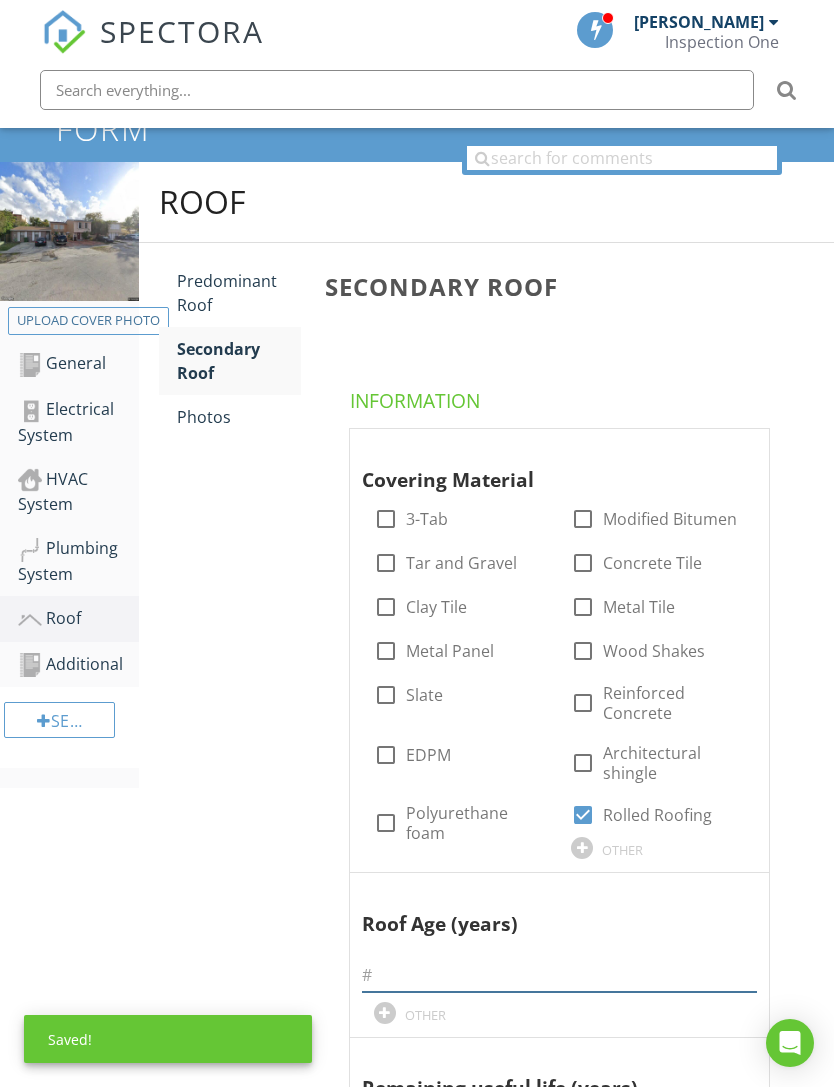 click at bounding box center [559, 975] 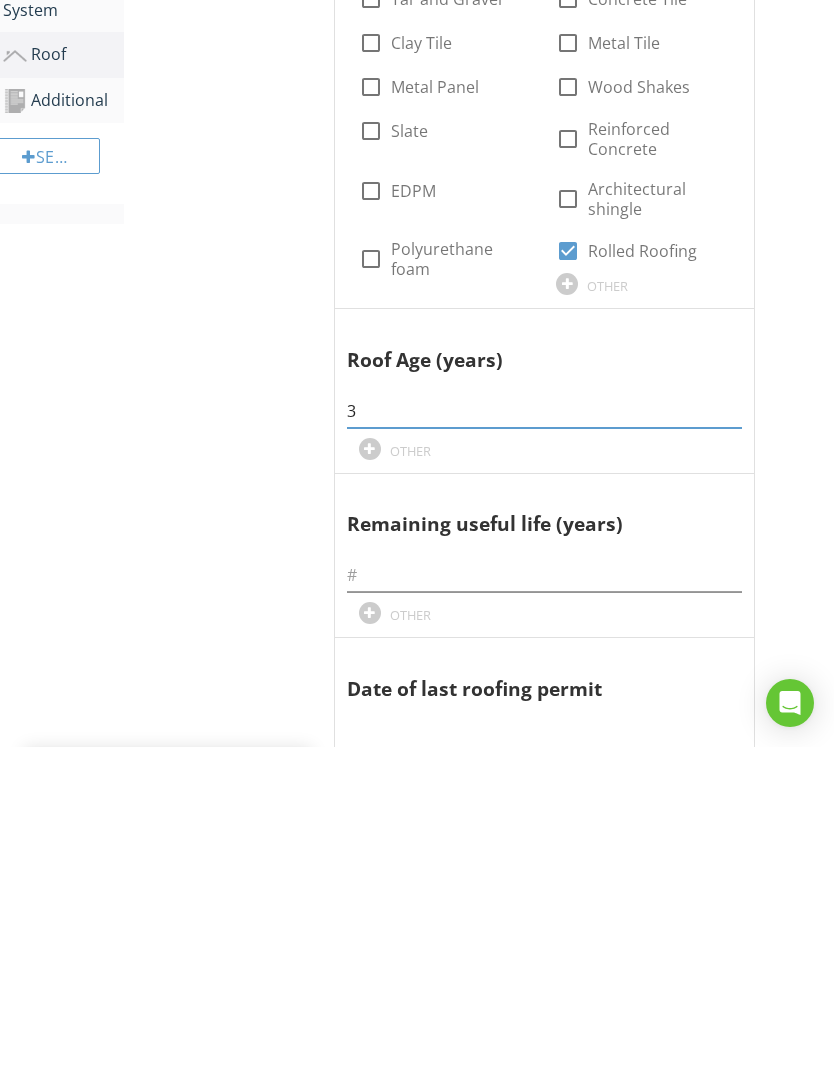 type on "3" 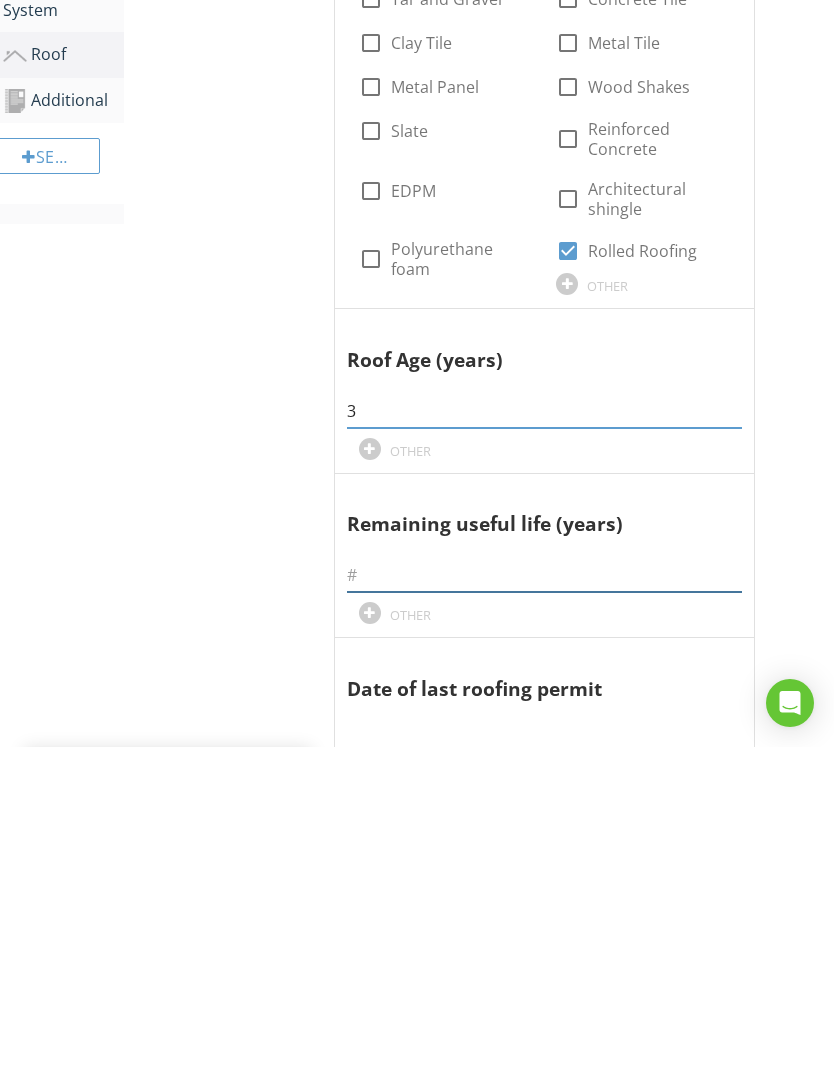 click at bounding box center [544, 915] 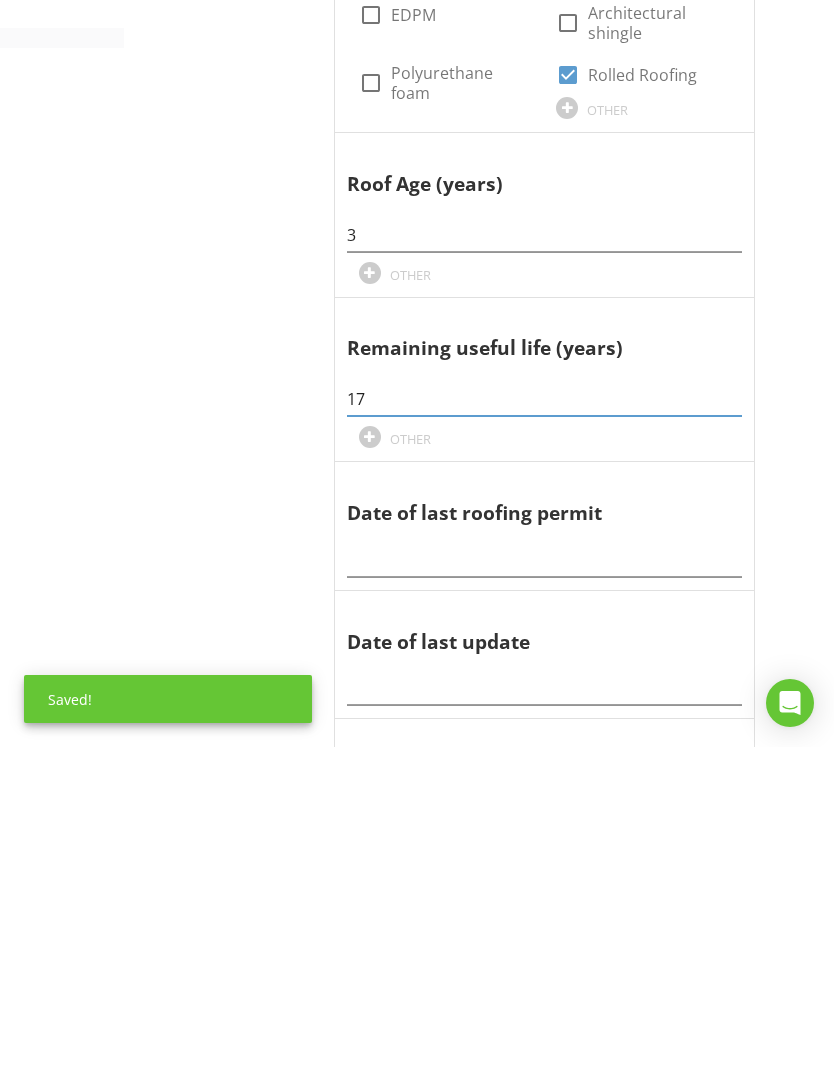 scroll, scrollTop: 631, scrollLeft: 15, axis: both 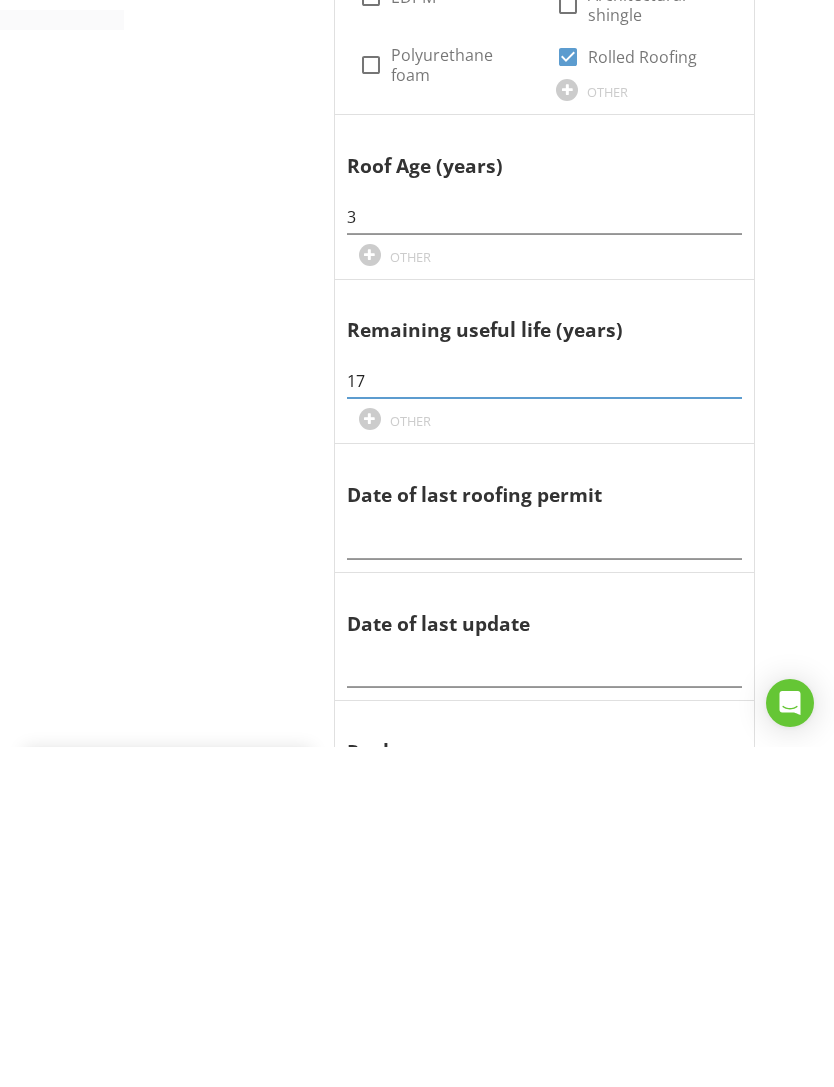 type on "17" 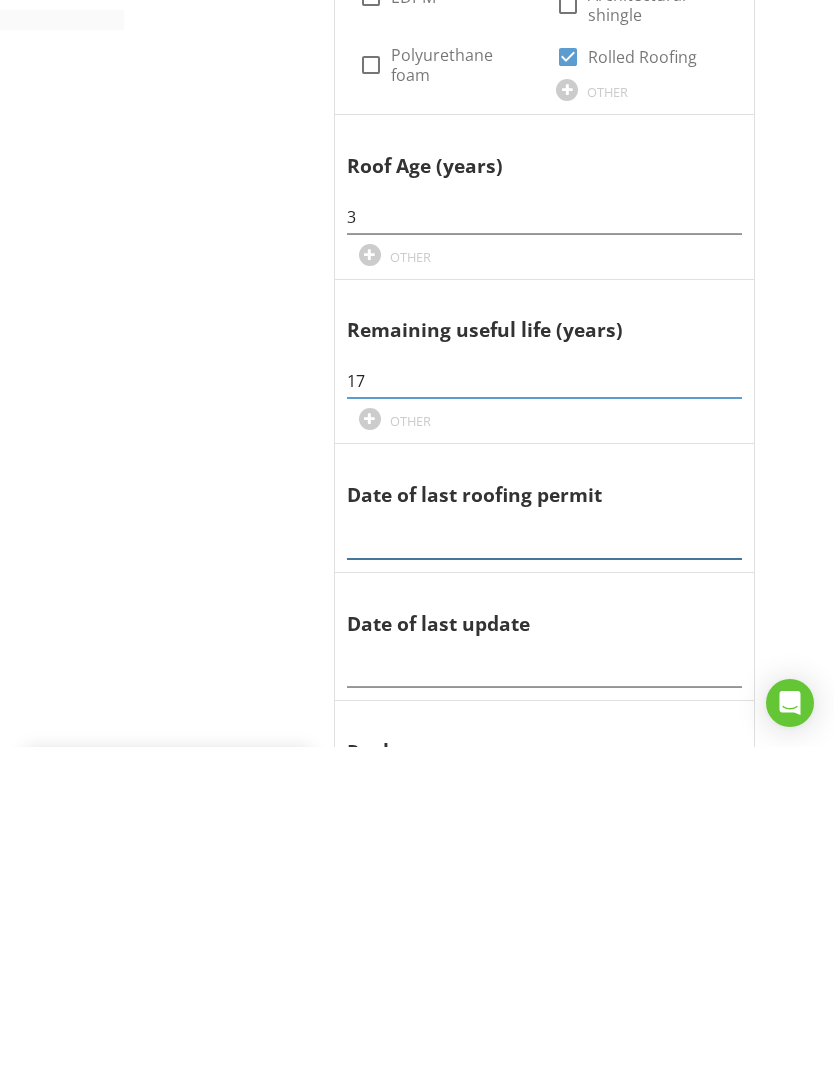 click at bounding box center (544, 876) 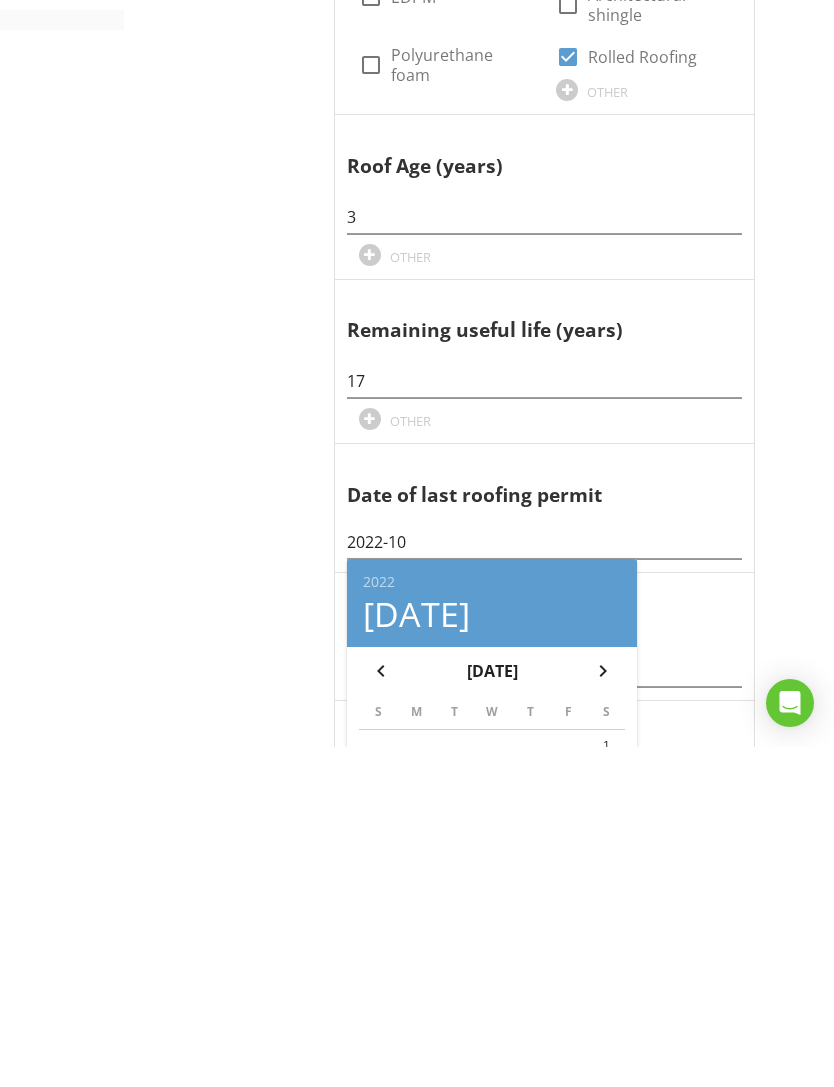 scroll, scrollTop: 971, scrollLeft: 15, axis: both 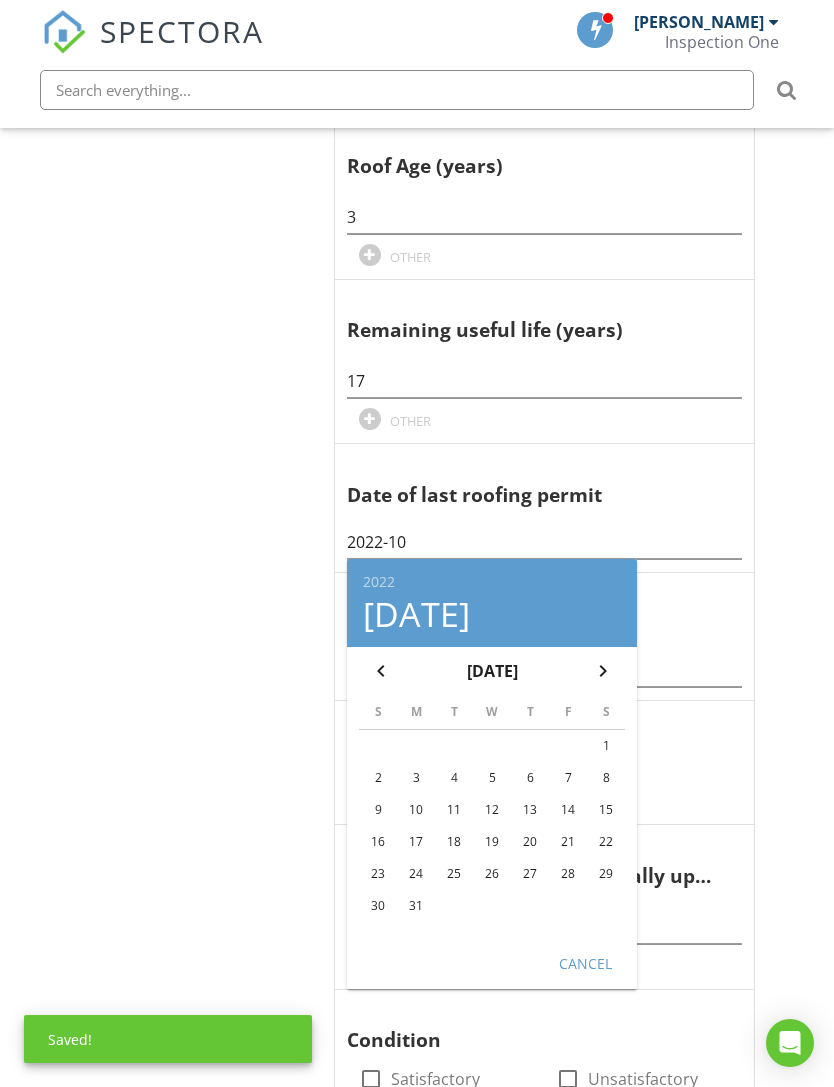 click on "25" at bounding box center [454, 874] 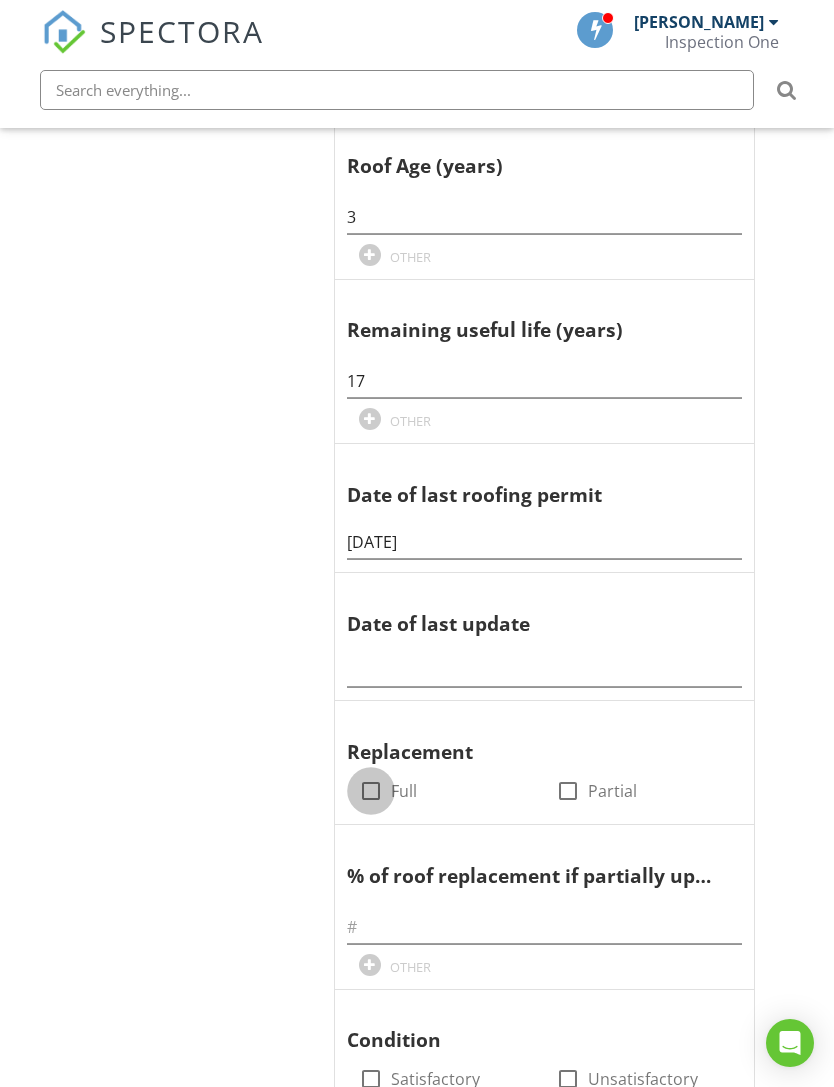 click at bounding box center (371, 791) 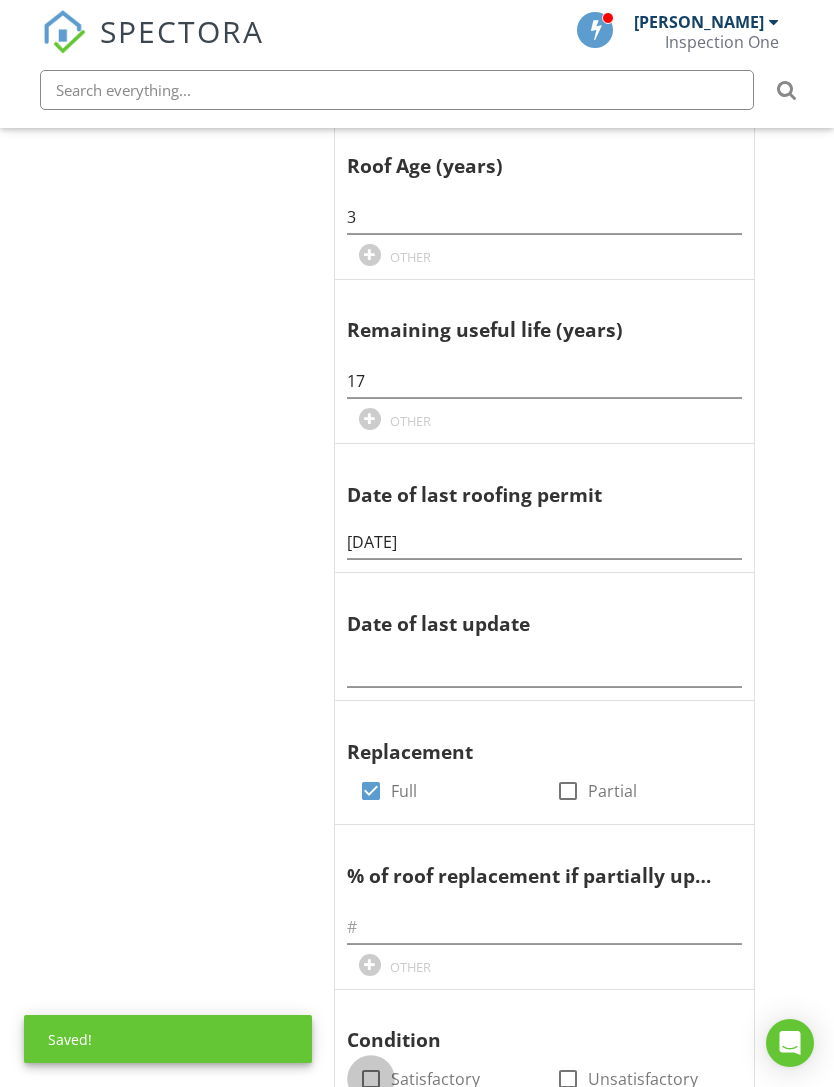click at bounding box center [371, 1079] 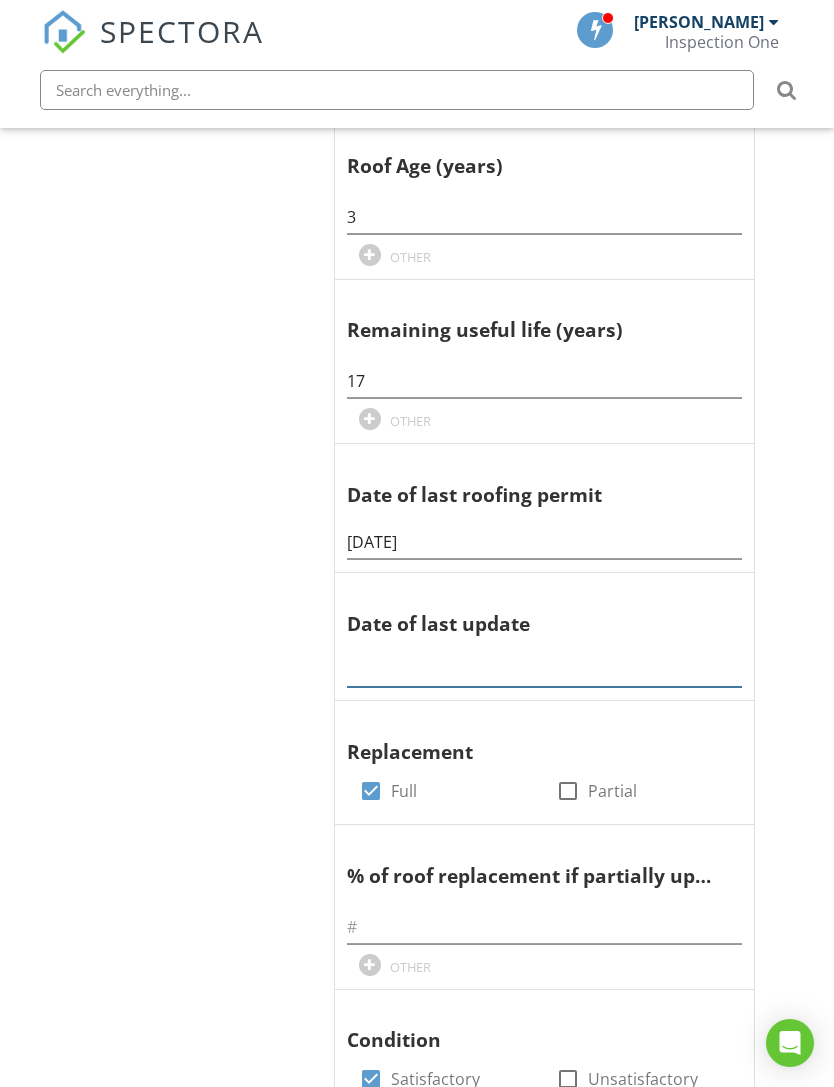 click at bounding box center [544, 670] 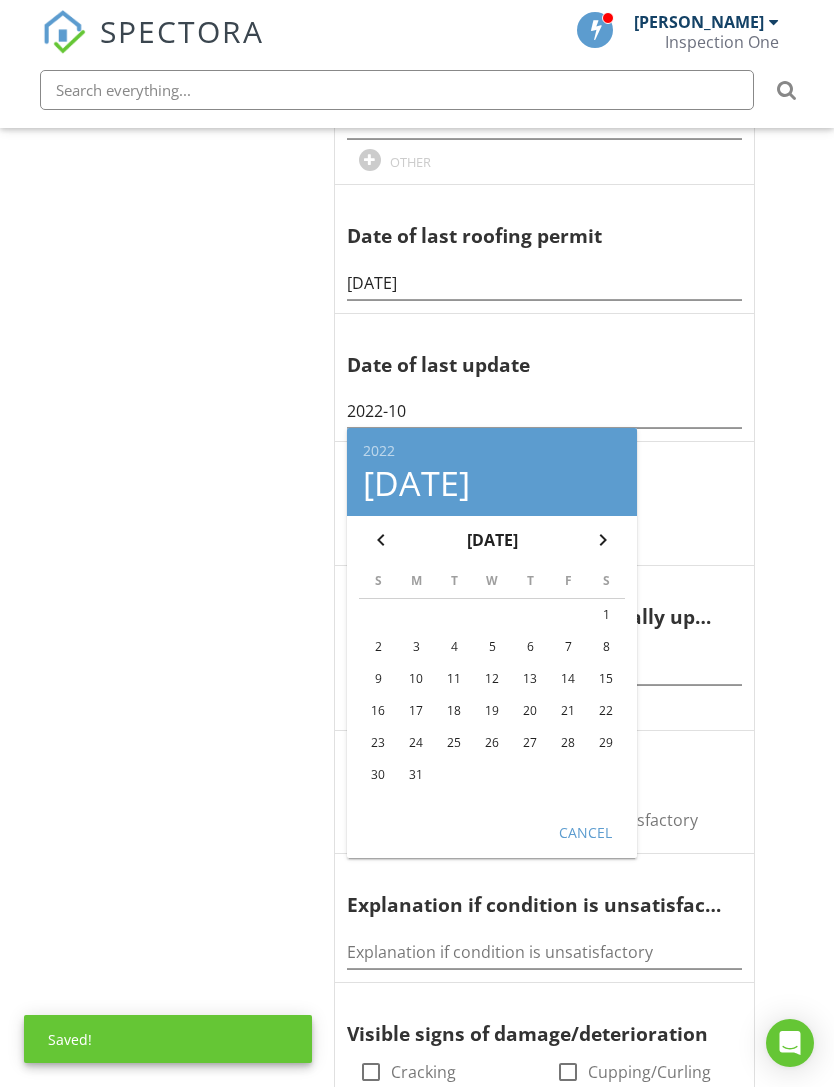 scroll, scrollTop: 1232, scrollLeft: 15, axis: both 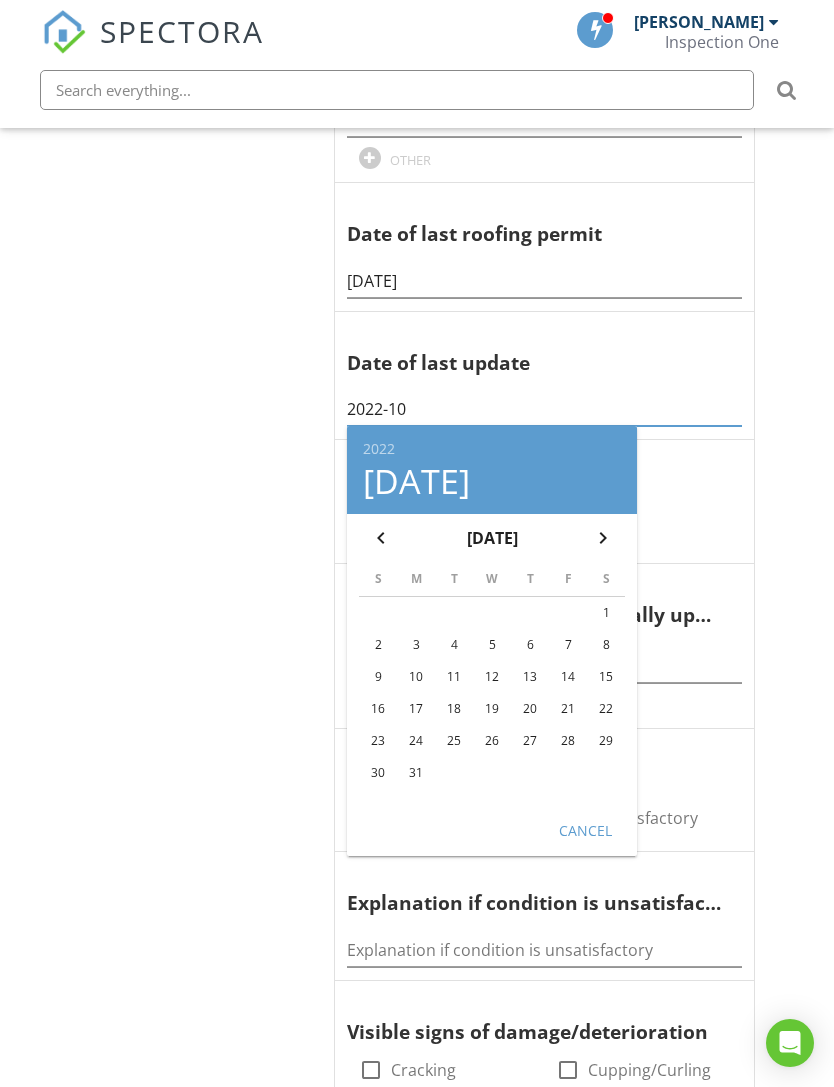 click on "25" at bounding box center [454, 741] 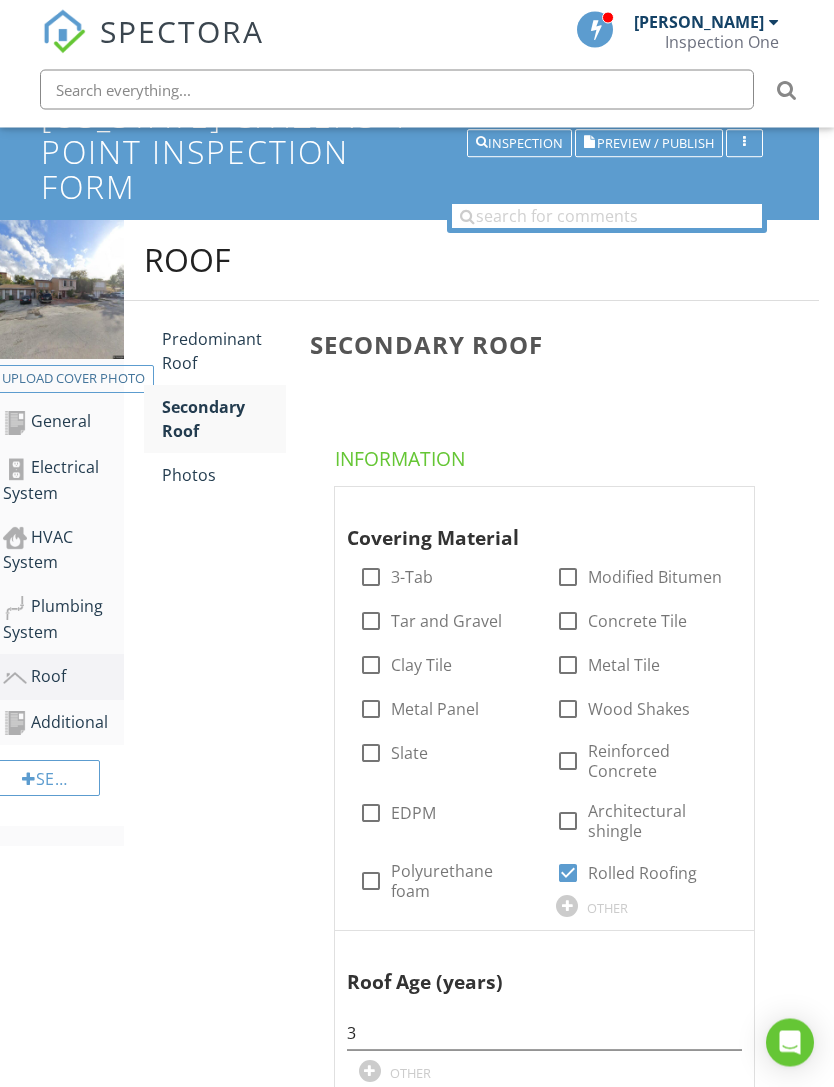scroll, scrollTop: 120, scrollLeft: 15, axis: both 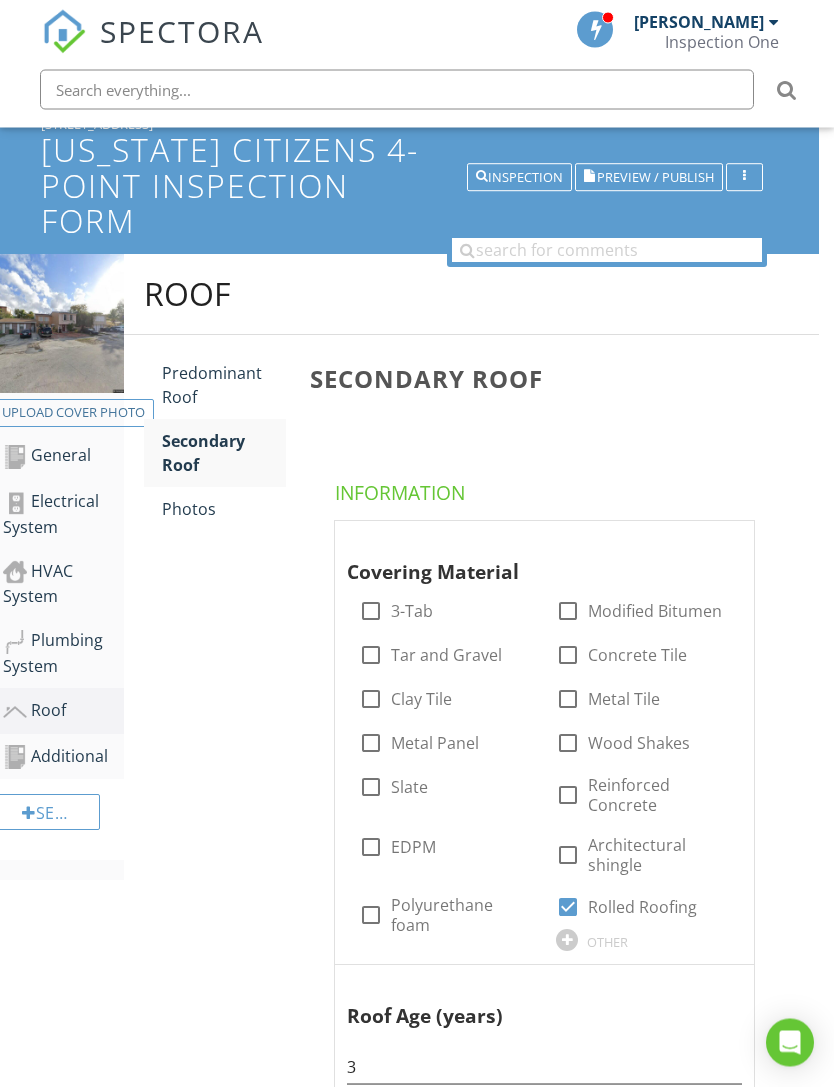click on "Photos" at bounding box center (224, 510) 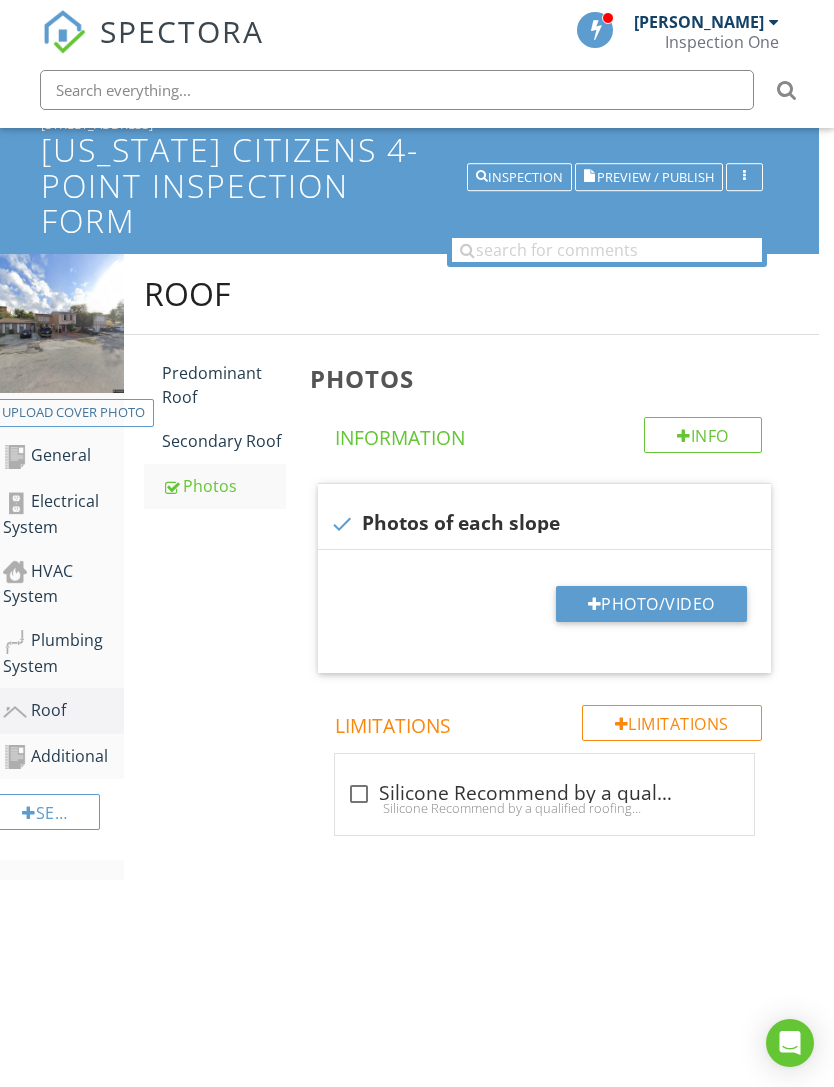 click on "Photo/Video" at bounding box center [651, 604] 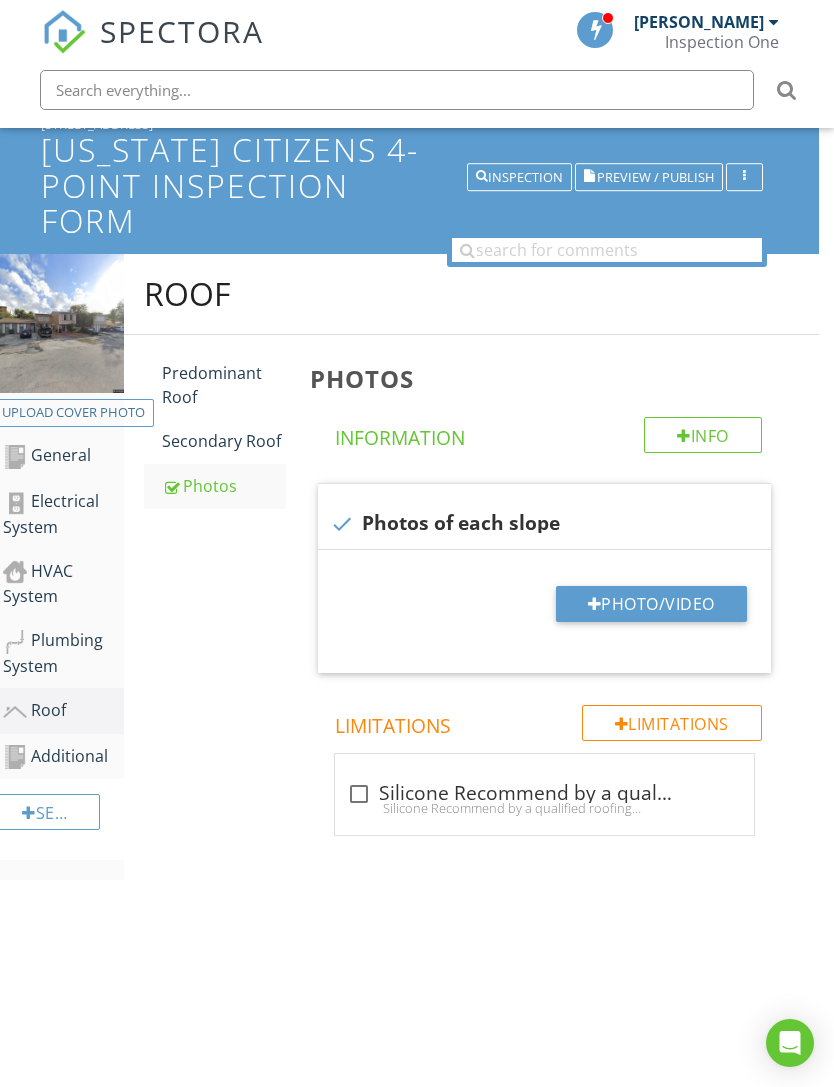 type on "C:\fakepath\DJI_0351.jpeg" 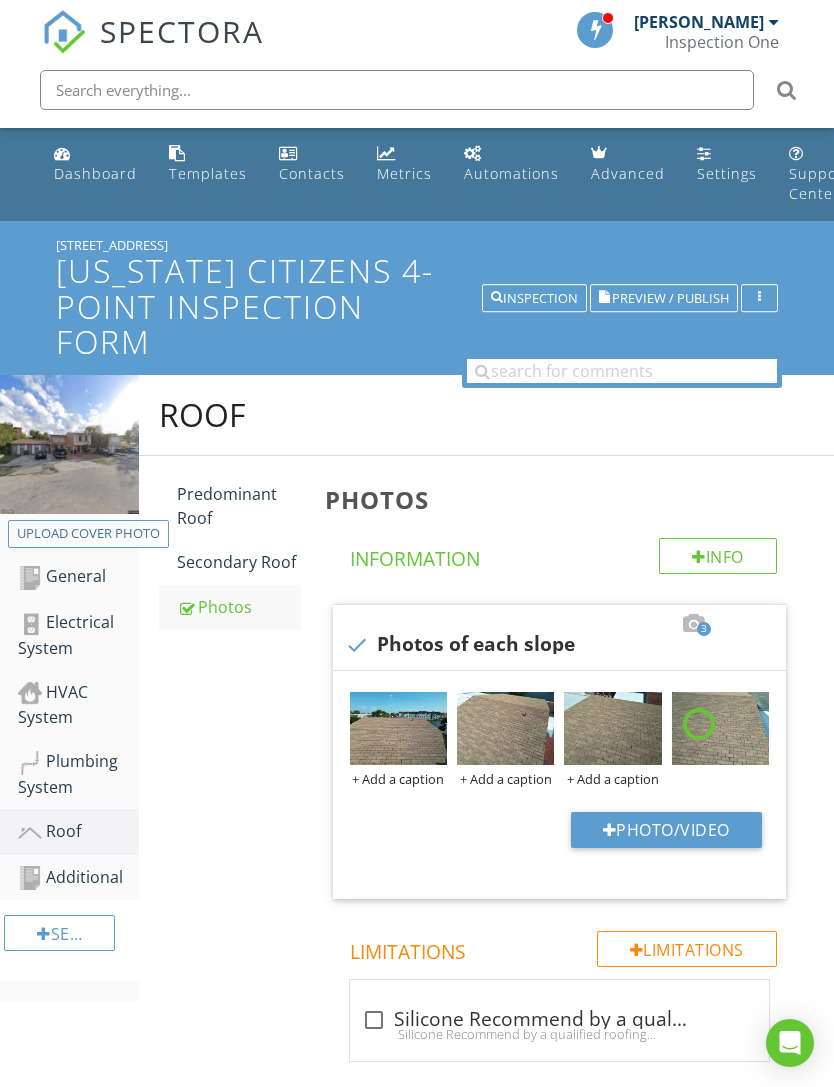 scroll, scrollTop: 121, scrollLeft: 15, axis: both 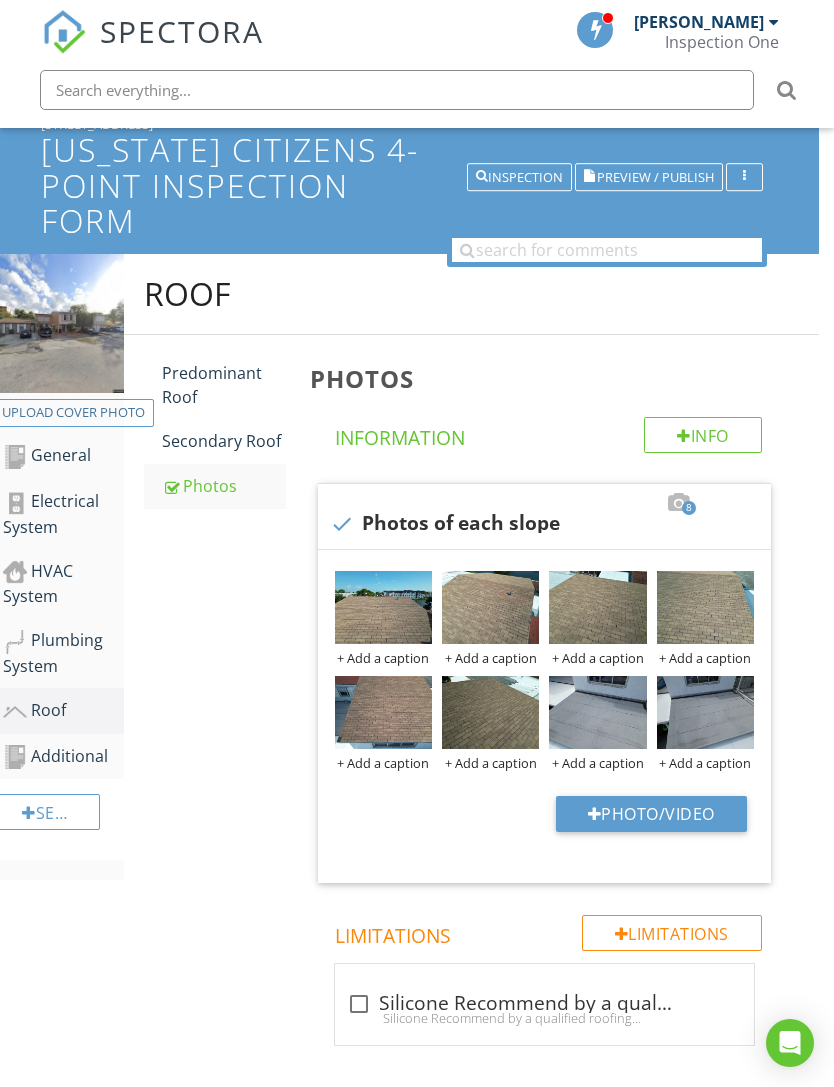 click on "Additional" at bounding box center (63, 757) 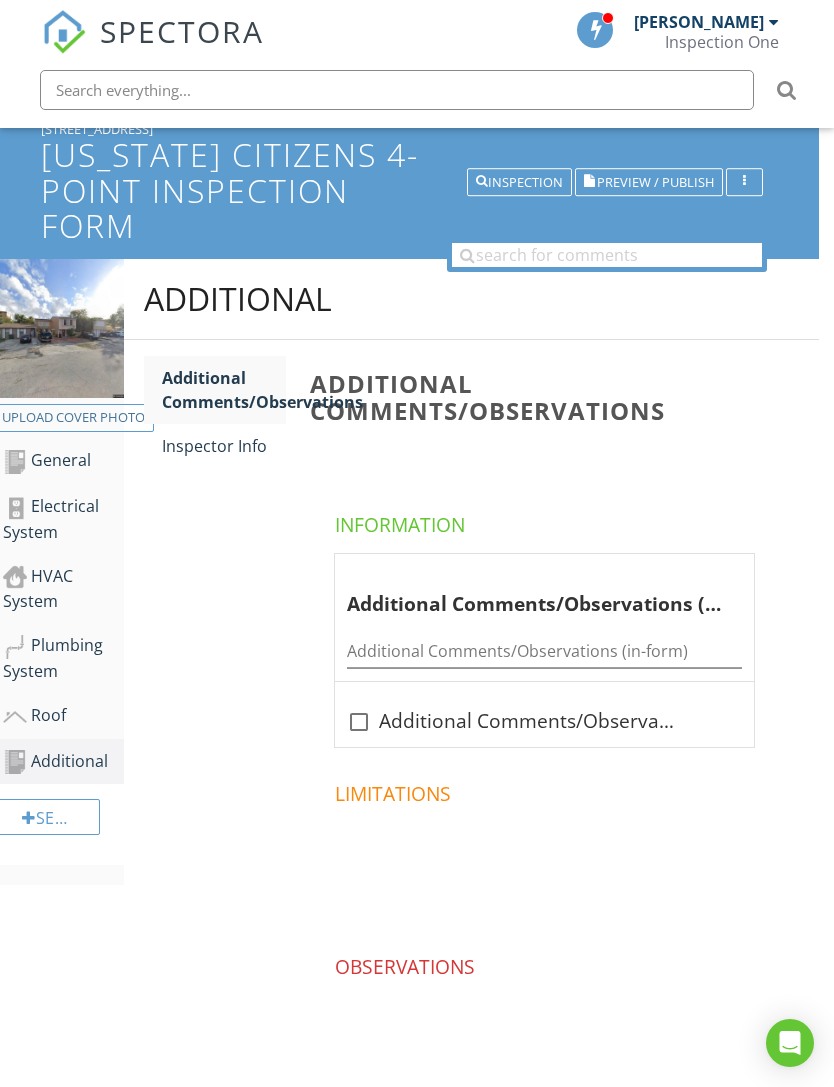 scroll, scrollTop: 115, scrollLeft: 15, axis: both 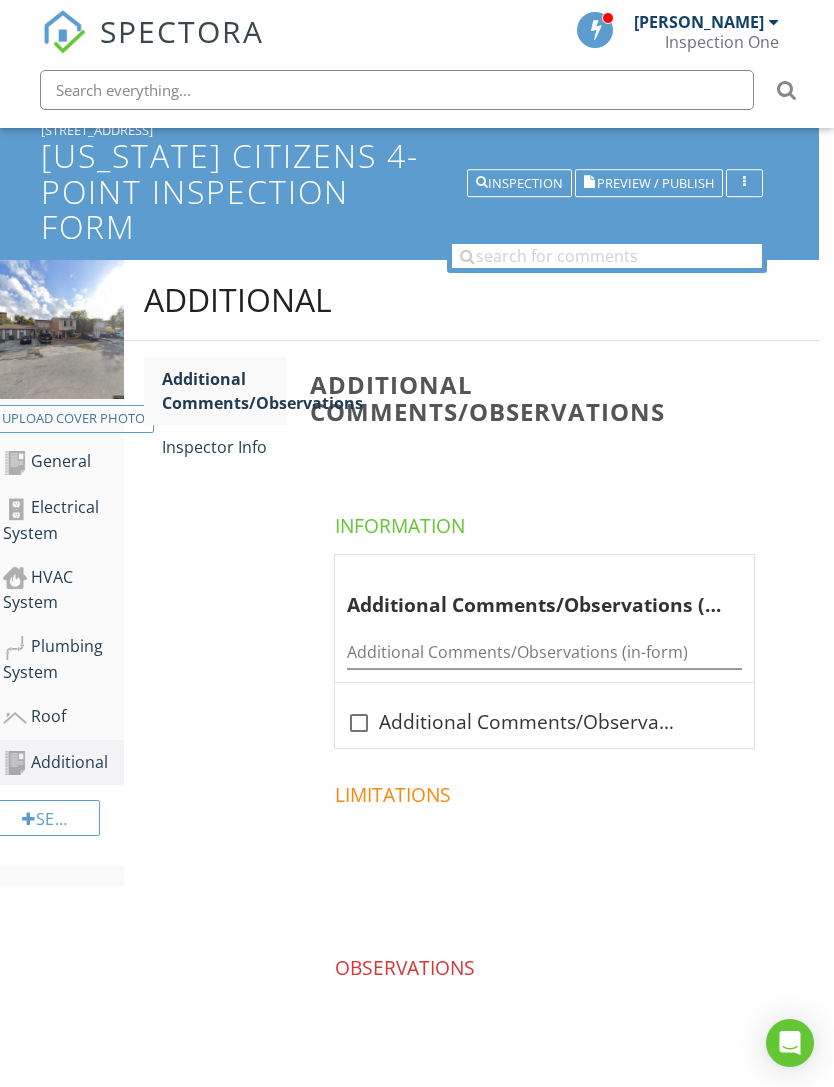 click on "Inspector Info" at bounding box center (224, 447) 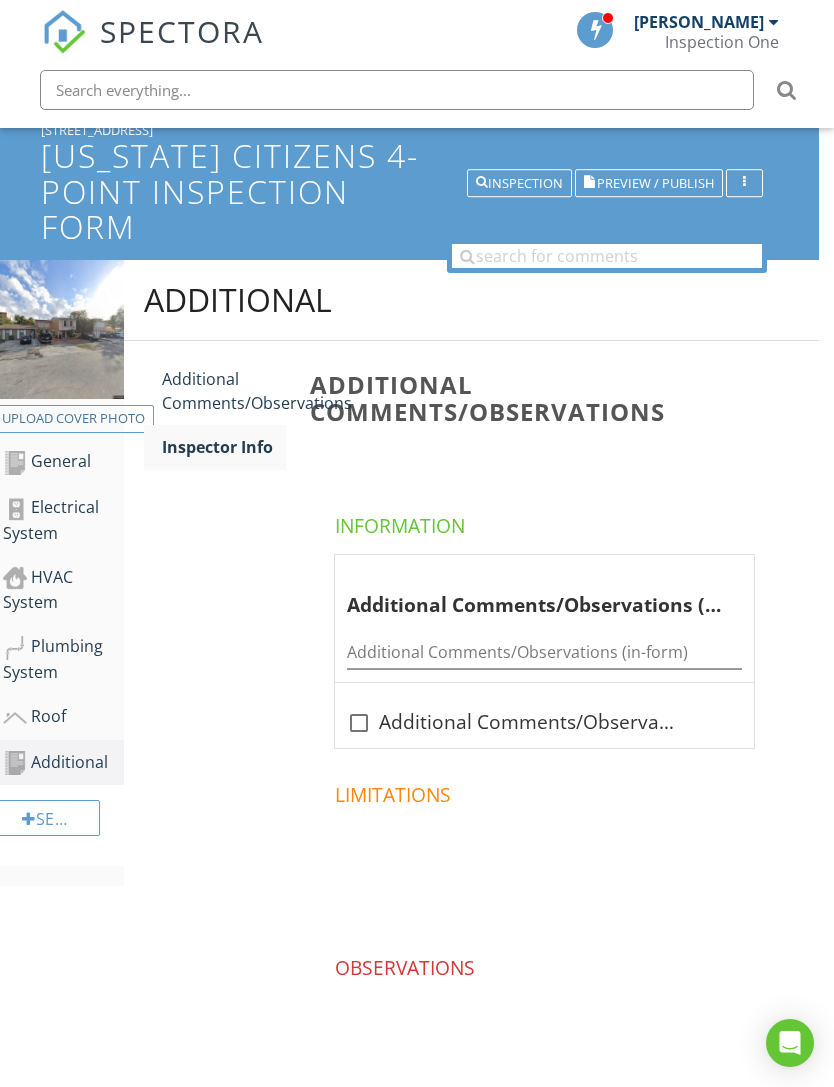 click on "Inspector Info" at bounding box center [224, 447] 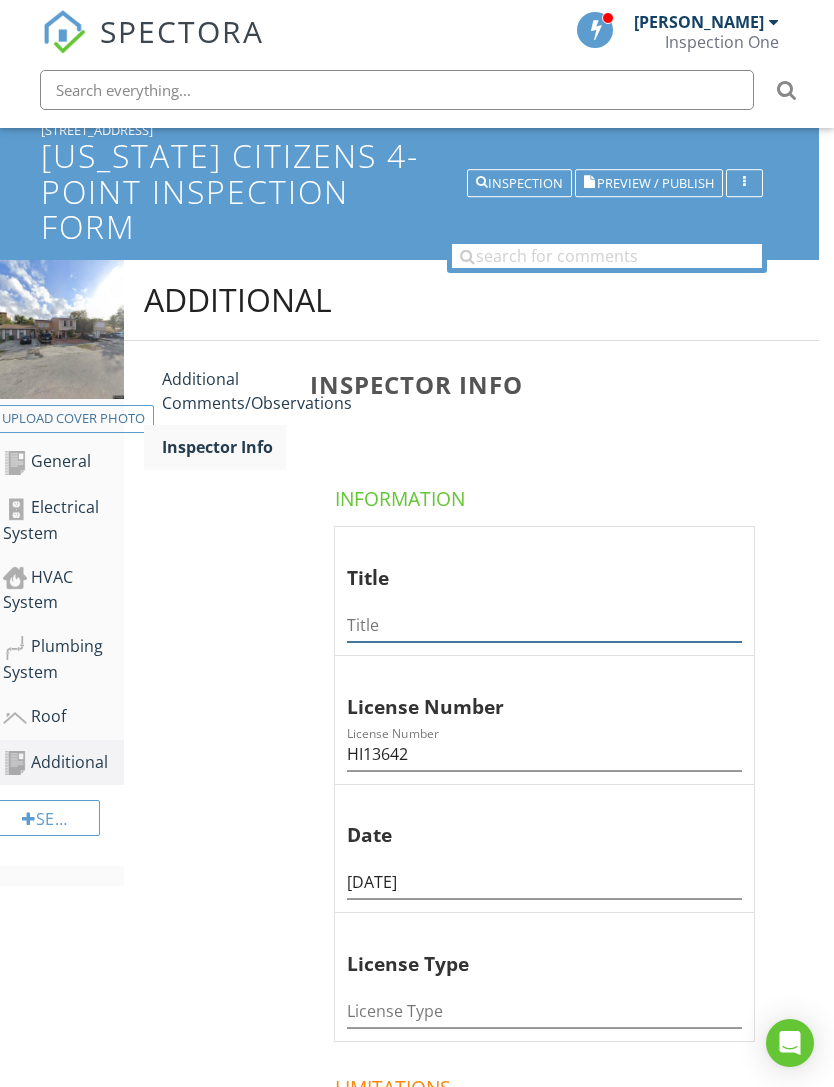 click at bounding box center [544, 625] 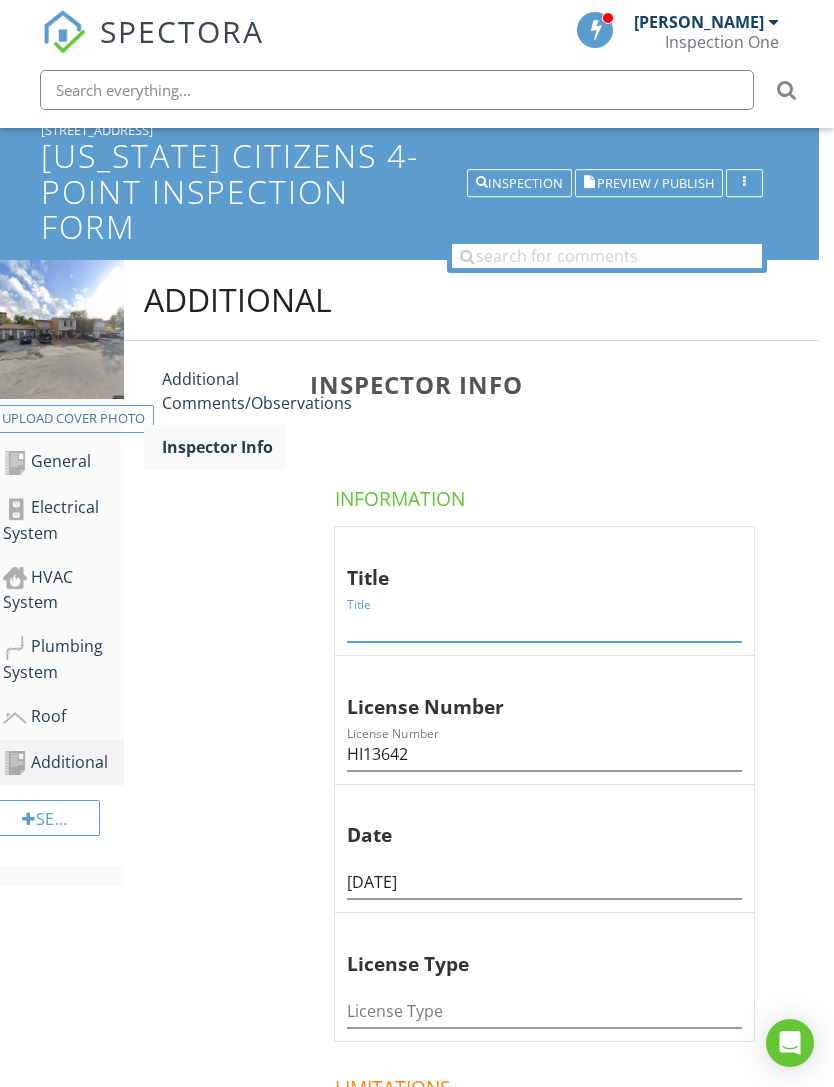 scroll, scrollTop: 114, scrollLeft: 15, axis: both 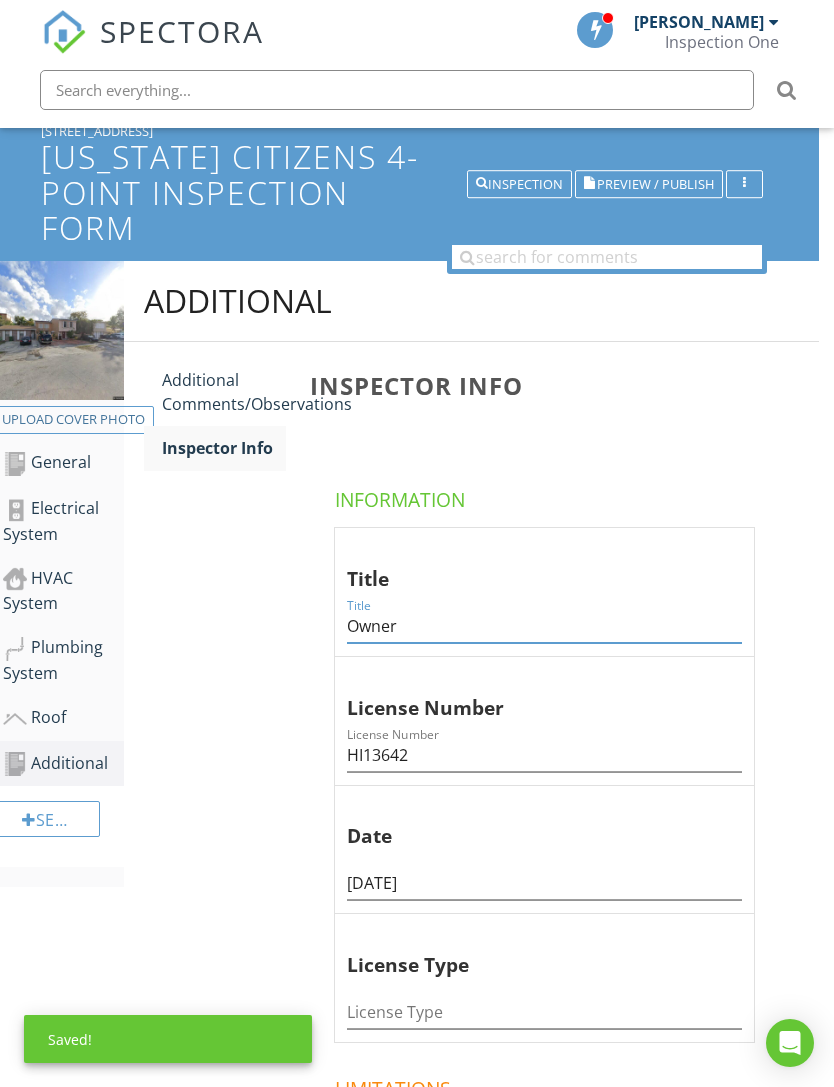 type on "Owner" 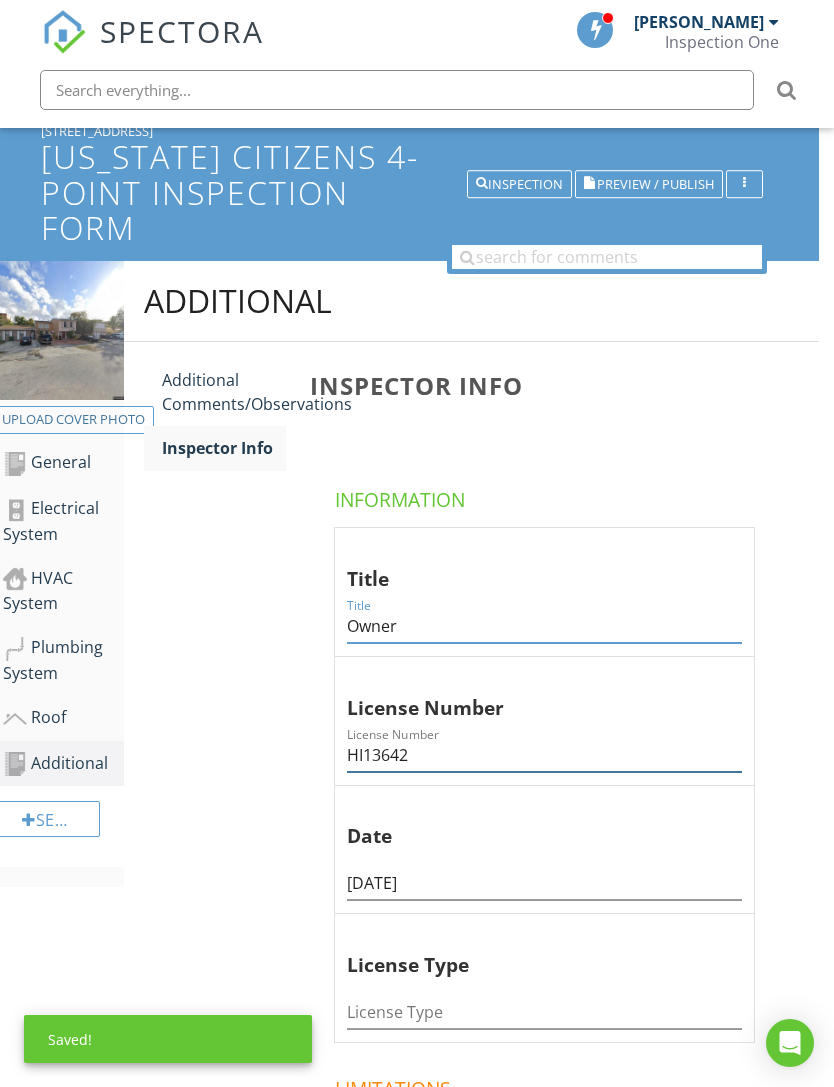 click on "HI13642" at bounding box center [544, 755] 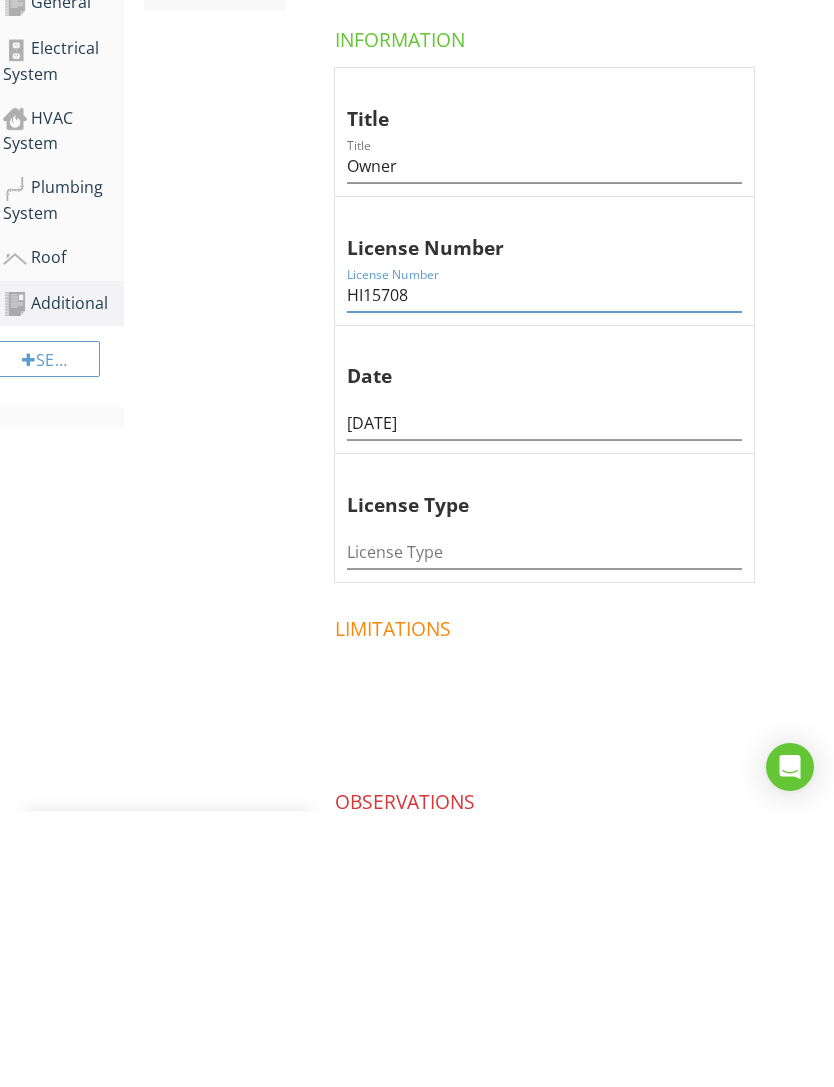 scroll, scrollTop: 300, scrollLeft: 15, axis: both 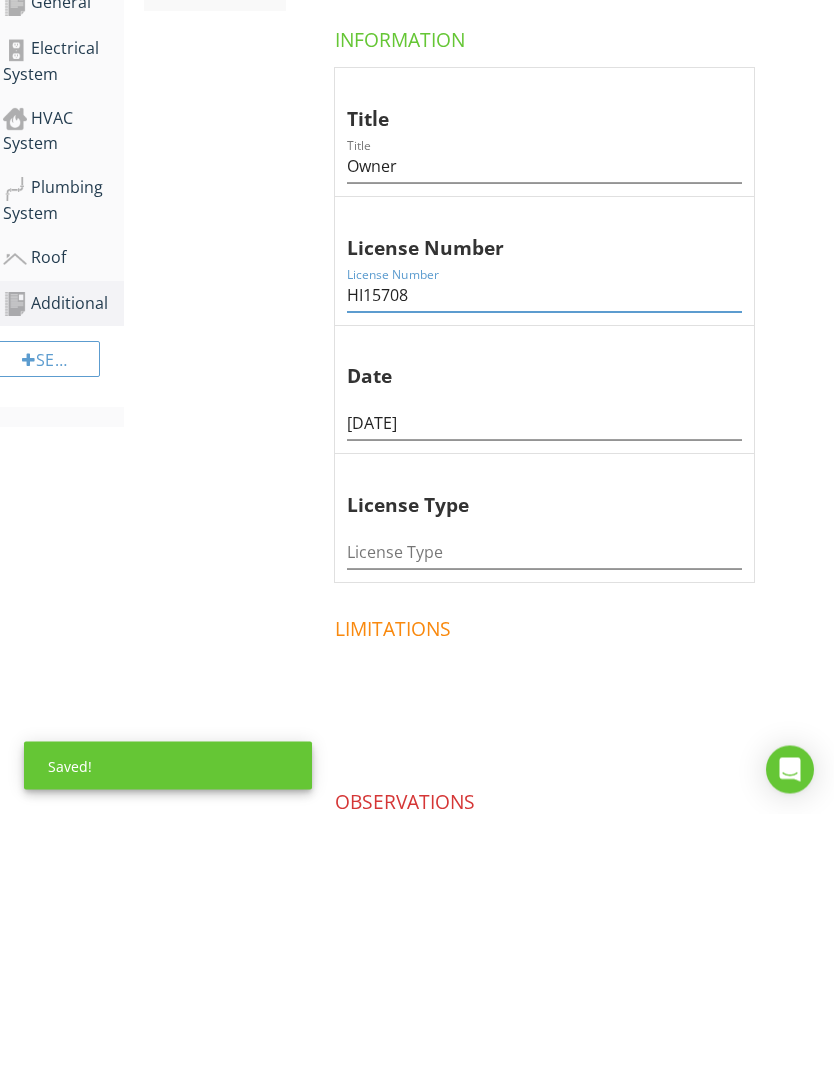 type on "HI15708" 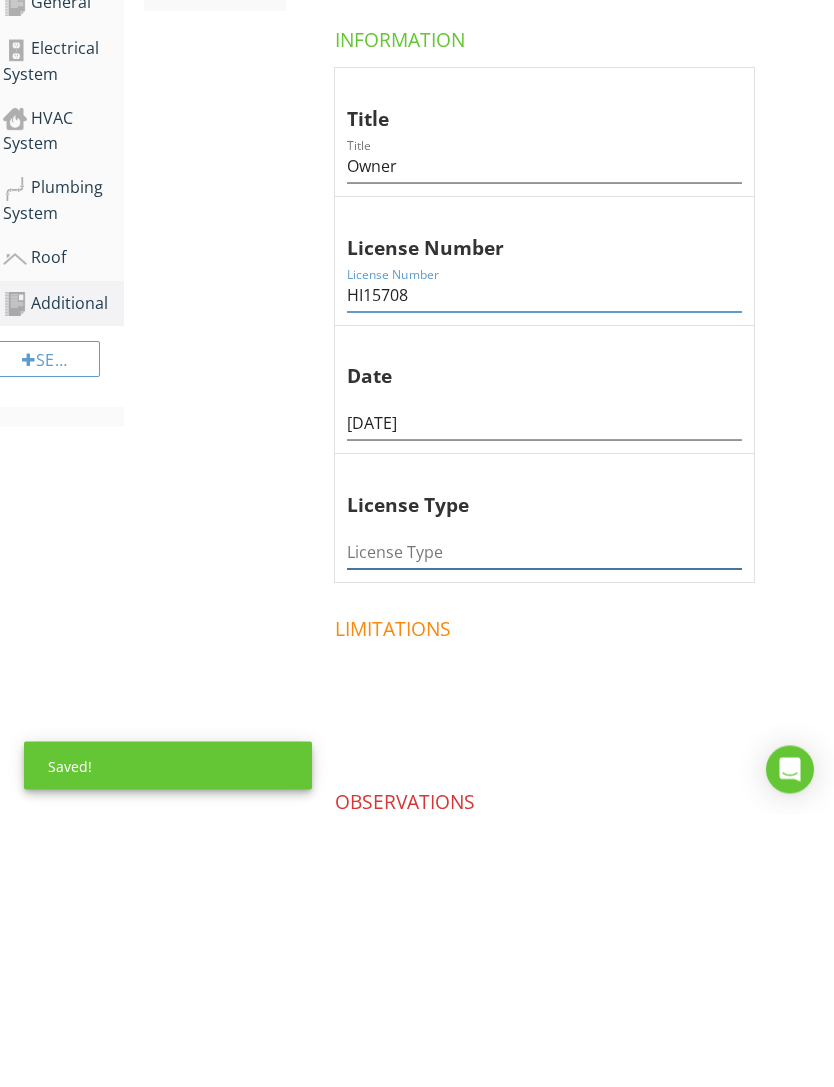 click at bounding box center (544, 826) 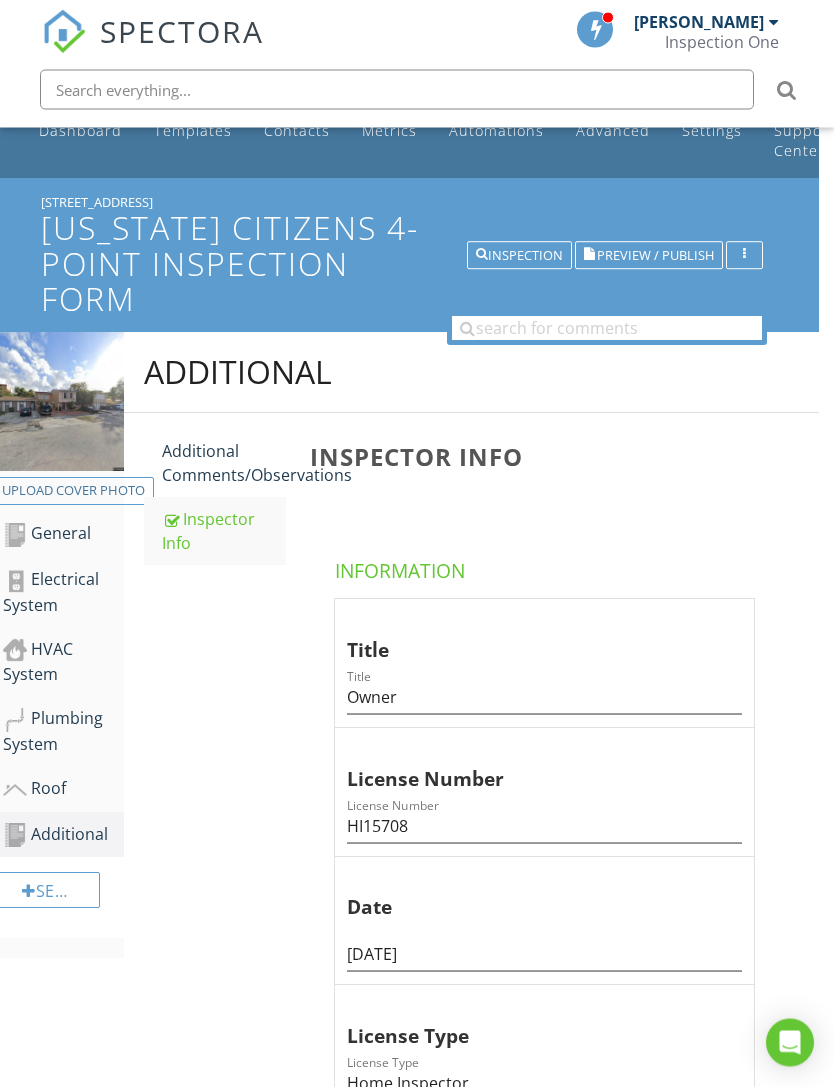 scroll, scrollTop: 0, scrollLeft: 15, axis: horizontal 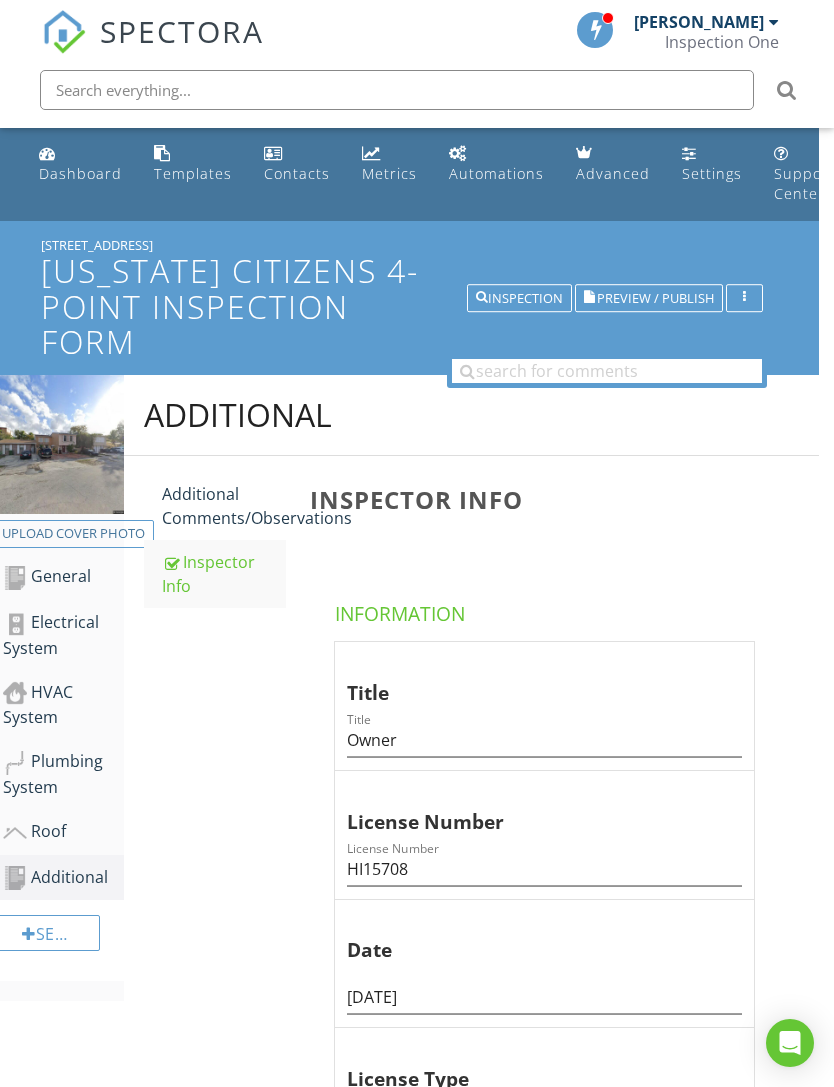 type on "Home Inspector" 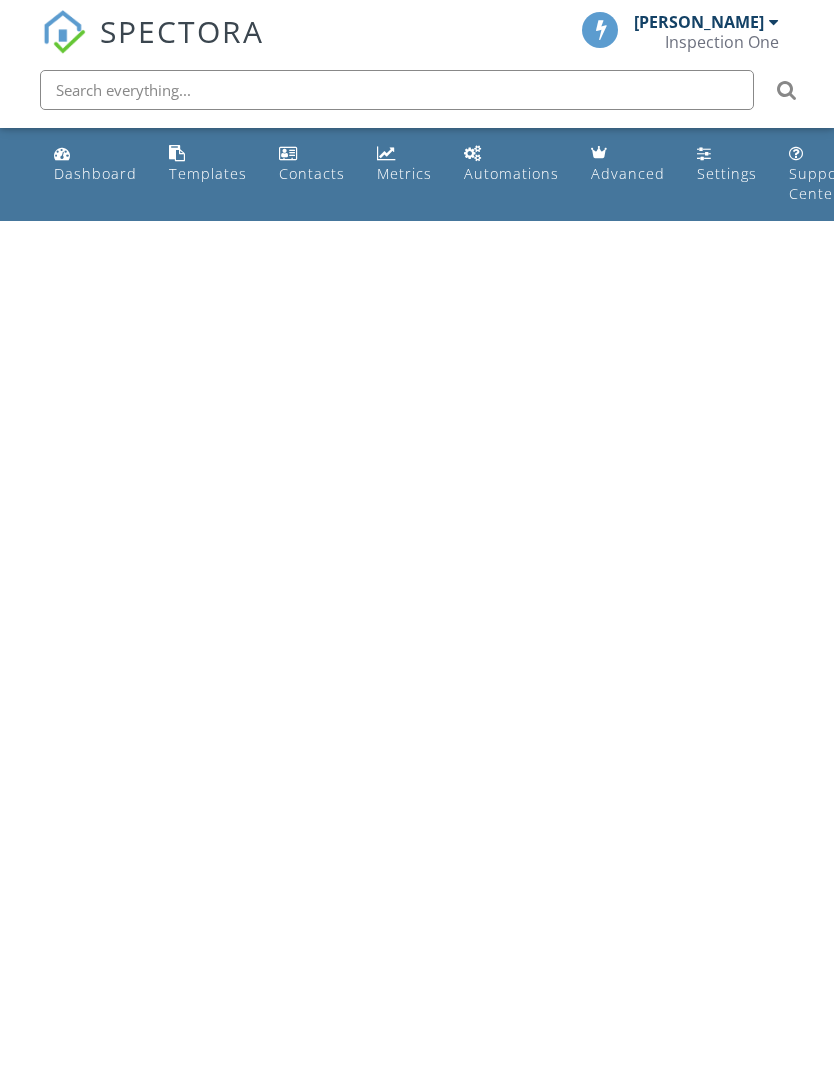 scroll, scrollTop: 0, scrollLeft: 0, axis: both 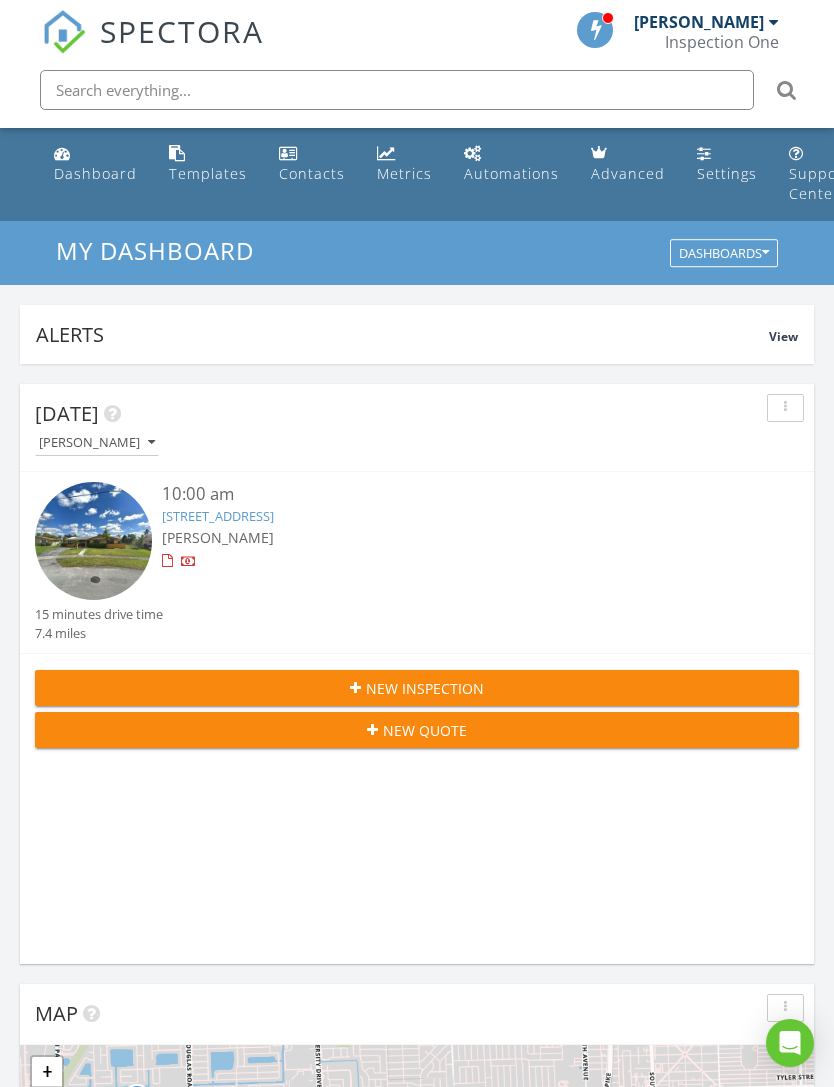 click on "[PERSON_NAME]" at bounding box center [699, 22] 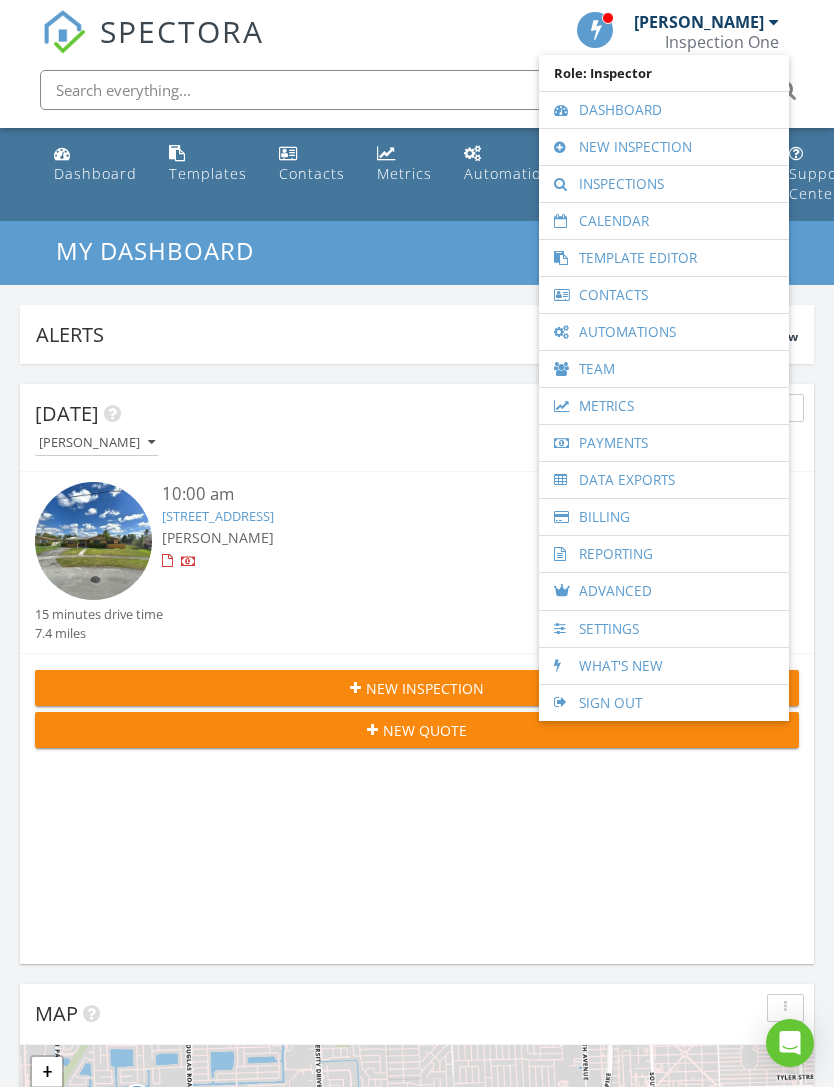 click on "Inspections" at bounding box center [664, 184] 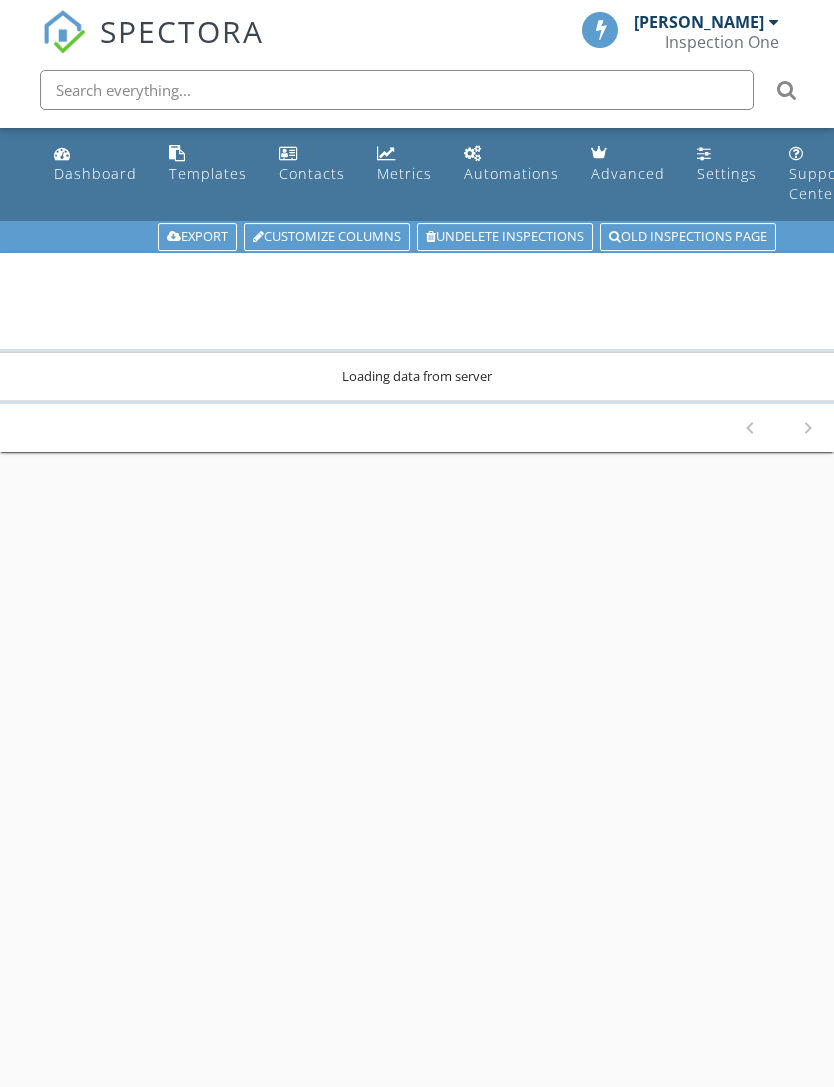 scroll, scrollTop: 0, scrollLeft: 0, axis: both 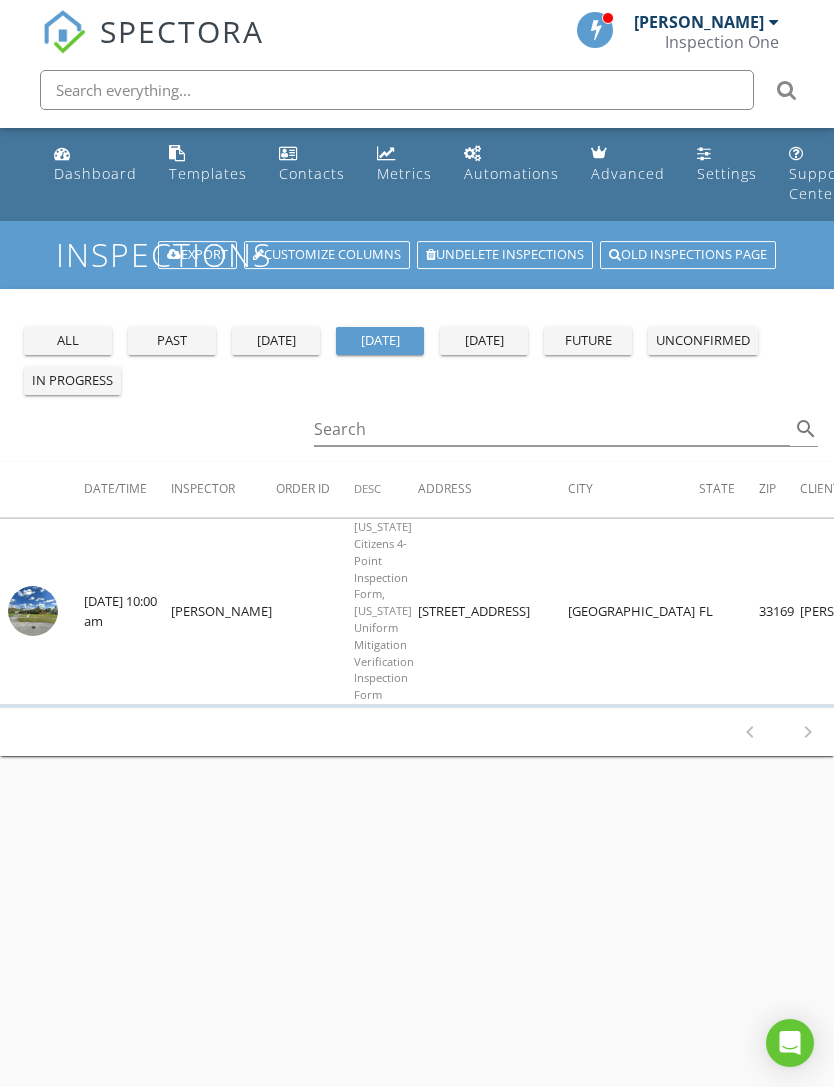 click on "past" at bounding box center [172, 341] 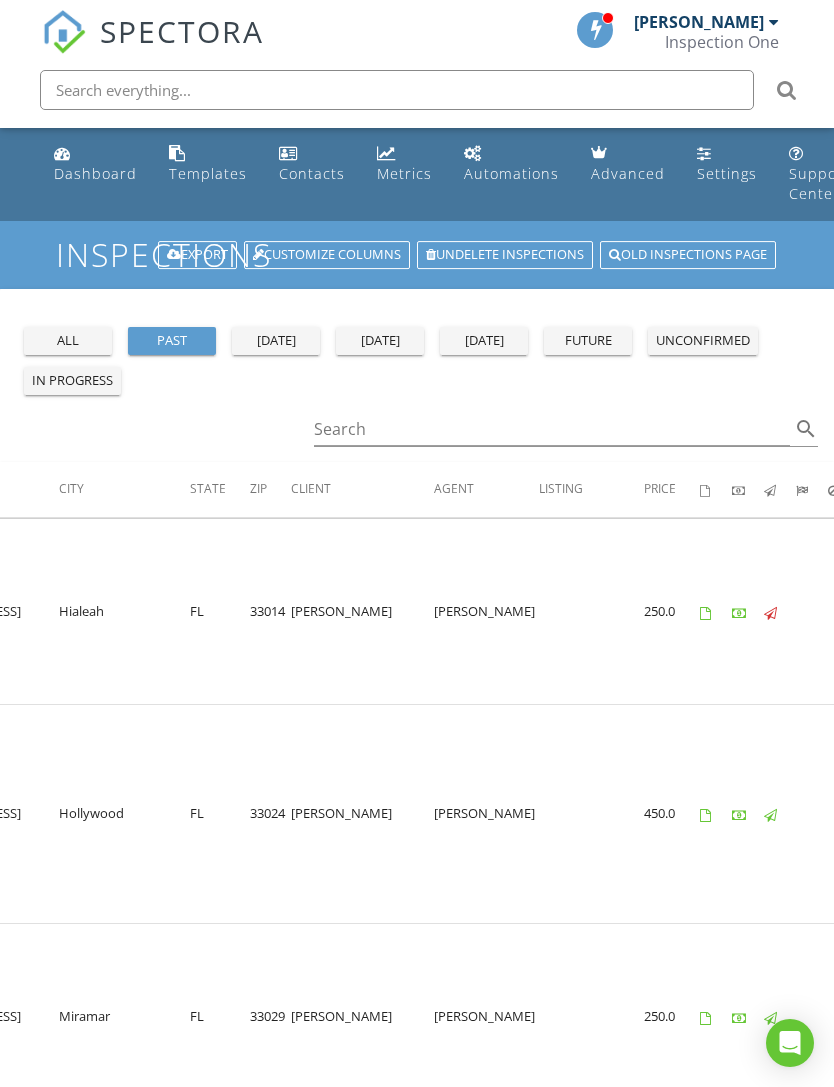 scroll, scrollTop: 0, scrollLeft: 507, axis: horizontal 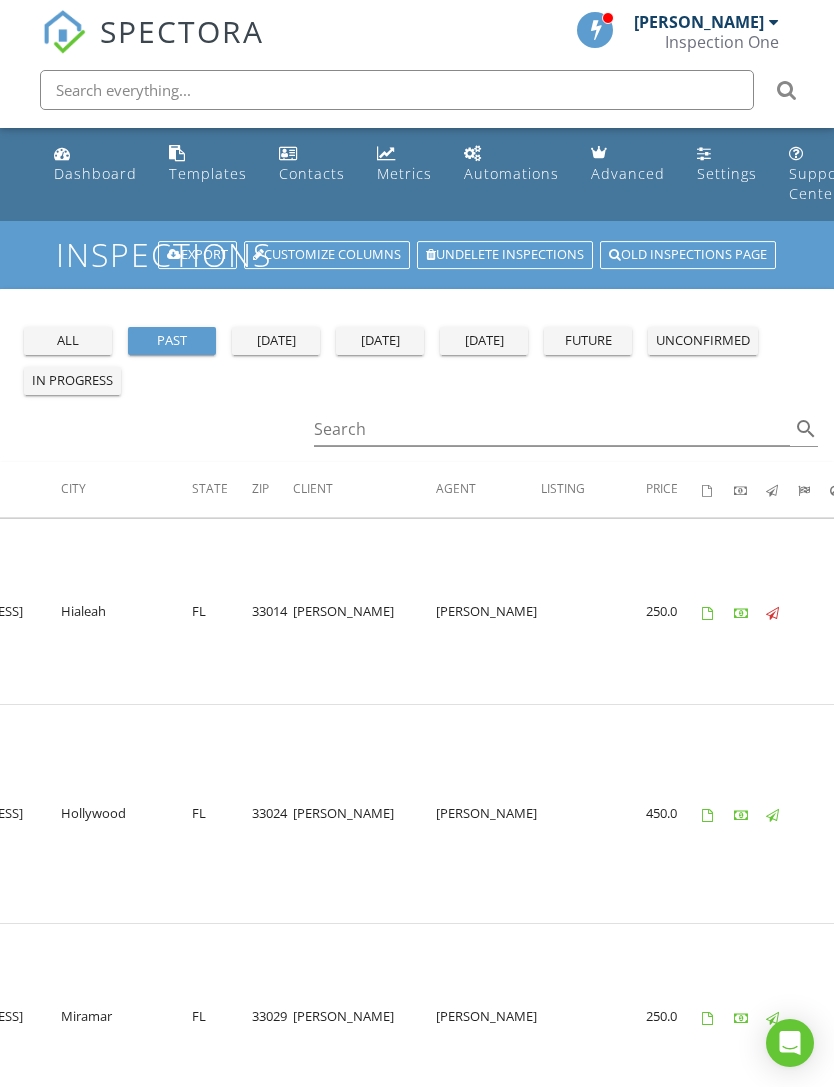 click at bounding box center [1025, 611] 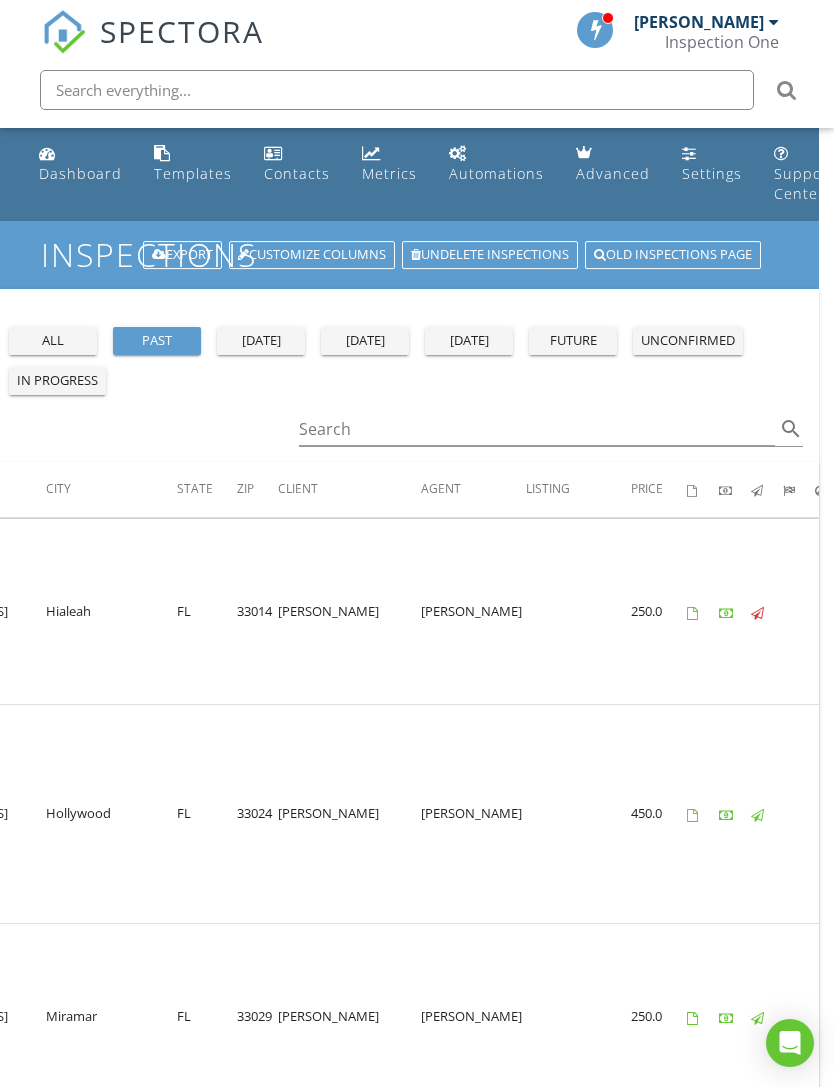 click at bounding box center [1010, 613] 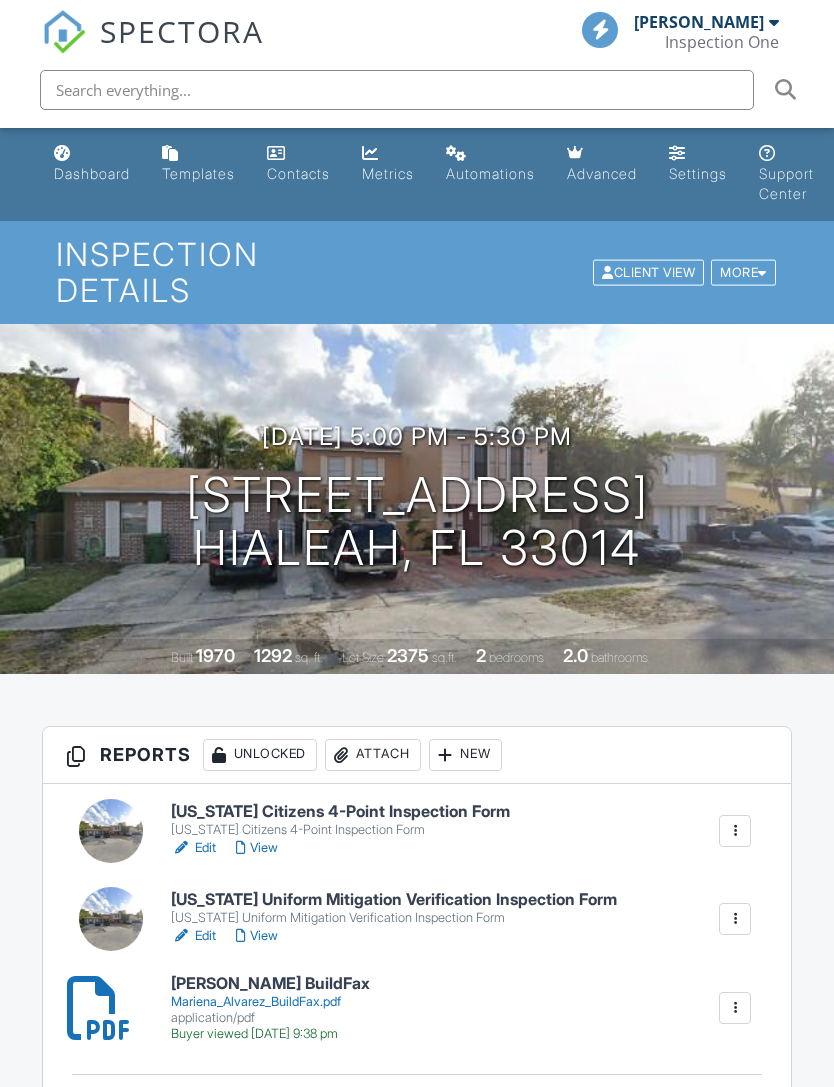 scroll, scrollTop: 0, scrollLeft: 0, axis: both 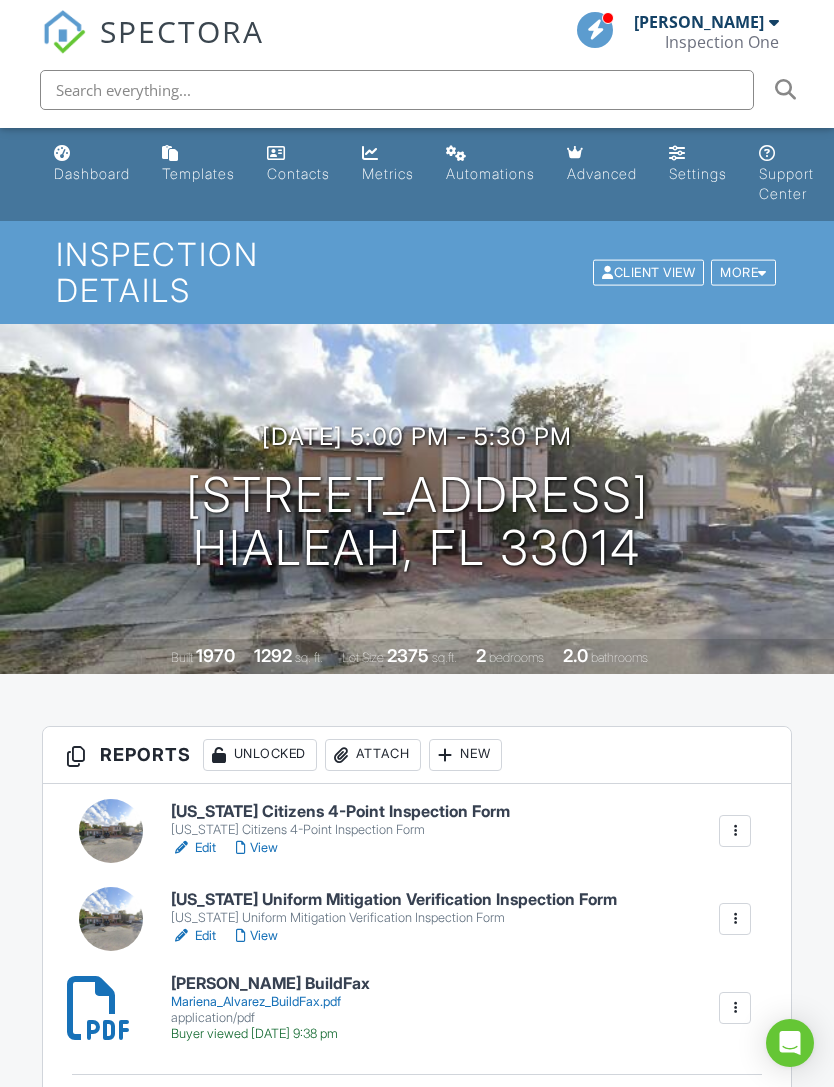 click on "View" at bounding box center [257, 848] 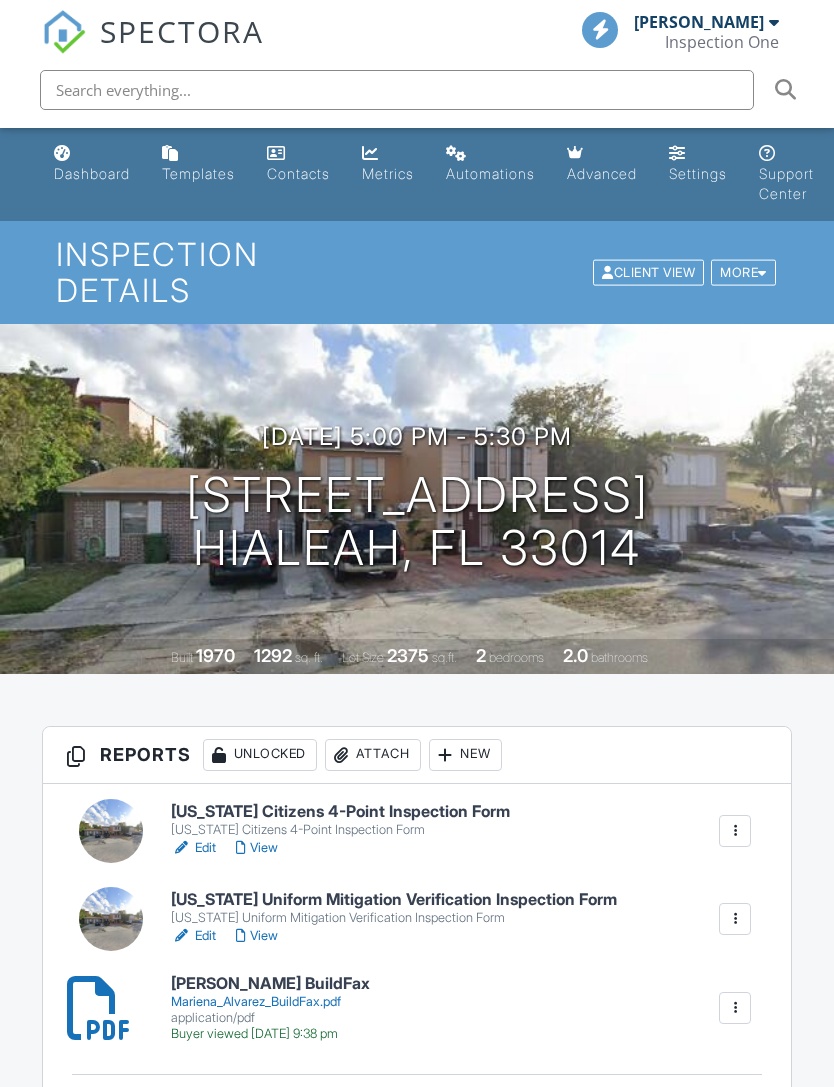 scroll, scrollTop: 0, scrollLeft: 0, axis: both 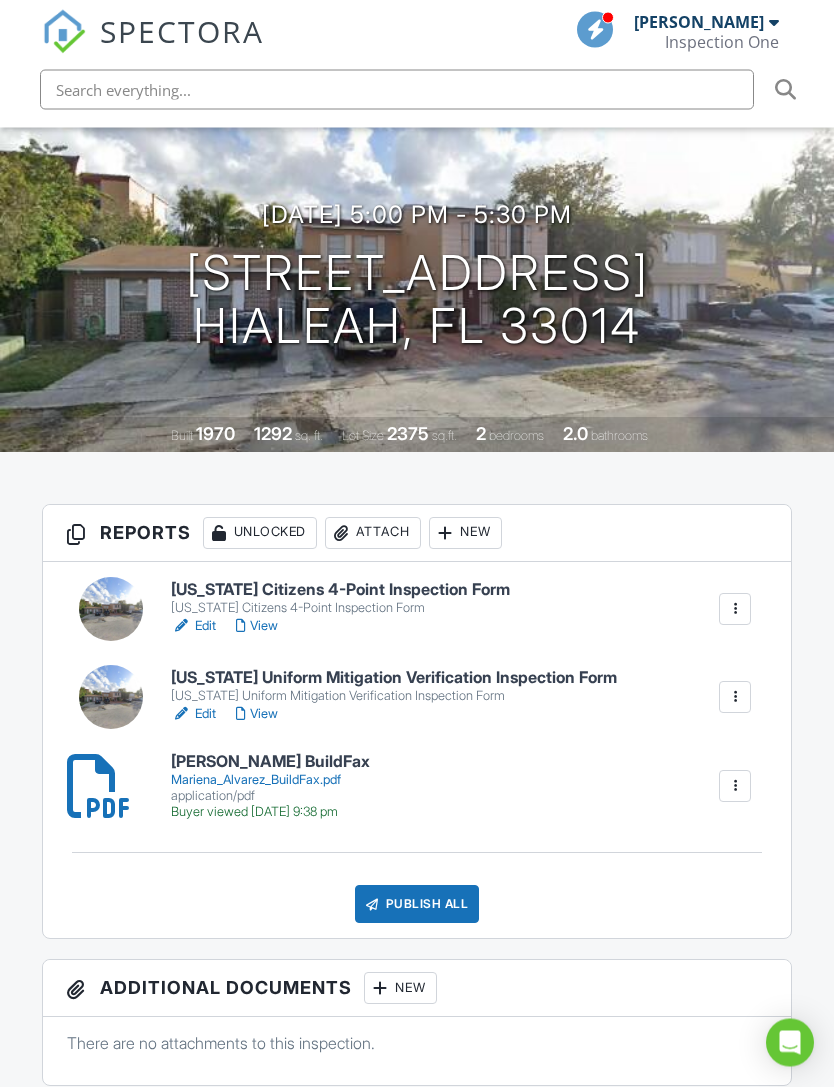 click on "[US_STATE] Uniform Mitigation Verification Inspection Form" at bounding box center (394, 679) 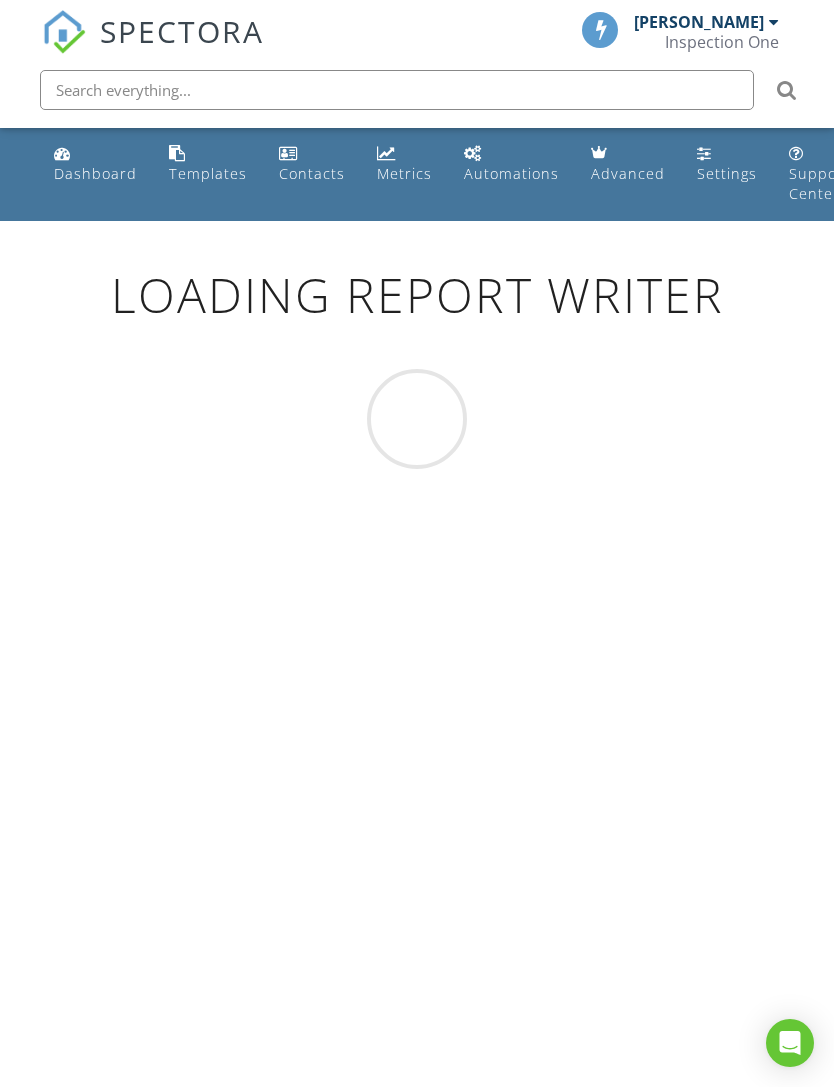 scroll, scrollTop: 0, scrollLeft: 0, axis: both 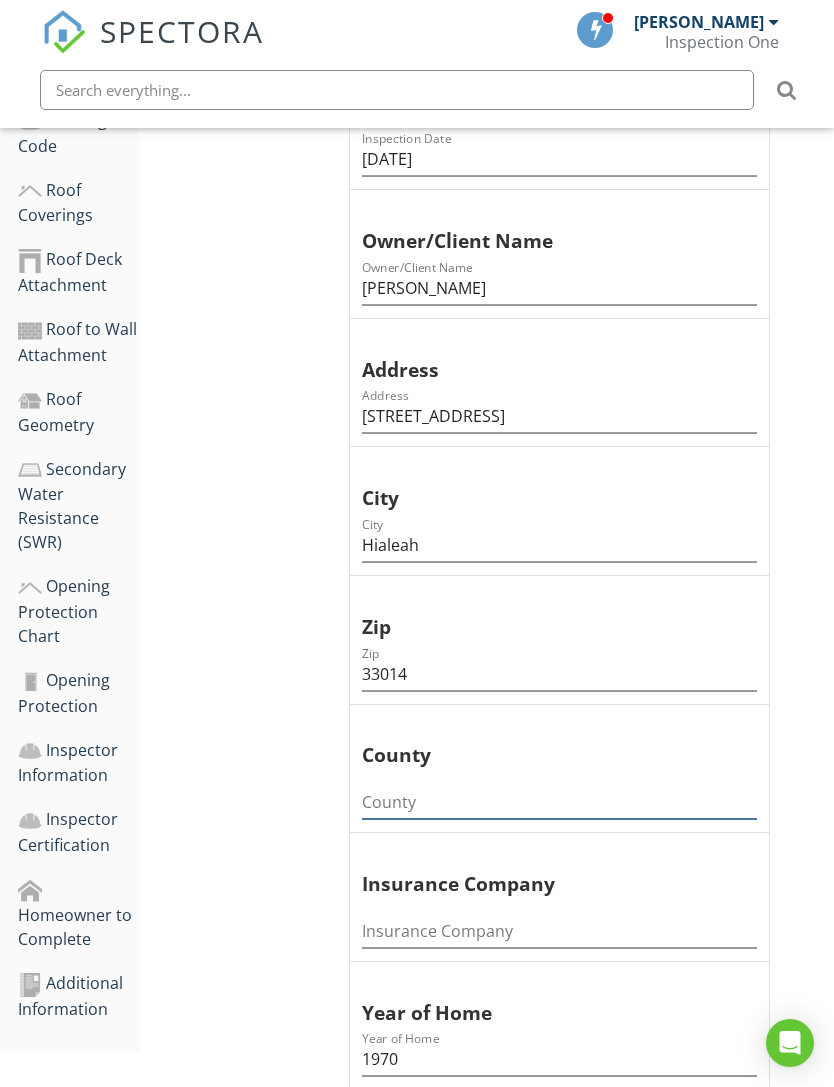 click at bounding box center [559, 802] 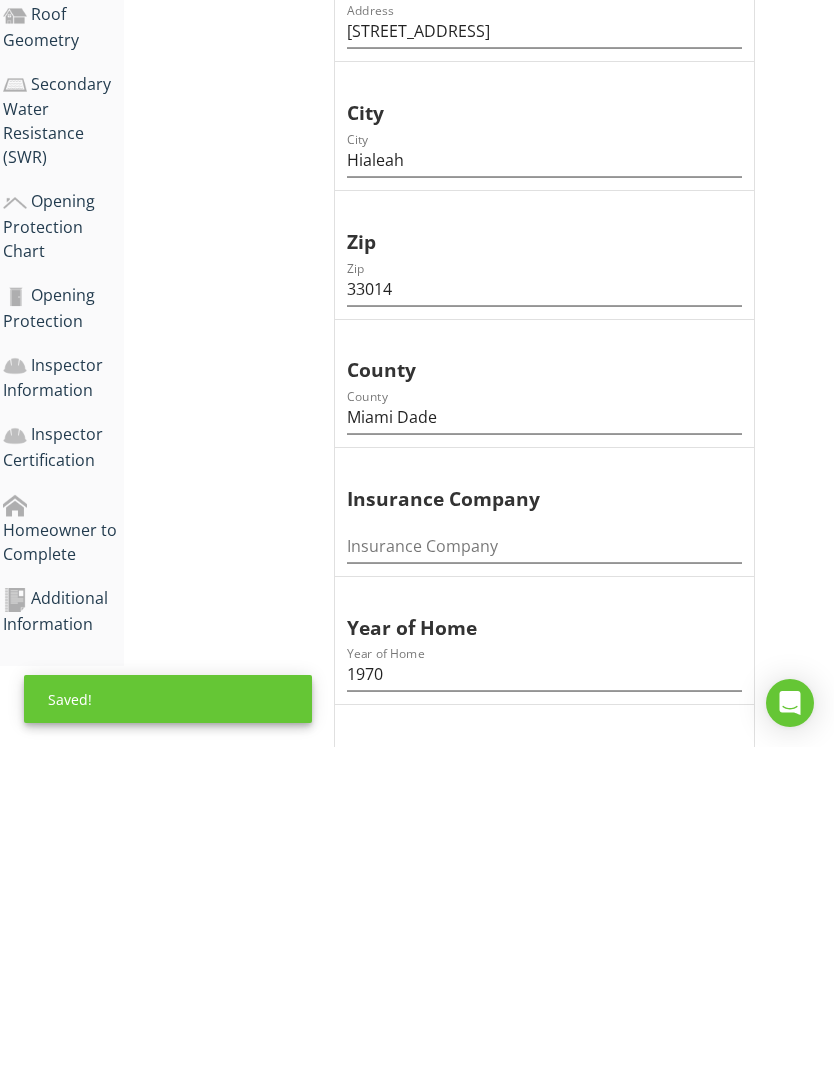 scroll, scrollTop: 946, scrollLeft: 15, axis: both 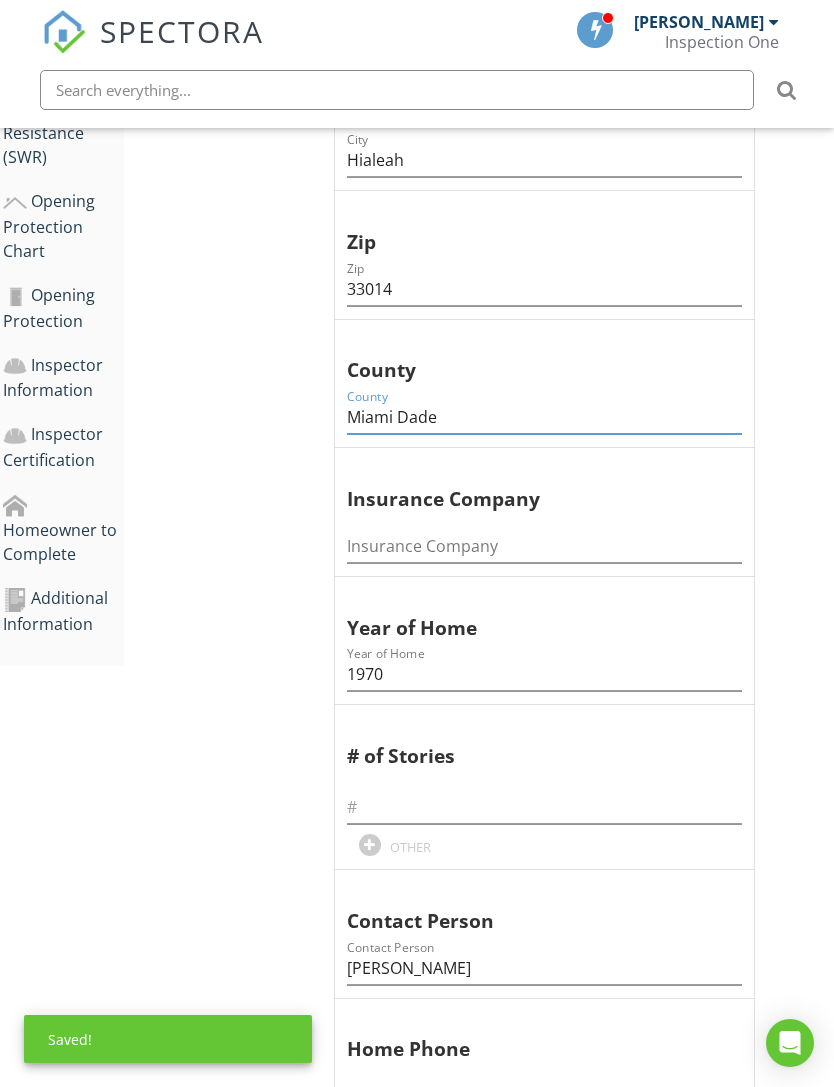 type on "Miami Dade" 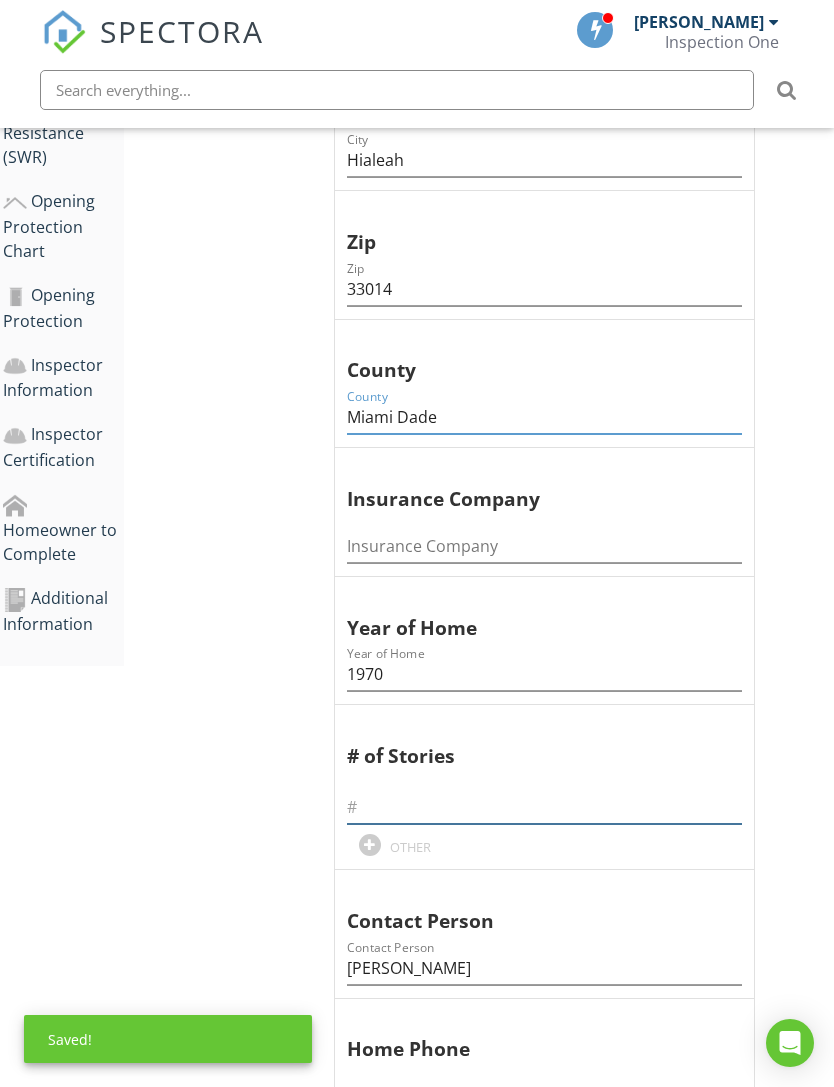 click at bounding box center (544, 807) 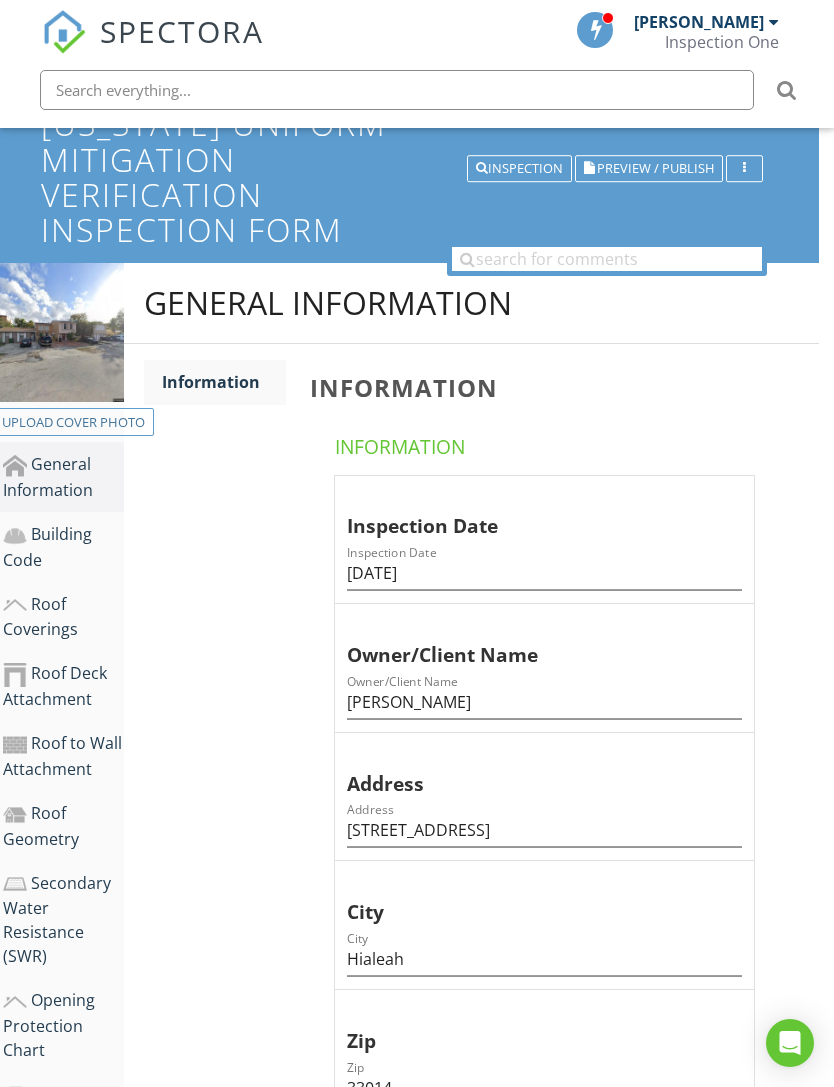 scroll, scrollTop: 53, scrollLeft: 15, axis: both 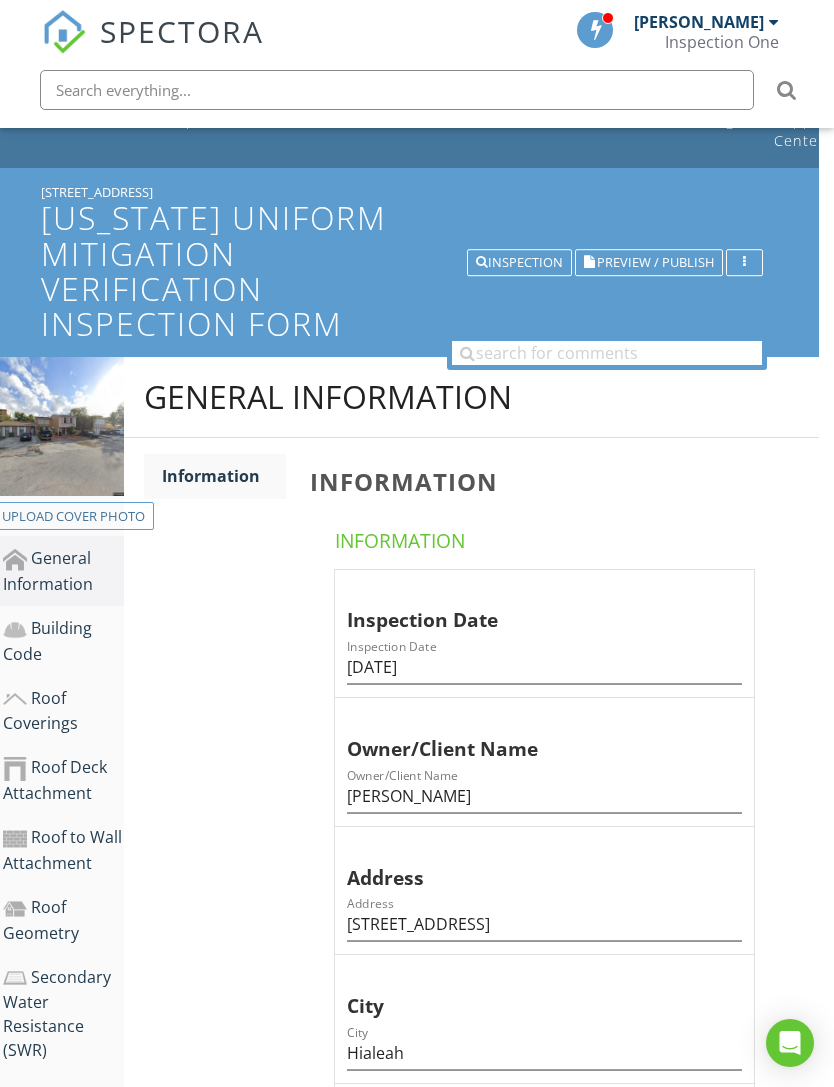 type on "2" 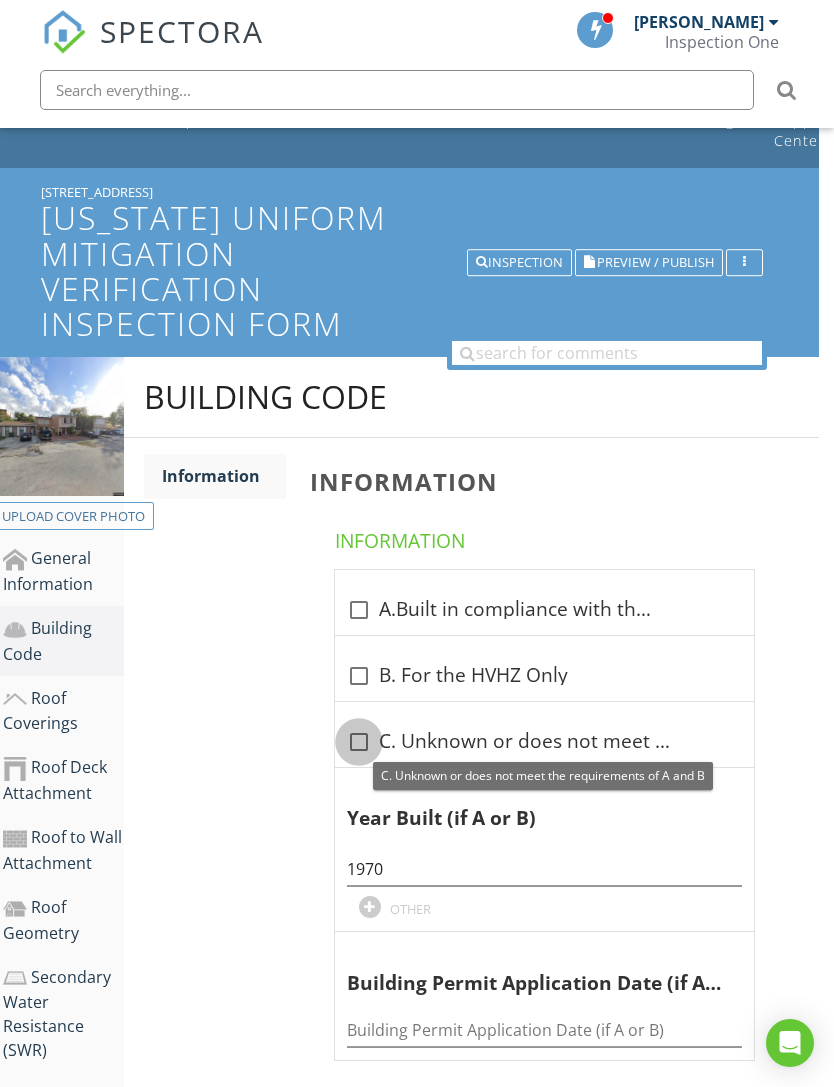 click at bounding box center (359, 742) 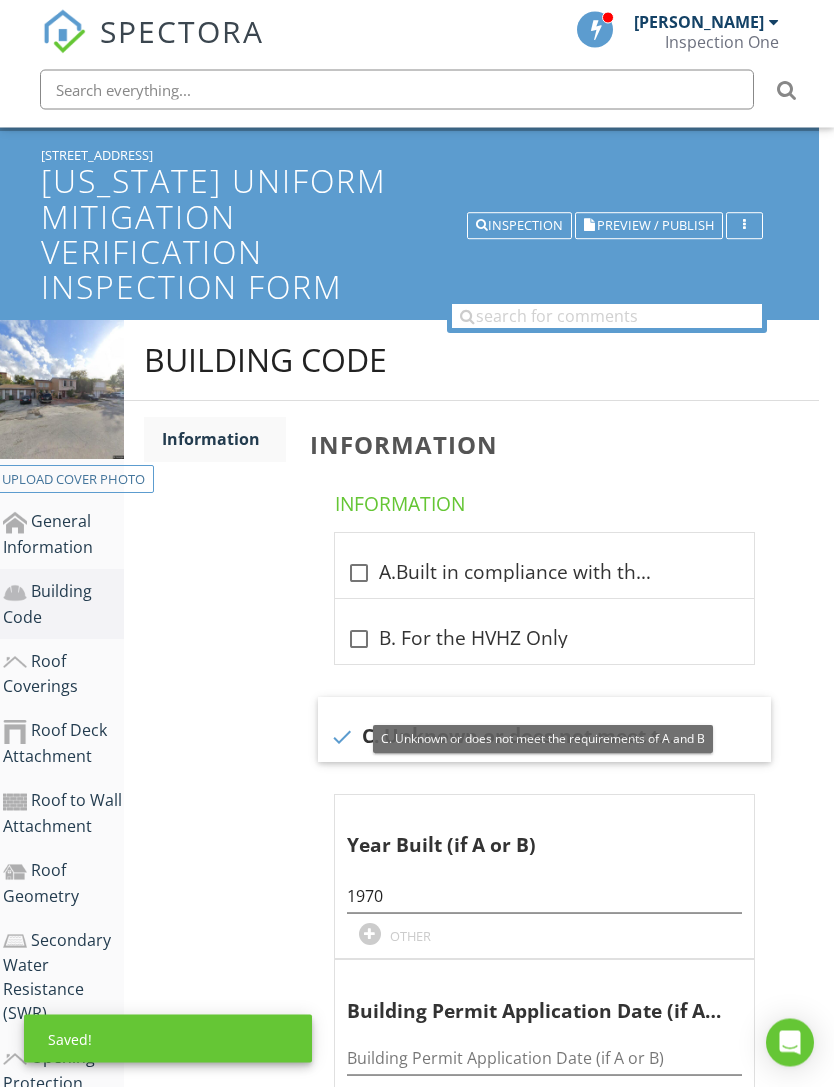 scroll, scrollTop: 186, scrollLeft: 15, axis: both 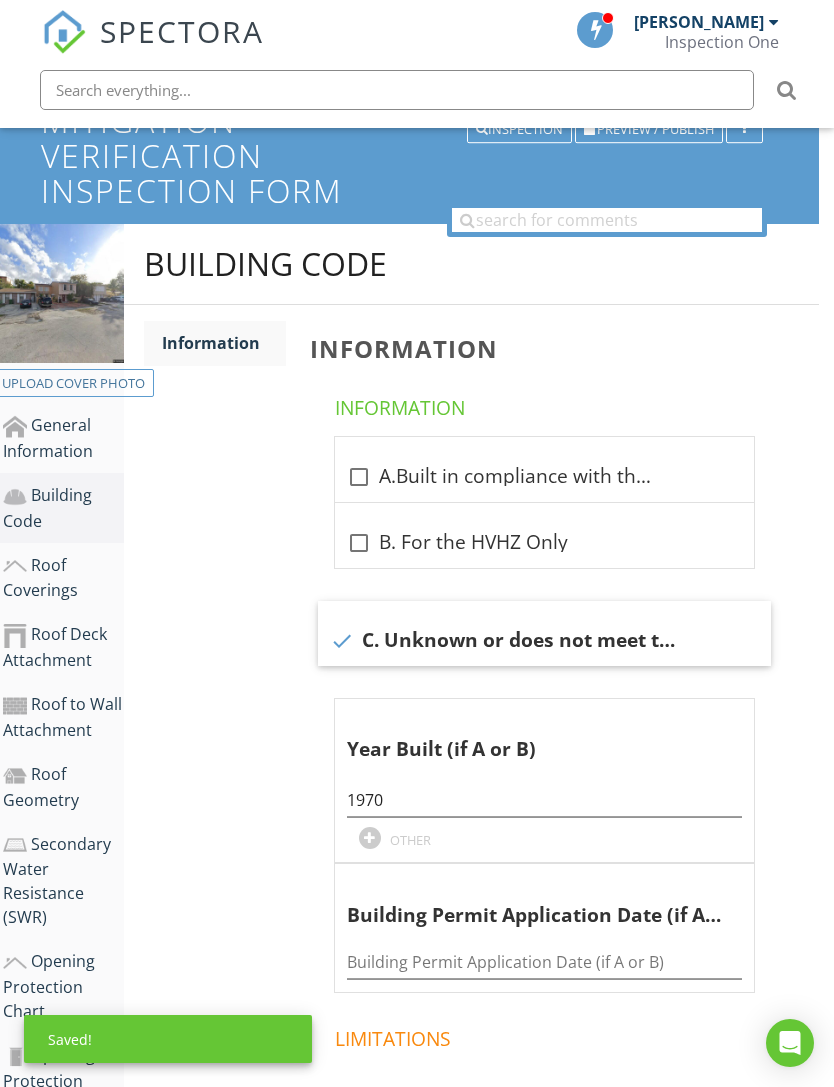 click on "Roof Coverings" at bounding box center [63, 578] 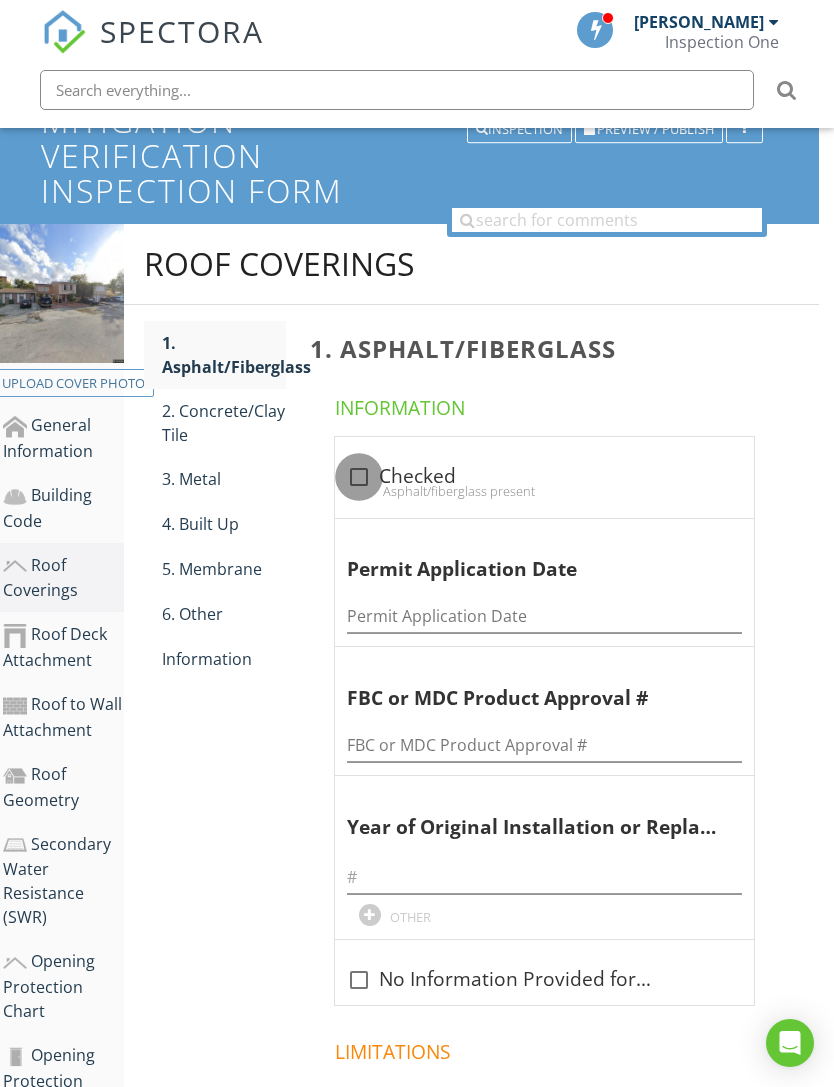 click at bounding box center (359, 477) 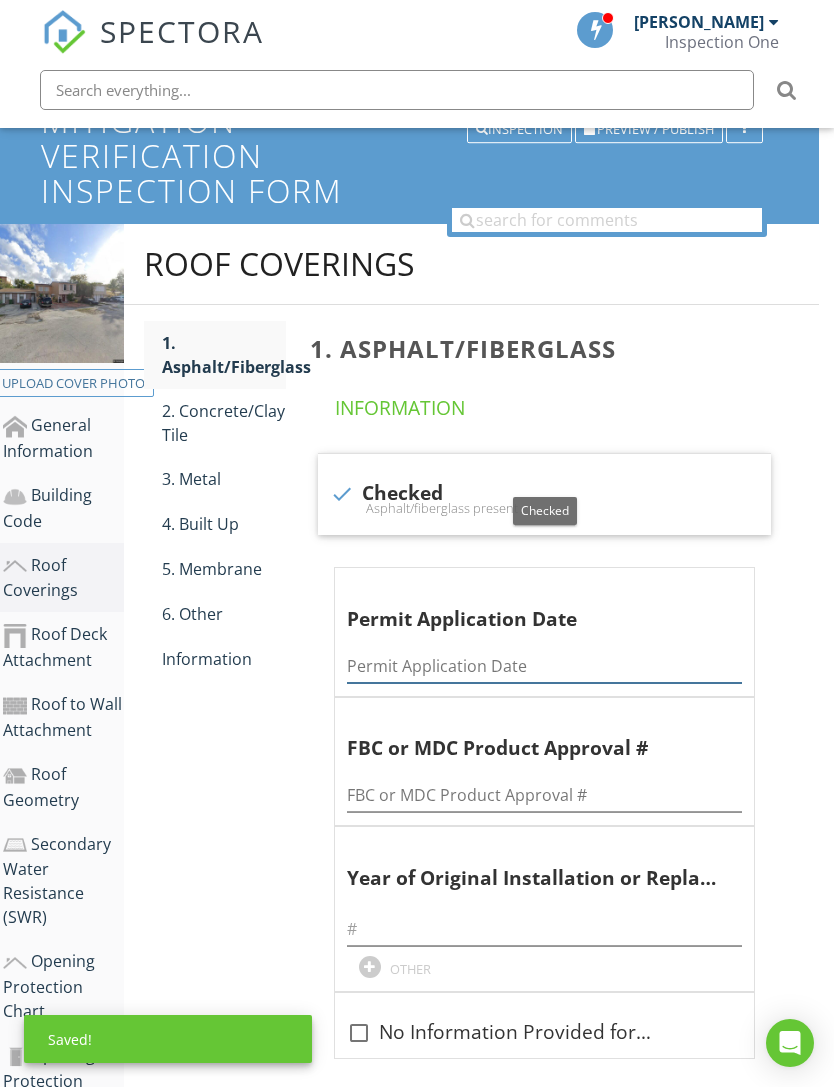 click at bounding box center (544, 666) 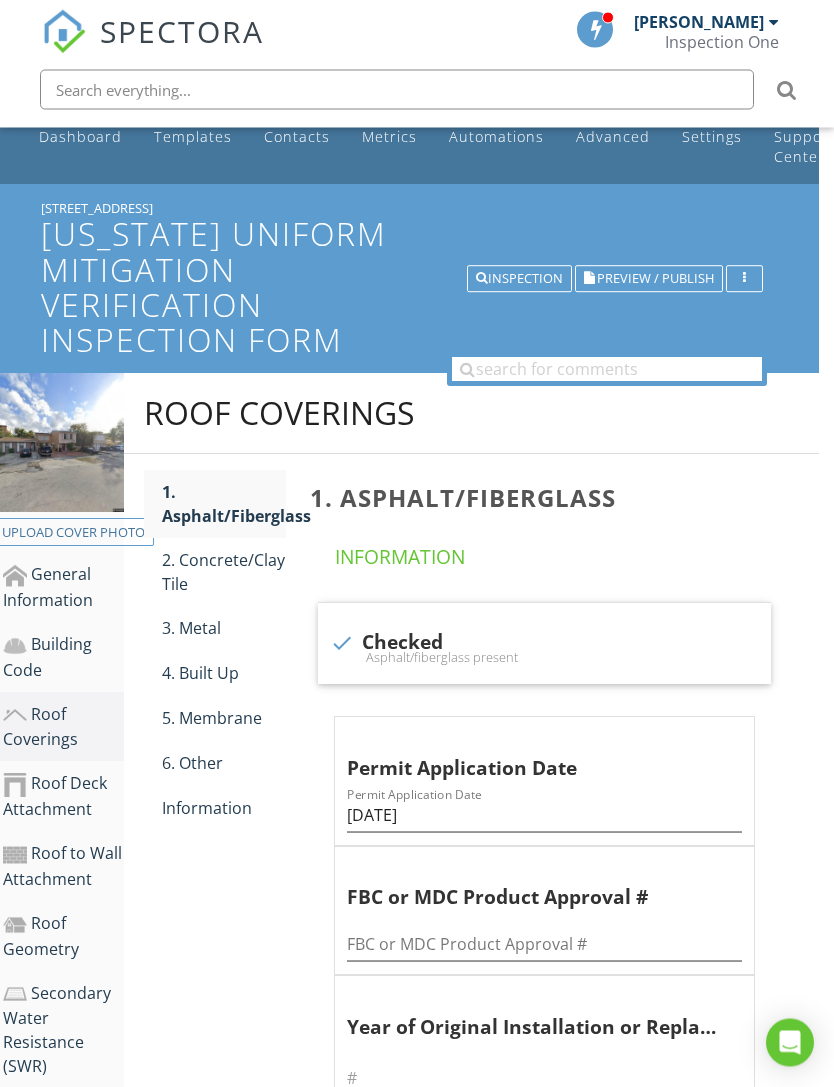 scroll, scrollTop: 0, scrollLeft: 15, axis: horizontal 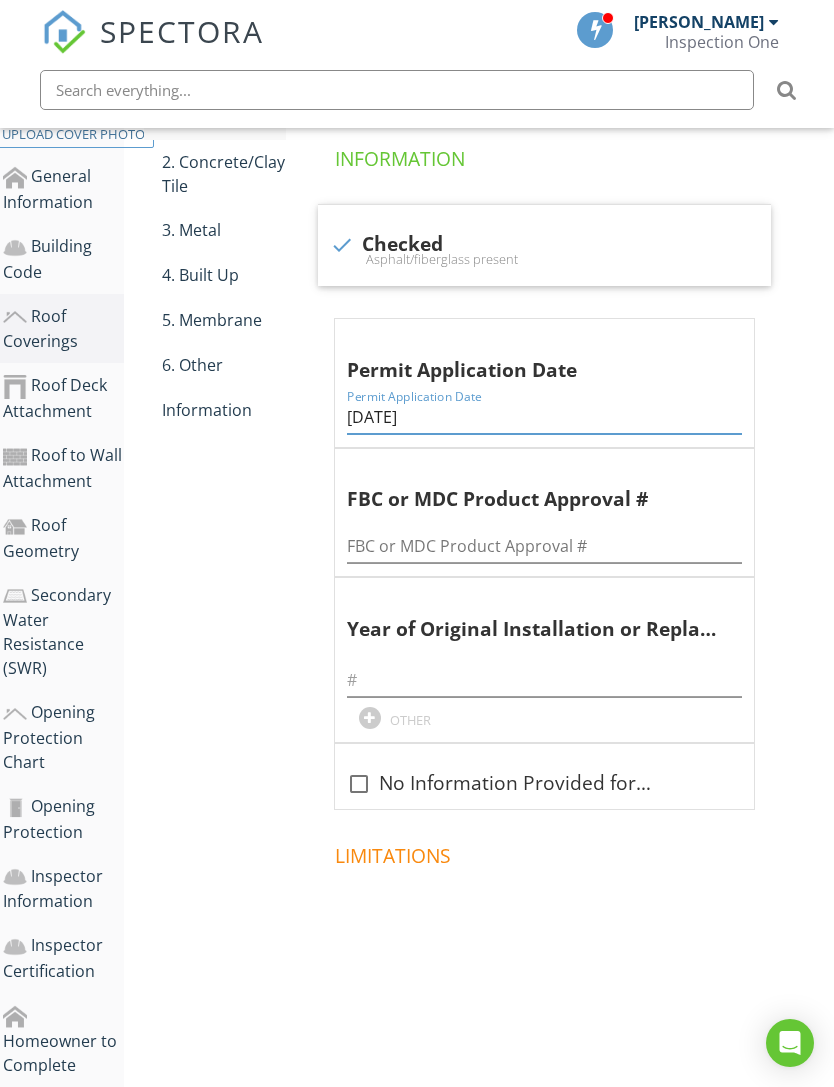 type on "10-25-2022" 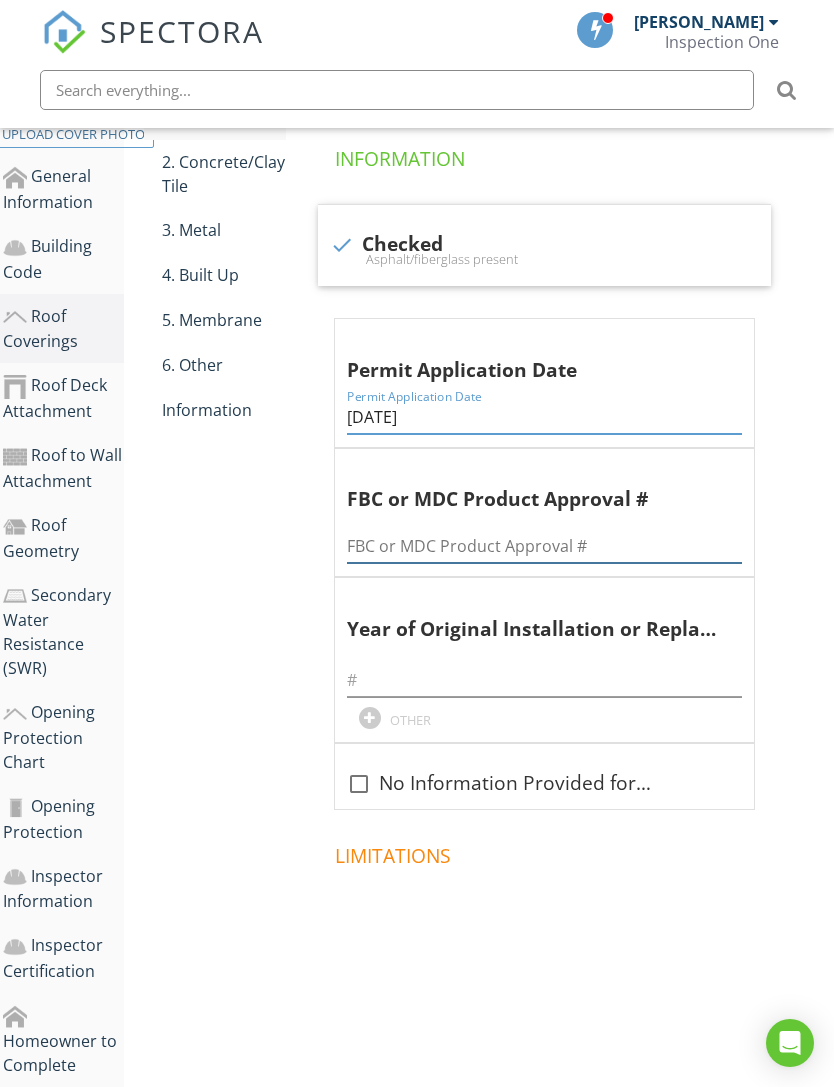 click at bounding box center [544, 546] 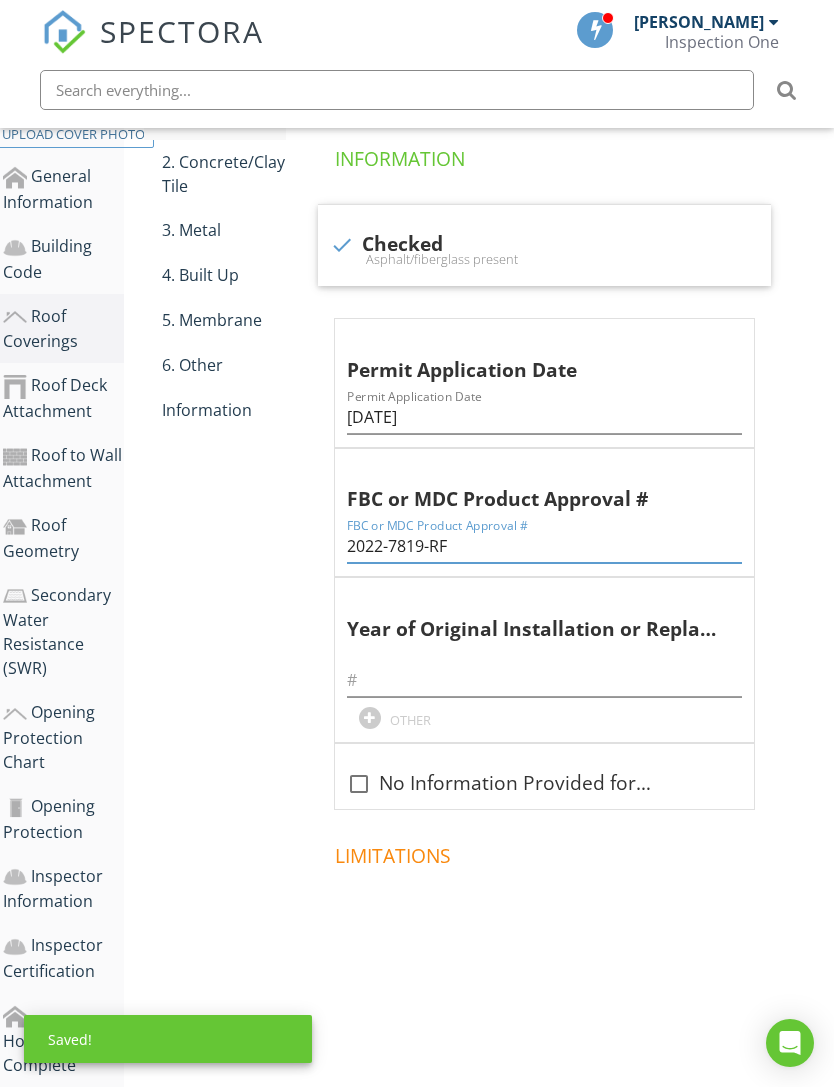 click on "2022-7819-RF" at bounding box center [544, 546] 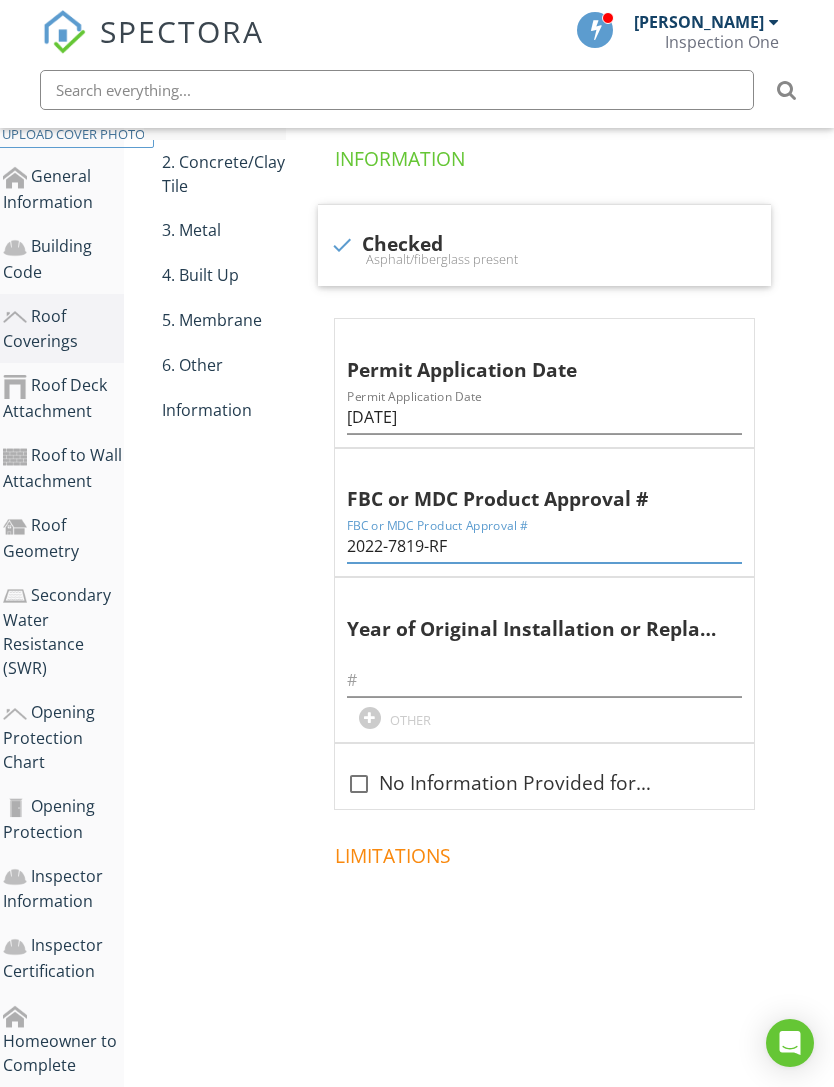 type on "2022-7819-RF" 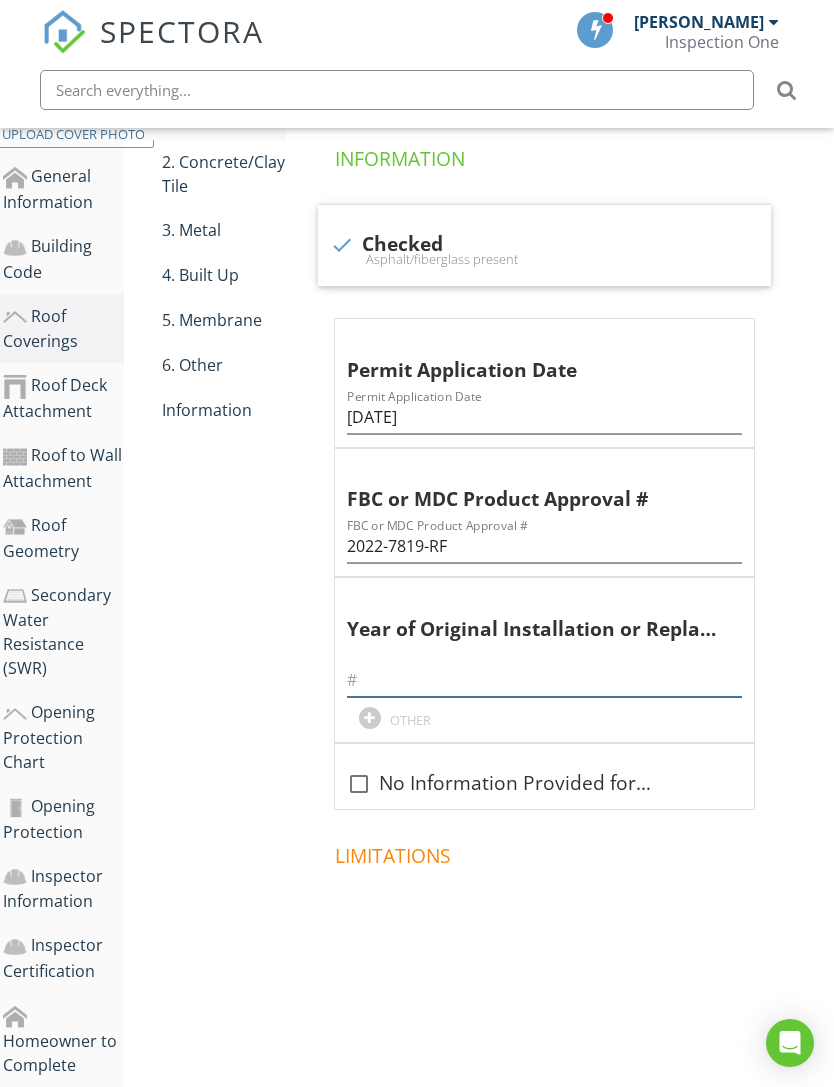 click at bounding box center [544, 680] 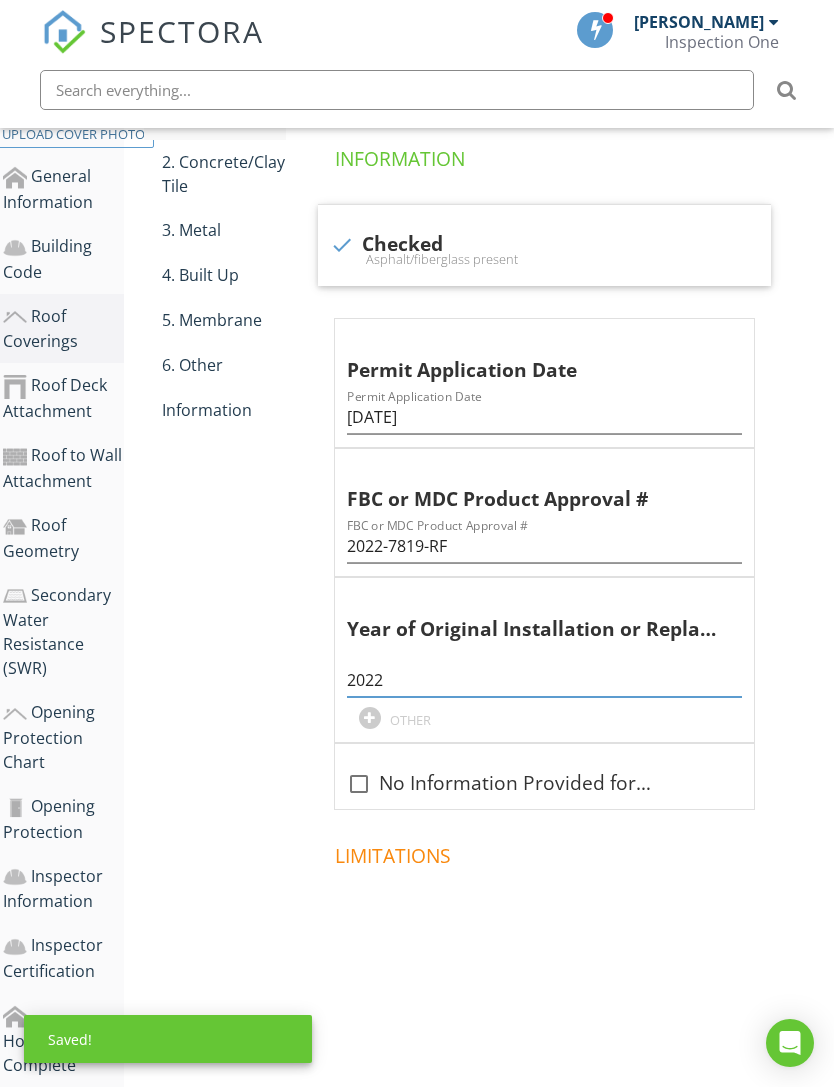 type on "2022" 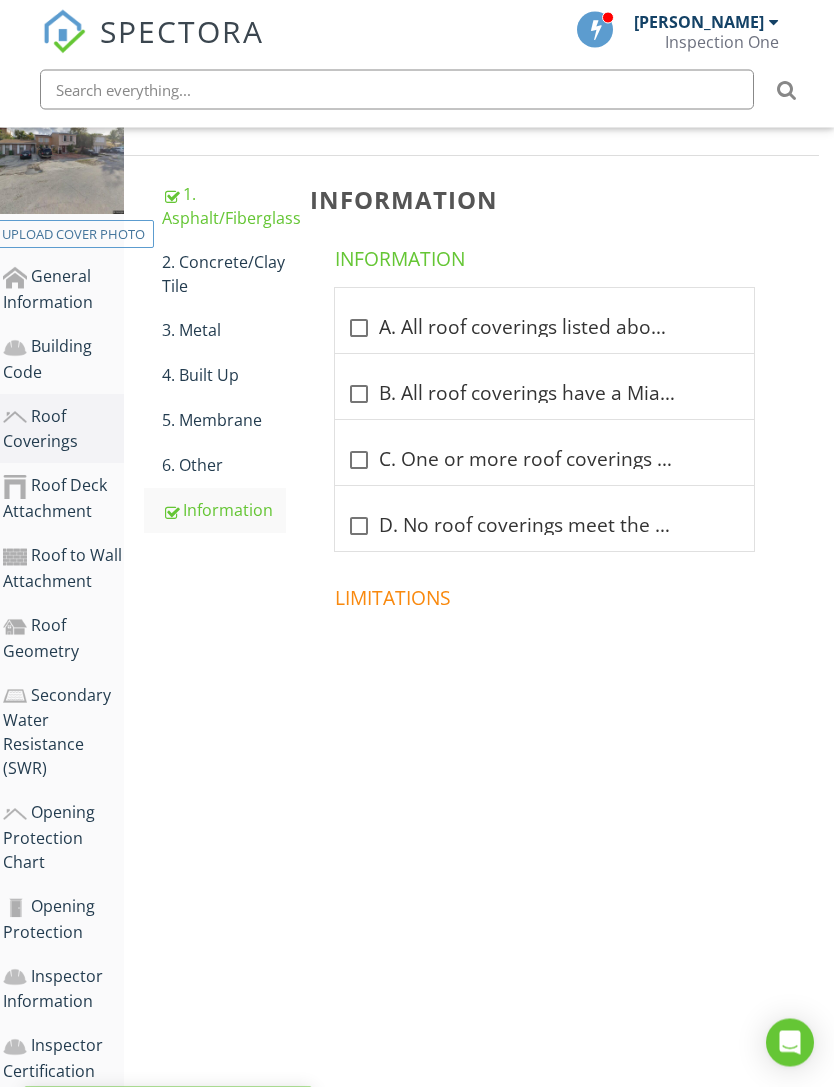 scroll, scrollTop: 256, scrollLeft: 15, axis: both 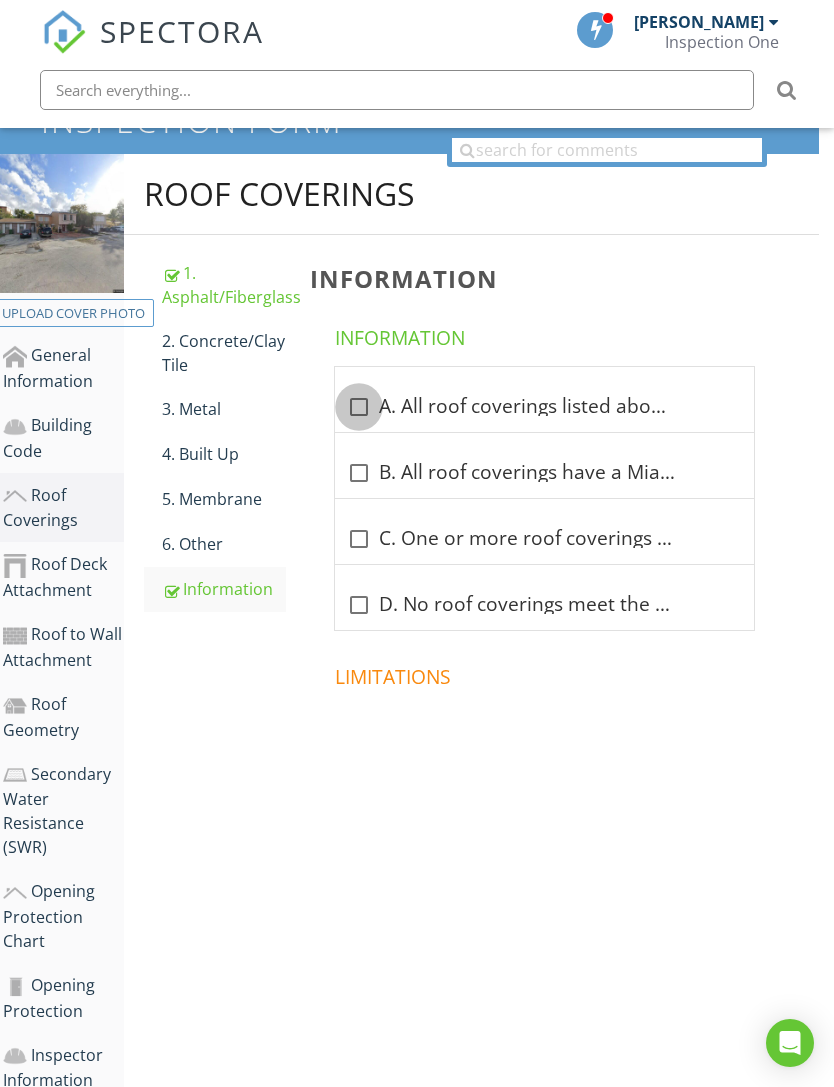 click at bounding box center [359, 415] 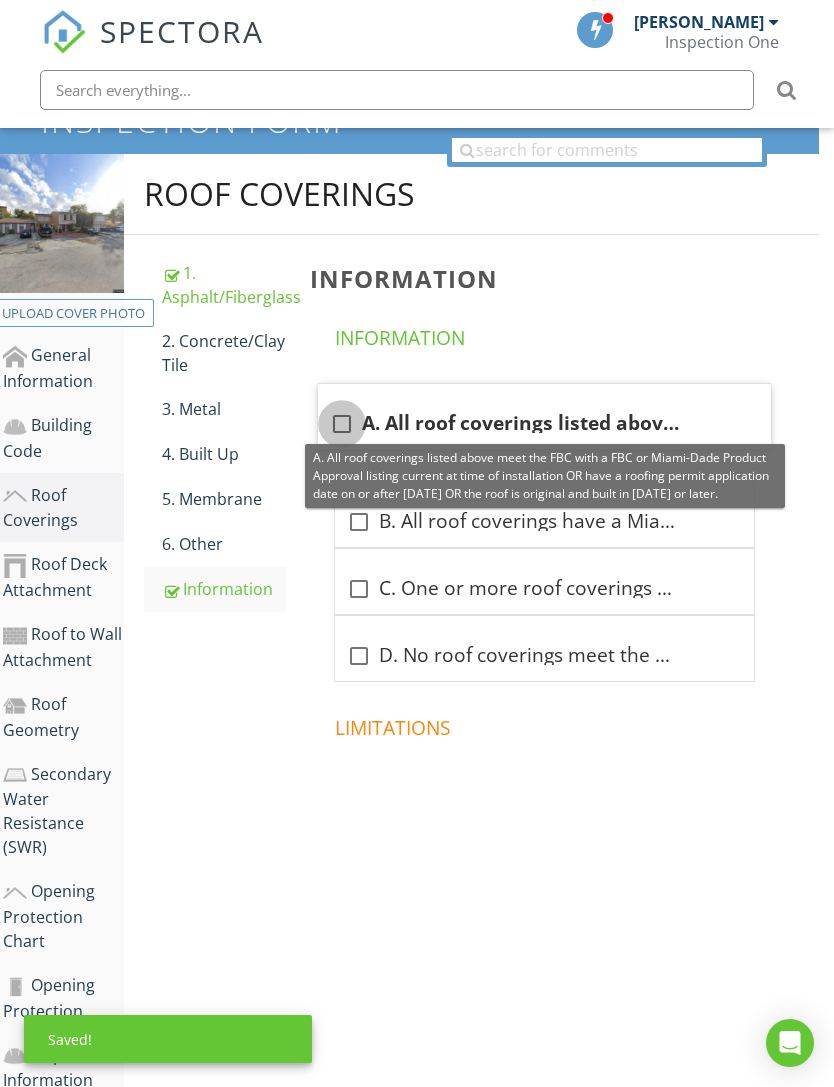 click at bounding box center [342, 424] 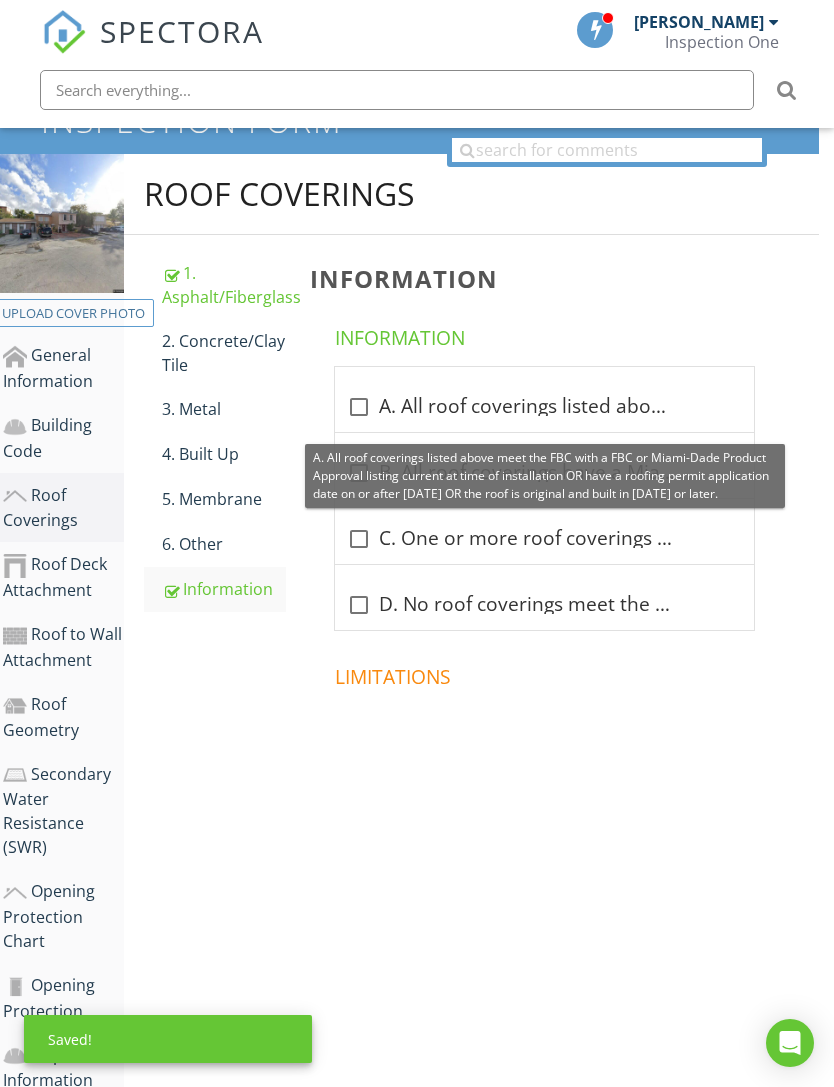 click at bounding box center [359, 407] 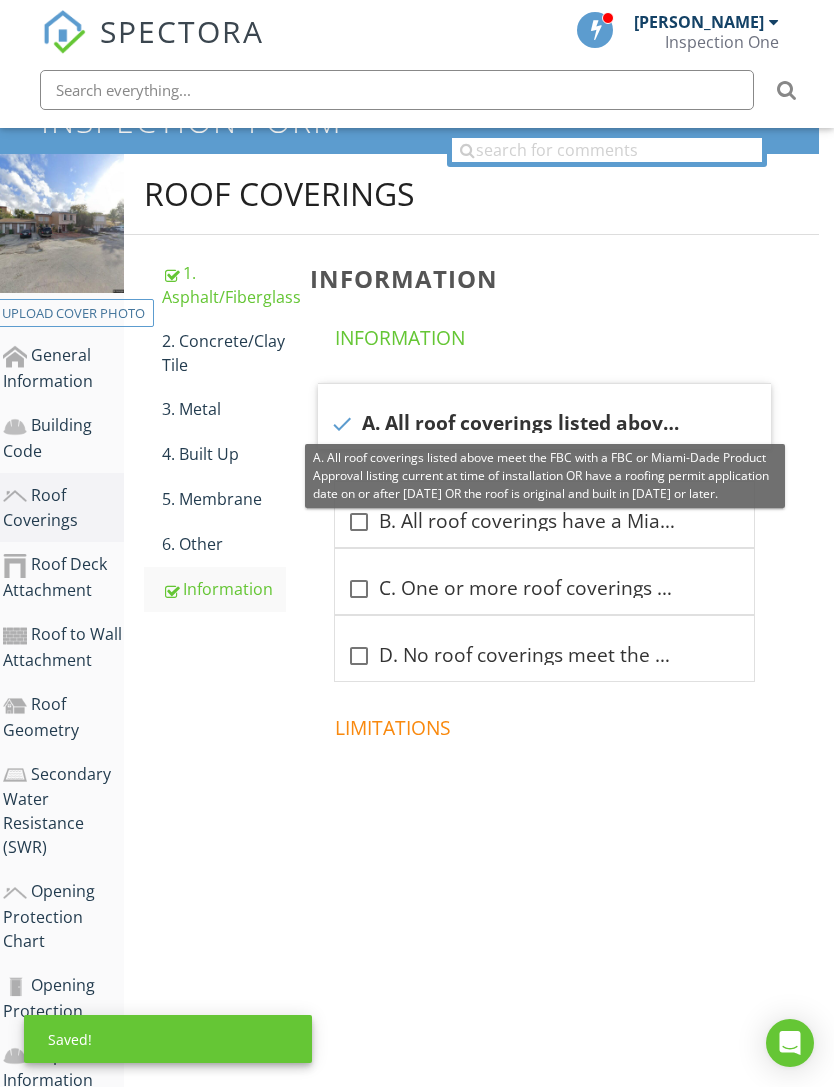 click on "6. Other" at bounding box center (224, 544) 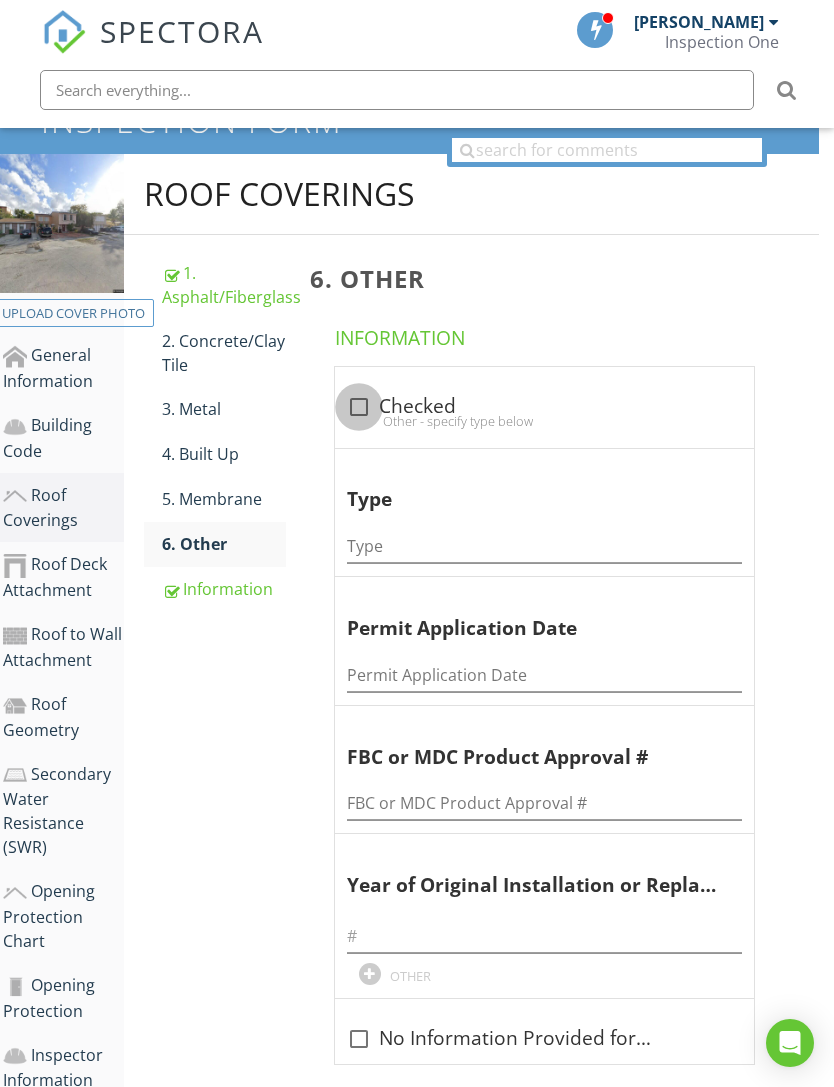click at bounding box center [359, 407] 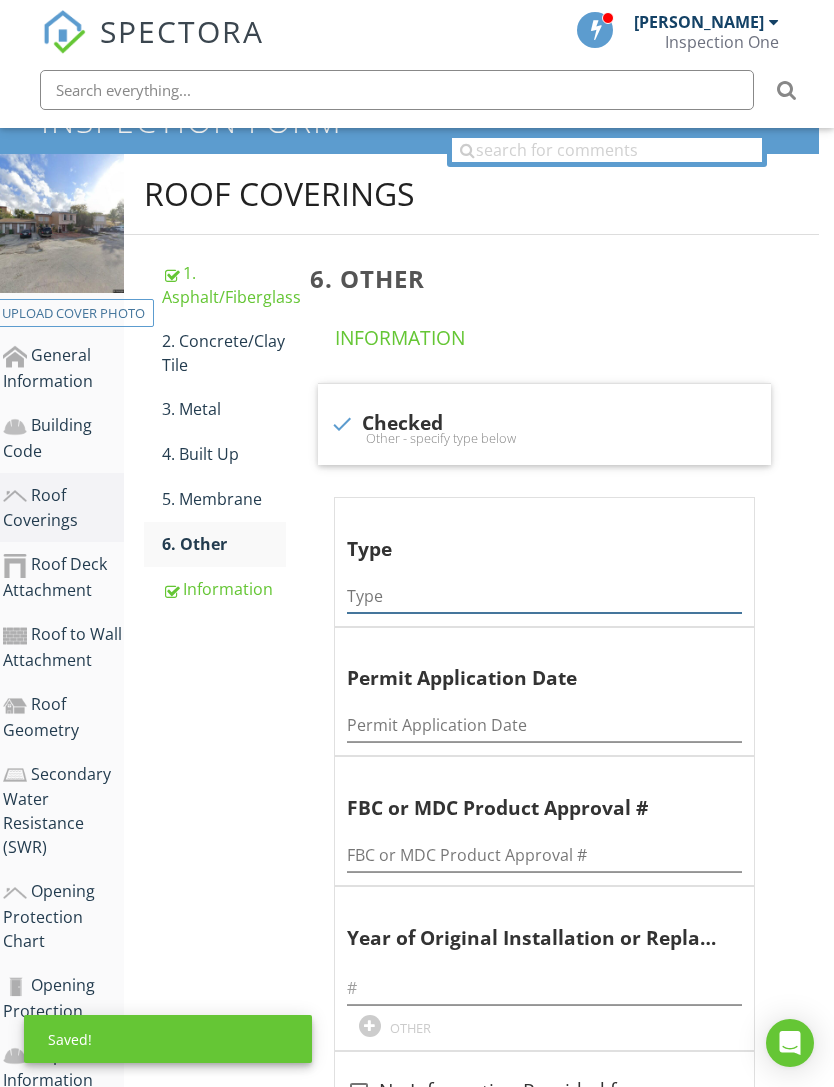 click at bounding box center (544, 596) 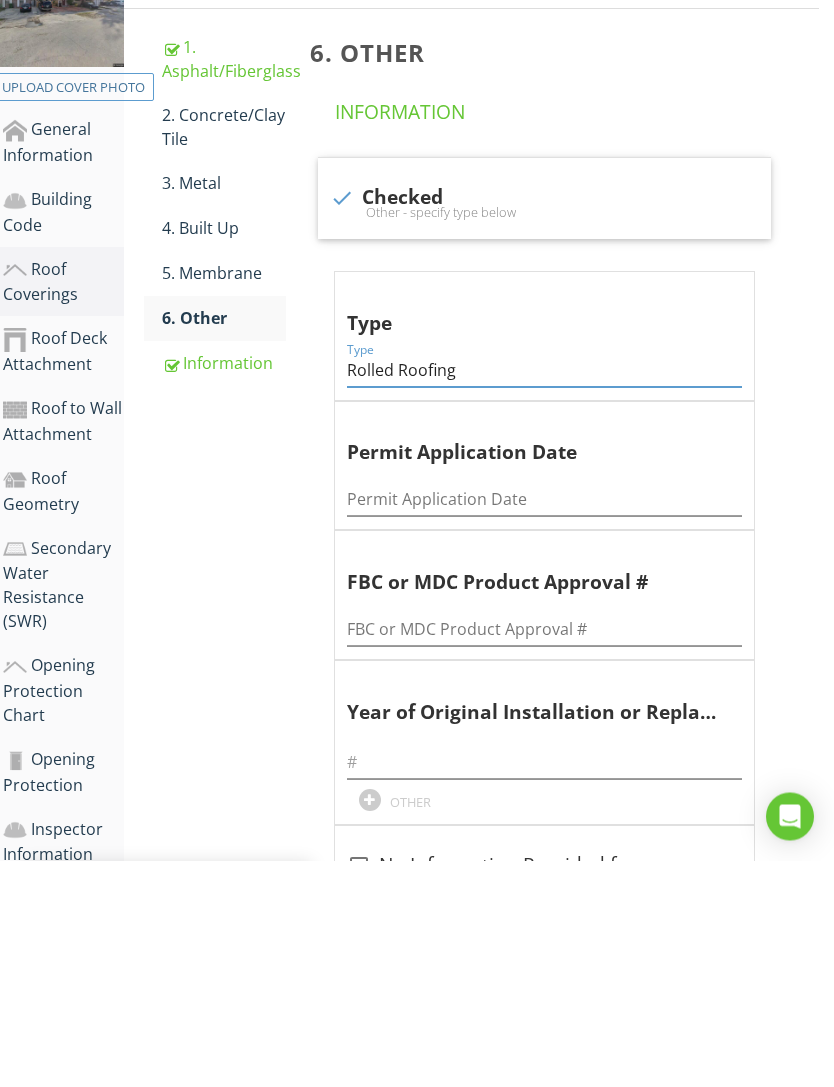 type on "Rolled Roofing" 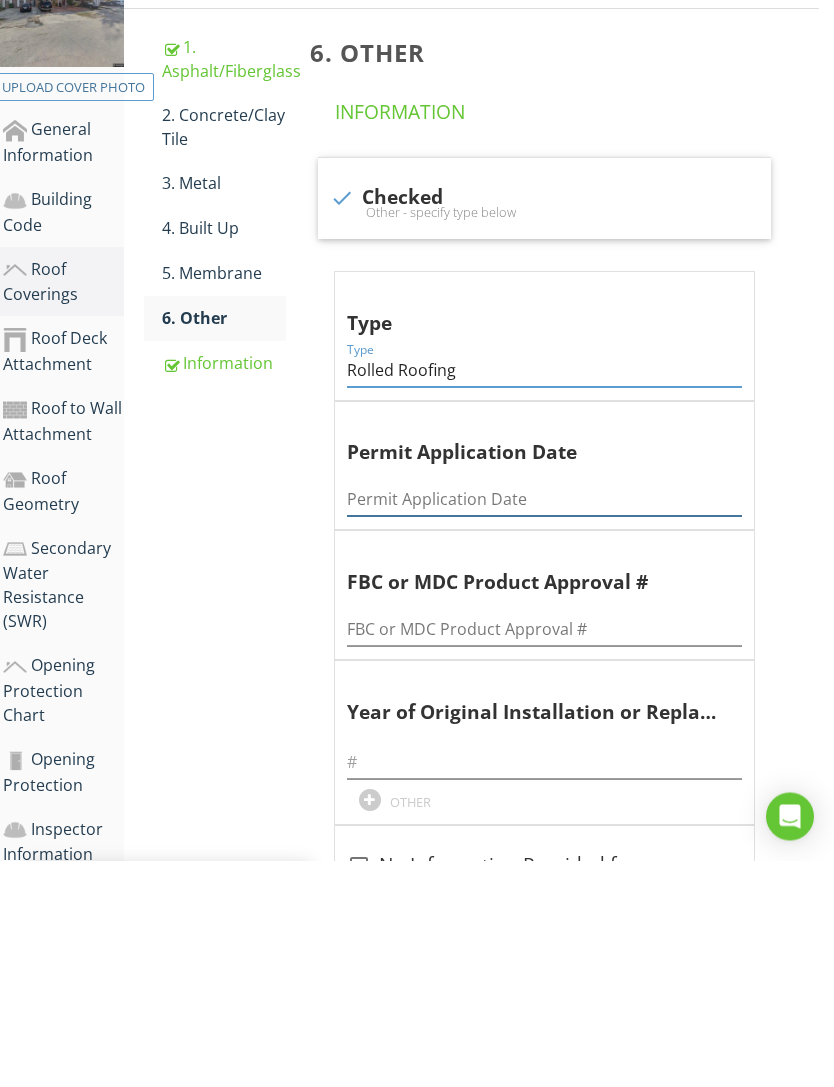 click at bounding box center (544, 726) 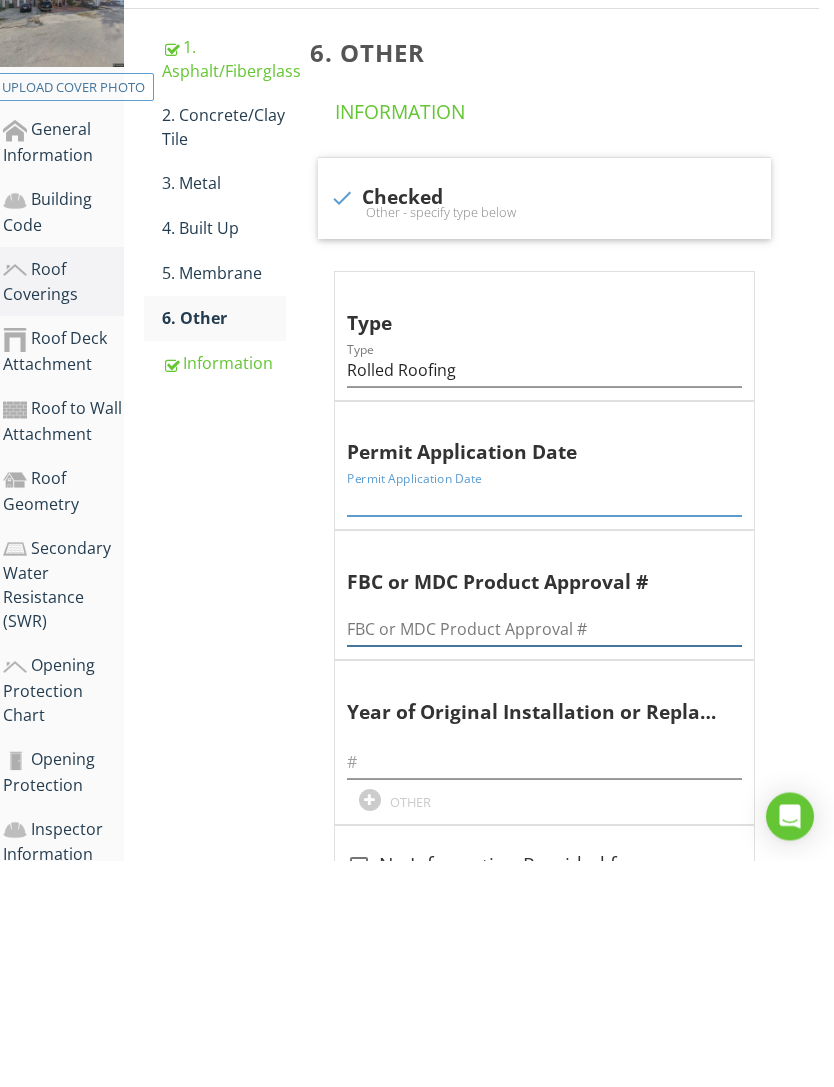 click at bounding box center [544, 856] 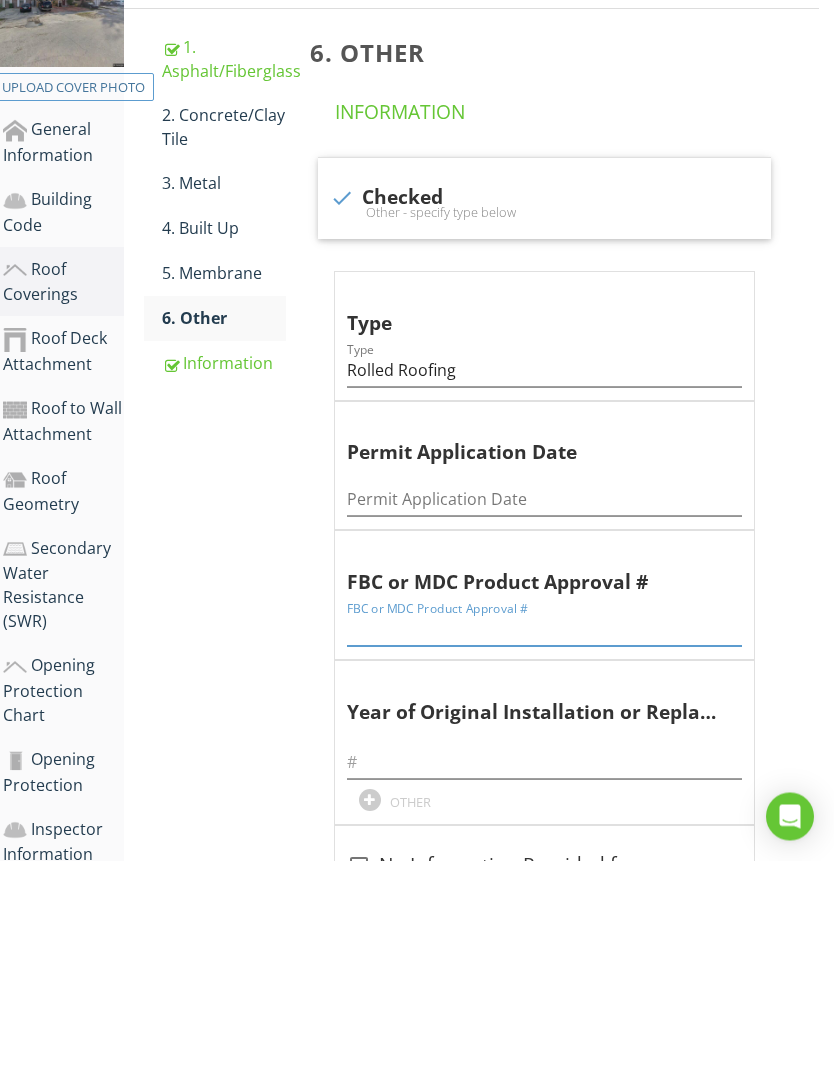 click at bounding box center [544, 856] 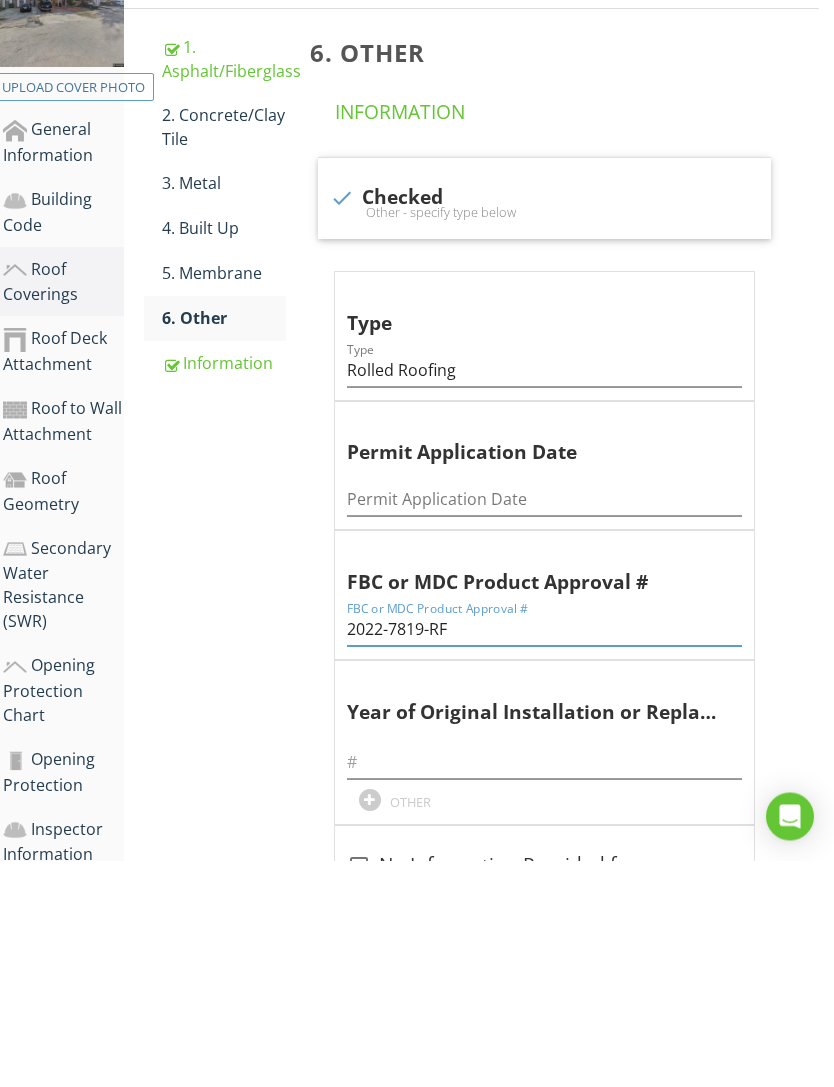 type on "2022-7819-RF" 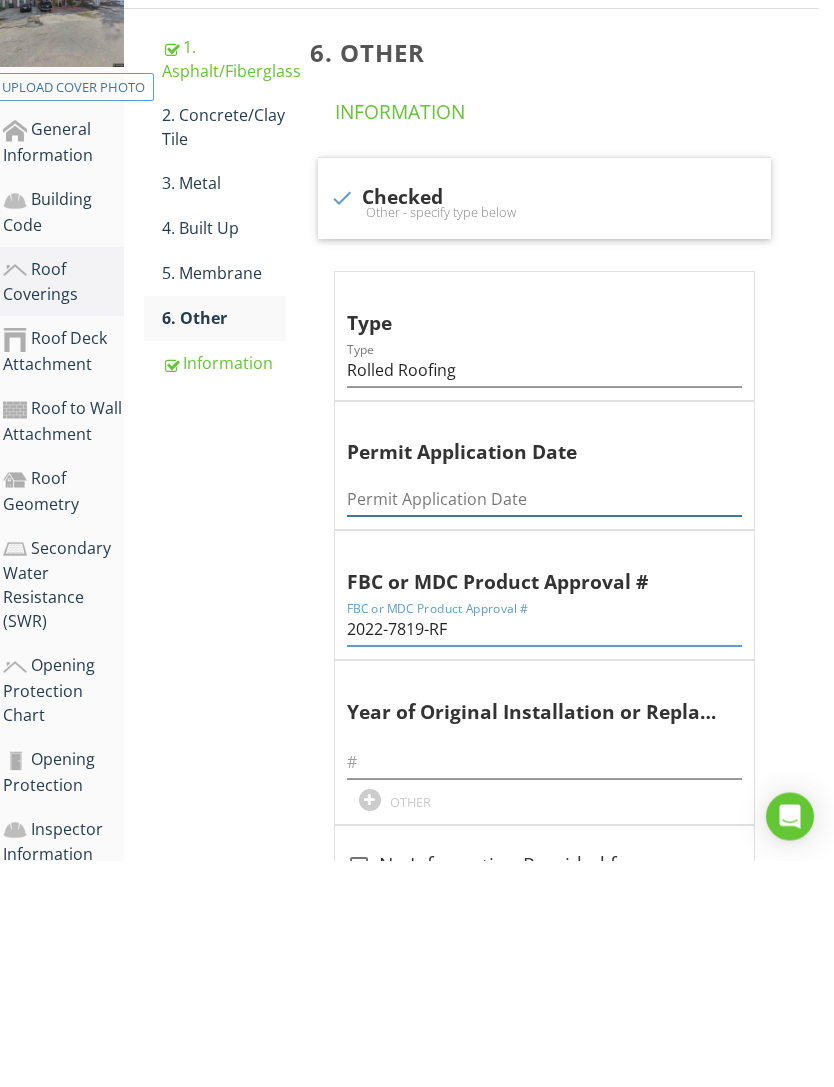 click at bounding box center [544, 726] 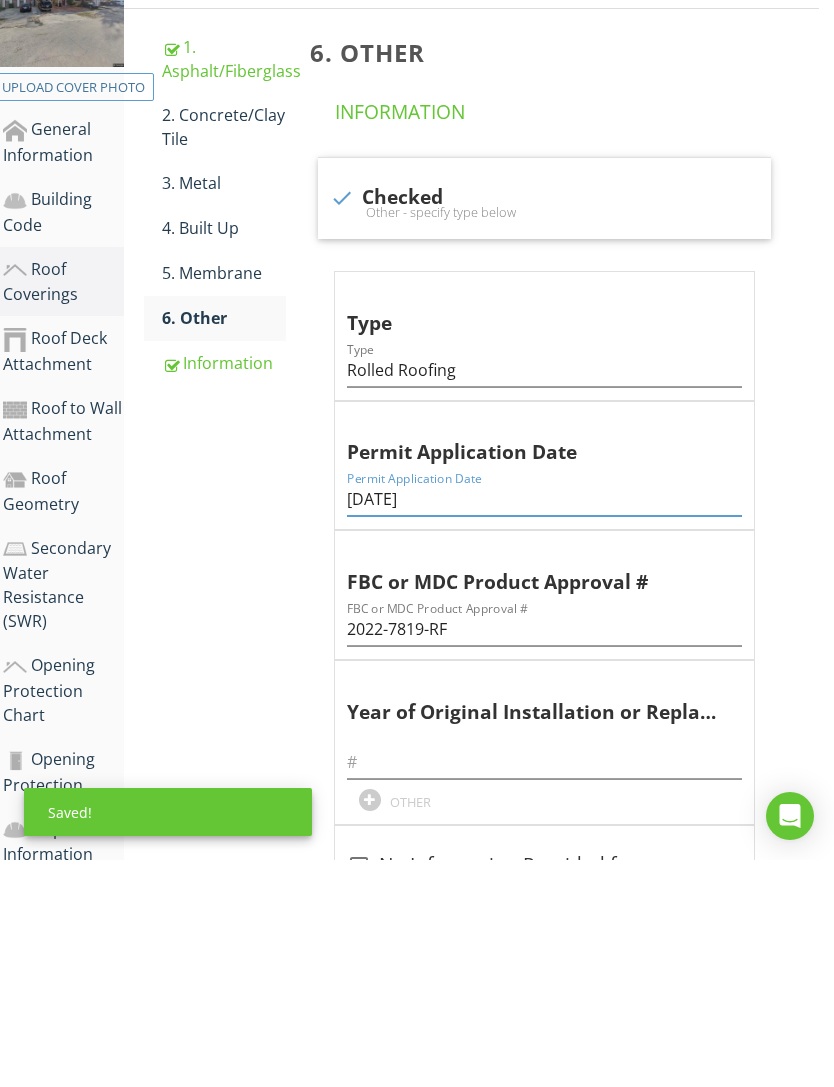 type on "10-25-2022" 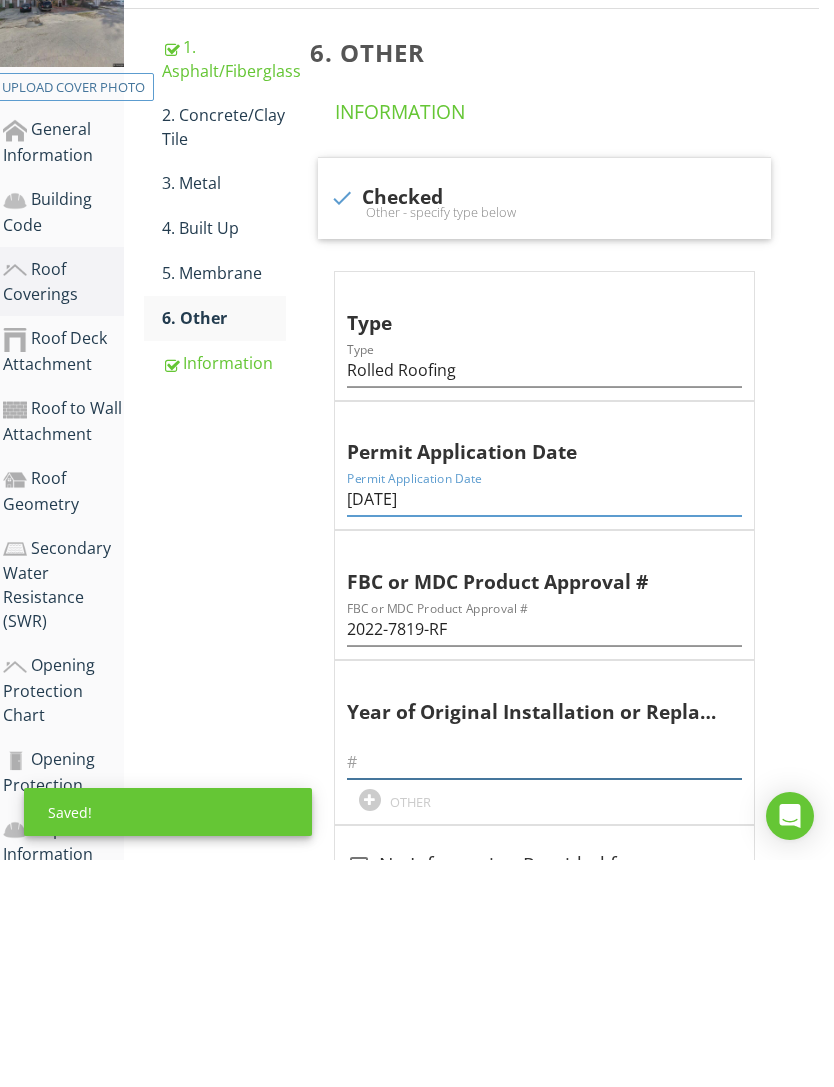 click at bounding box center [544, 989] 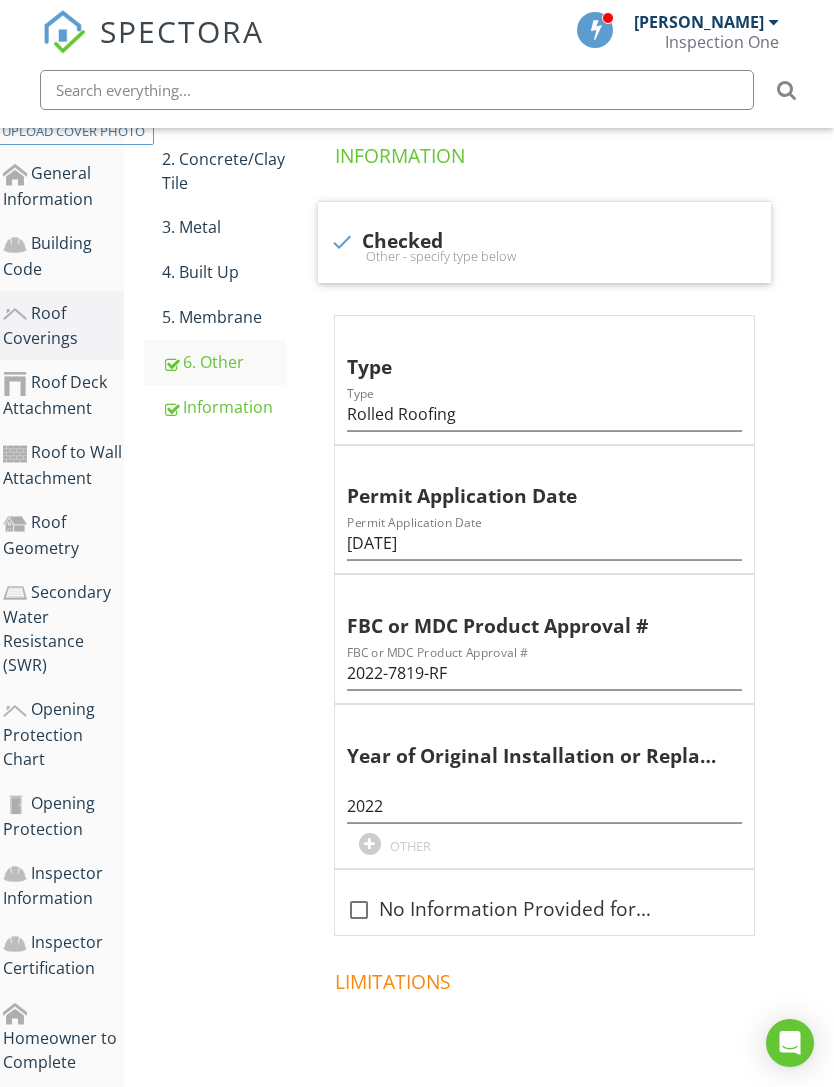 scroll, scrollTop: 438, scrollLeft: 0, axis: vertical 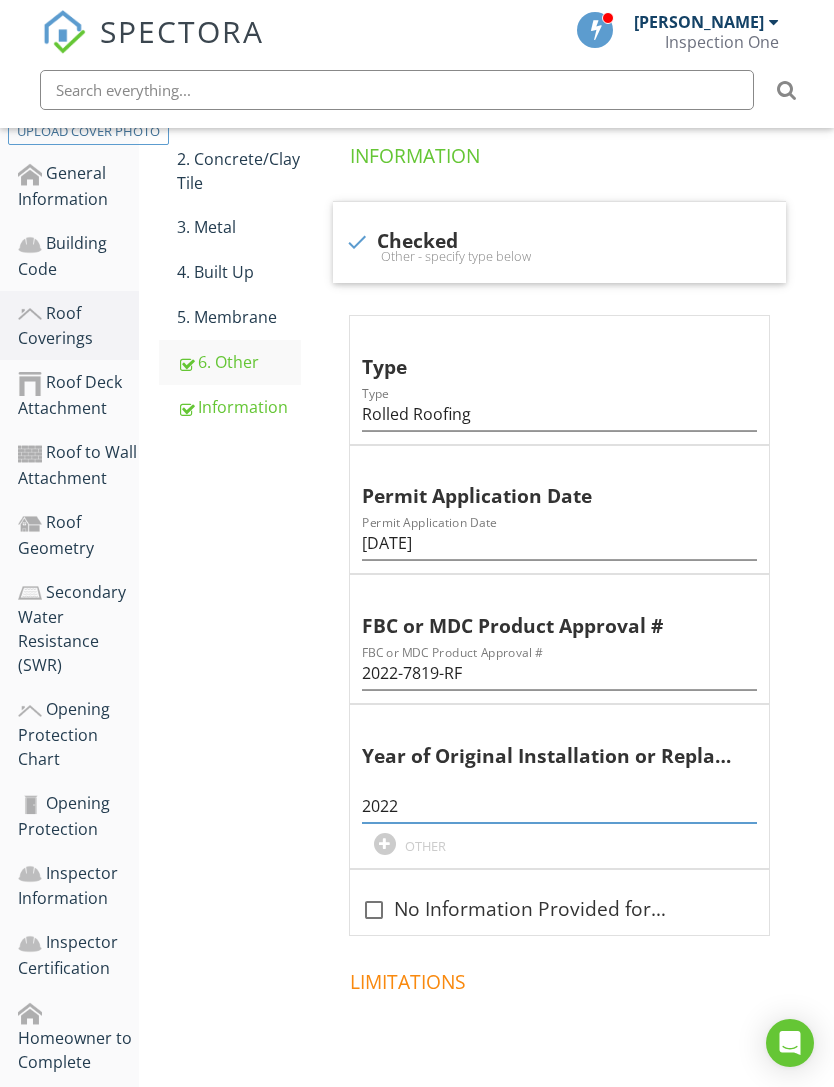 type on "2022" 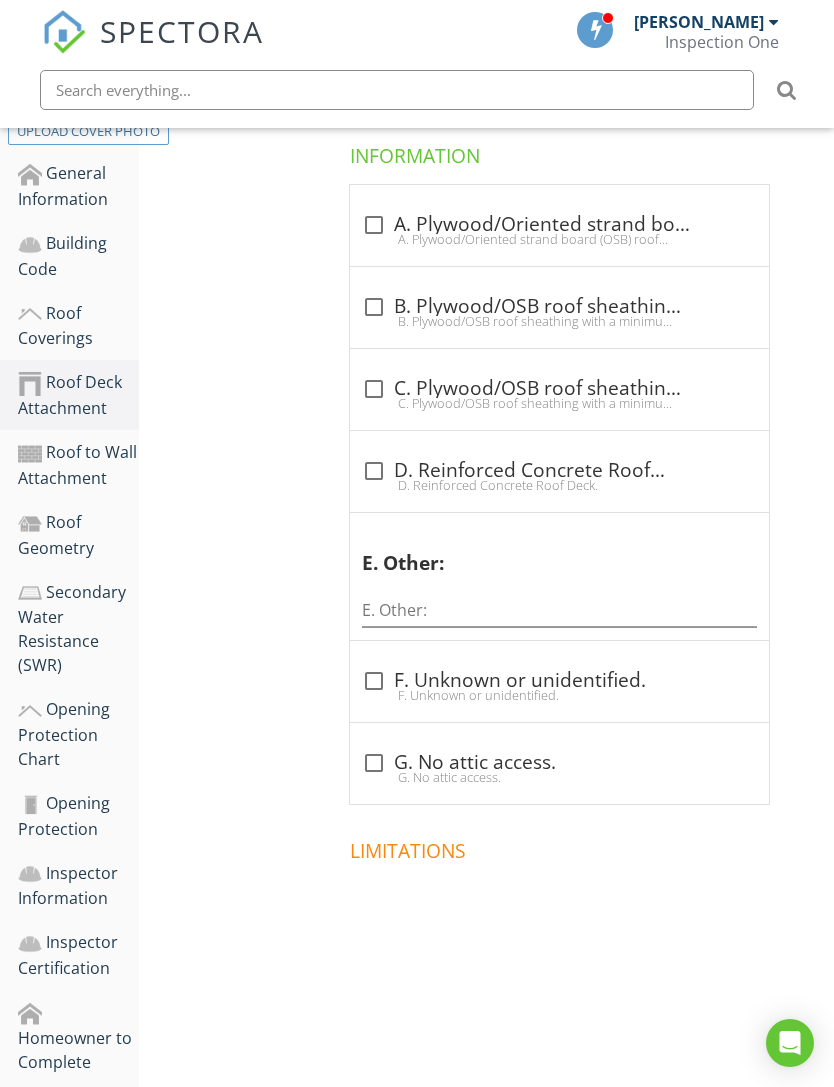 scroll, scrollTop: 435, scrollLeft: 0, axis: vertical 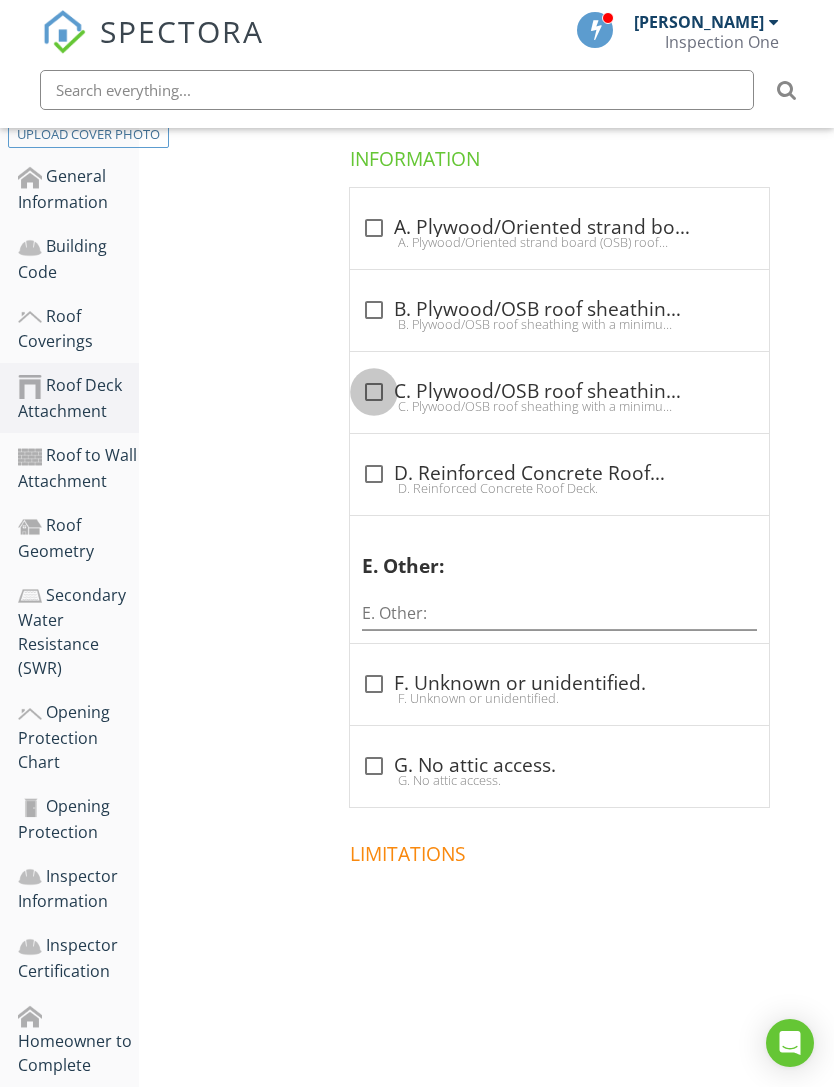 click at bounding box center (374, 392) 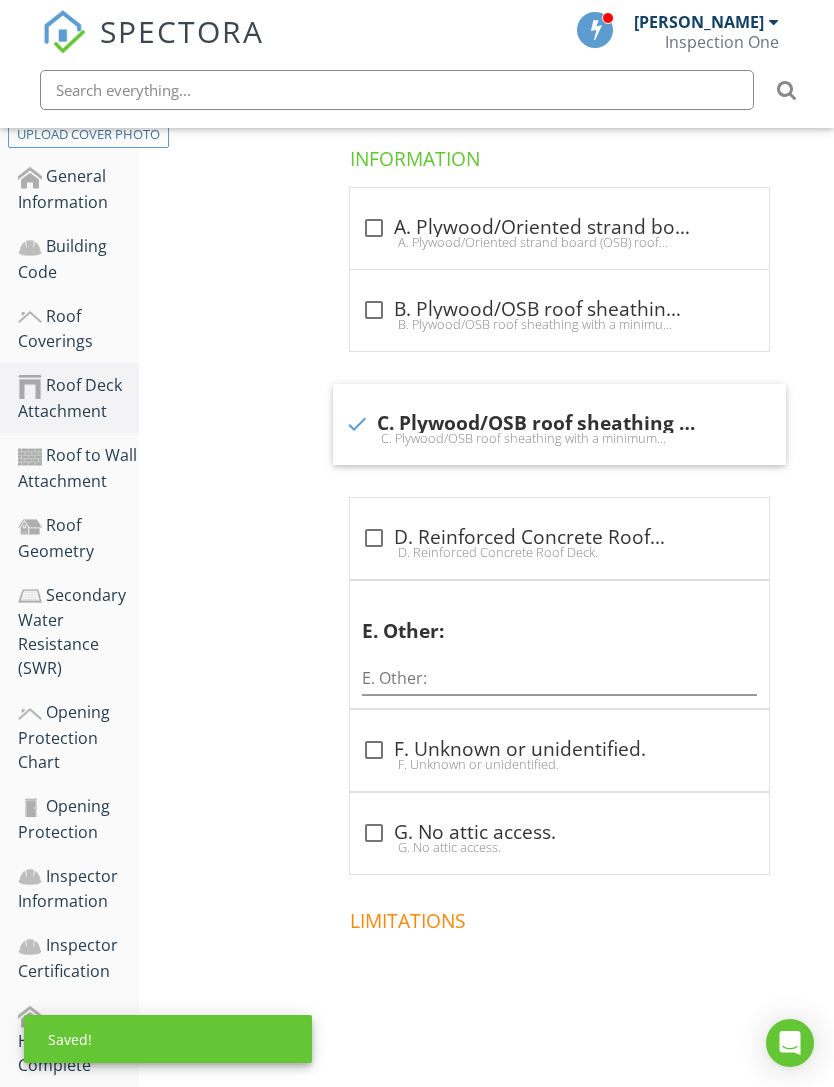 click on "Roof to Wall Attachment" at bounding box center [78, 468] 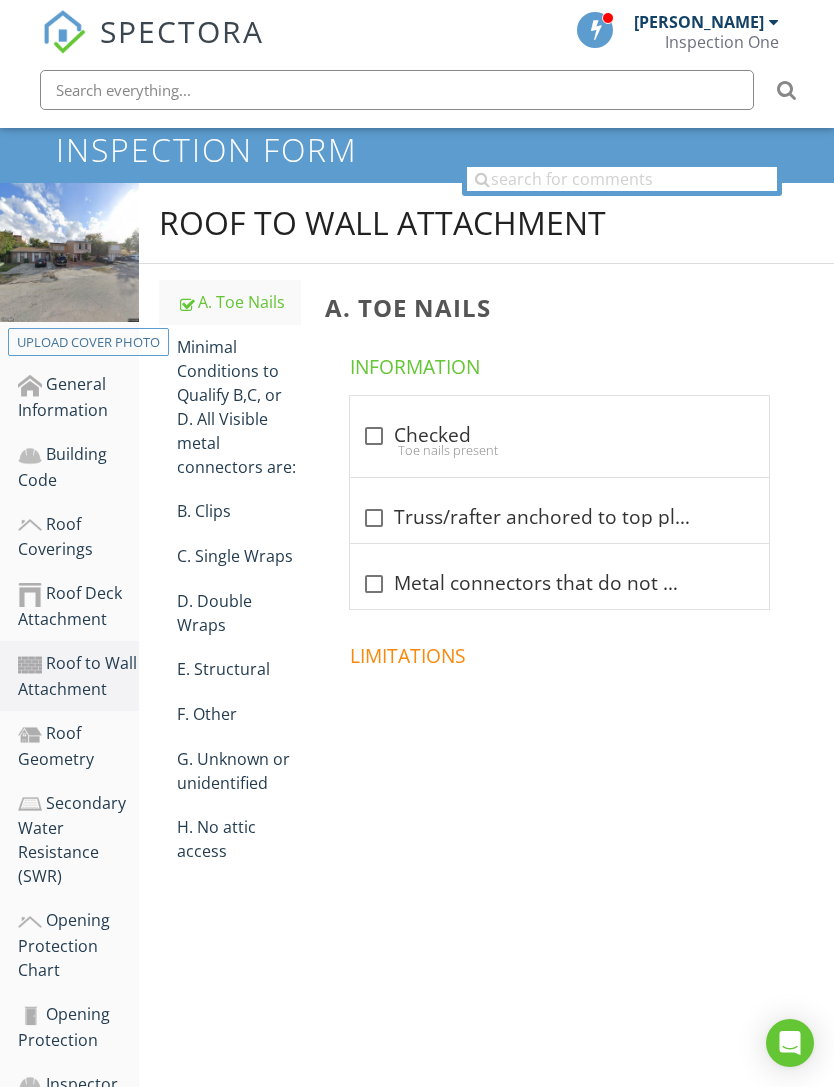 scroll, scrollTop: 222, scrollLeft: 0, axis: vertical 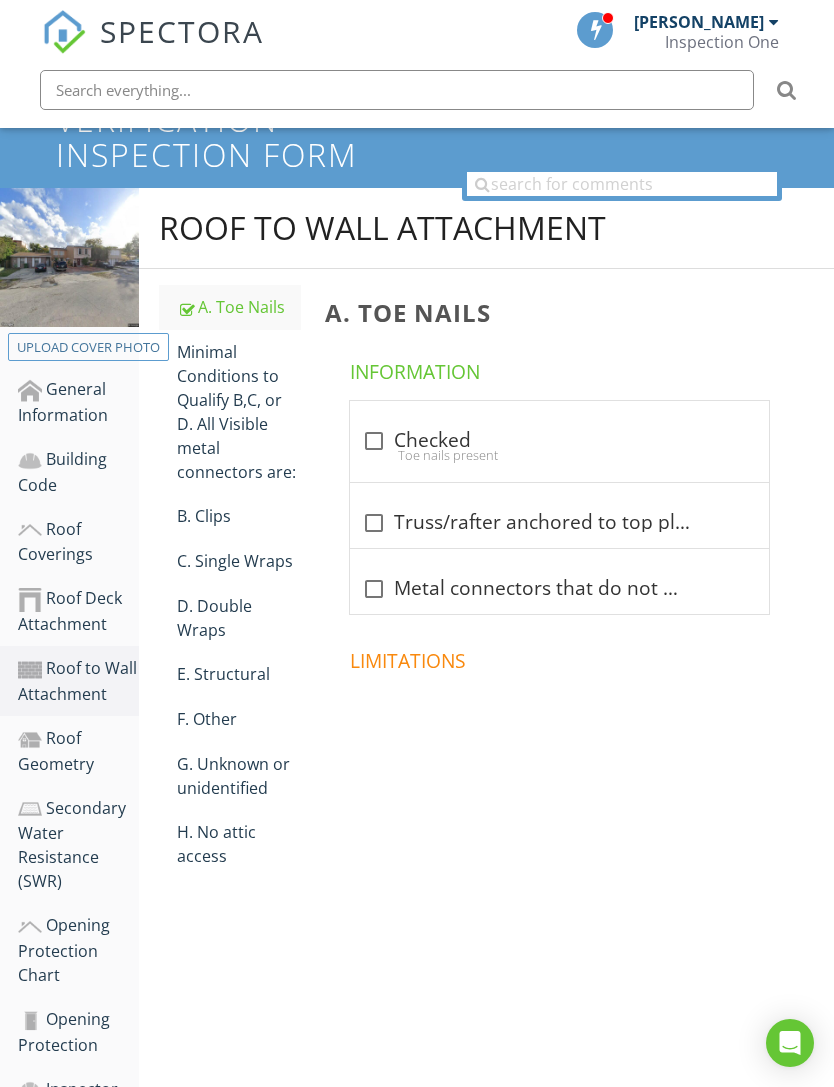 click on "Minimal Conditions to Qualify B,C, or D.  All Visible metal connectors are:" at bounding box center (239, 412) 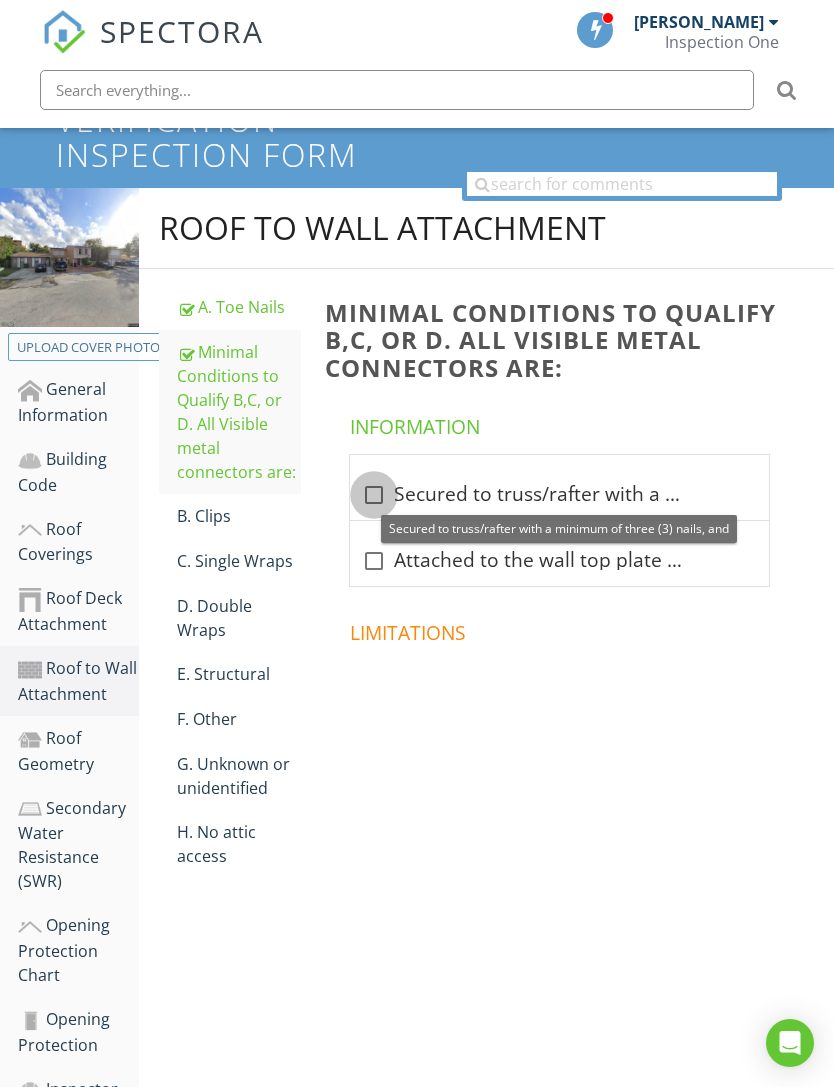 click at bounding box center [374, 495] 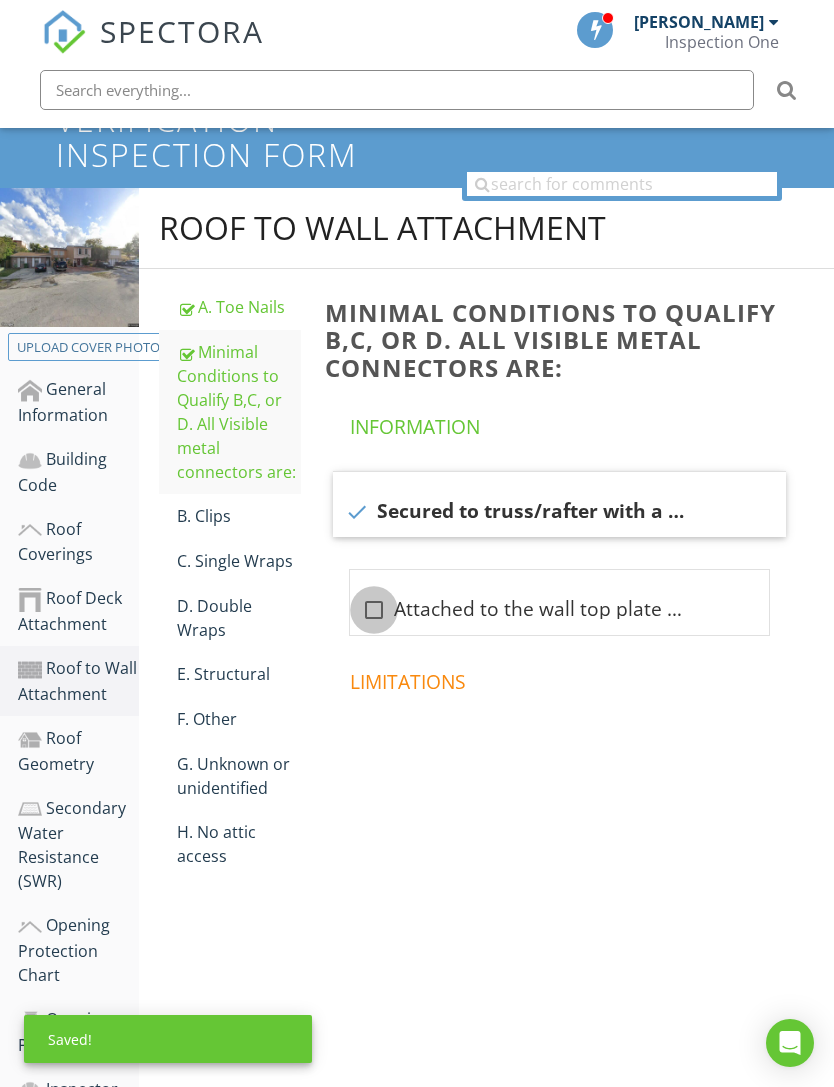click at bounding box center [374, 610] 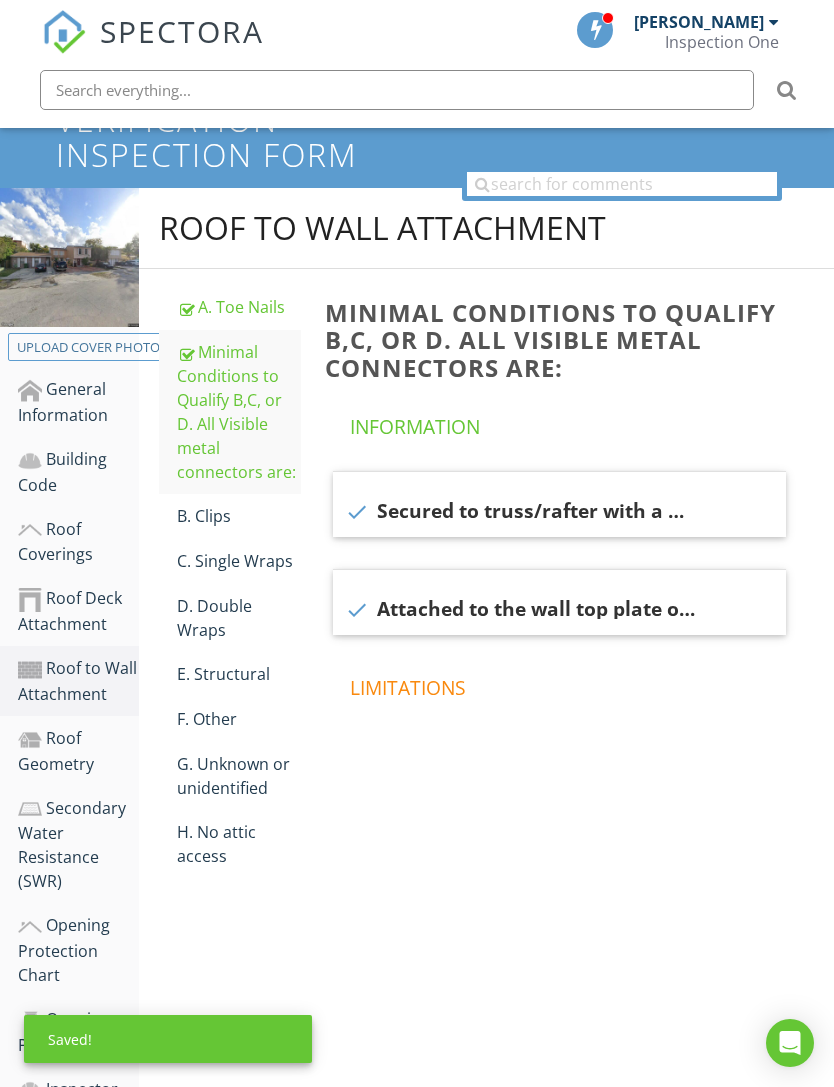 click on "C. Single Wraps" at bounding box center [239, 561] 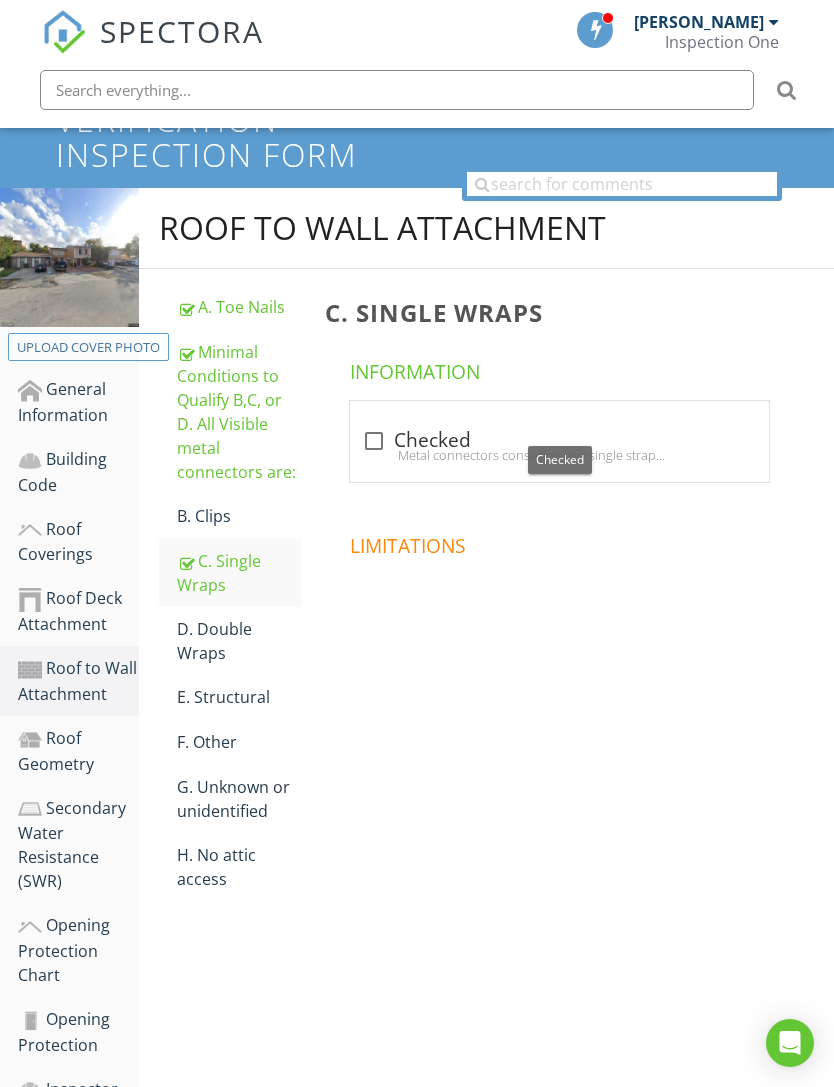 click at bounding box center (374, 441) 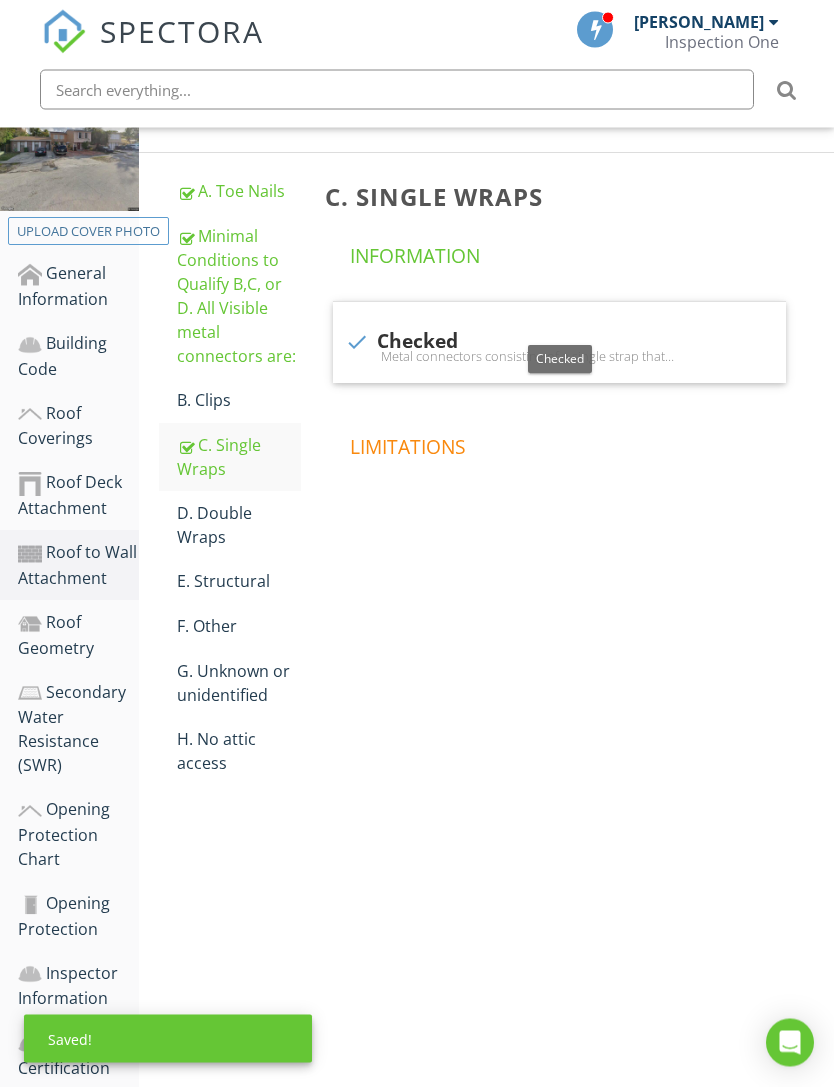 scroll, scrollTop: 338, scrollLeft: 0, axis: vertical 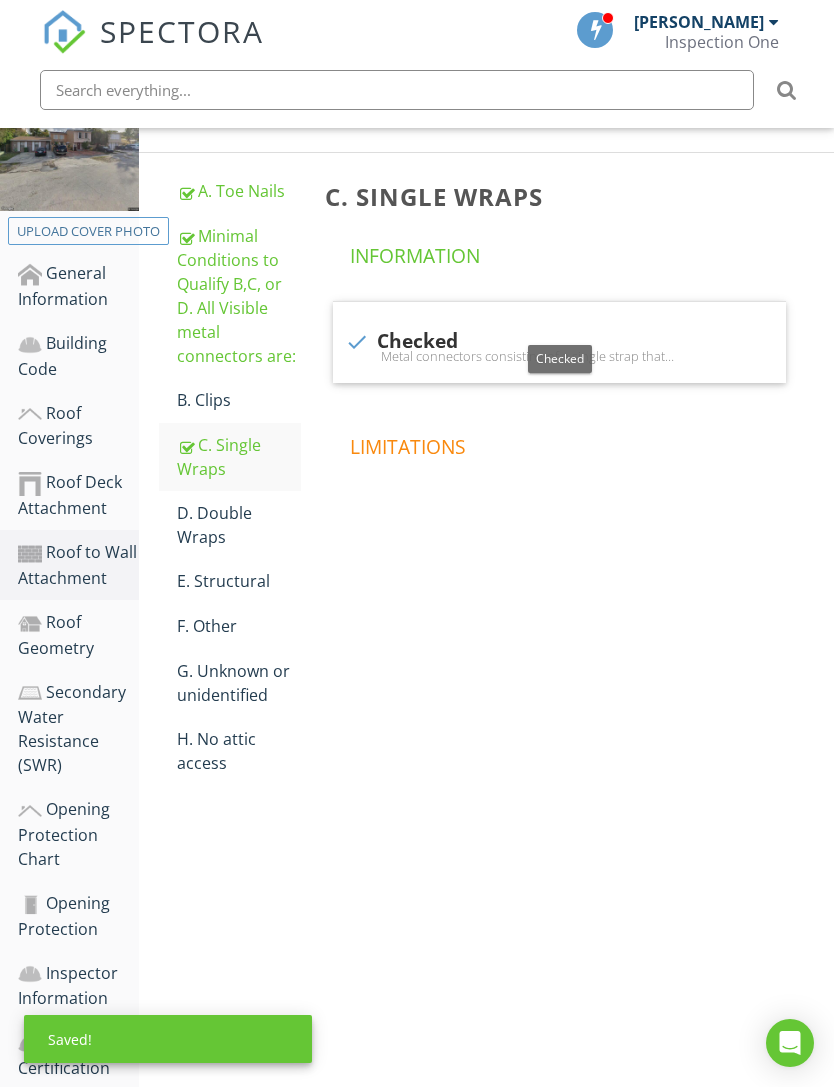 click on "Roof Geometry" at bounding box center [78, 635] 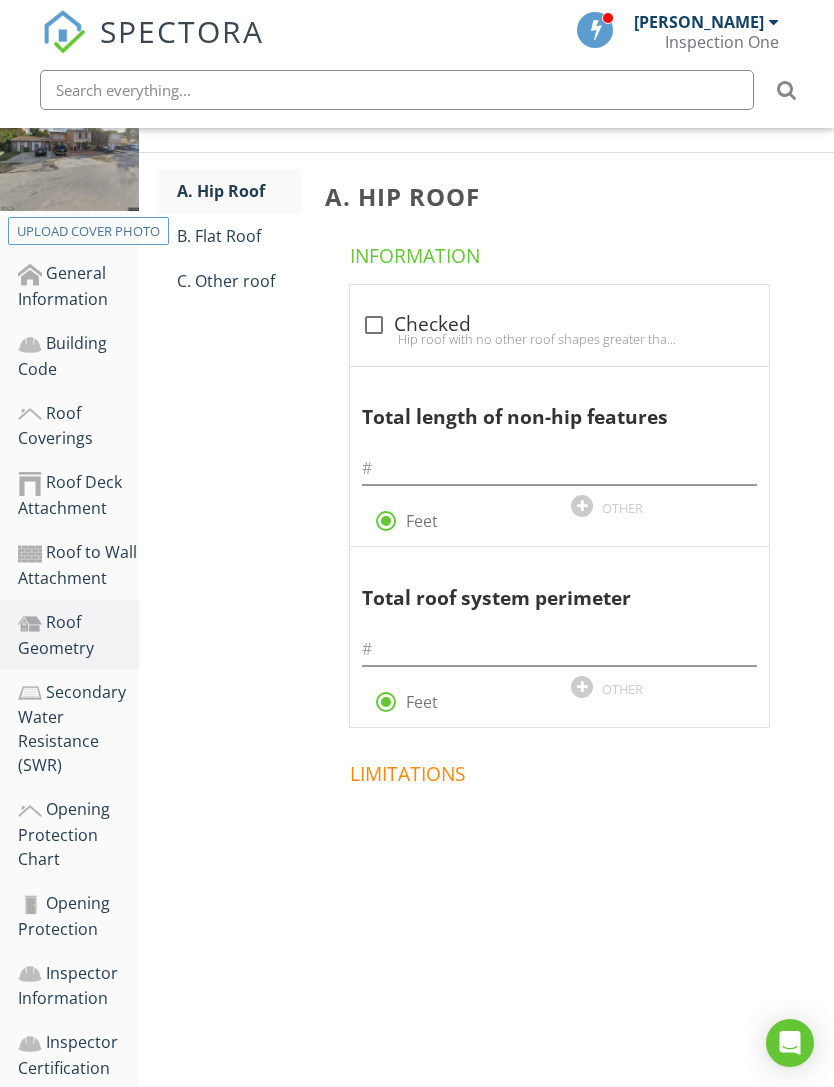 click on "C. Other roof" at bounding box center (239, 281) 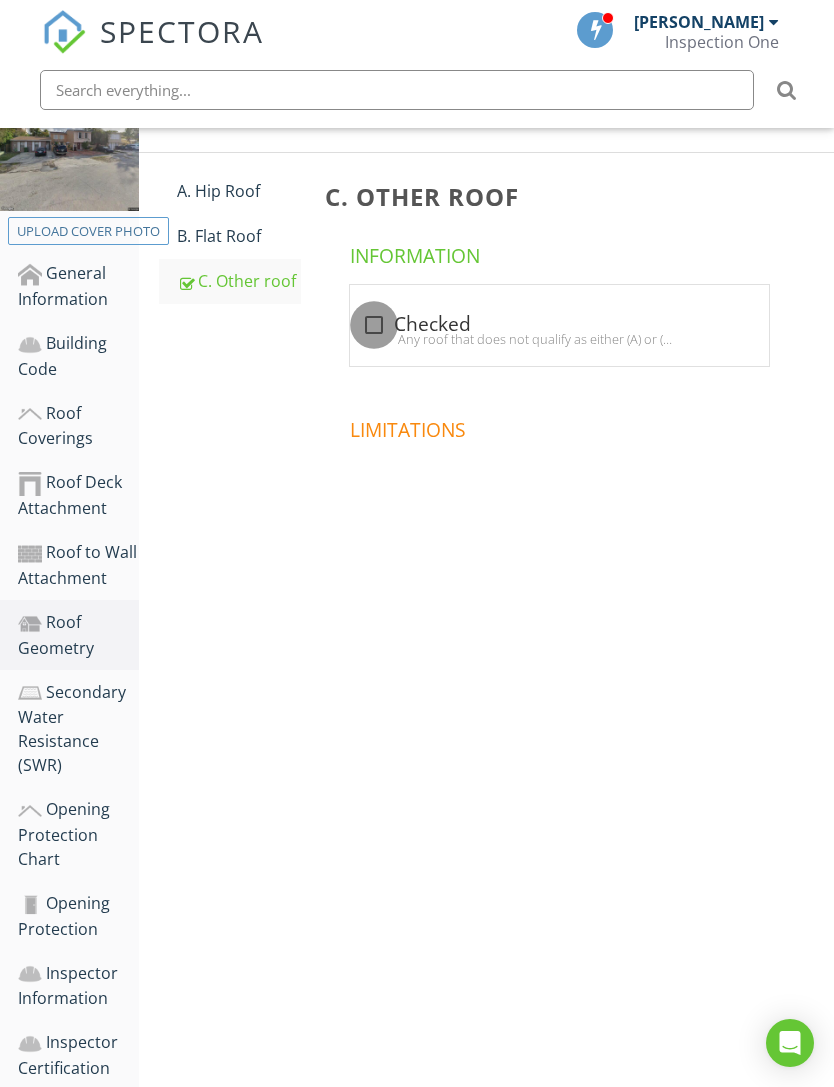 click at bounding box center (374, 325) 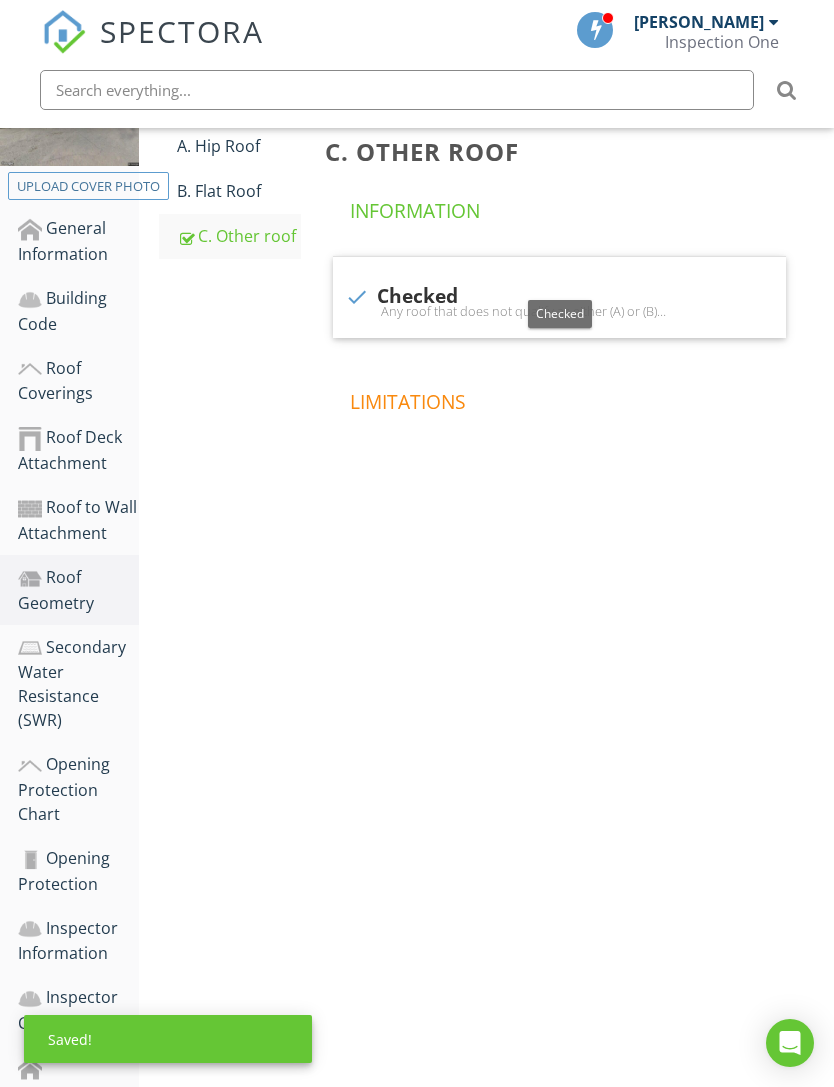 scroll, scrollTop: 435, scrollLeft: 0, axis: vertical 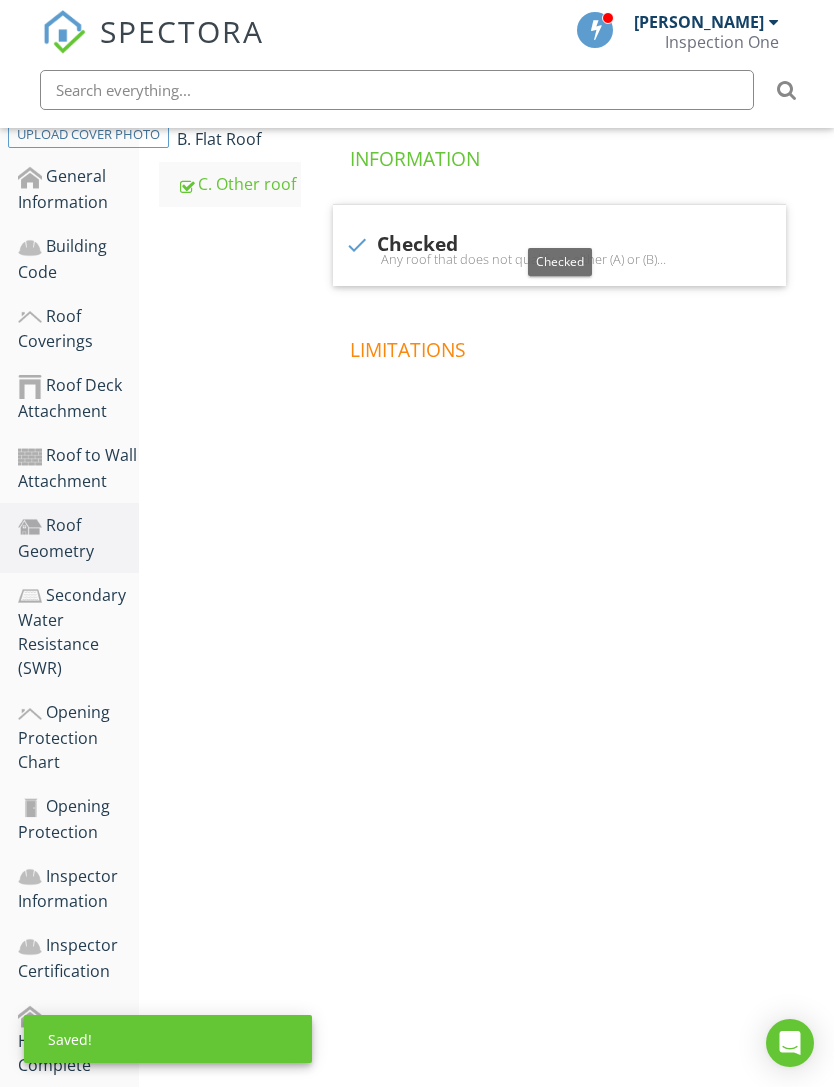 click on "Secondary Water Resistance (SWR)" at bounding box center [78, 632] 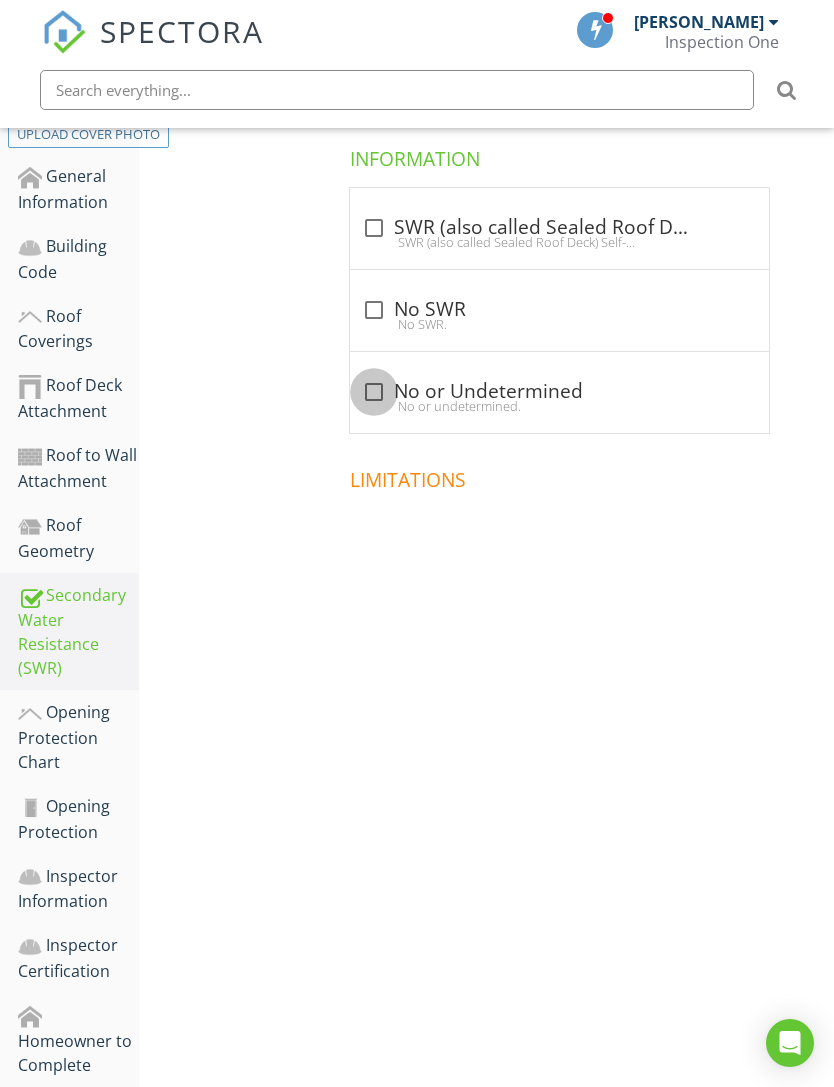 click at bounding box center (374, 392) 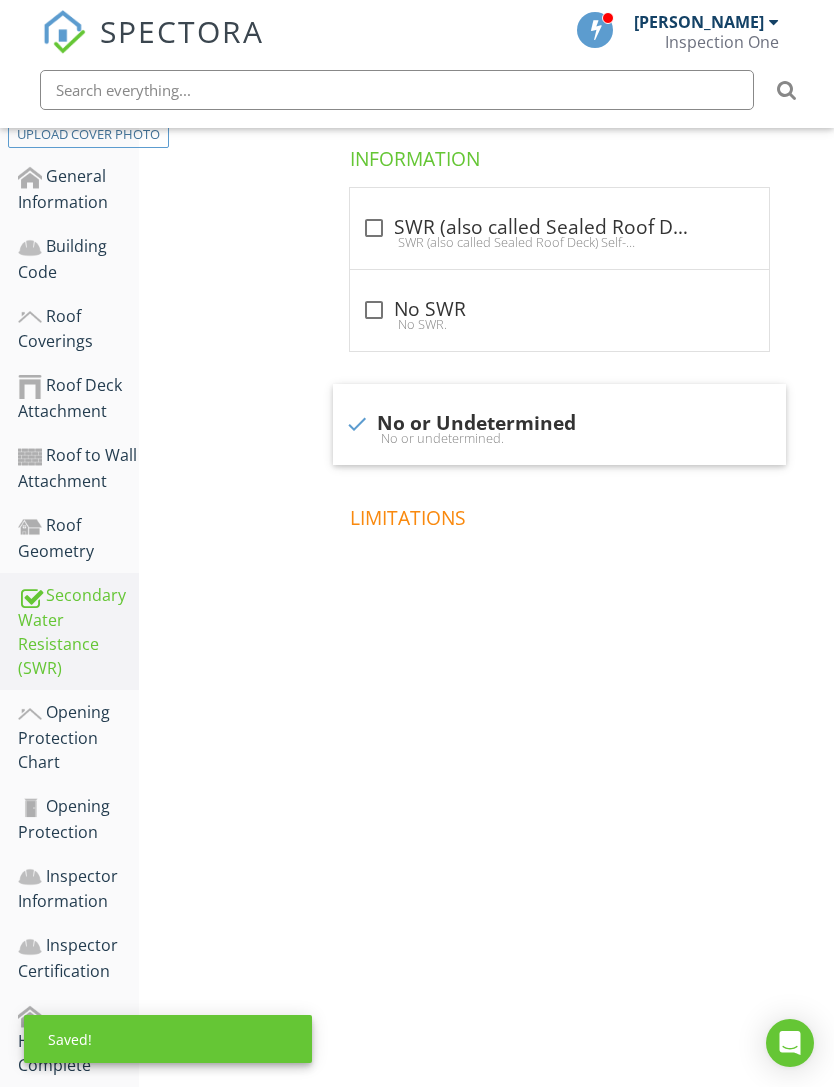 click on "Opening Protection Chart" at bounding box center [78, 737] 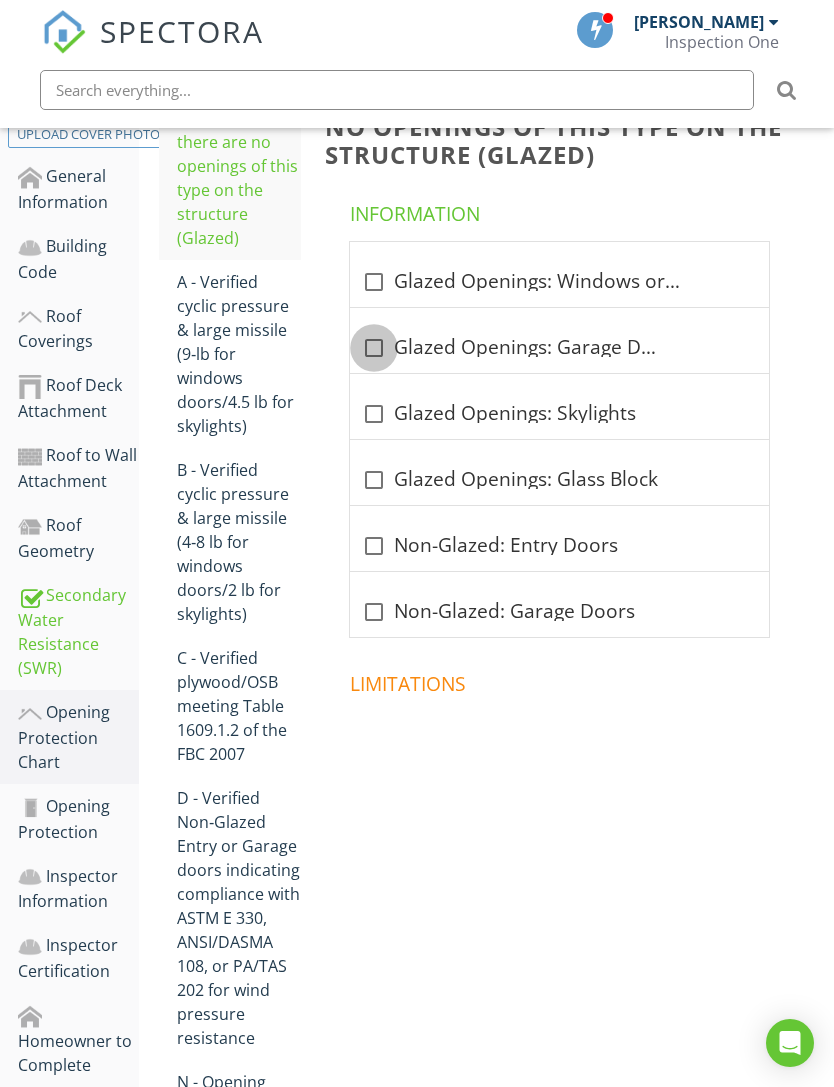click at bounding box center (374, 348) 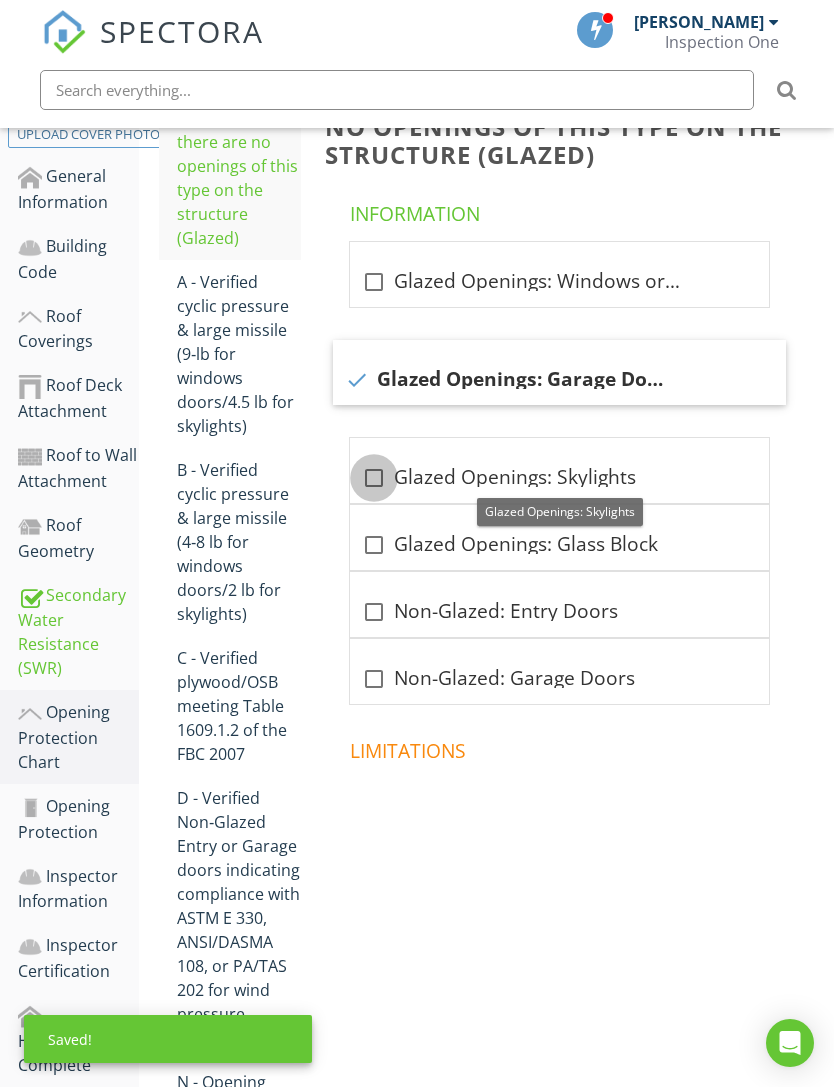 click at bounding box center [374, 478] 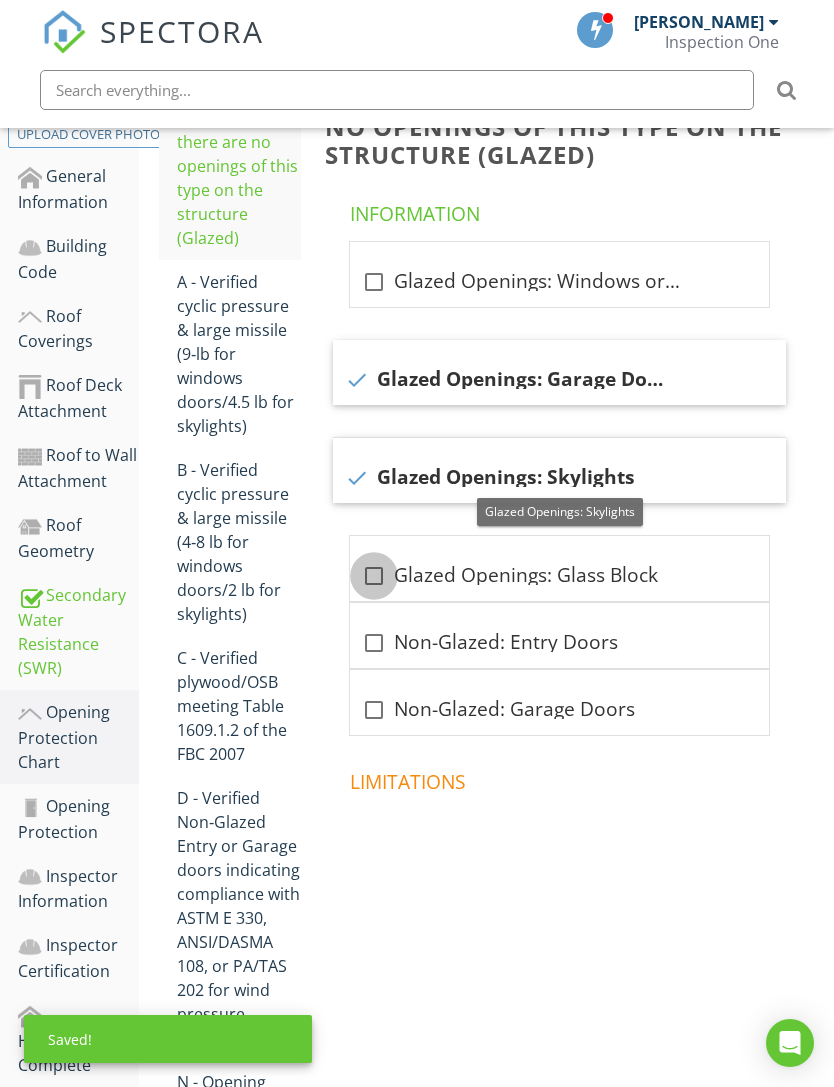 click at bounding box center (374, 576) 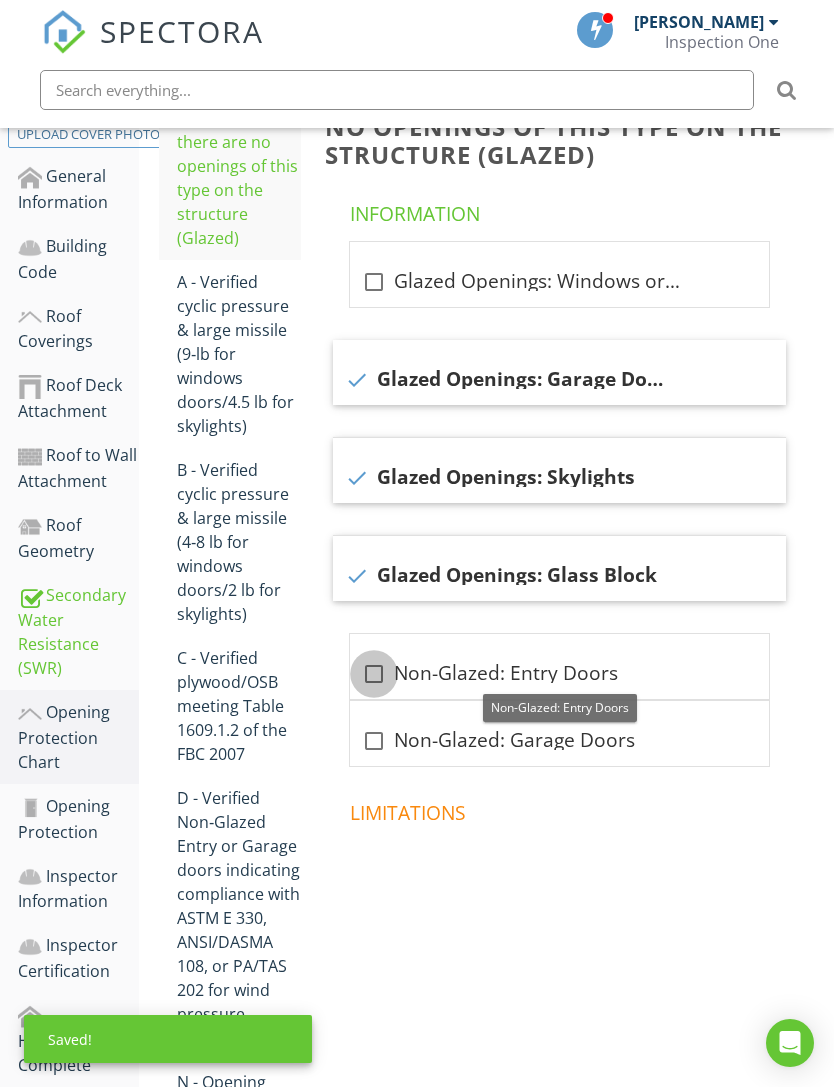 click at bounding box center (374, 674) 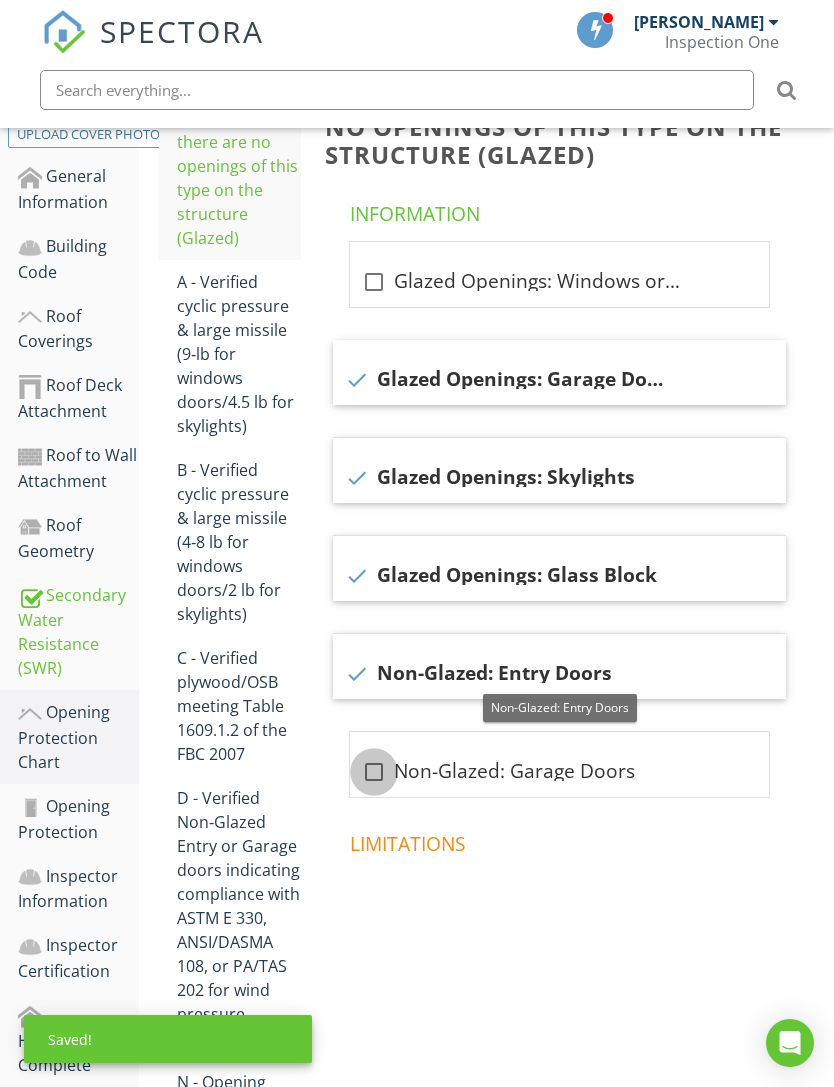 click at bounding box center [374, 772] 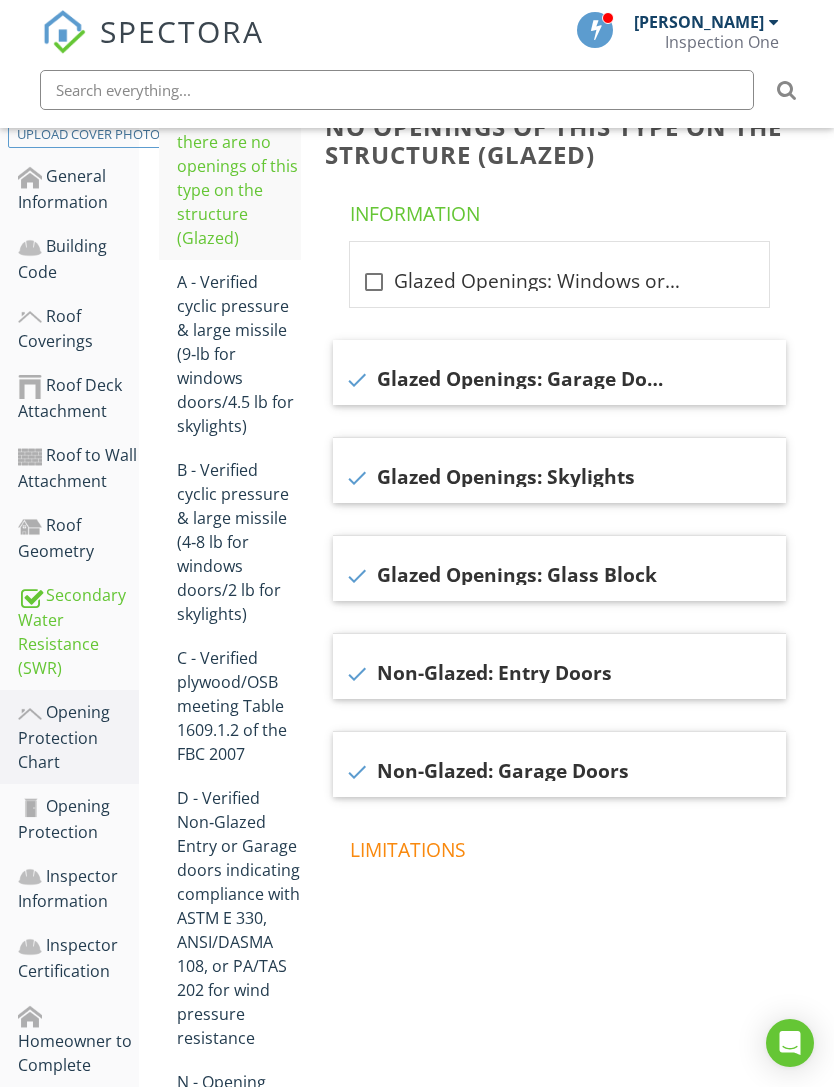 click on "A - Verified cyclic pressure & large missile (9‐lb for windows doors/4.5 lb for skylights)" at bounding box center (239, 354) 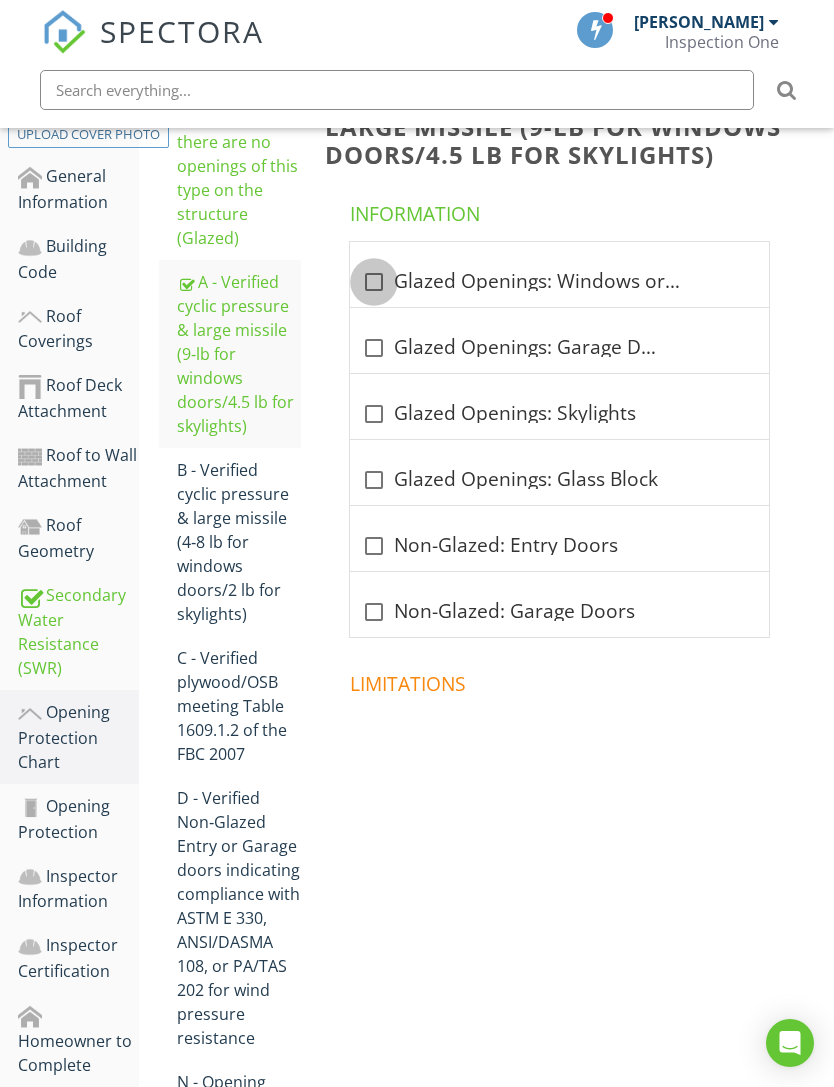 click at bounding box center (374, 282) 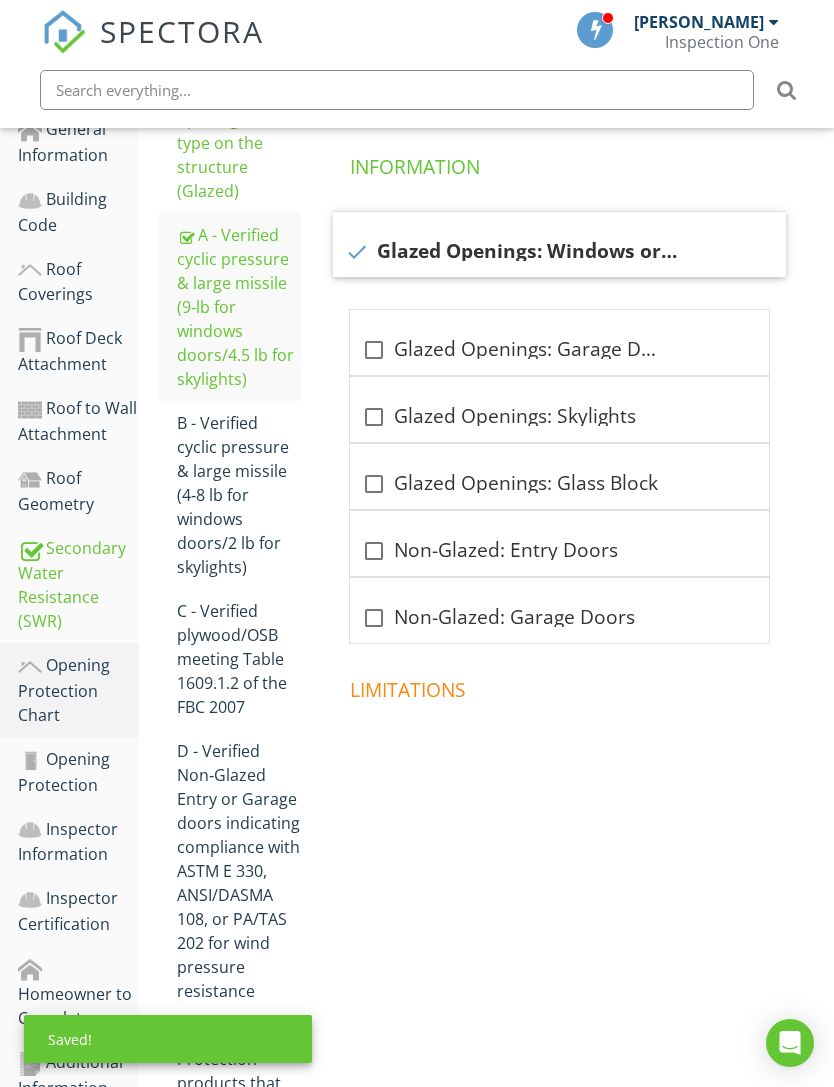 click on "Opening Protection" at bounding box center (78, 772) 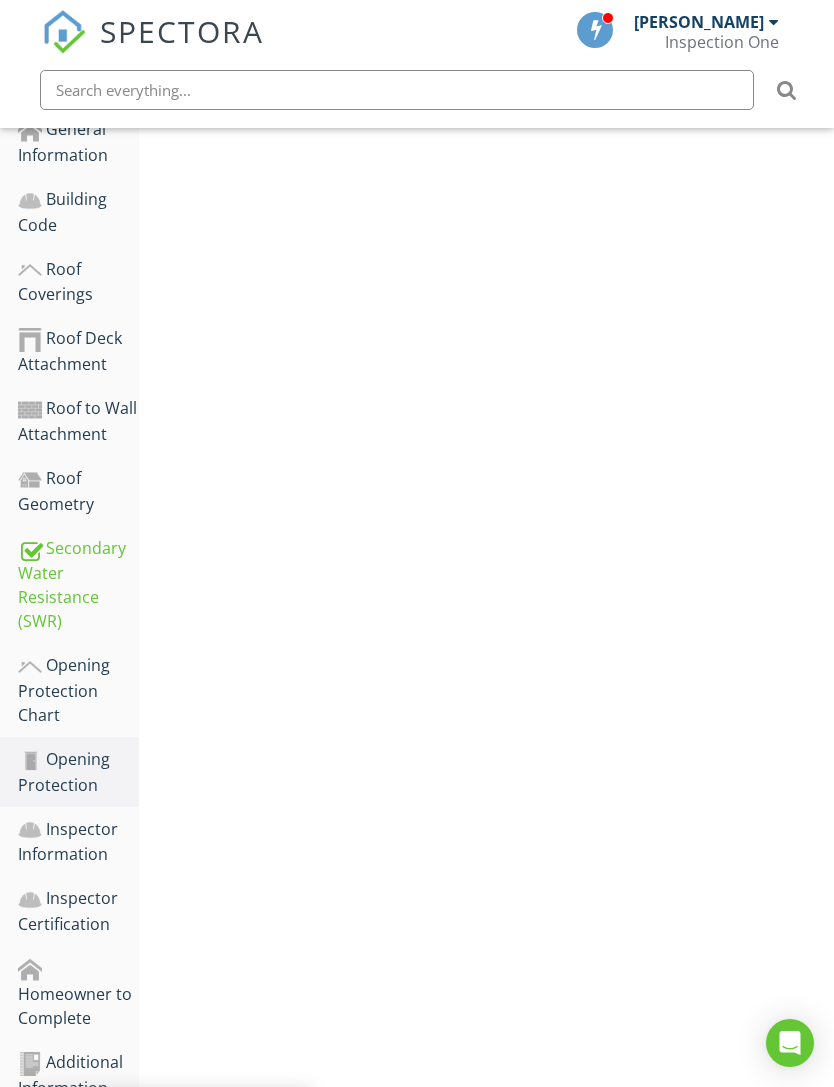 scroll, scrollTop: 435, scrollLeft: 0, axis: vertical 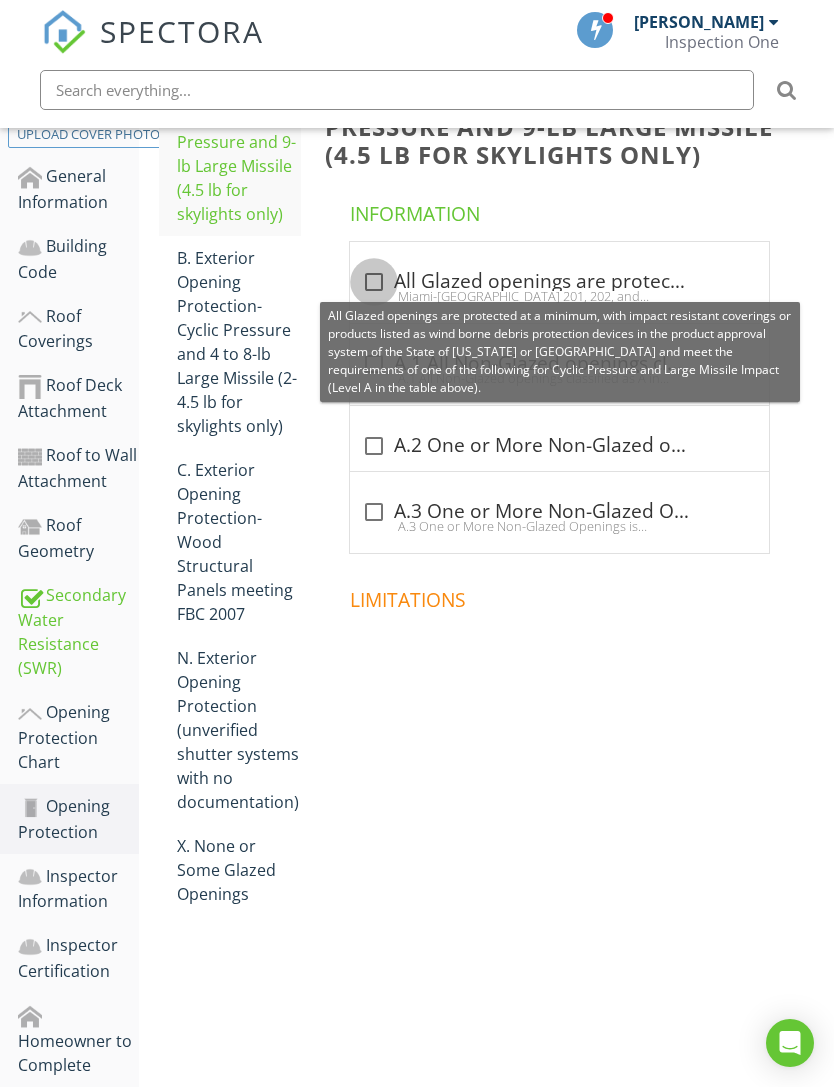 click at bounding box center [374, 282] 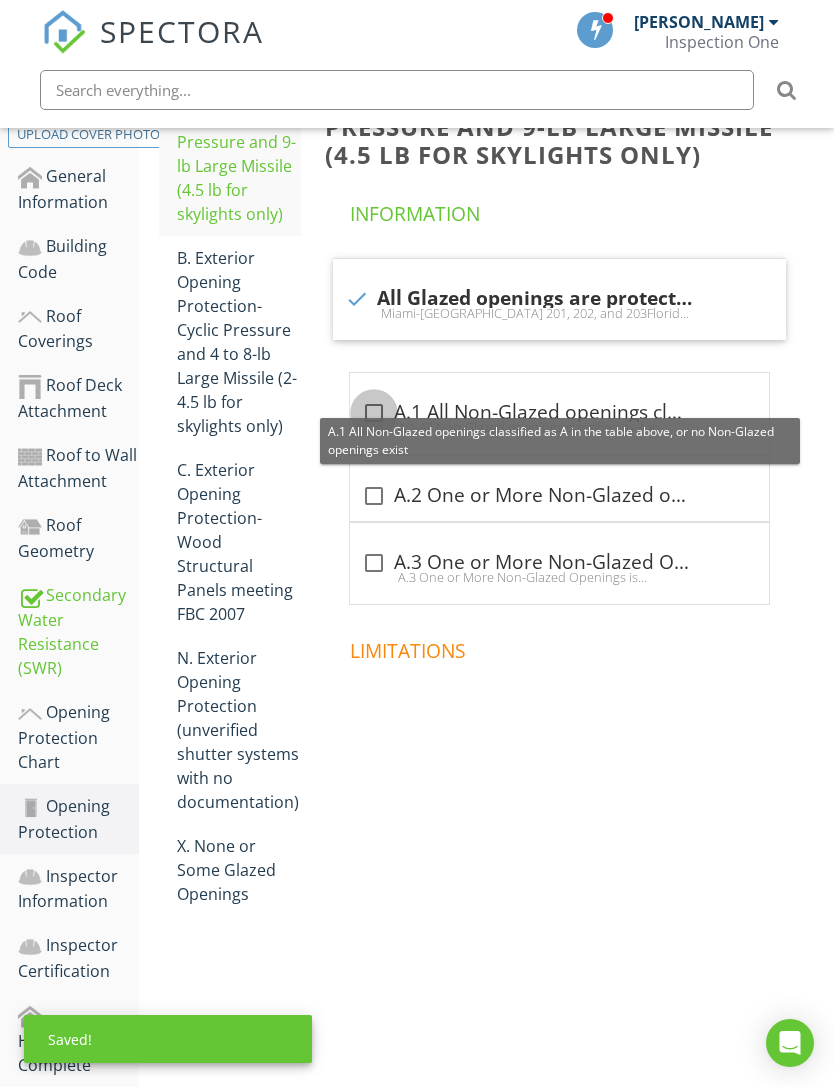 click at bounding box center (374, 413) 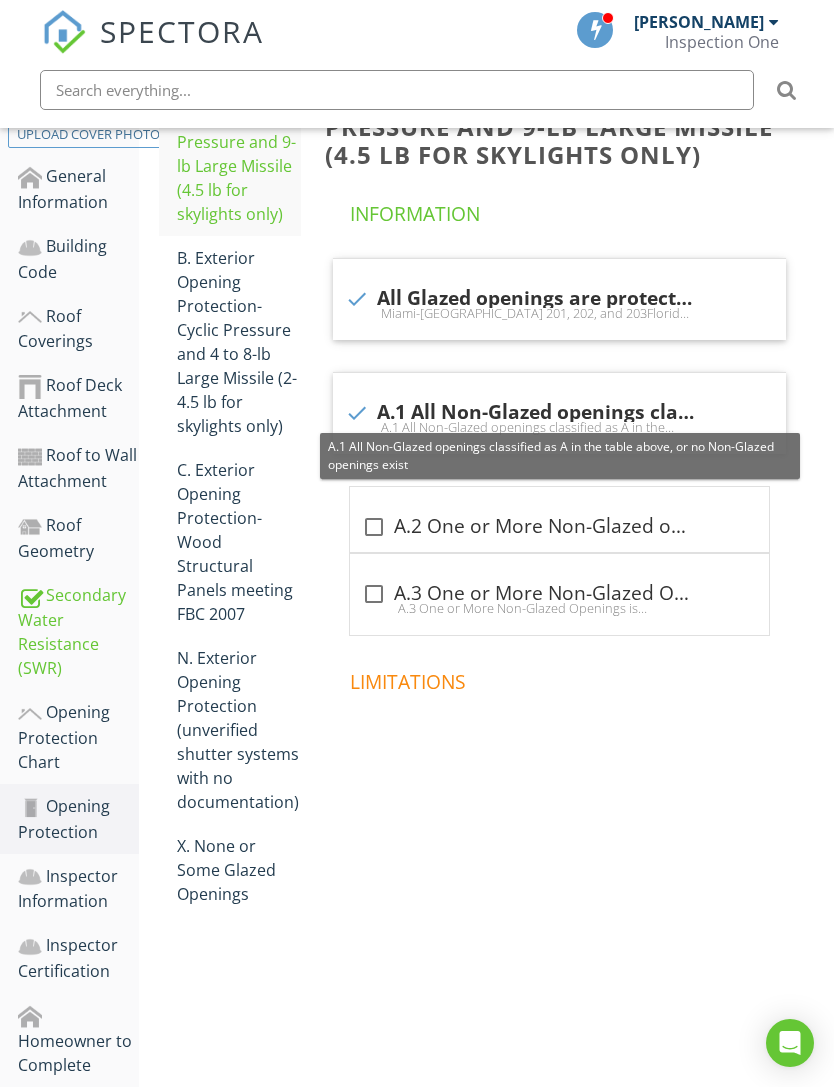 click on "Inspector Information" at bounding box center (78, 889) 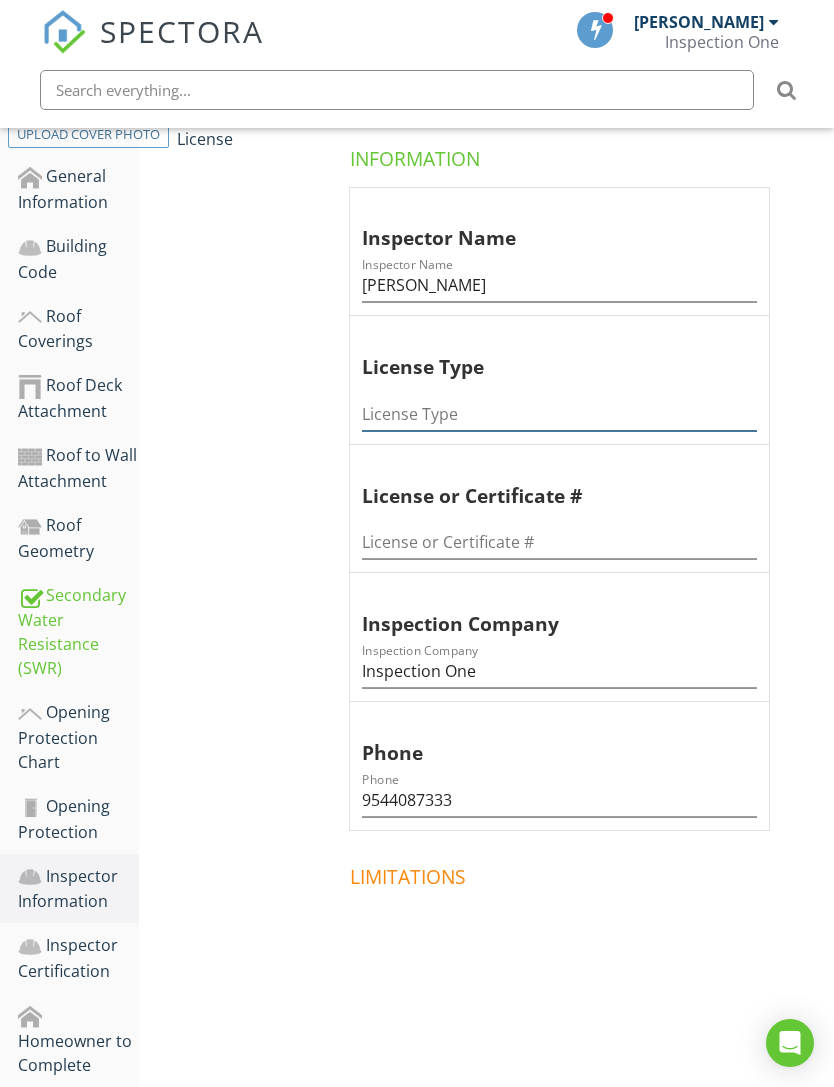 click at bounding box center (559, 414) 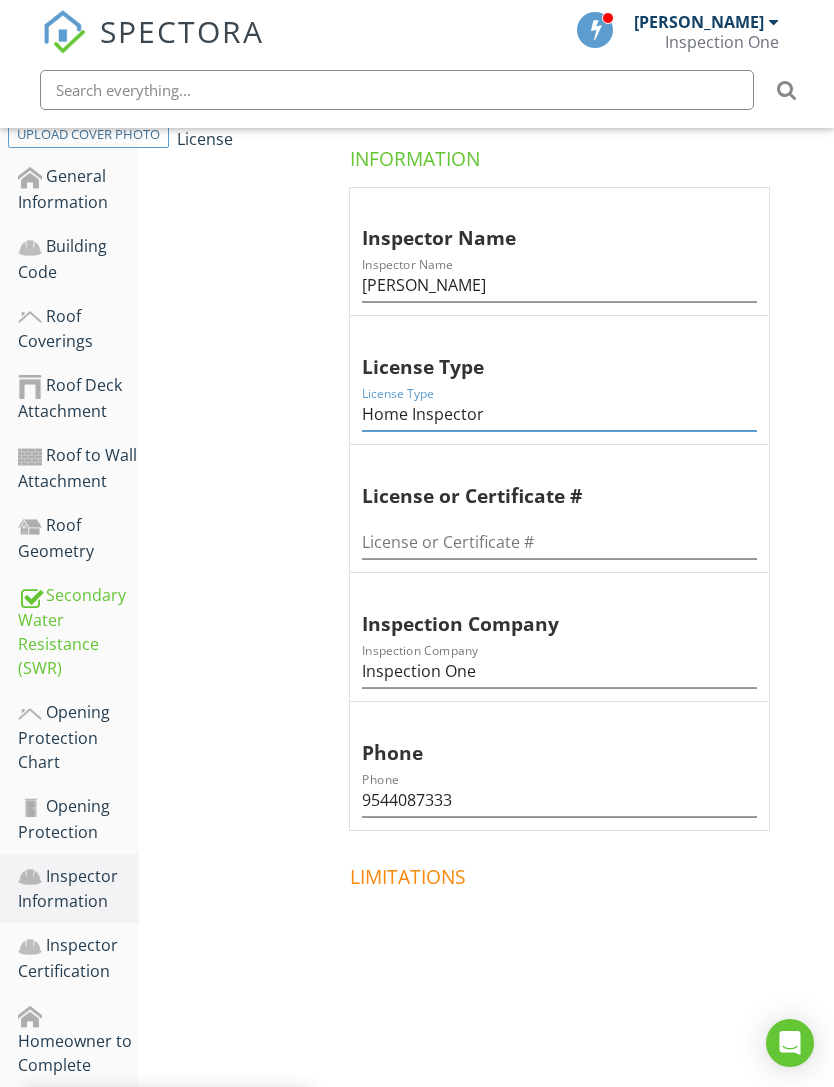 type on "Home Inspector" 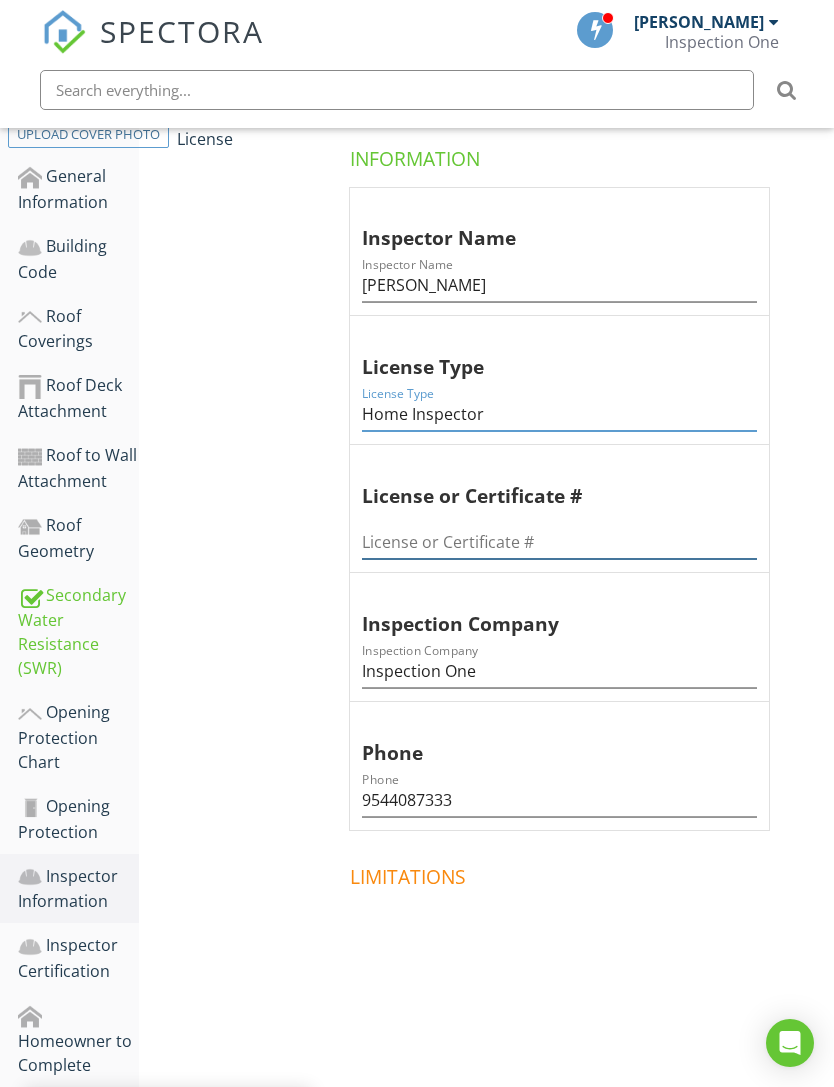 click at bounding box center (559, 542) 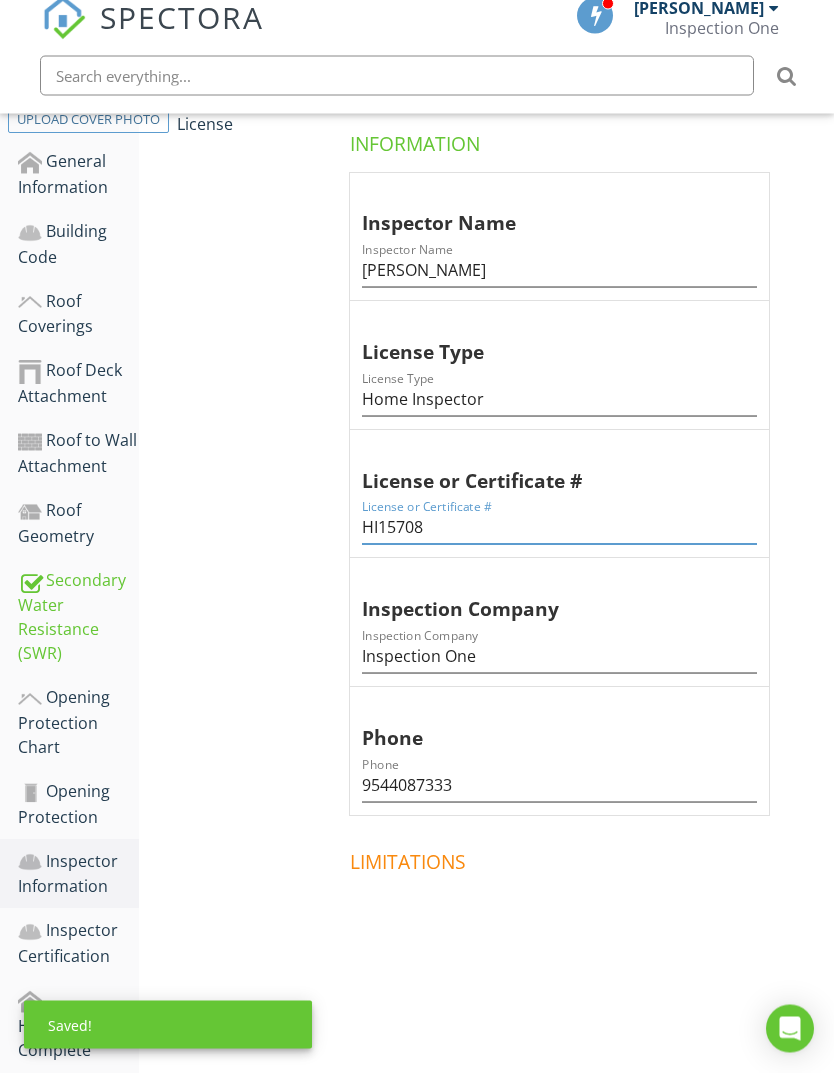 scroll, scrollTop: 411, scrollLeft: 0, axis: vertical 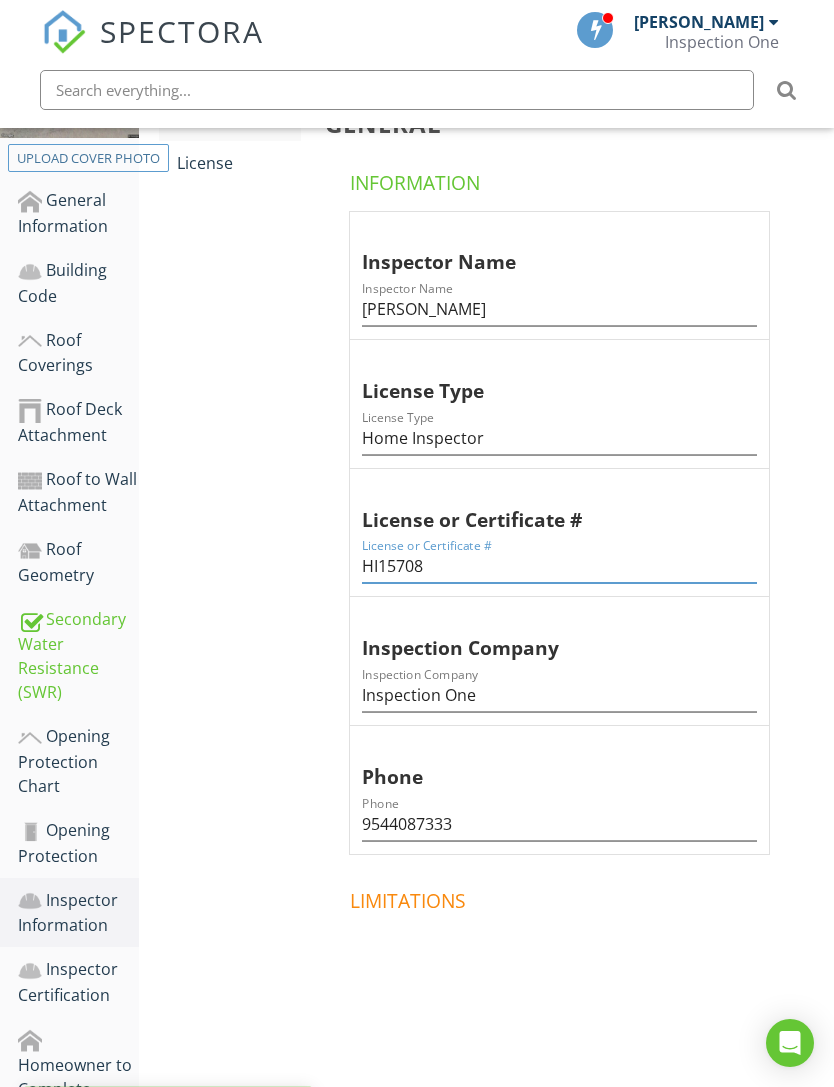 type on "HI15708" 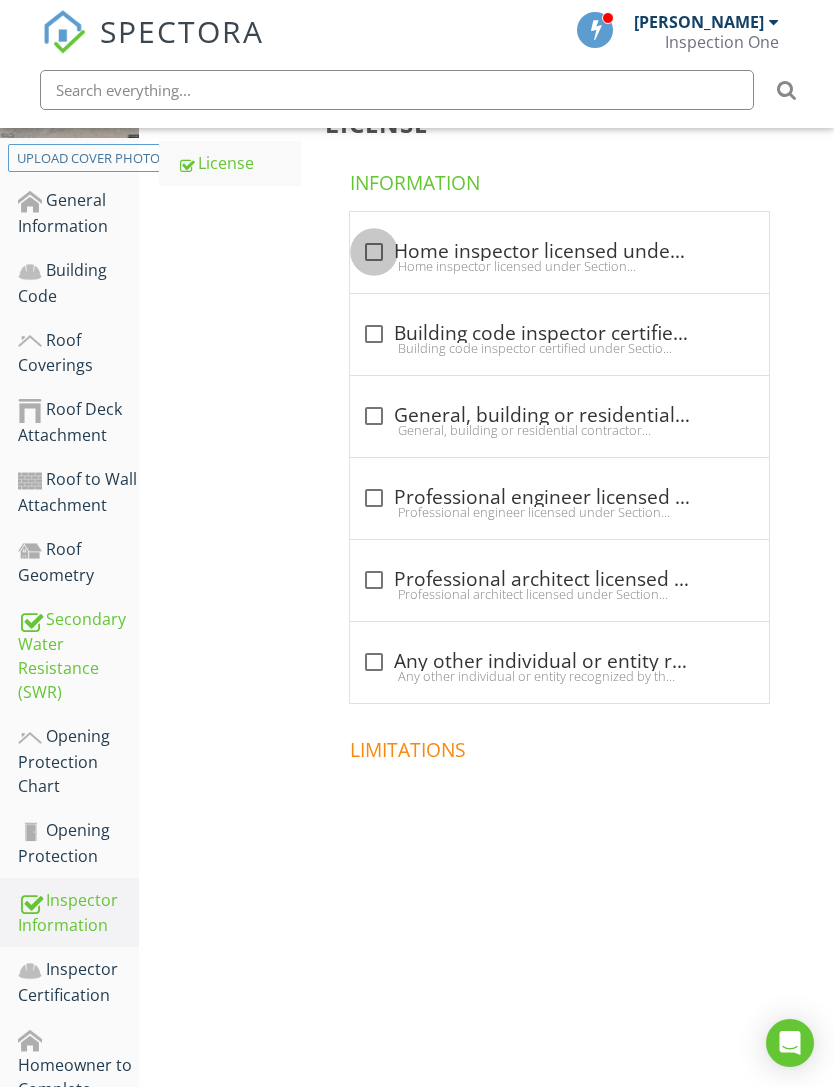 click at bounding box center (374, 252) 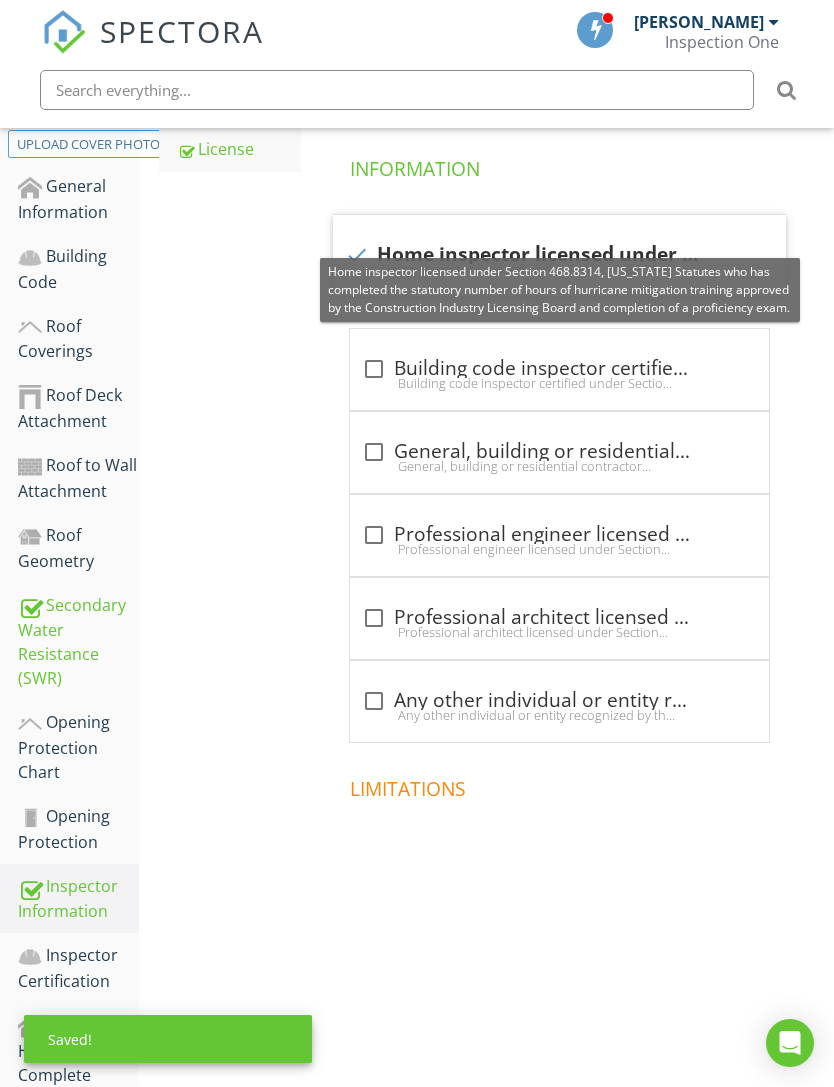 scroll, scrollTop: 435, scrollLeft: 0, axis: vertical 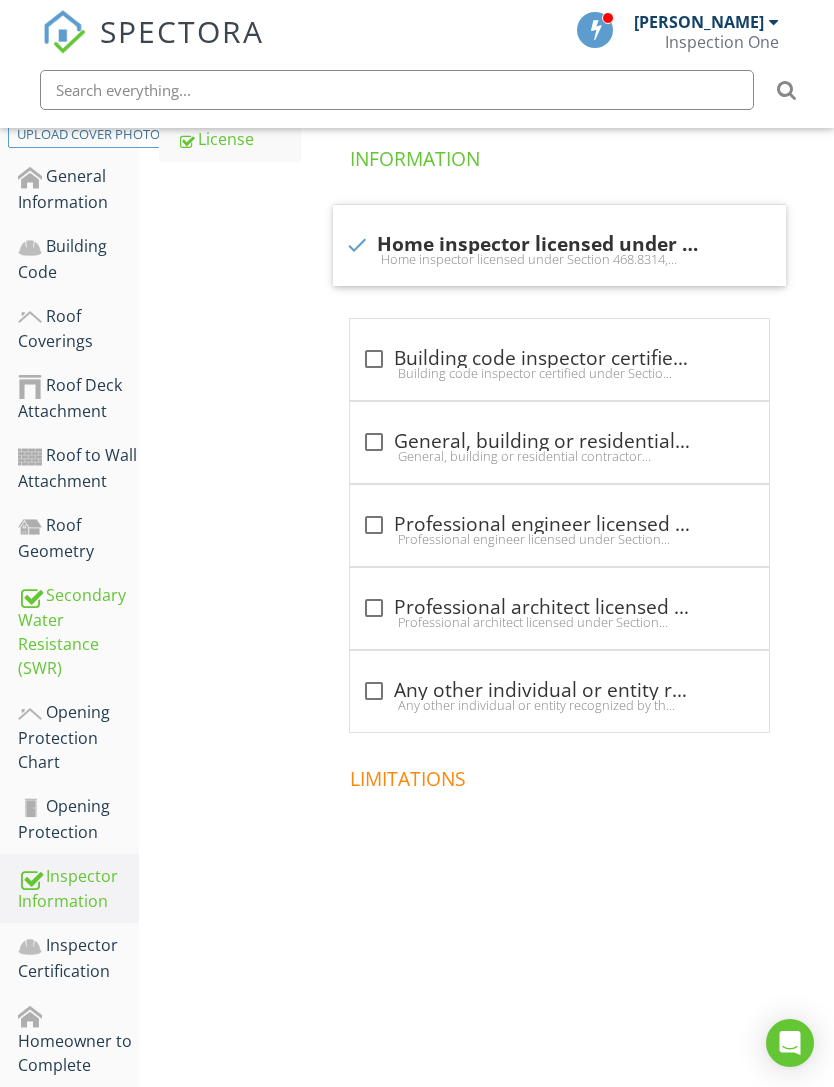 click on "Inspector Certification" at bounding box center (78, 958) 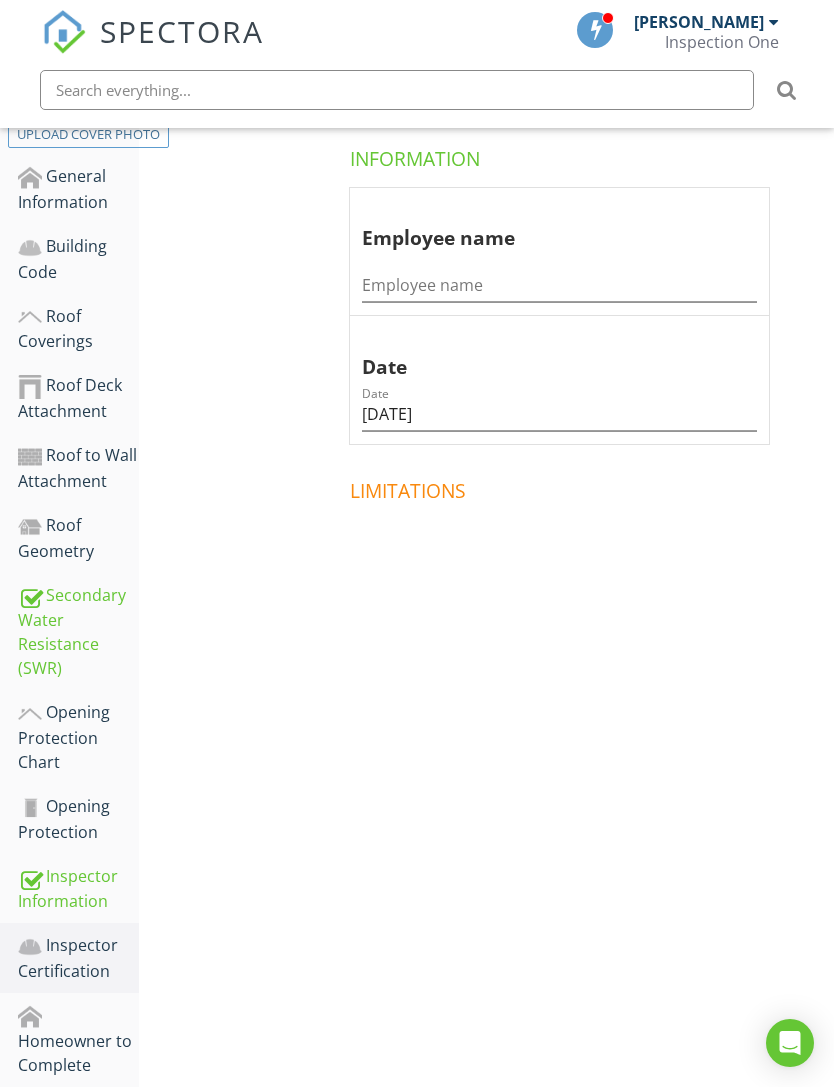click on "Homeowner to Complete" at bounding box center [78, 1040] 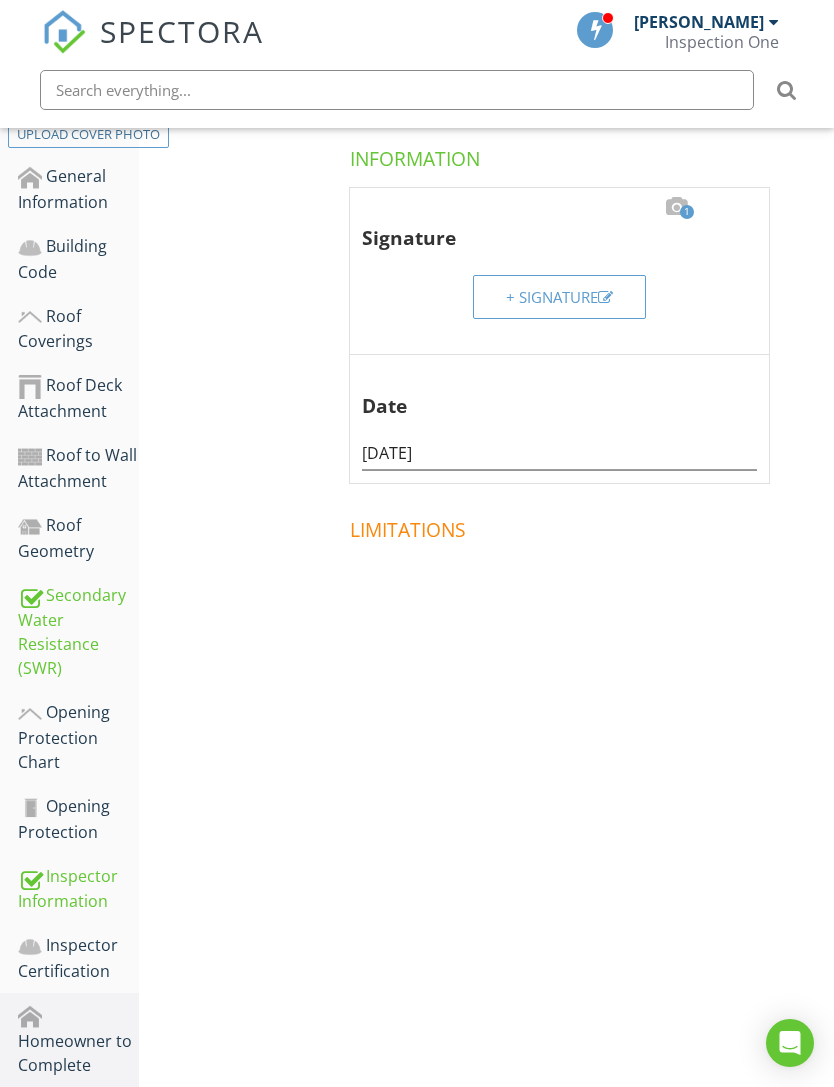 click on "Additional Information" at bounding box center [78, 1122] 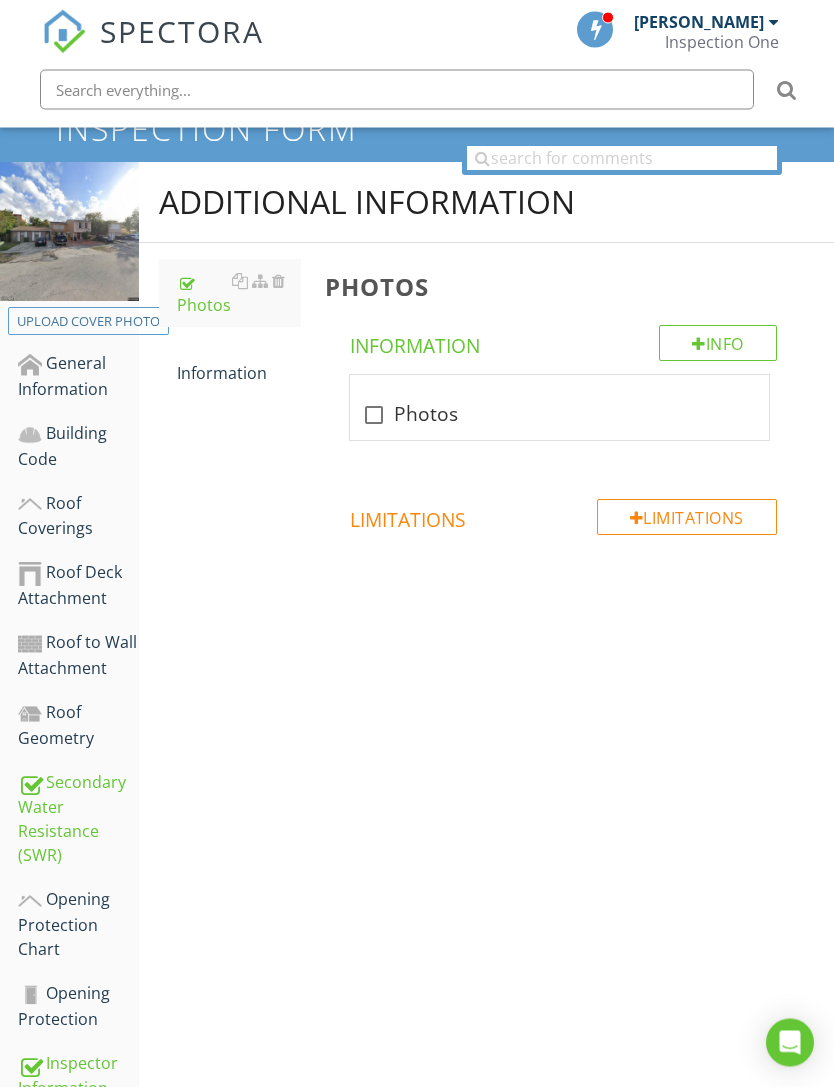 scroll, scrollTop: 248, scrollLeft: 0, axis: vertical 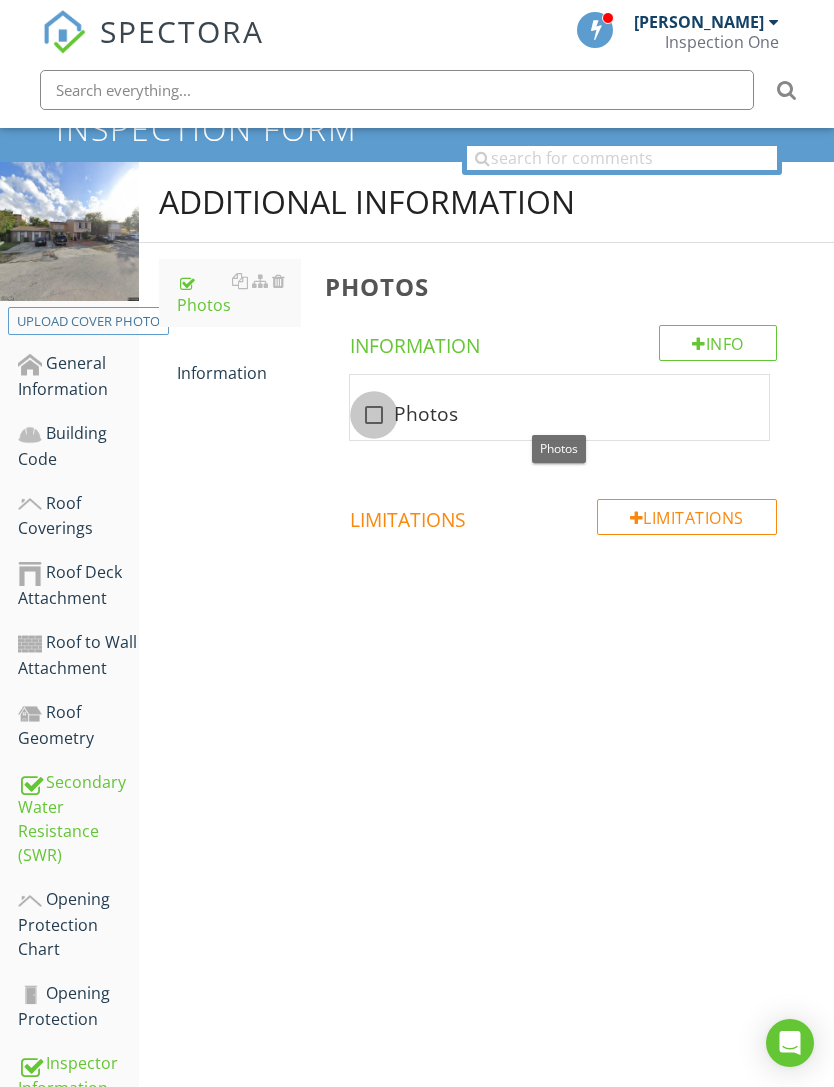 click at bounding box center (374, 415) 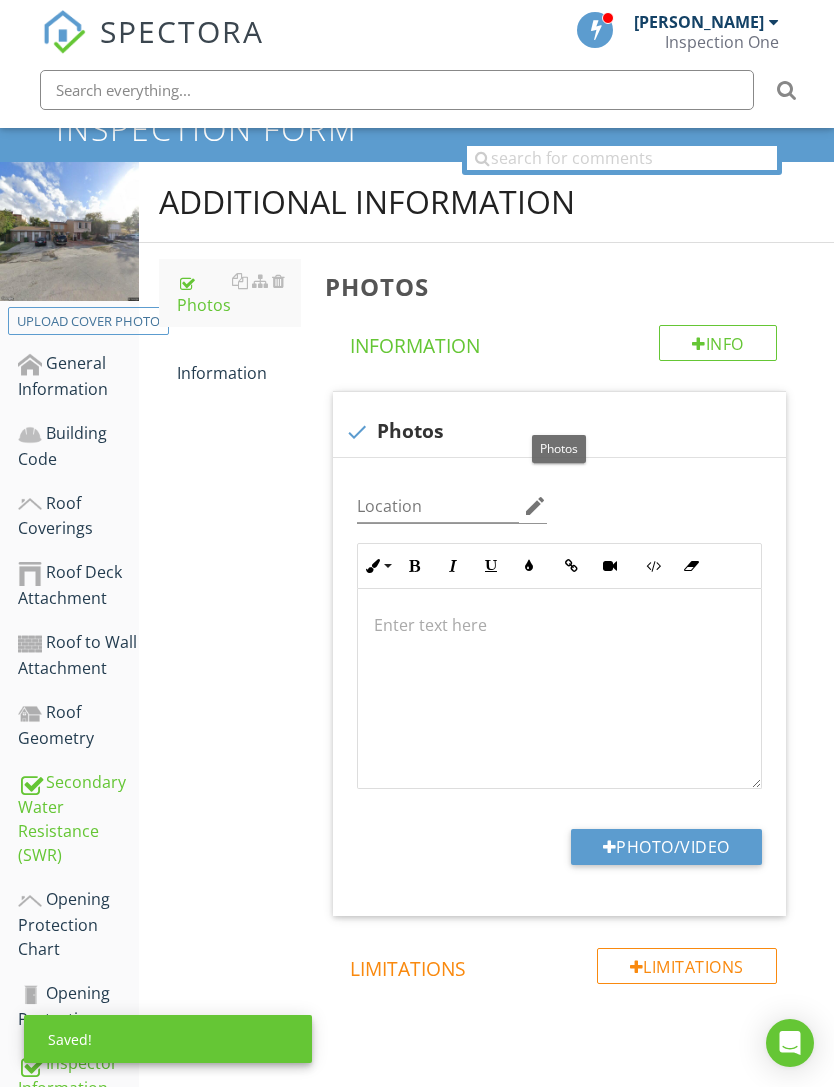 click on "Photo/Video" at bounding box center (666, 847) 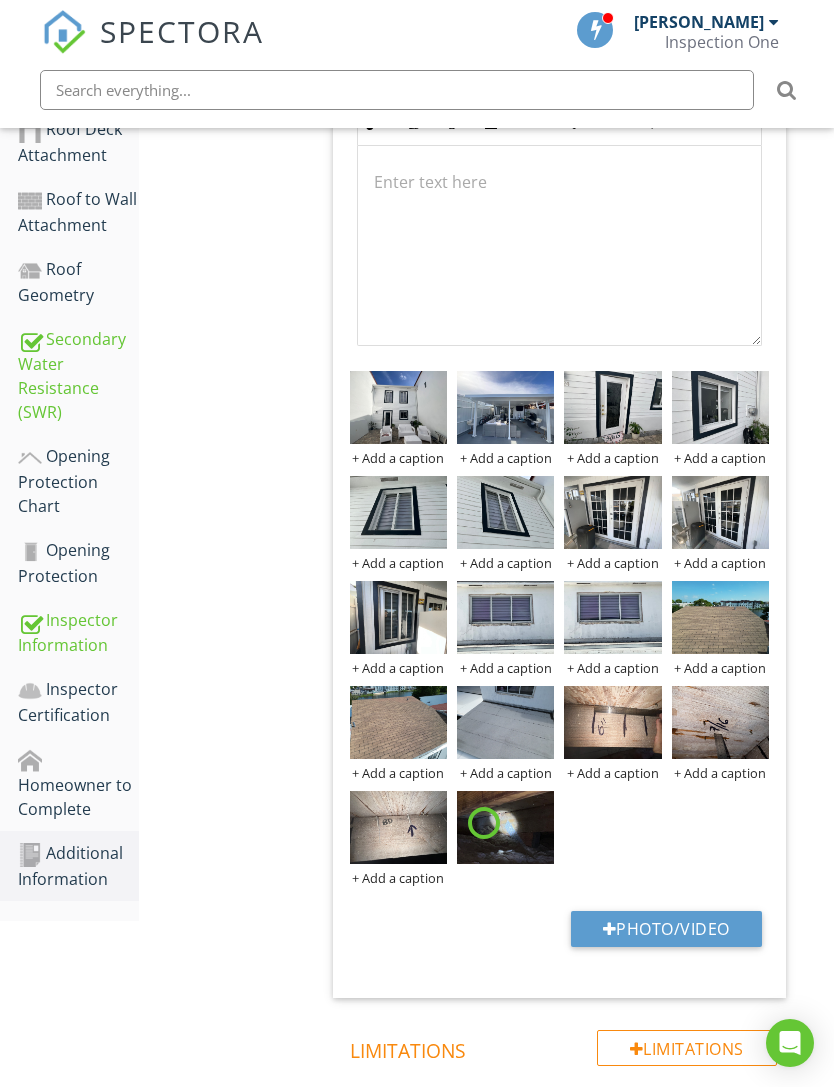 scroll, scrollTop: 766, scrollLeft: 0, axis: vertical 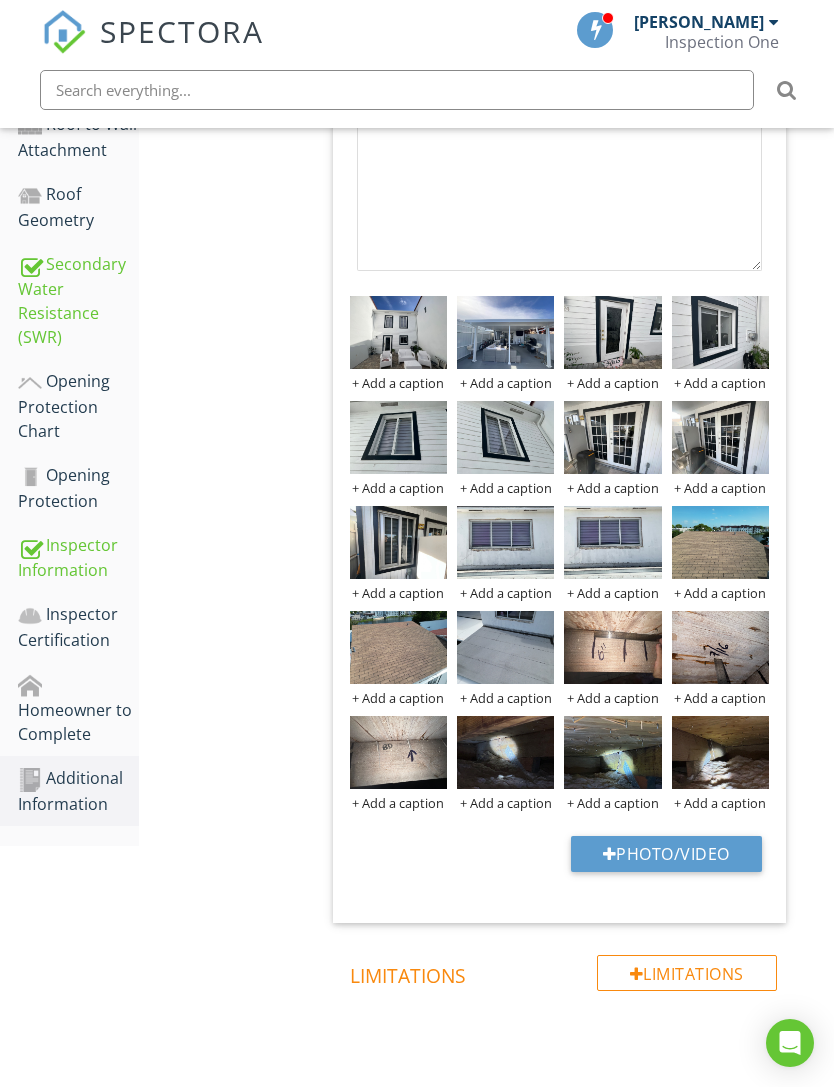 click at bounding box center [505, 752] 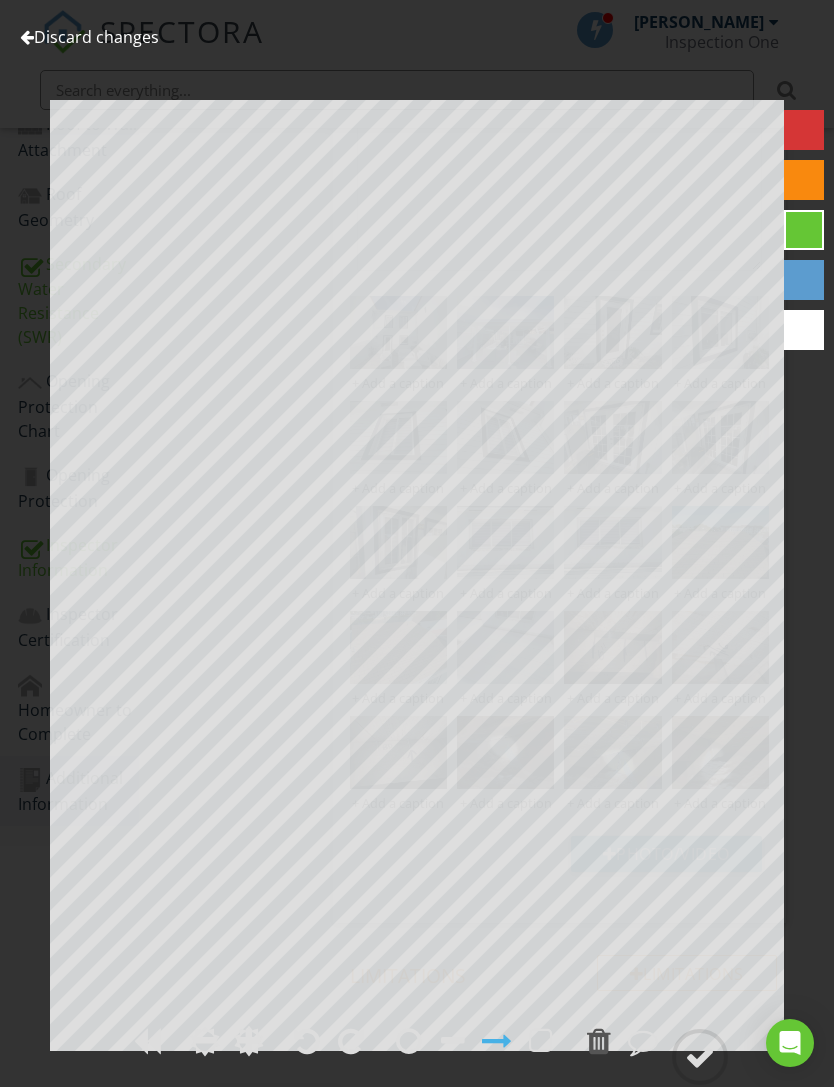 click at bounding box center (27, 37) 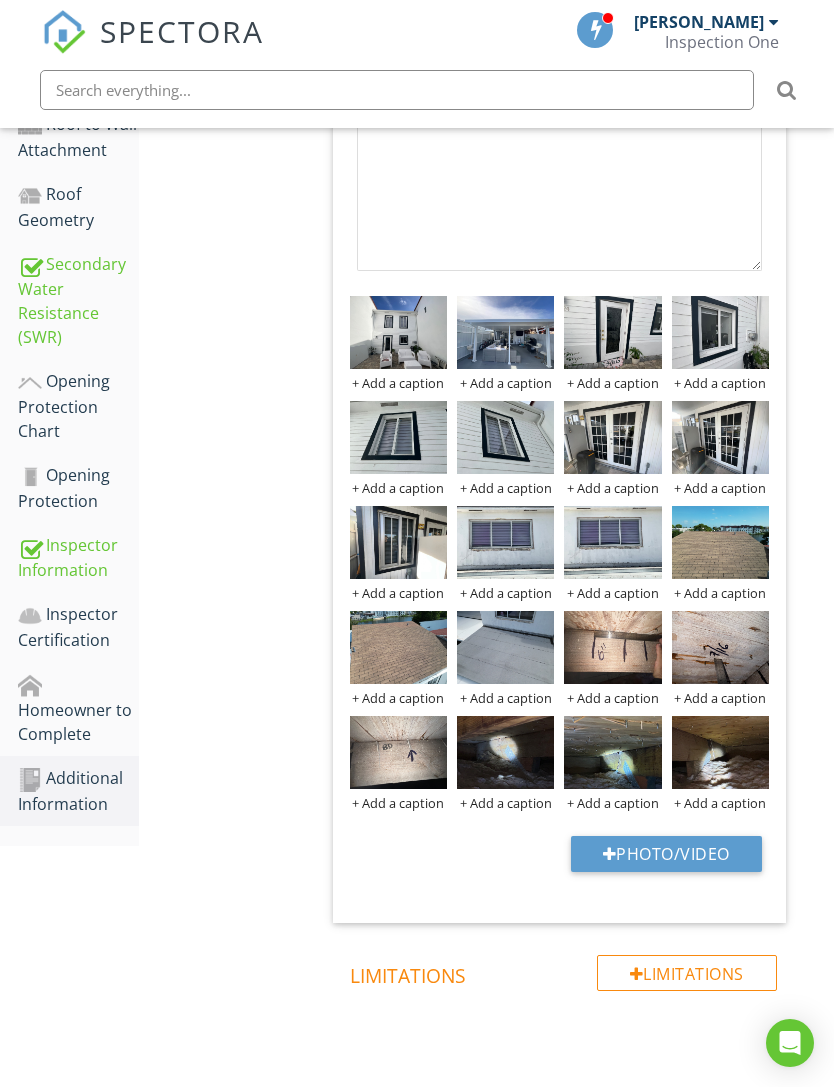 click at bounding box center [612, 752] 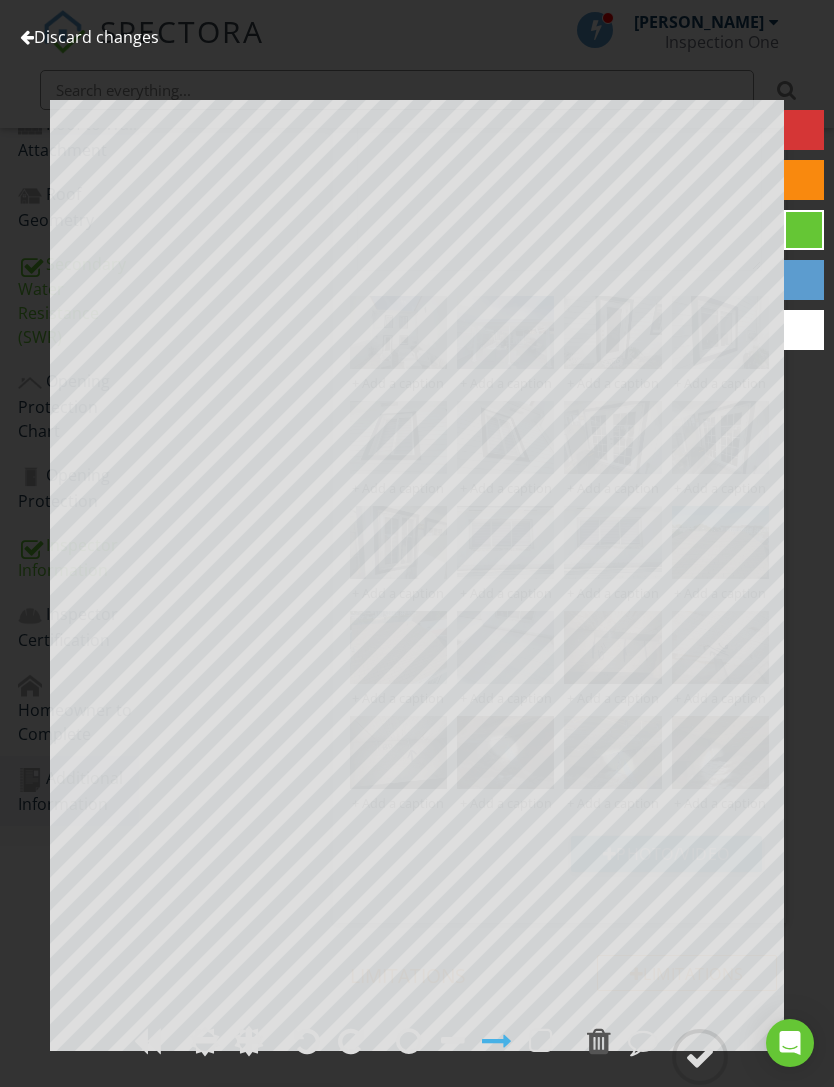 click on "Discard changes" at bounding box center [89, 37] 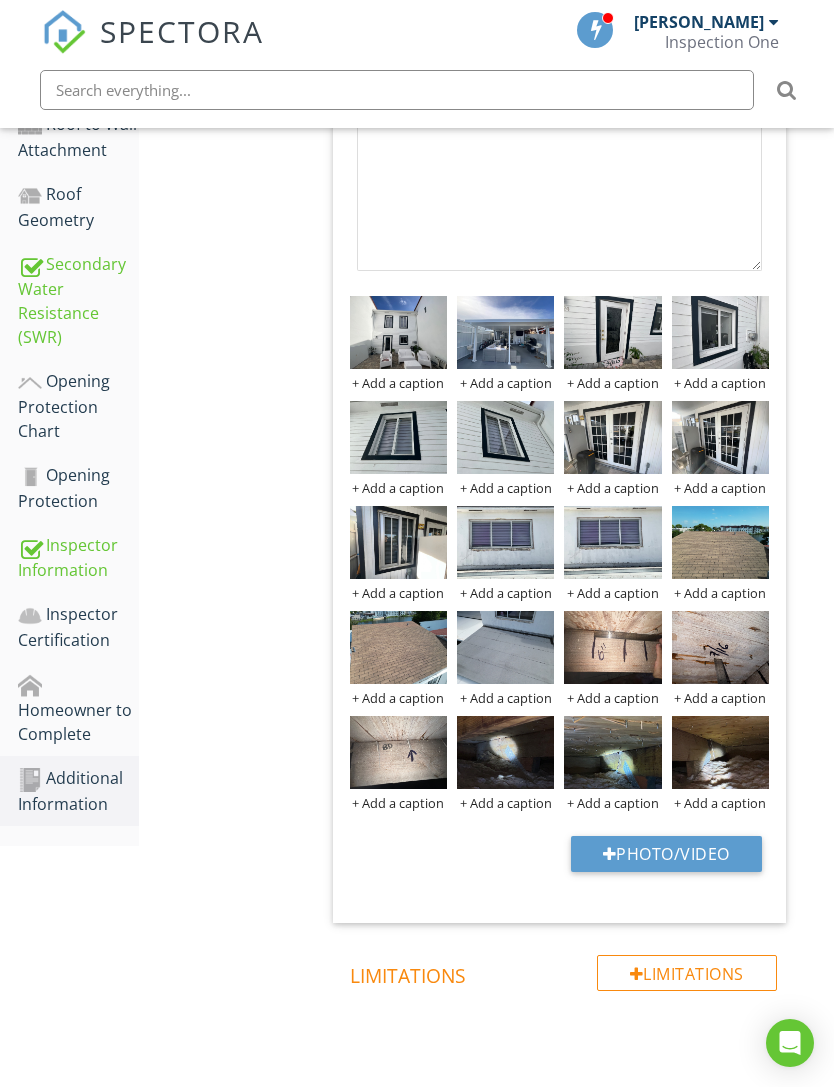click at bounding box center (720, 752) 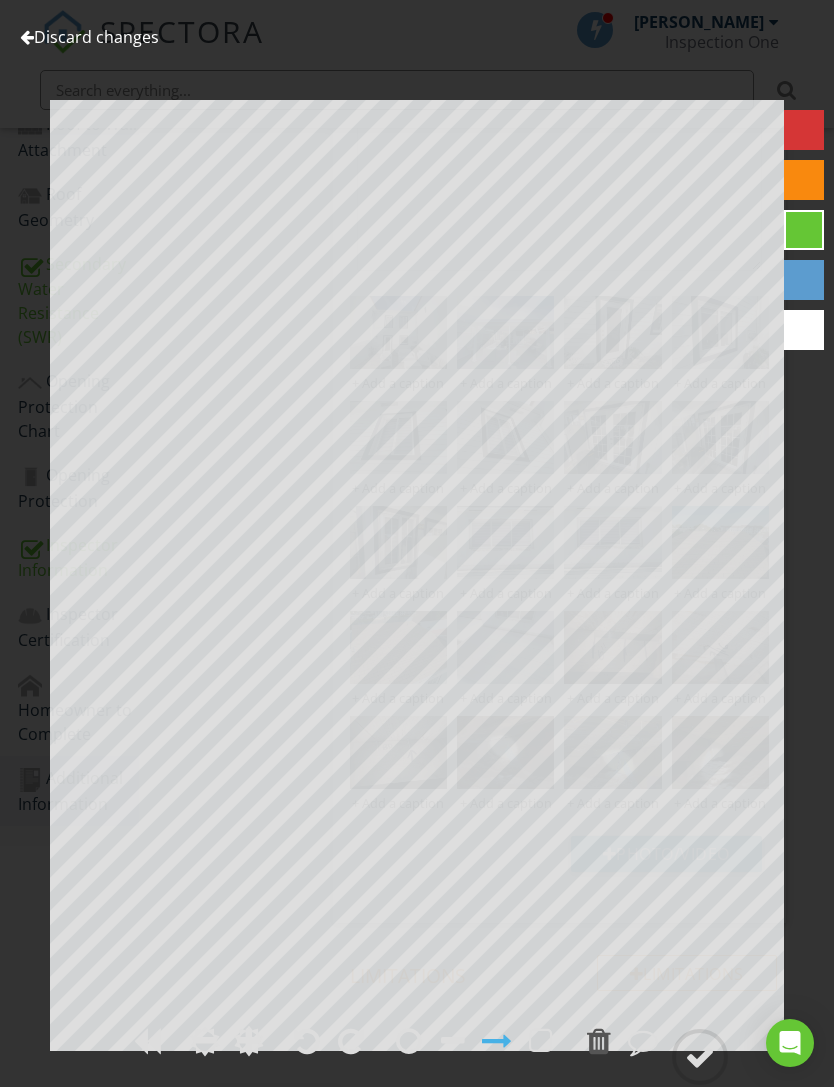 click at bounding box center (27, 37) 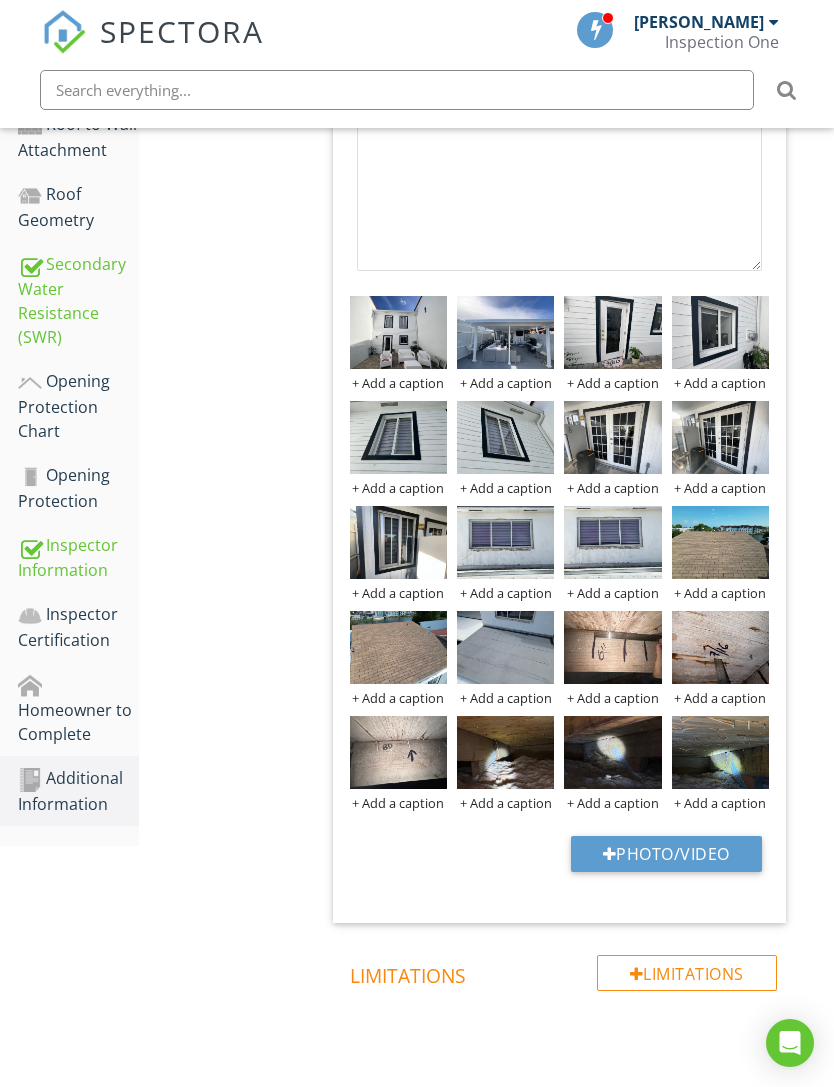 click on "Photo/Video" at bounding box center [666, 854] 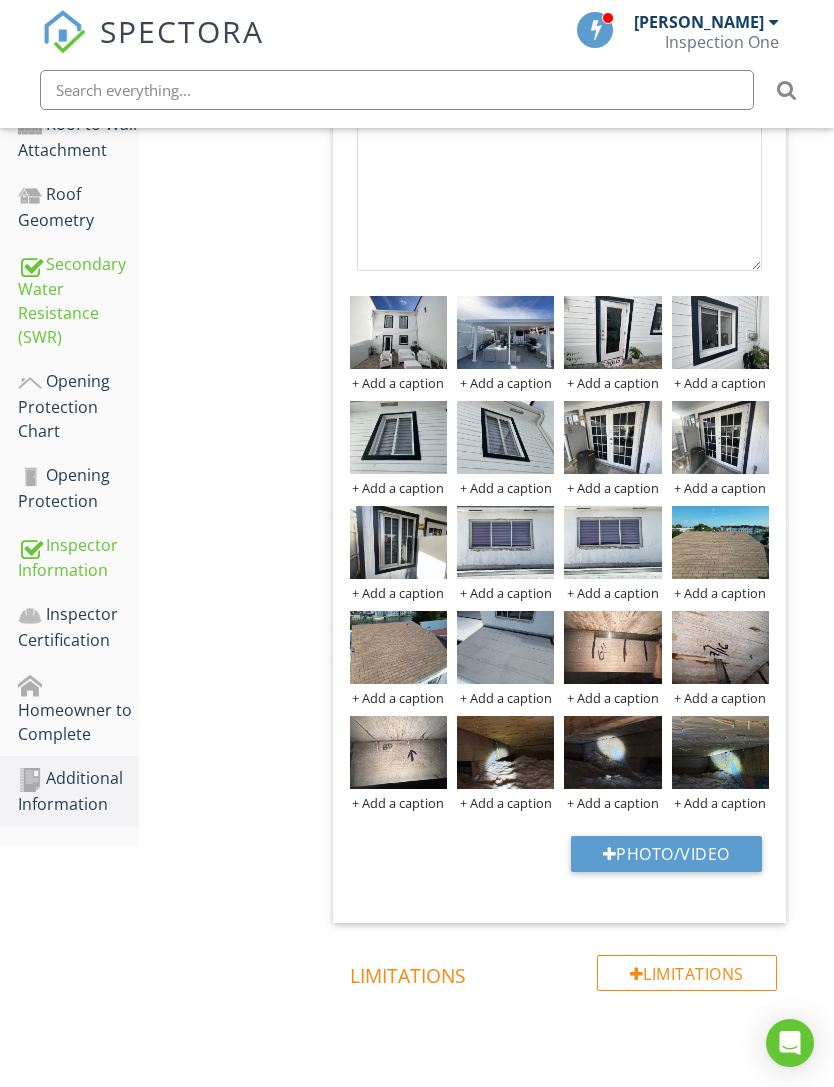 type on "C:\fakepath\IMG_0731.jpeg" 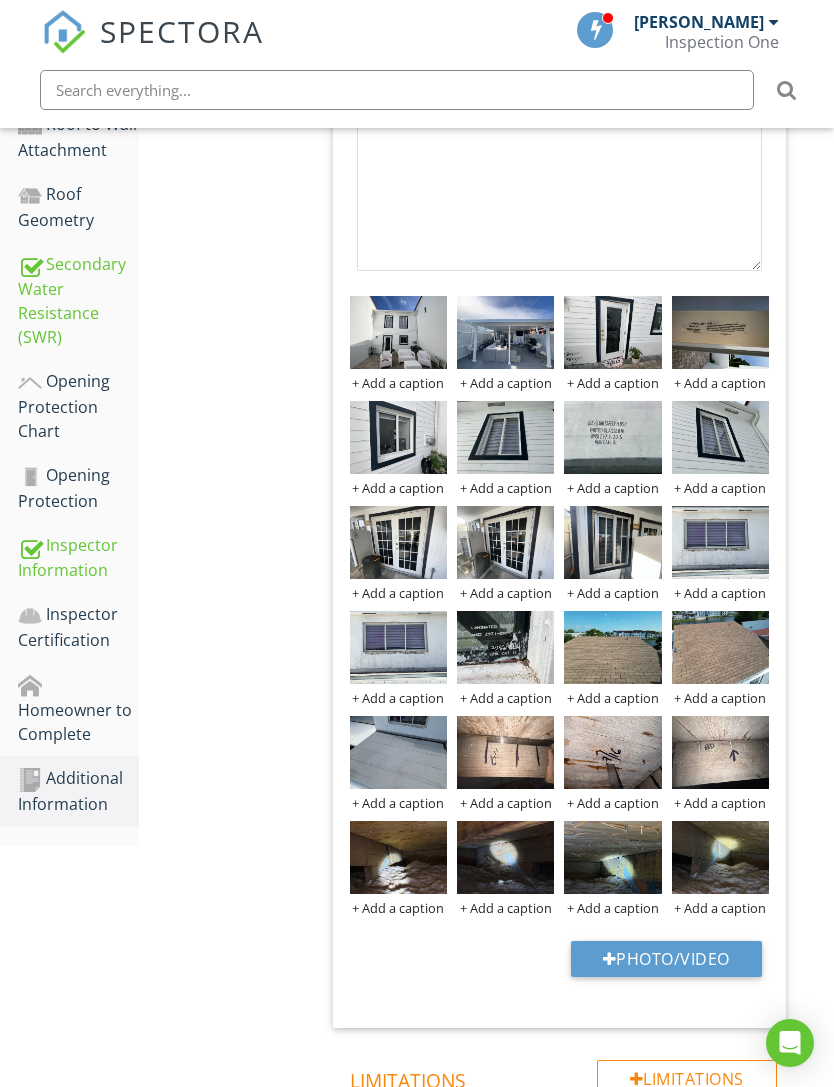 click at bounding box center (720, 857) 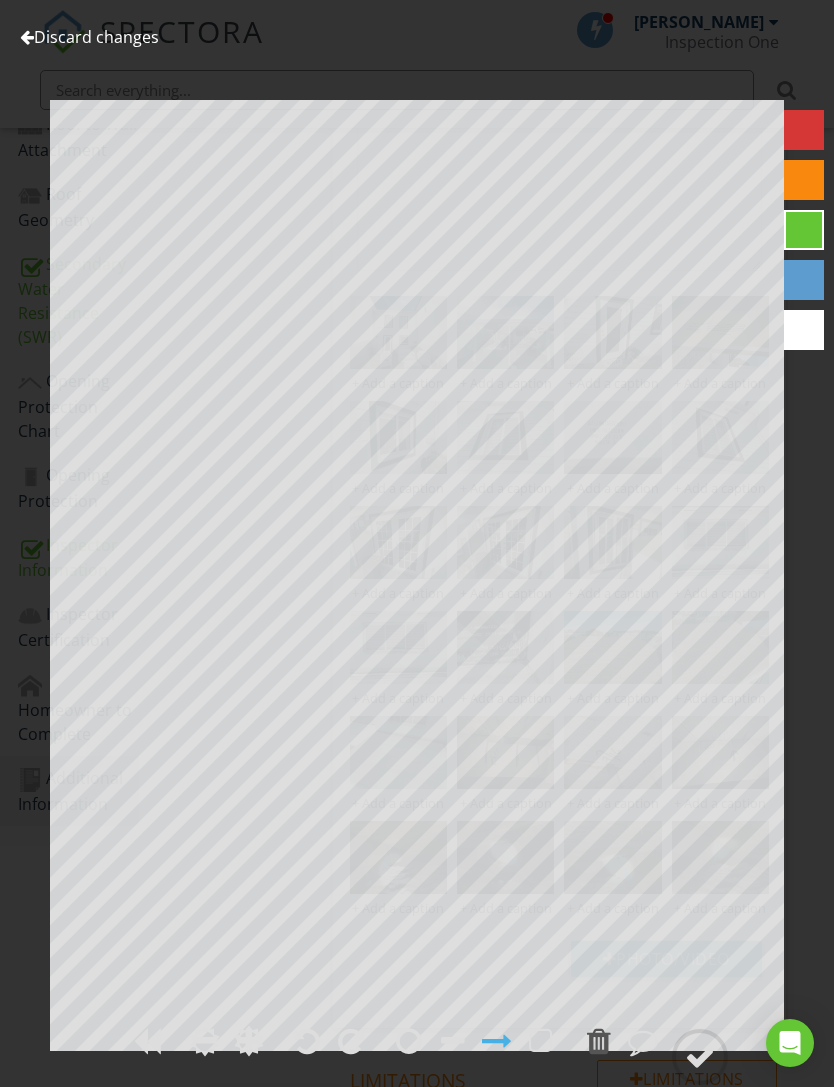 click at bounding box center (27, 37) 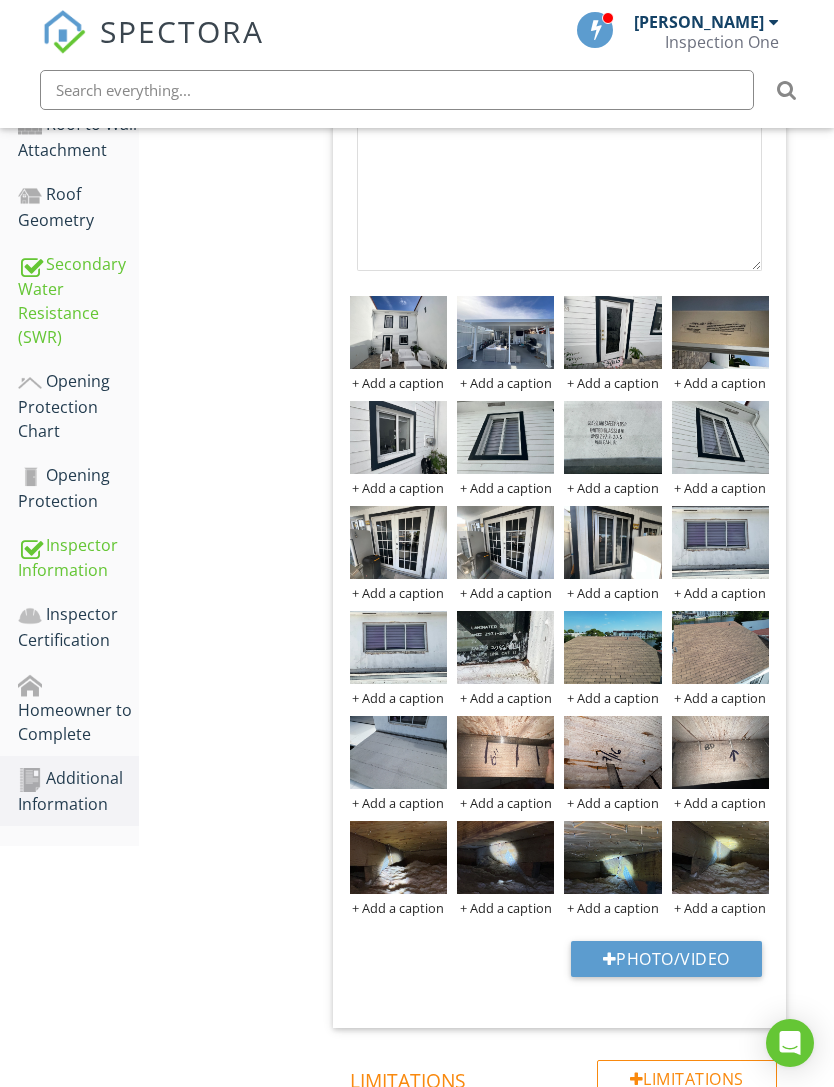 click at bounding box center (505, 857) 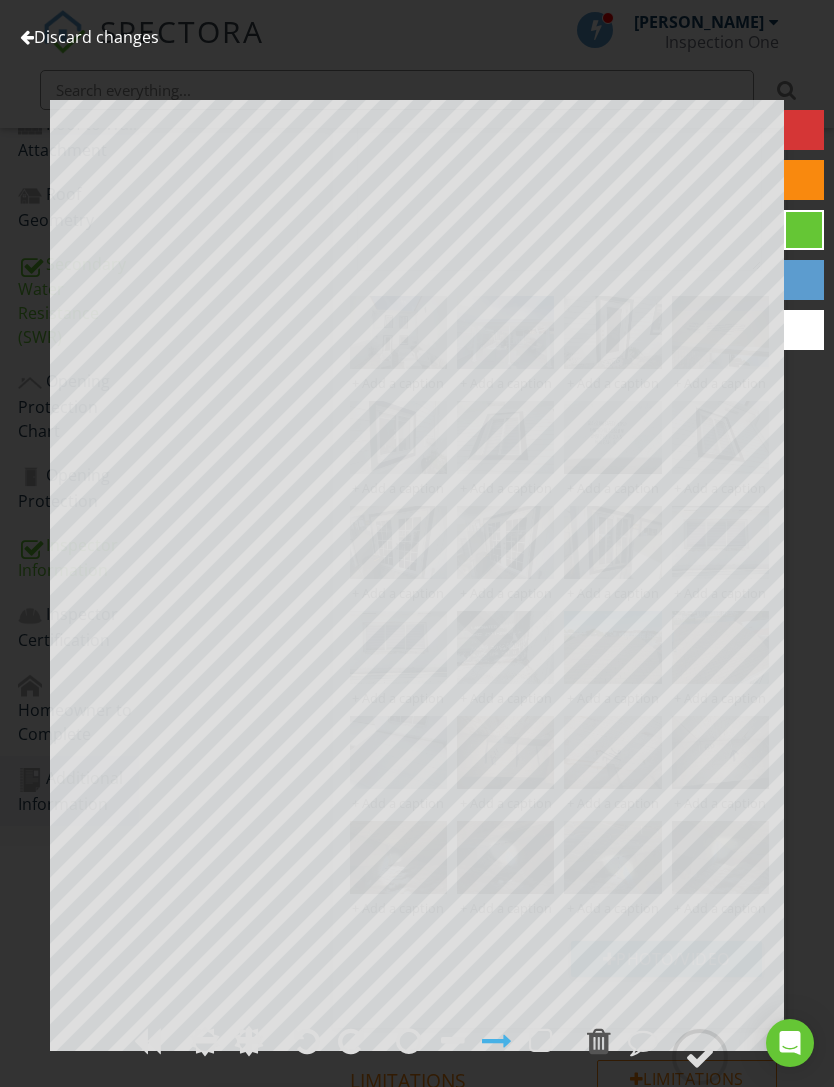 click at bounding box center [27, 37] 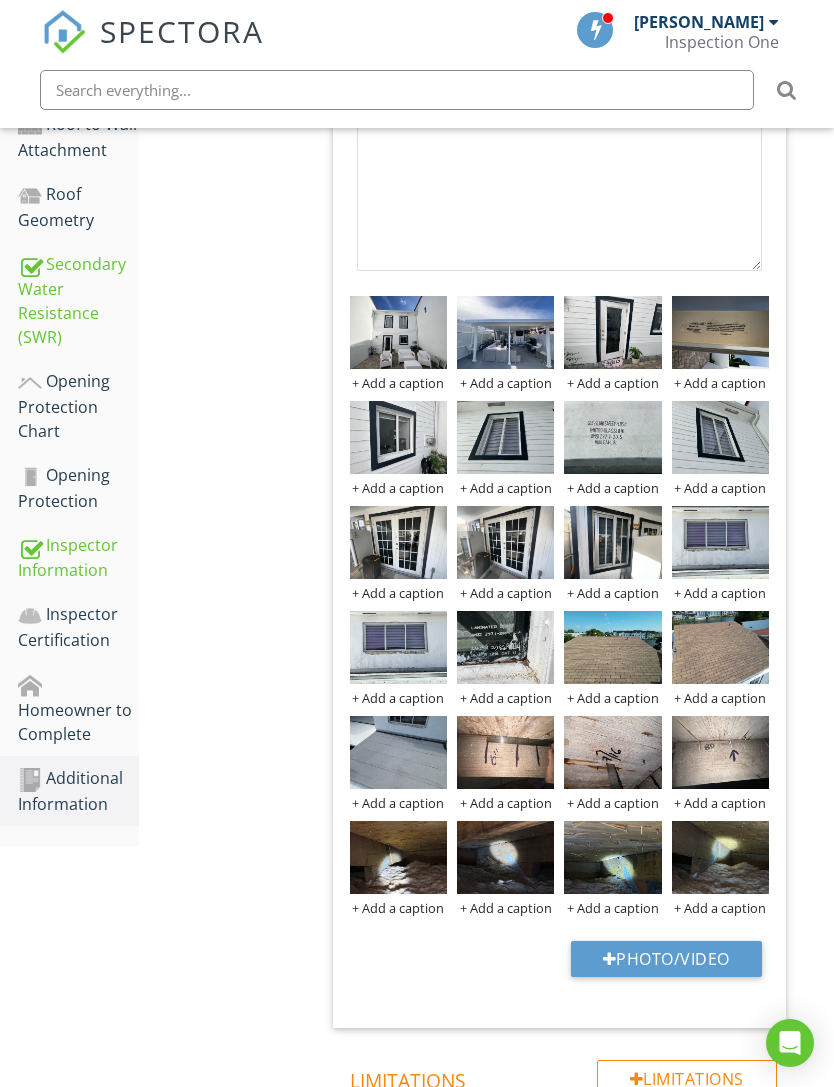 click at bounding box center (612, 857) 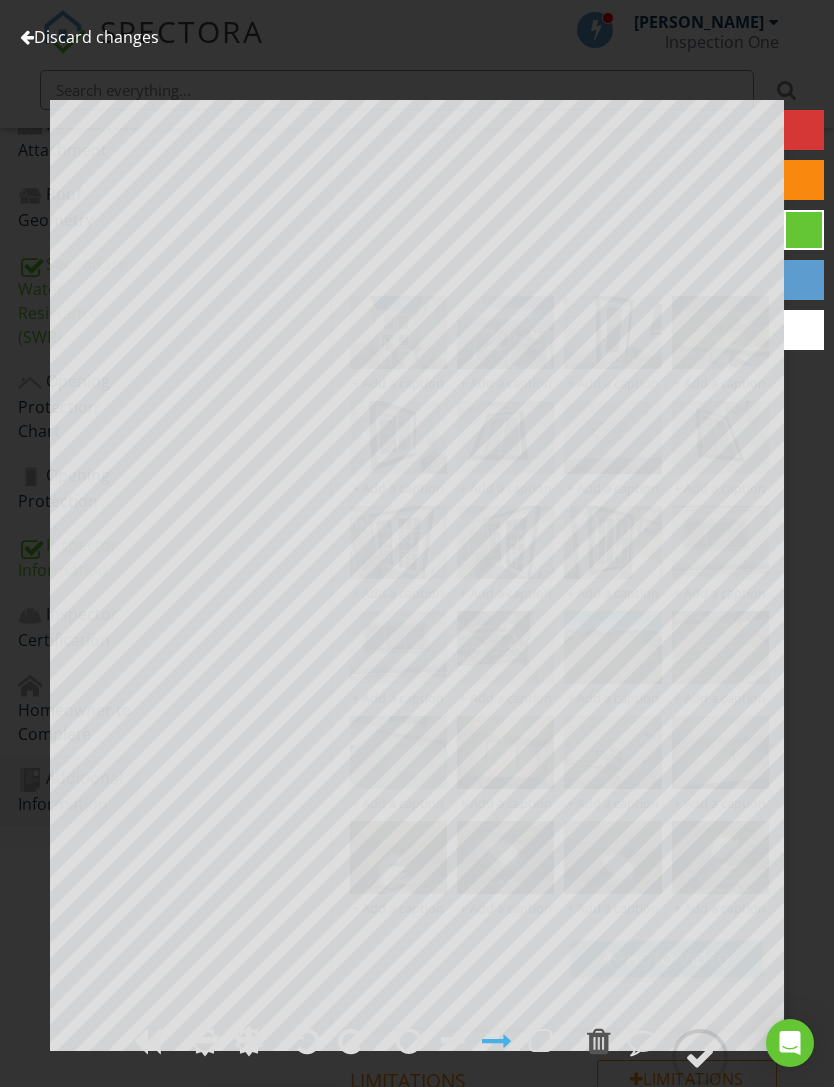click on "Discard changes" at bounding box center [89, 37] 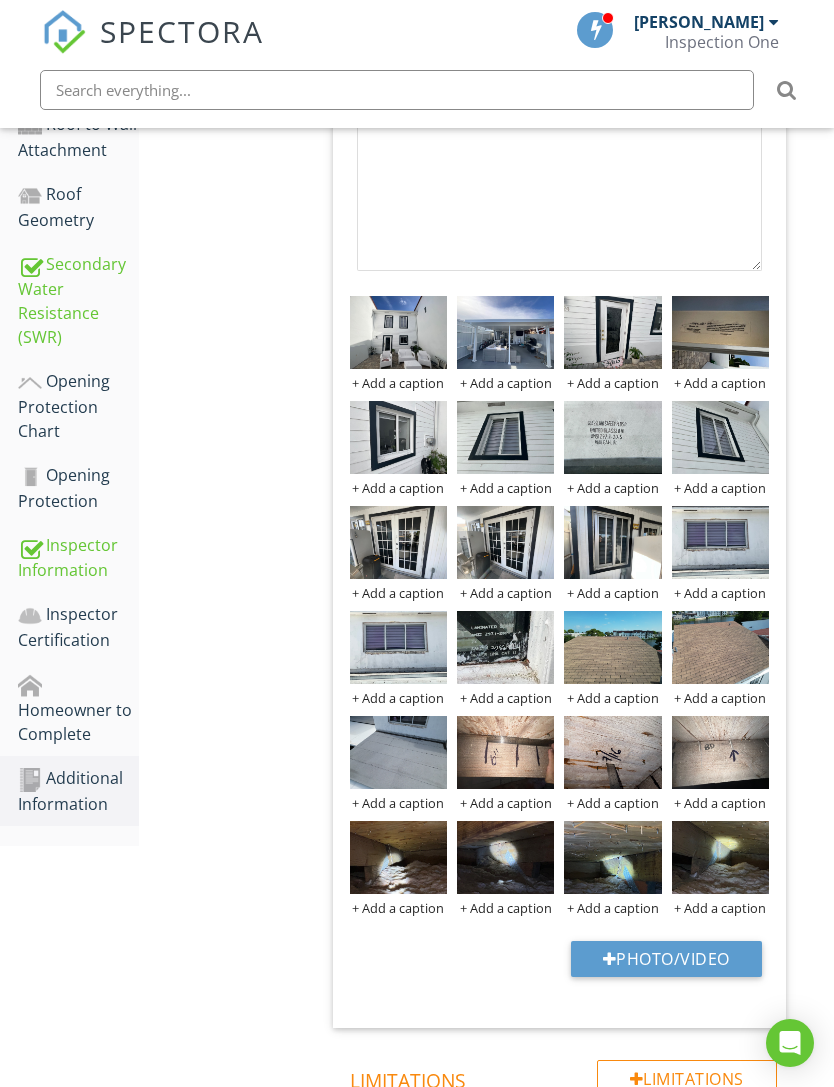click at bounding box center (0, 0) 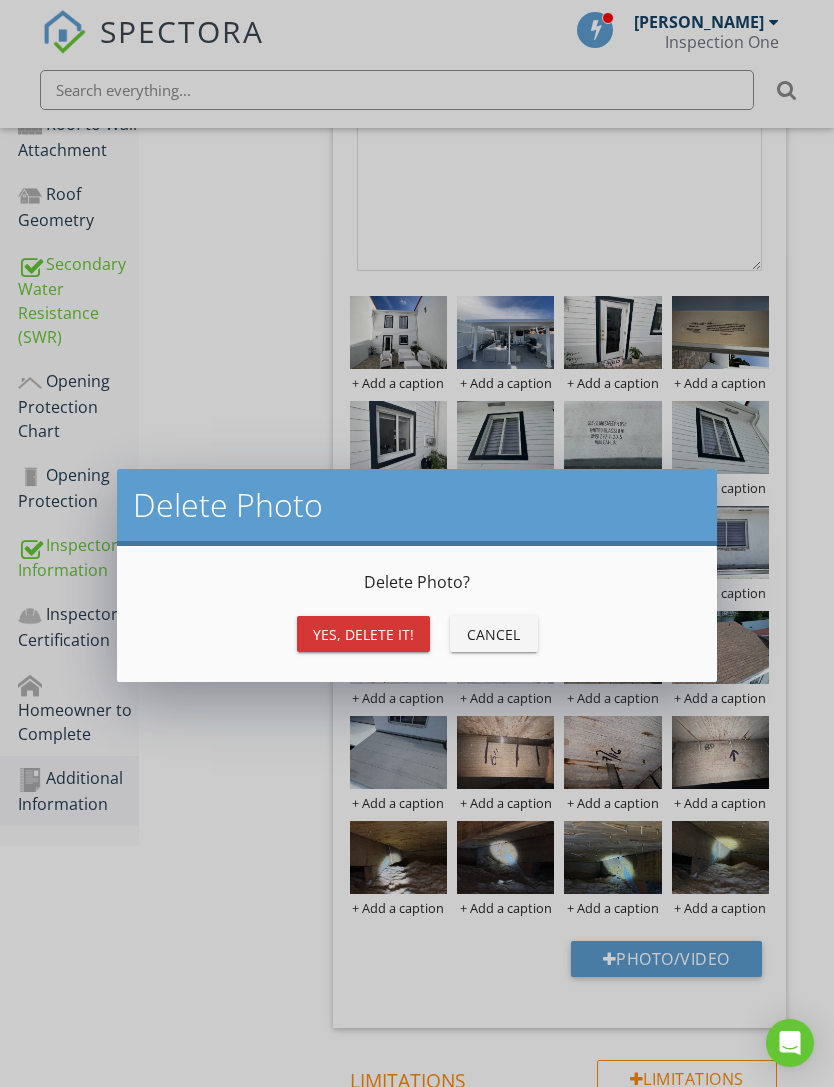 click on "Yes, Delete it!" at bounding box center (363, 634) 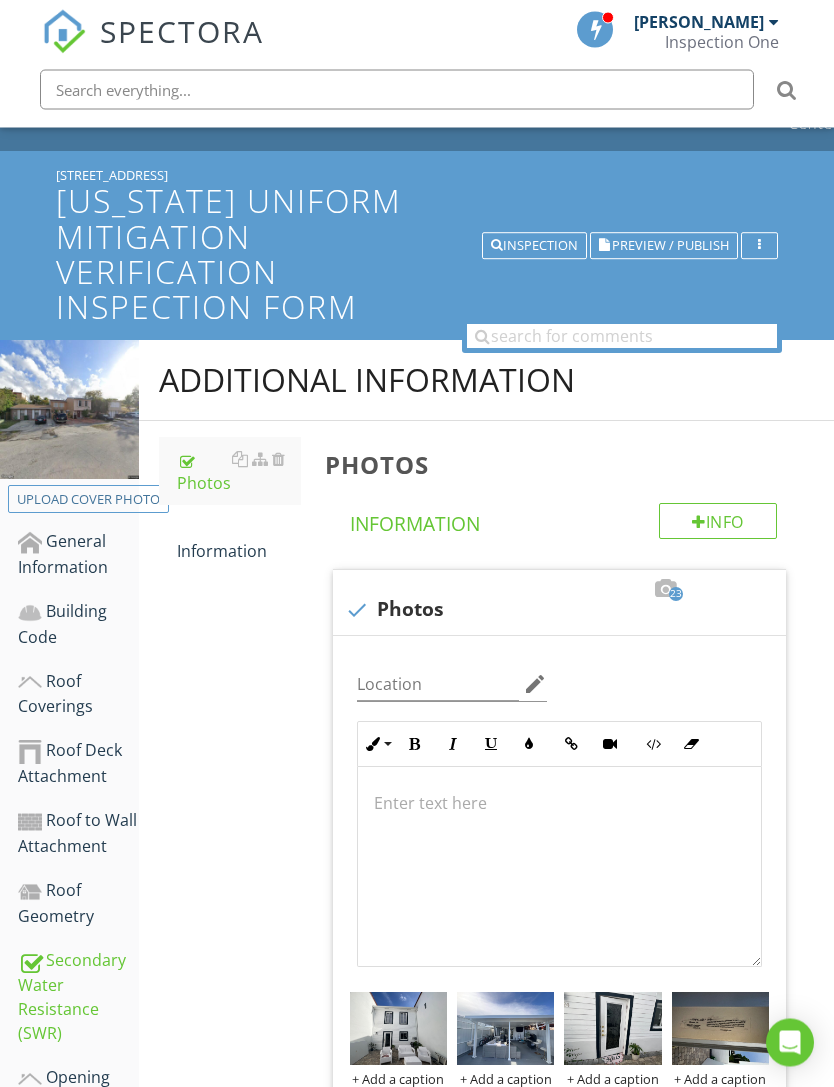 scroll, scrollTop: 0, scrollLeft: 0, axis: both 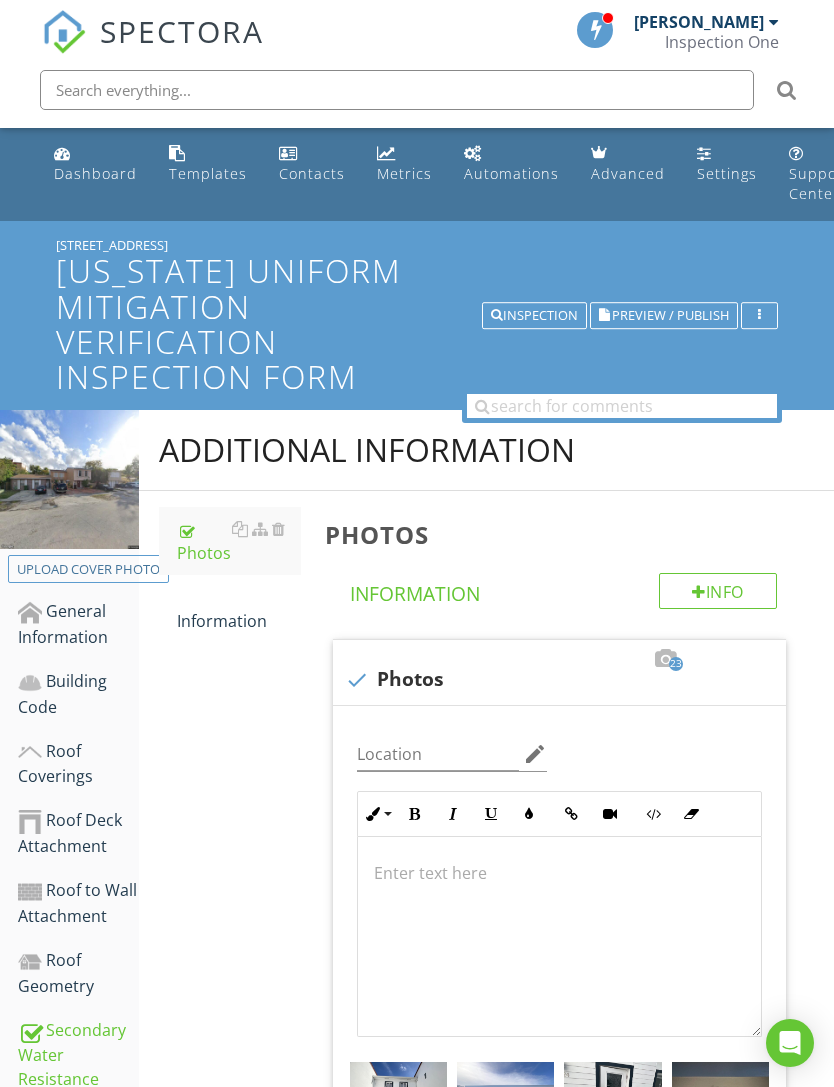 click on "Dashboard" at bounding box center [95, 173] 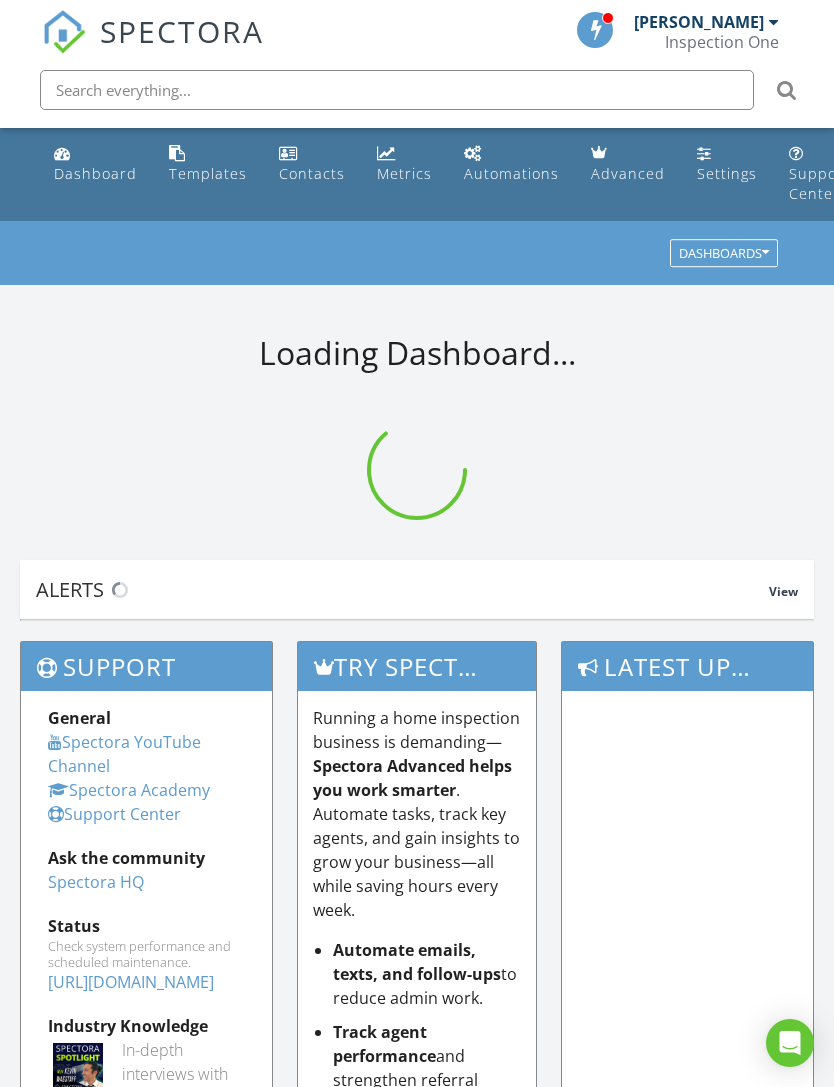 scroll, scrollTop: 0, scrollLeft: 0, axis: both 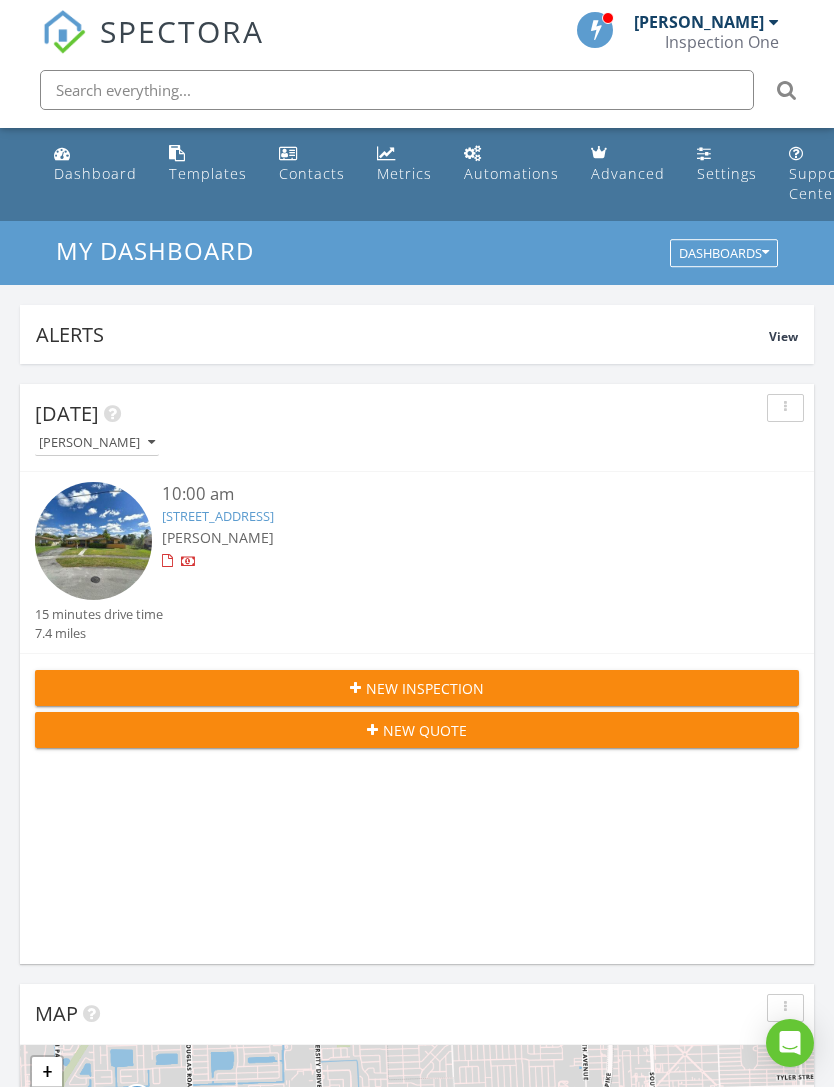 click on "[STREET_ADDRESS]" at bounding box center (218, 516) 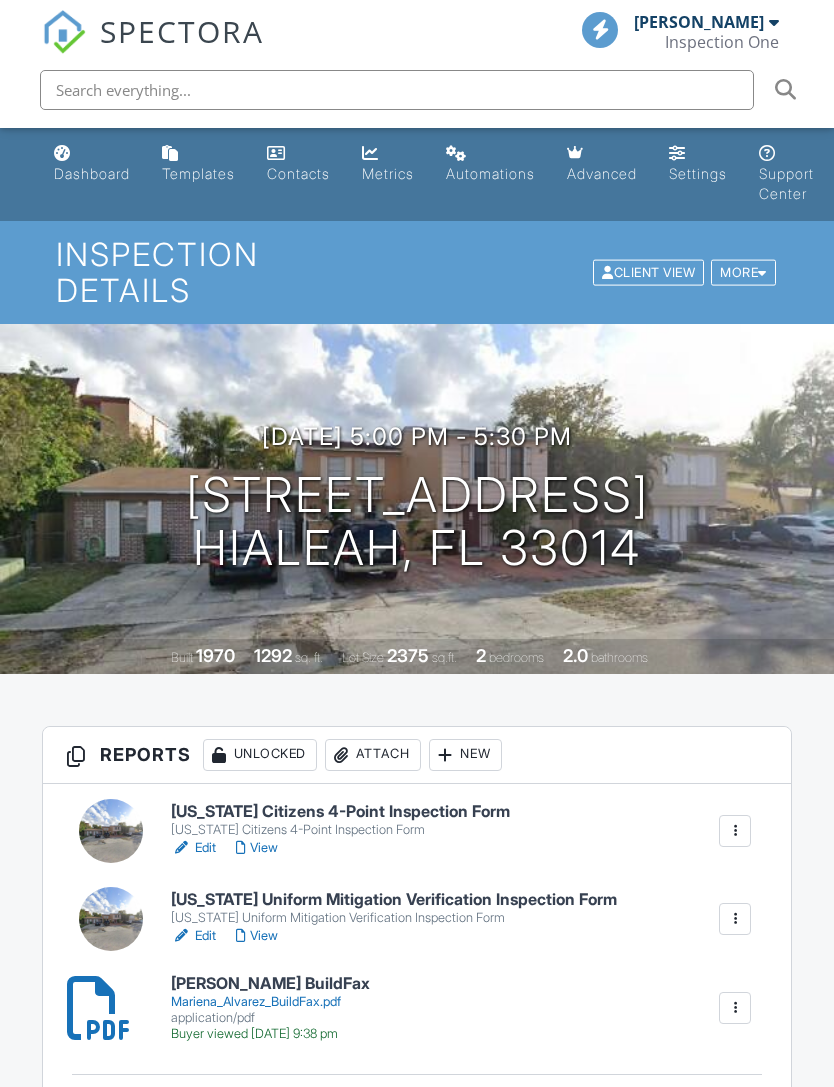 scroll, scrollTop: 0, scrollLeft: 0, axis: both 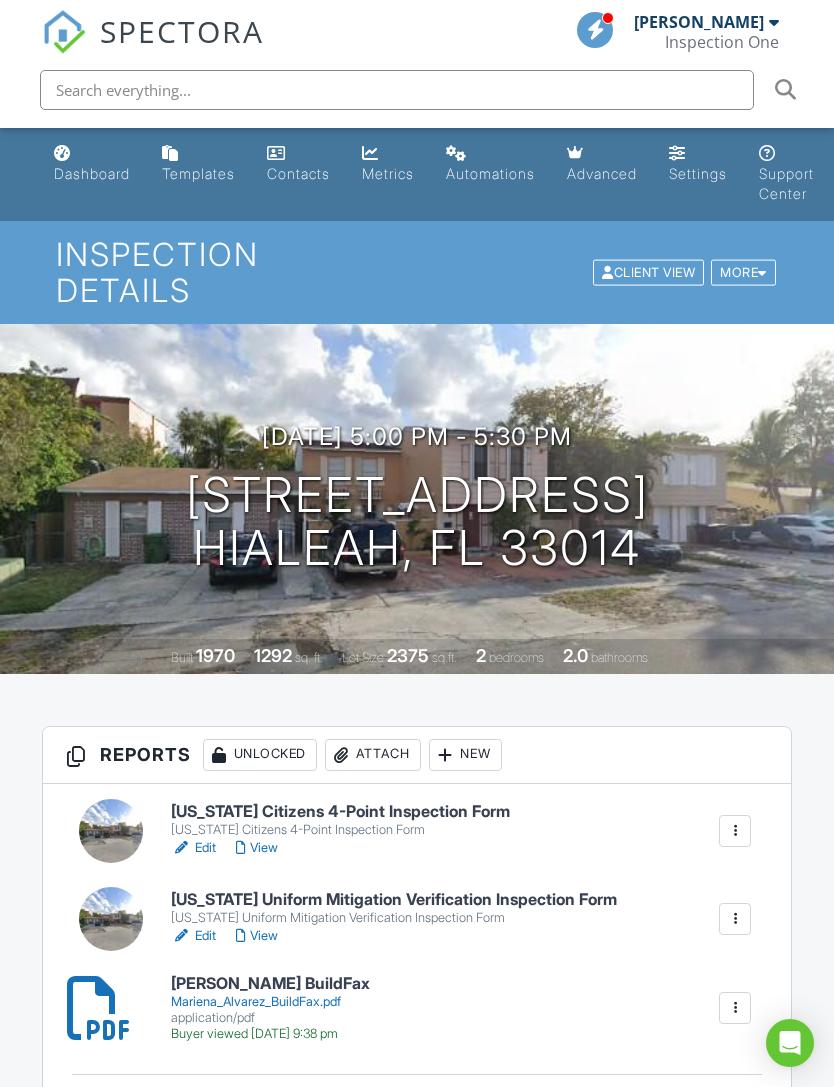 click on "View" at bounding box center [257, 936] 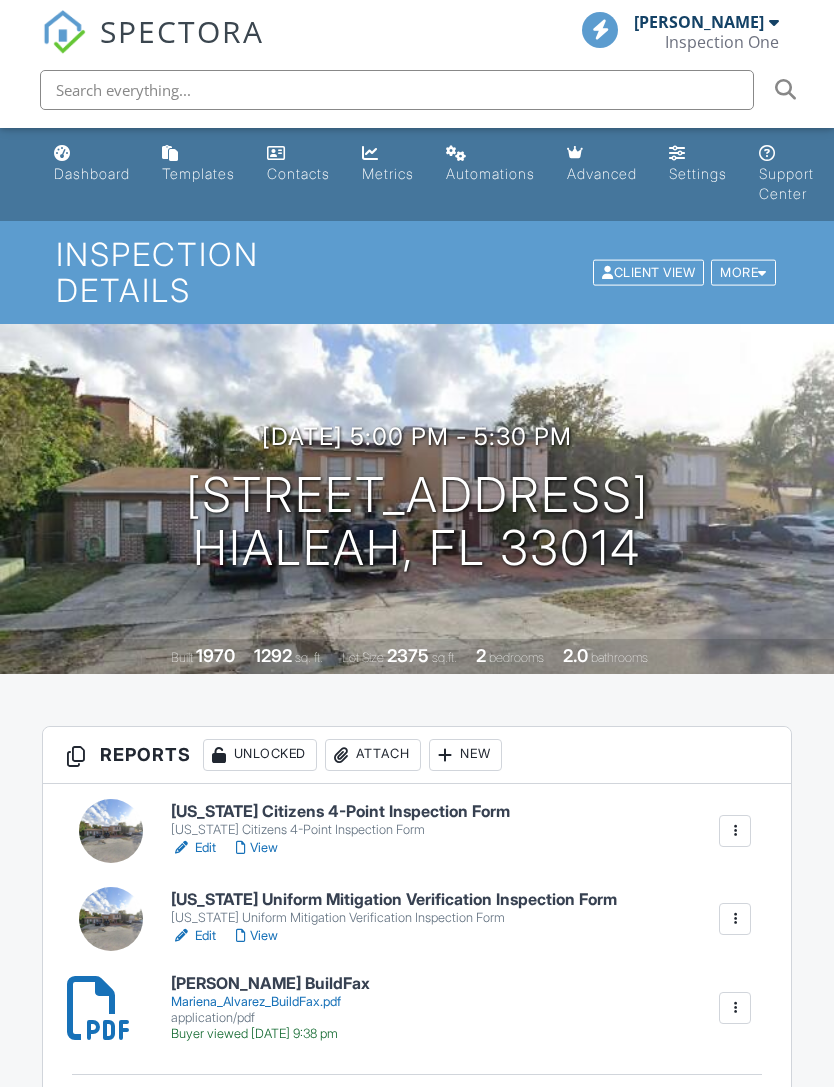 scroll, scrollTop: 0, scrollLeft: 0, axis: both 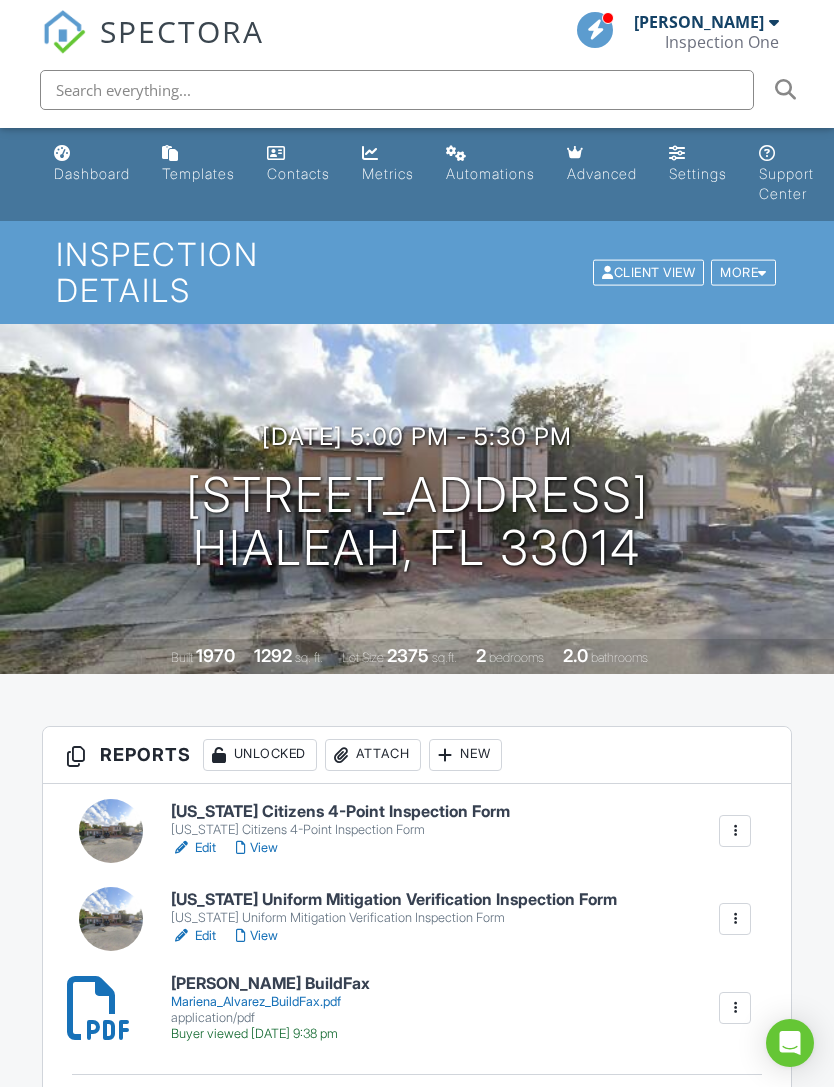 click on "View" at bounding box center [257, 848] 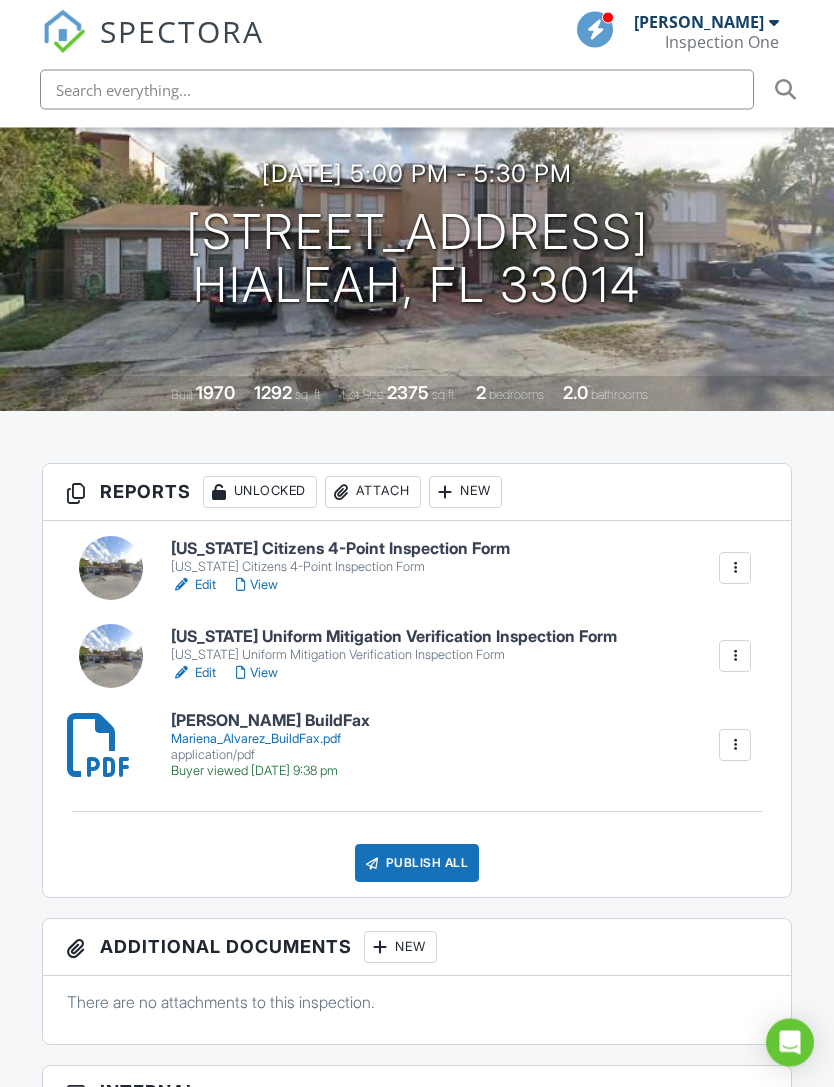 scroll, scrollTop: 273, scrollLeft: 0, axis: vertical 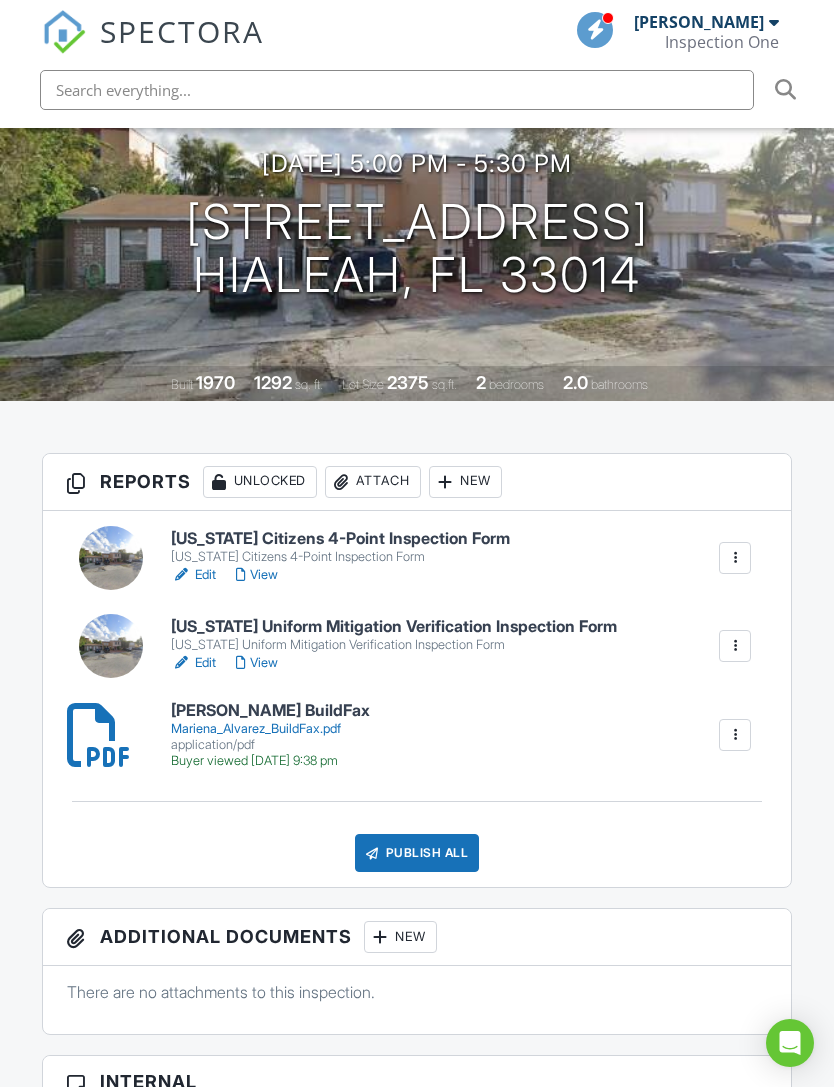 click on "Publish All" at bounding box center (417, 853) 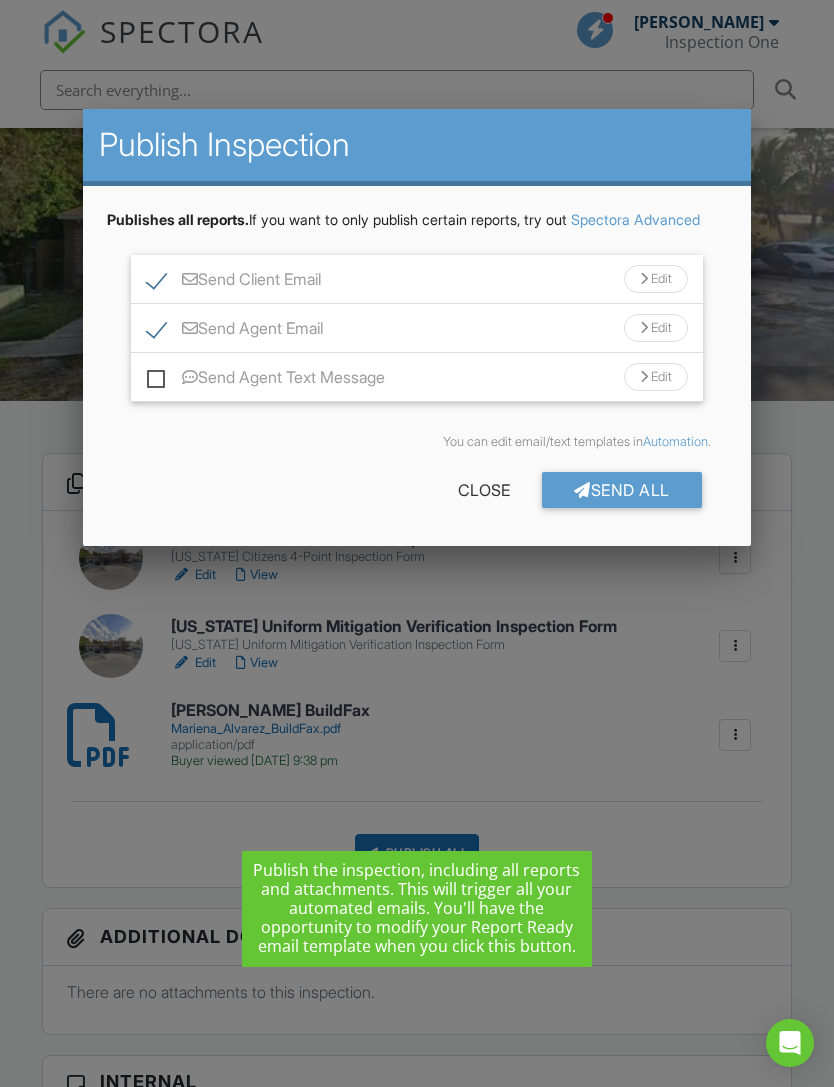 click on "Send All" at bounding box center [622, 490] 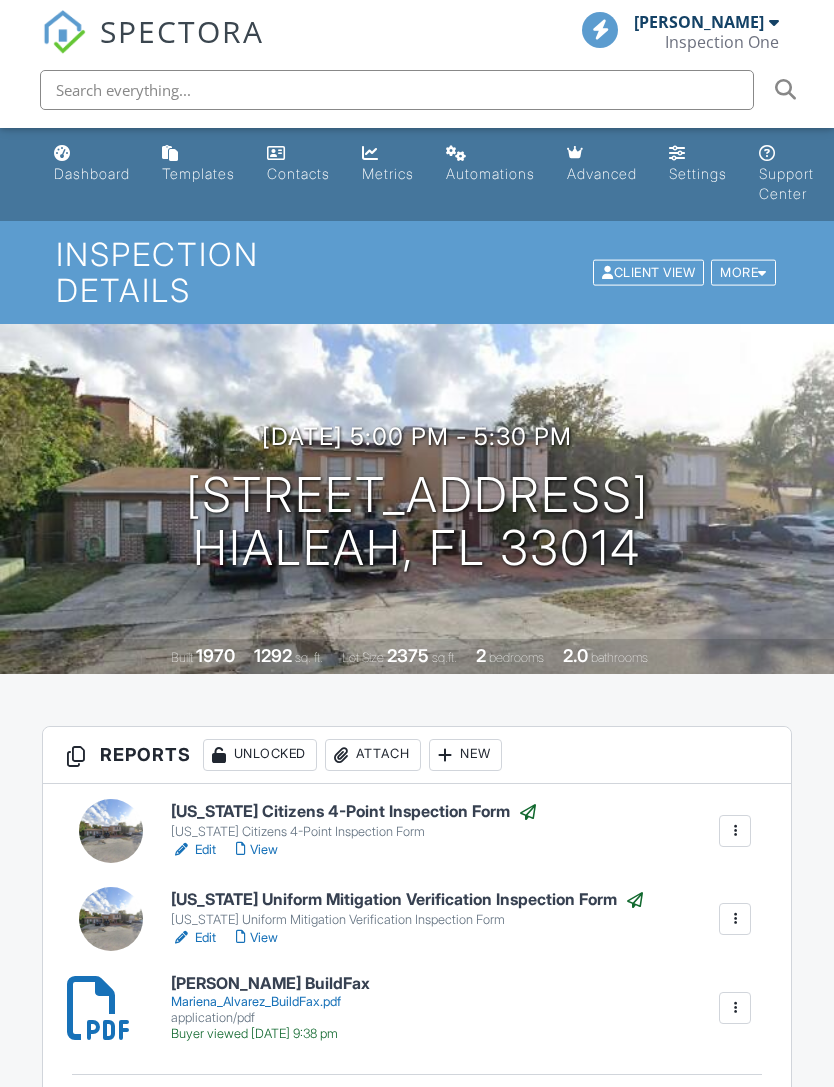 scroll, scrollTop: 0, scrollLeft: 0, axis: both 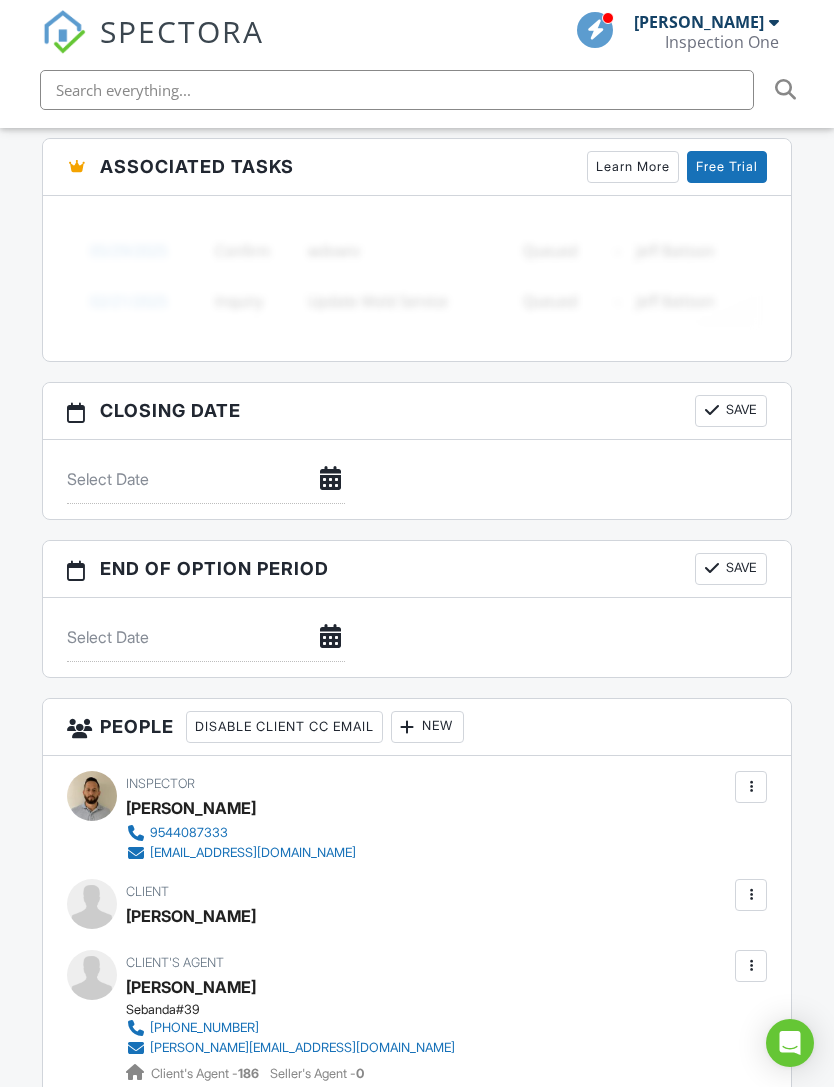 click on "Reports
Locked
Attach
New
[US_STATE] Citizens 4-Point Inspection Form
[US_STATE] Citizens 4-Point Inspection Form
Edit
View
Quick Publish
Copy
[GEOGRAPHIC_DATA]
[US_STATE] Uniform Mitigation Verification Inspection Form
[US_STATE] Uniform Mitigation Verification Inspection Form
Edit
View
Quick Publish
Copy
[GEOGRAPHIC_DATA]
Publish All
Checking report completion
Publish report?
This will make this report available to your client and/or agent. It will not send out a notification.
To send an email, use 'Publish All' below or jump into the report and use the 'Publish' button there.
Cancel
Publish
Share archived report
To
Subject
Inspection Report For [STREET_ADDRESS]
Text
Ordered List Unordered List Insert Video Insert Table XLarge" at bounding box center [417, -172] 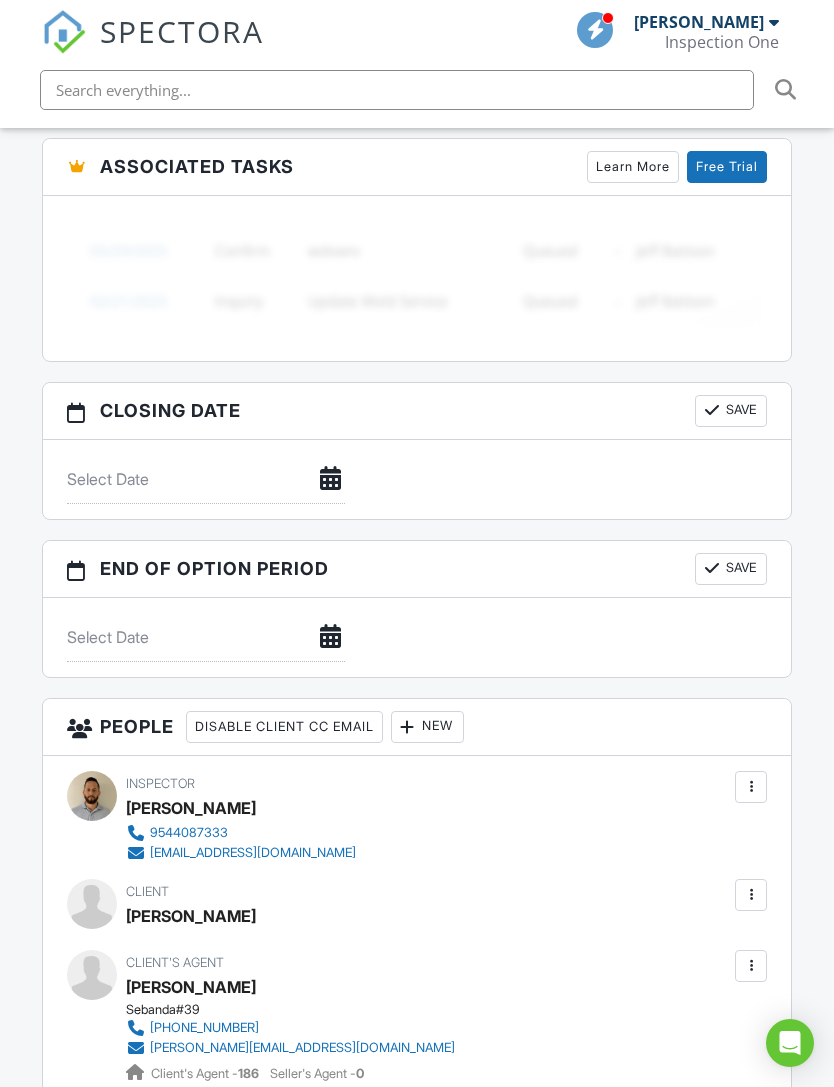 click on "Dashboard
Templates
Contacts
Metrics
Automations
Advanced
Settings
Support Center
Inspection Details
Client View
More
Property Details
Reschedule
Reorder / Copy
Share
Cancel
[GEOGRAPHIC_DATA]
Print Order
Convert to V10
Enable Pass on CC Fees
View Change Log
[DATE] 10:00 am
- 10:30 am
[STREET_ADDRESS]
[GEOGRAPHIC_DATA], FL 33169
Built
1965
1623
sq. ft.
Lot Size
12209
sq.ft.
3
bedrooms
2.0
bathrooms
+ − Leaflet  |  © MapTiler   © OpenStreetMap contributors
All emails and texts are disabled for this inspection!
Turn on emails and texts
Turn on and Requeue Notifications
Reports
Locked
Attach
New
[US_STATE] Citizens 4-Point Inspection Form" at bounding box center [417, 294] 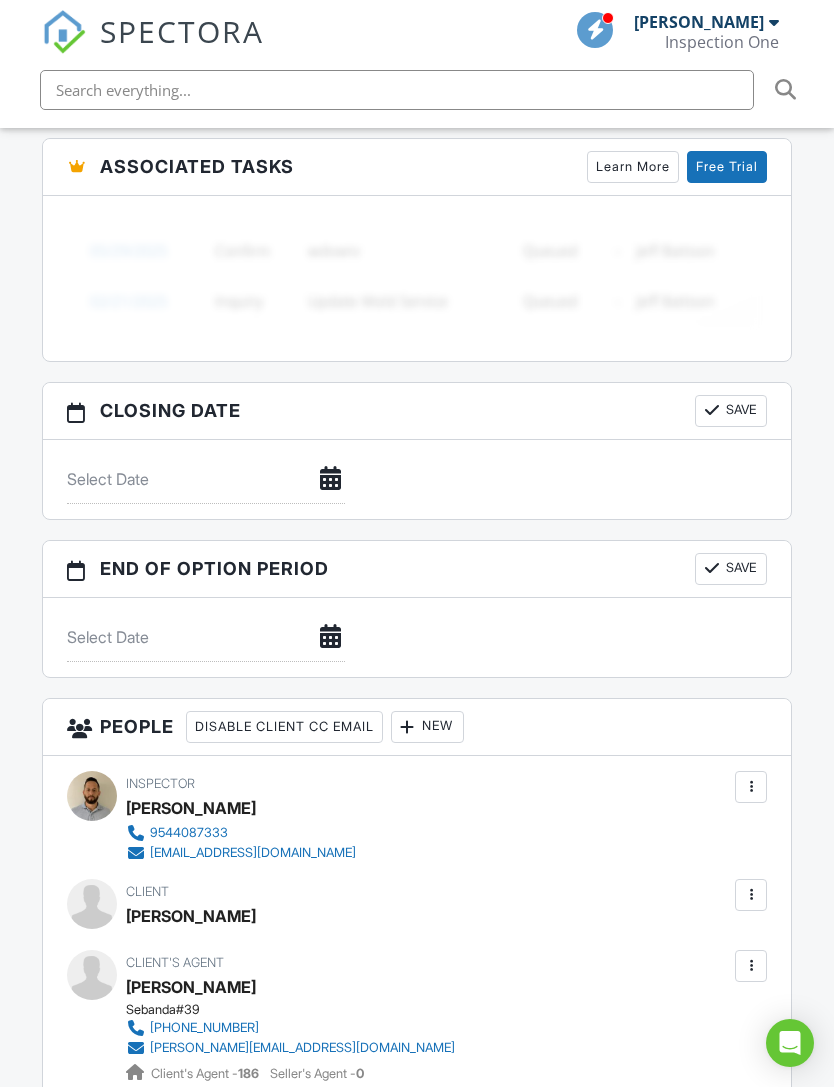scroll, scrollTop: 1797, scrollLeft: 0, axis: vertical 